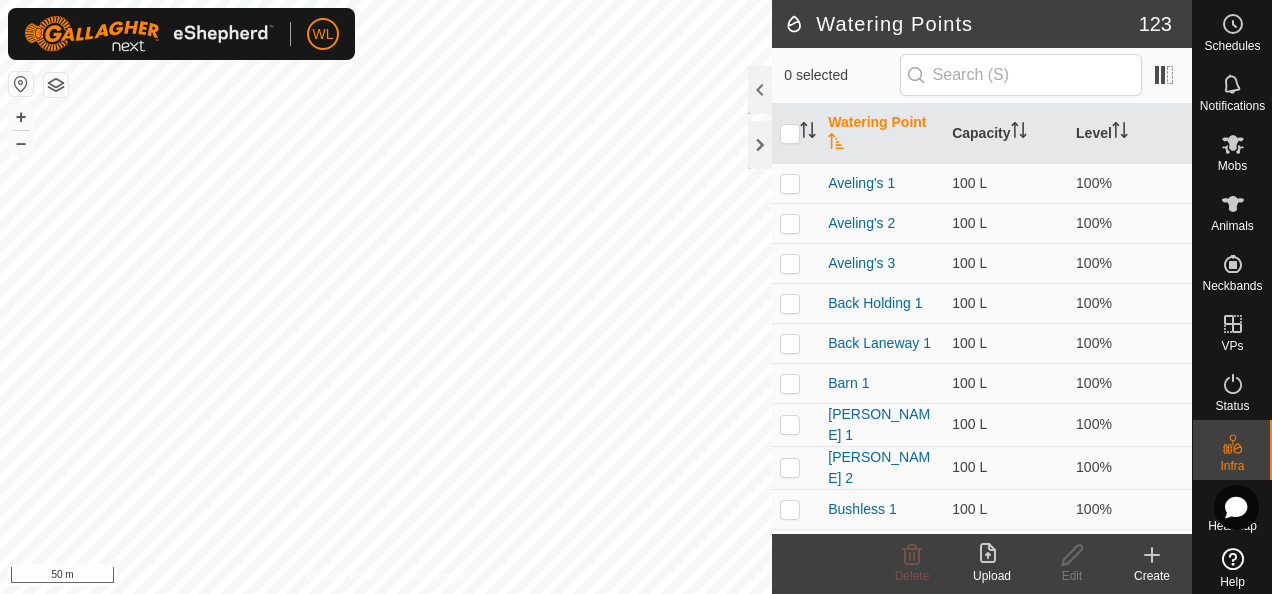 scroll, scrollTop: 0, scrollLeft: 0, axis: both 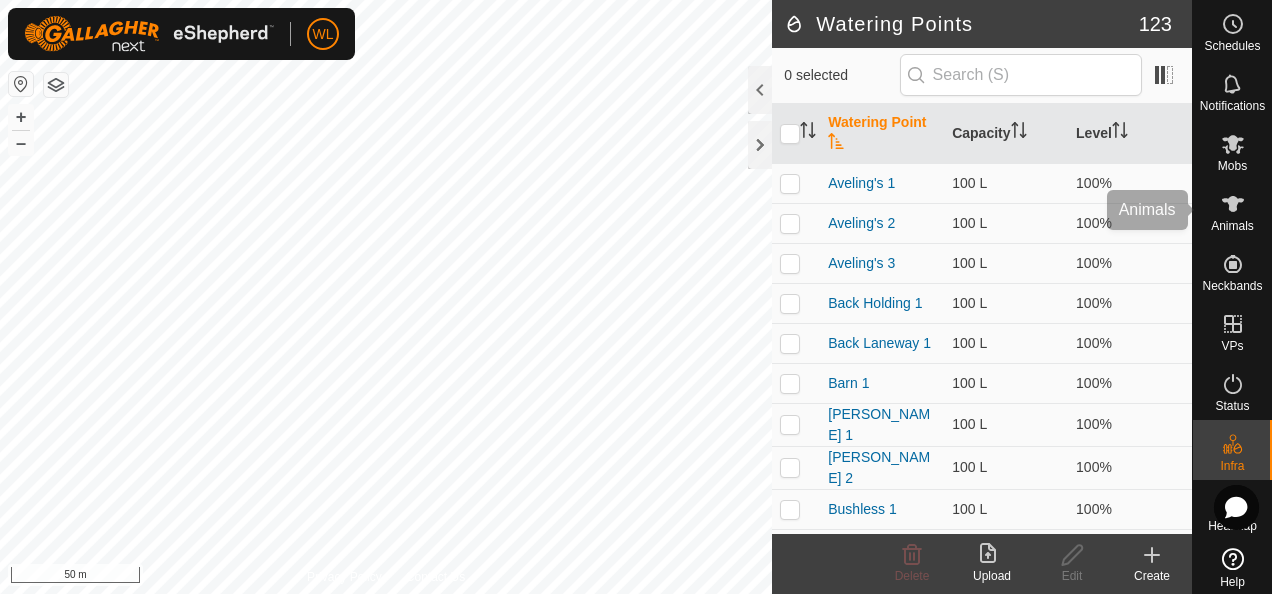 click 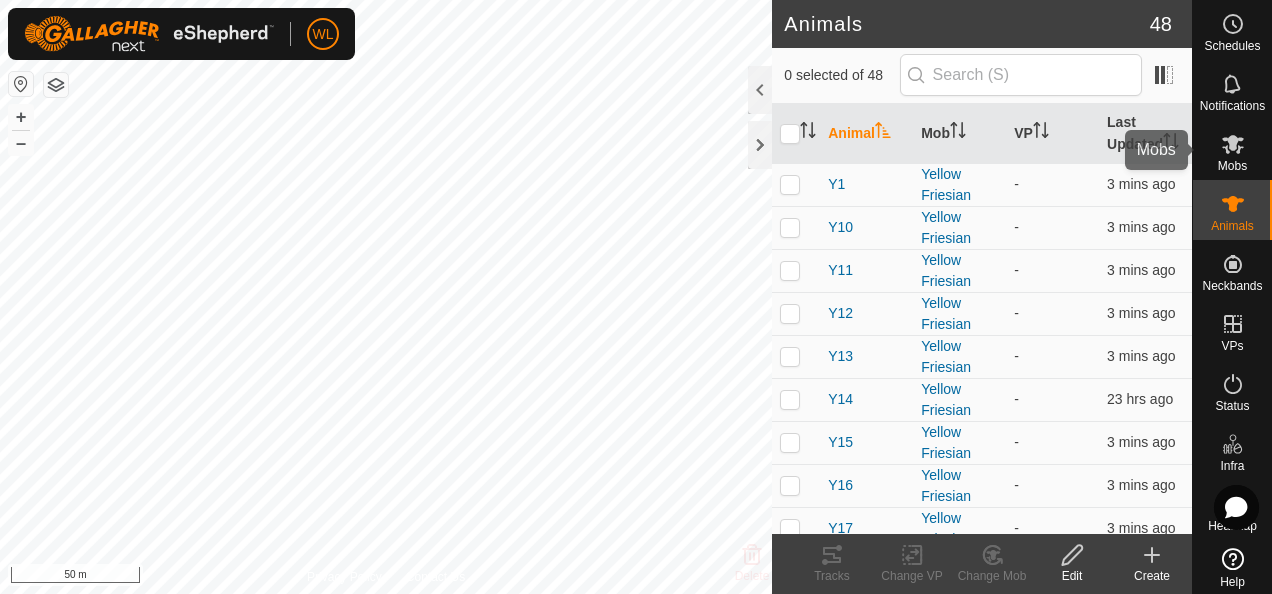 click at bounding box center (1233, 144) 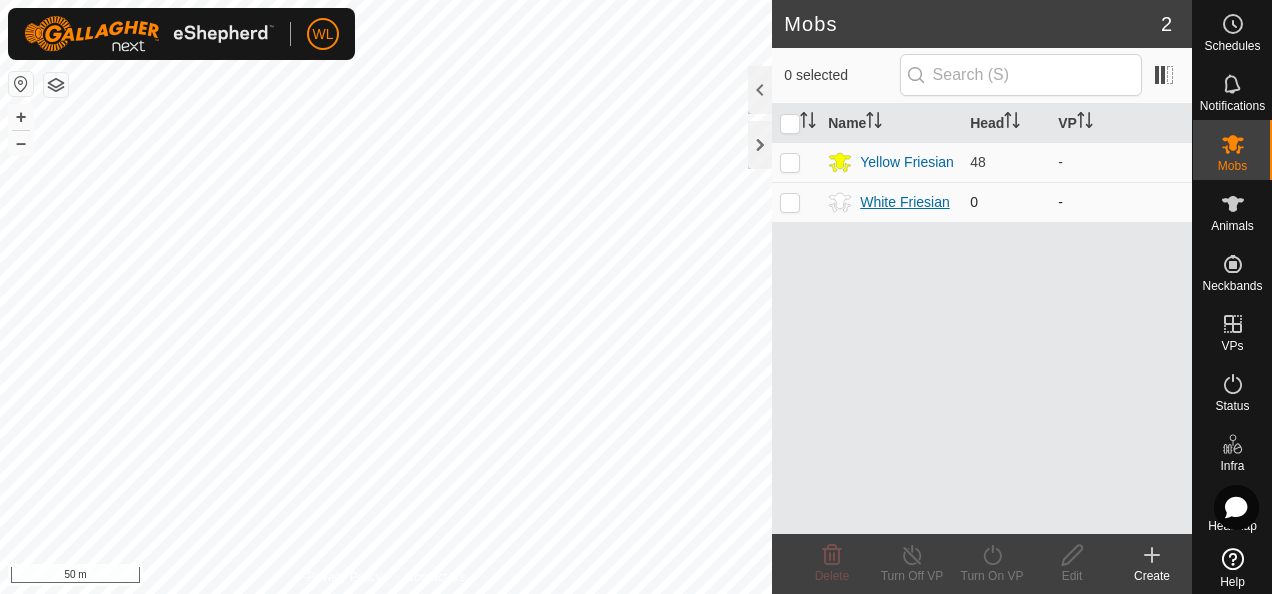 click on "White Friesian" at bounding box center (904, 202) 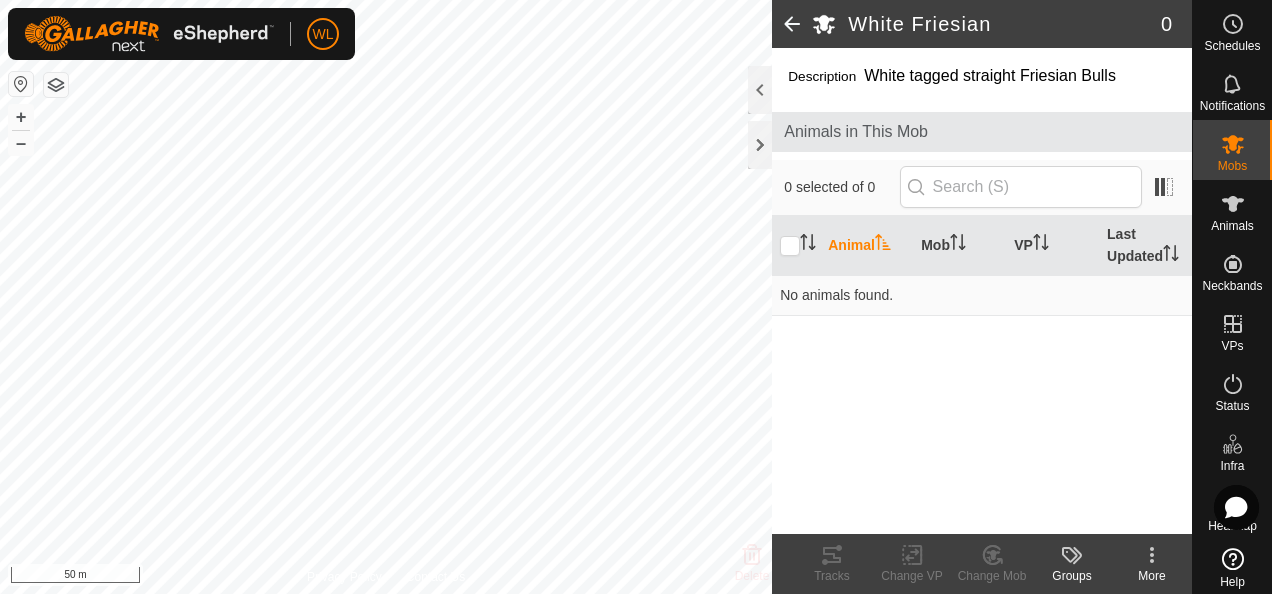 click 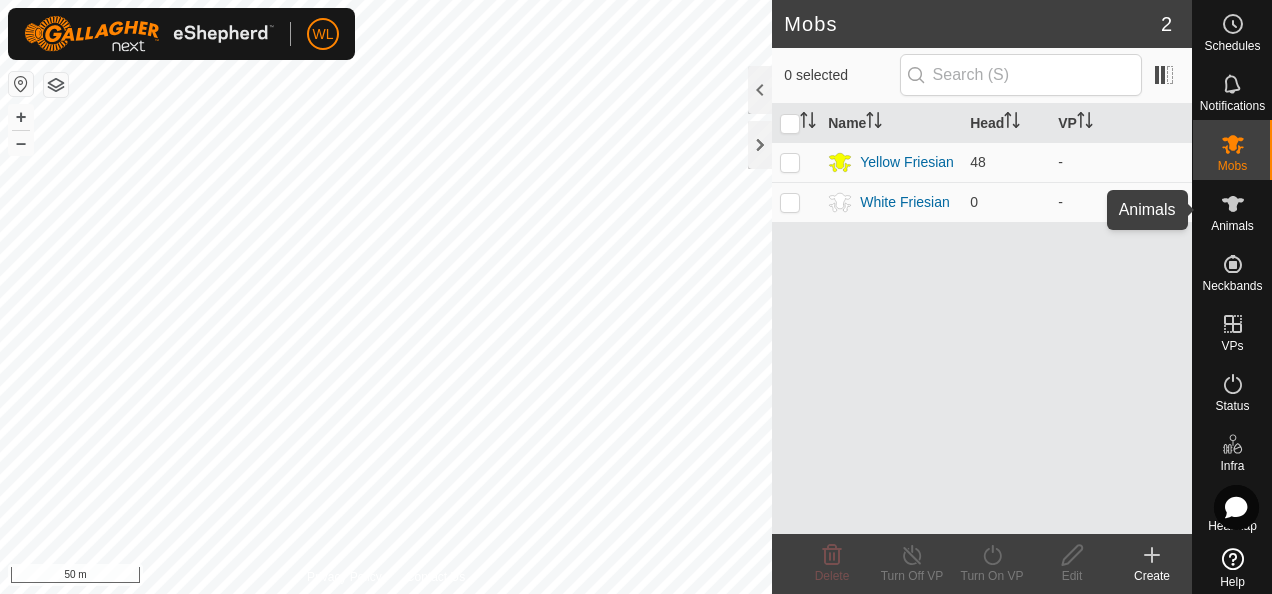 click 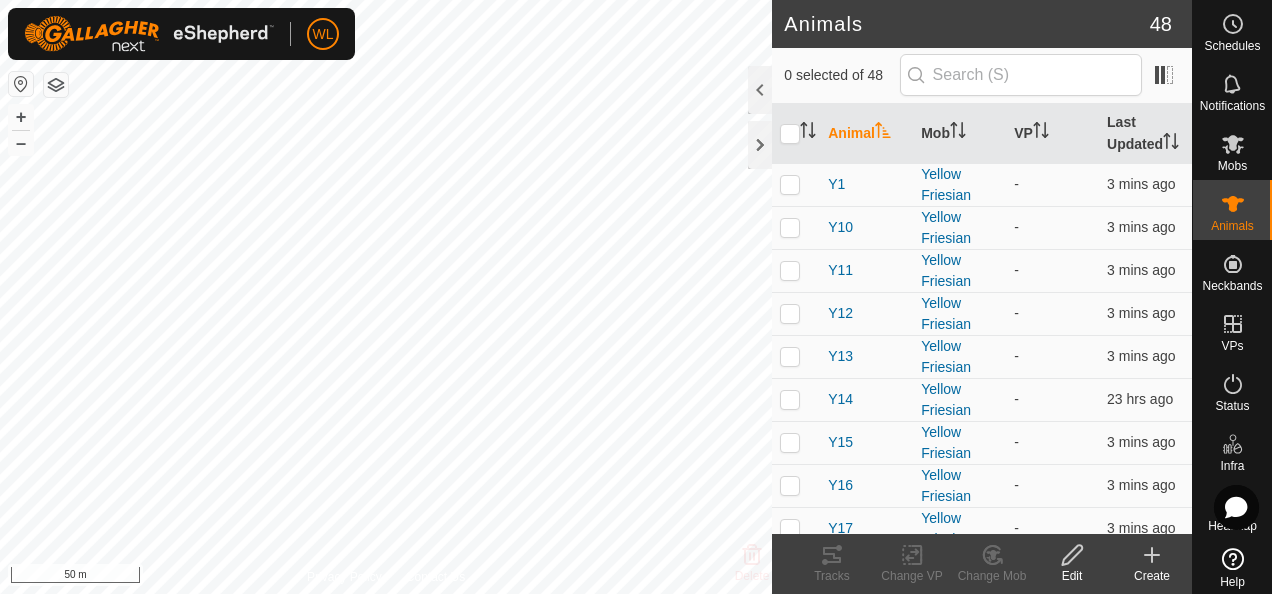 click 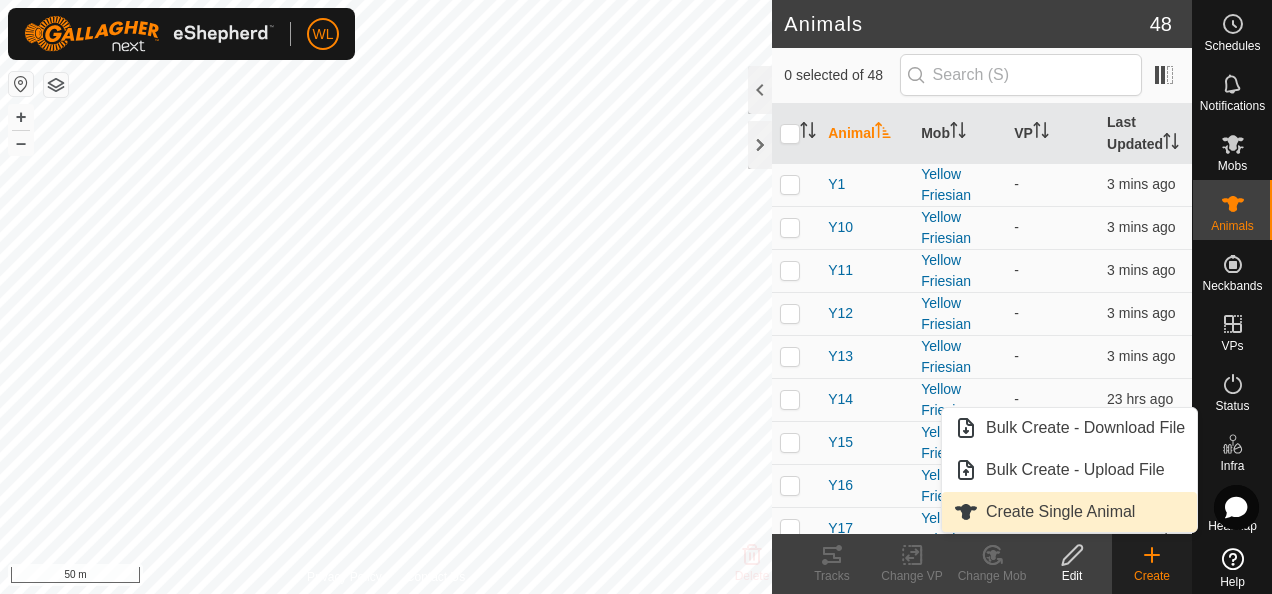 click on "Create Single Animal" at bounding box center [1069, 512] 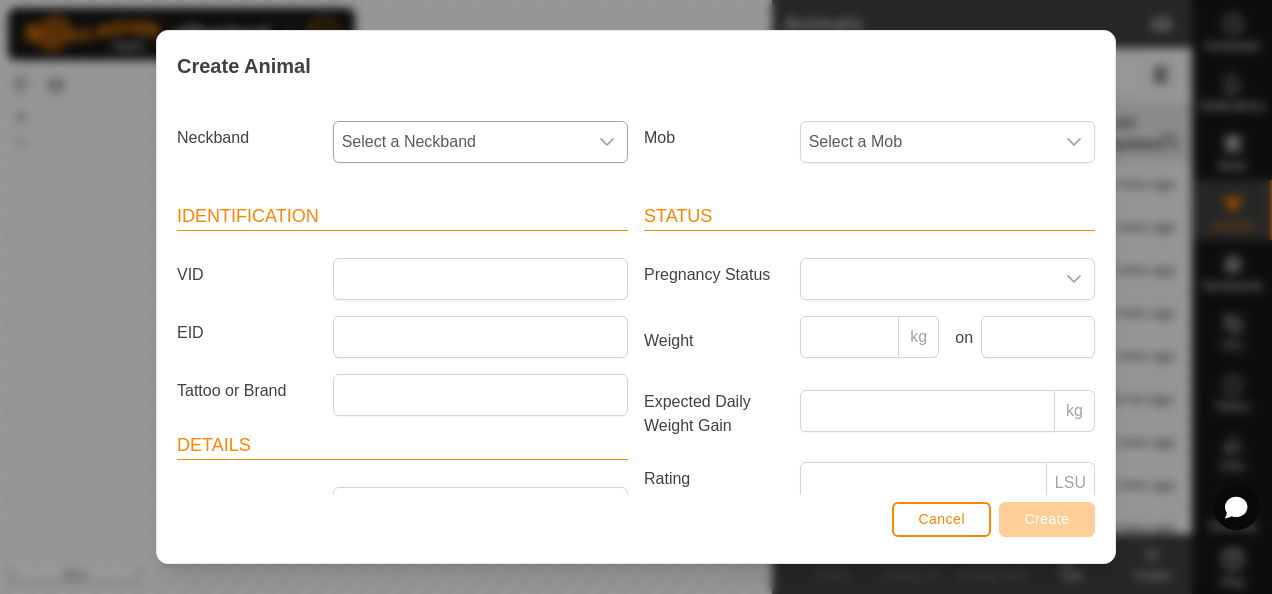 click on "Select a Neckband" at bounding box center (460, 142) 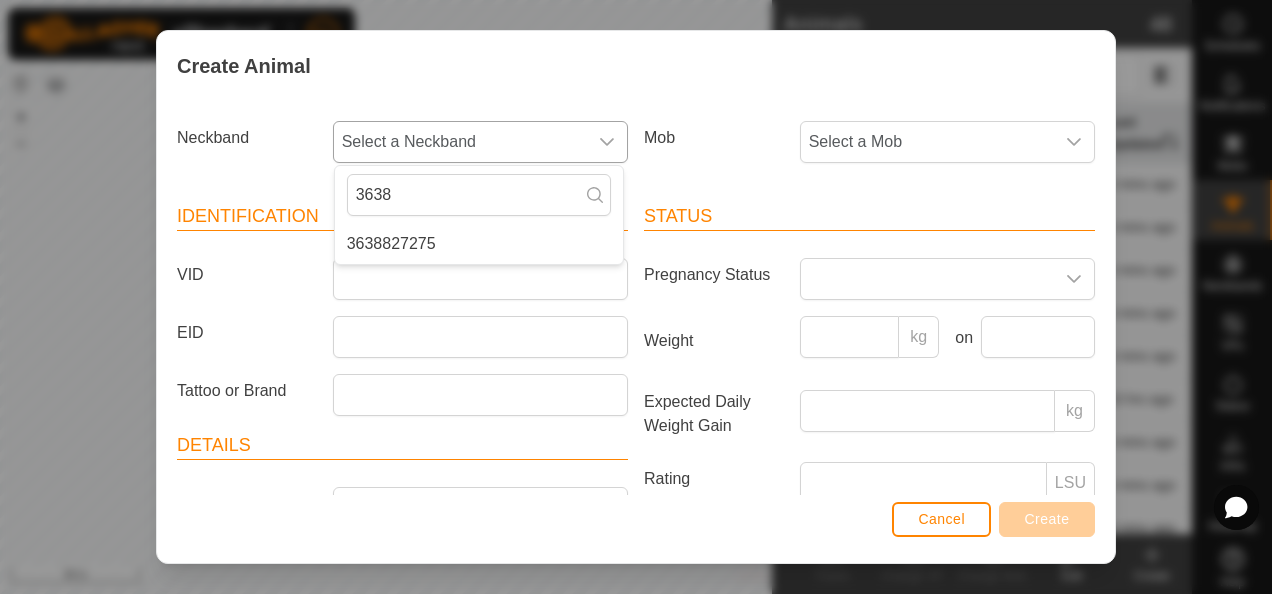 type on "3638" 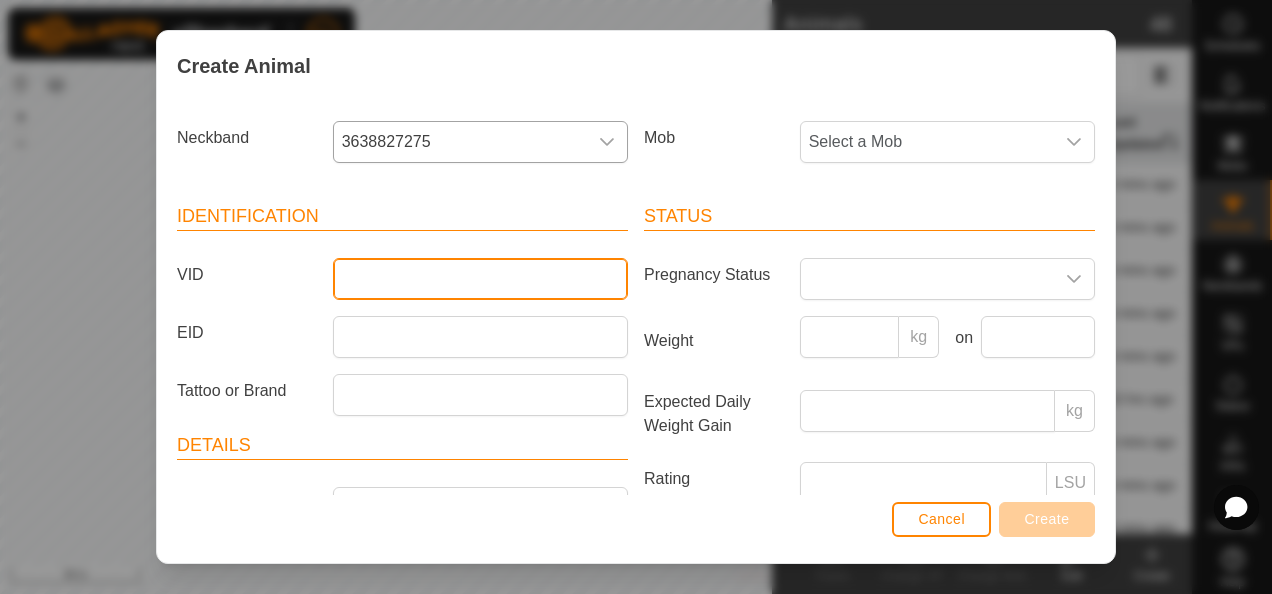 click on "VID" at bounding box center [480, 279] 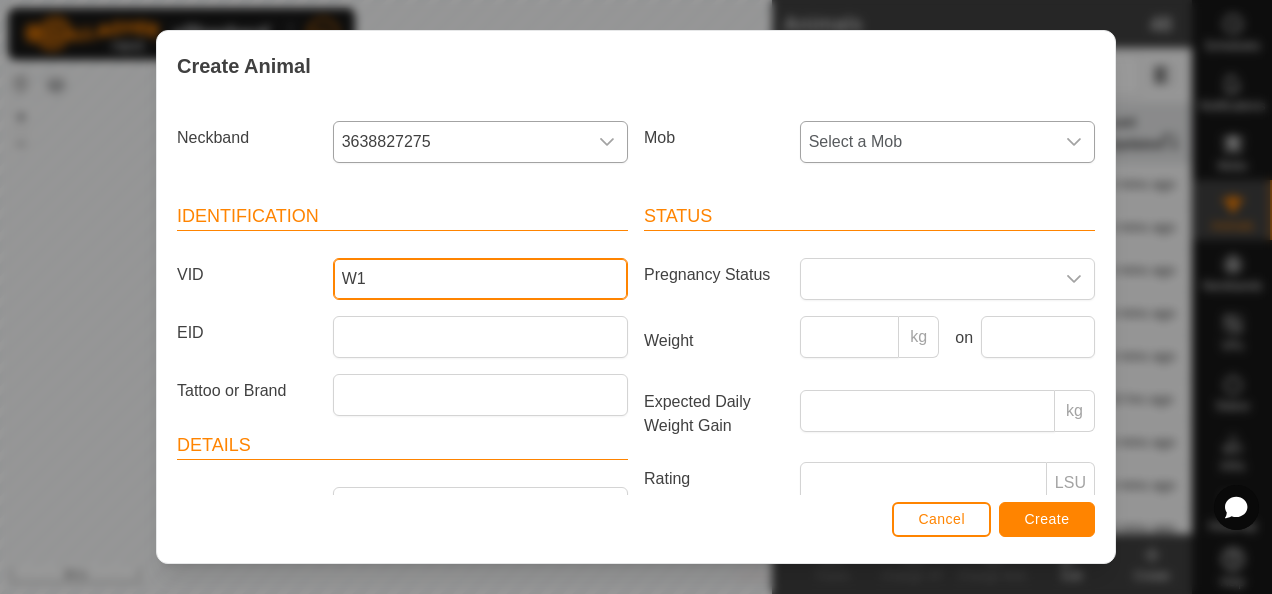 type on "W1" 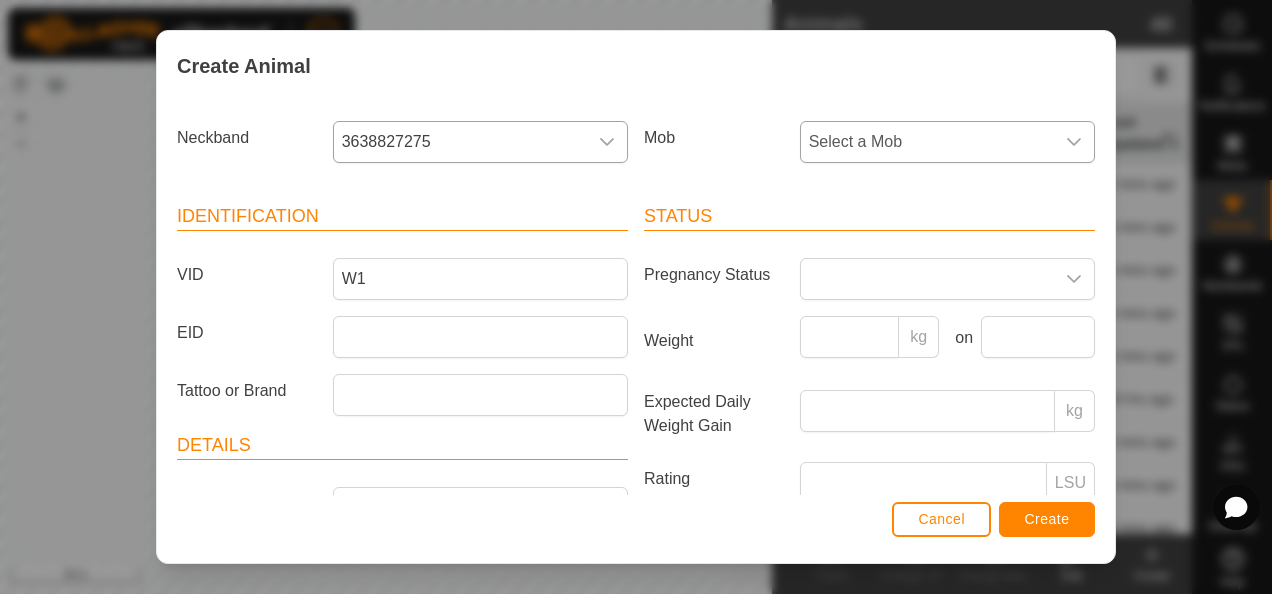 click on "Select a Mob" at bounding box center (927, 142) 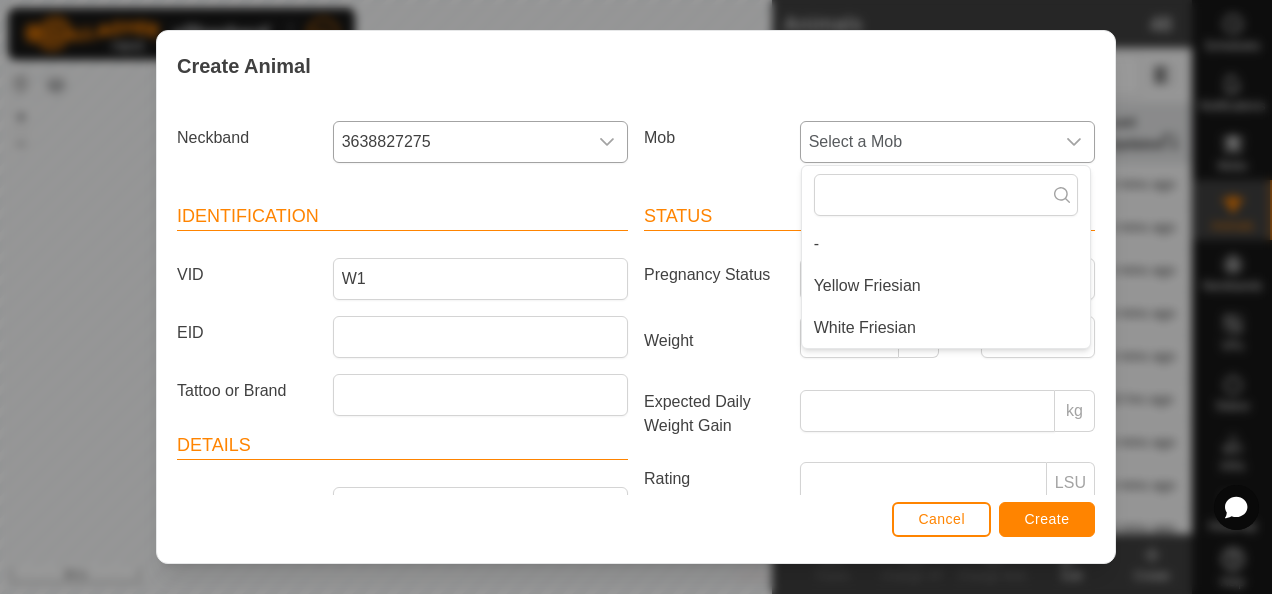 click on "White Friesian" at bounding box center [946, 328] 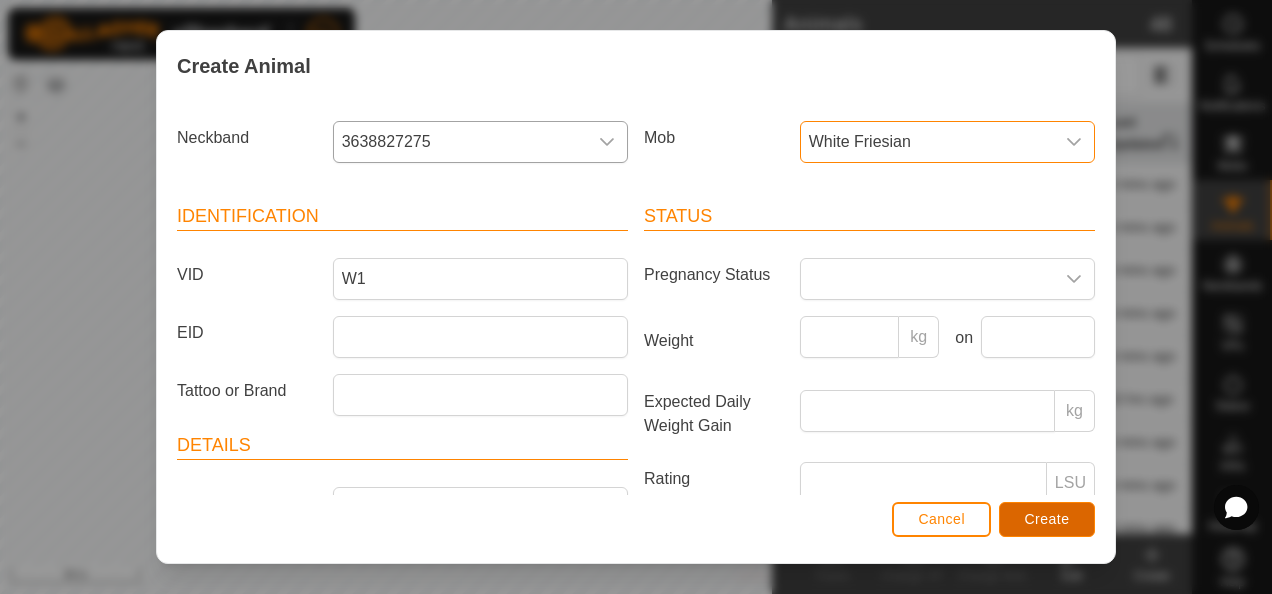 click on "Create" at bounding box center [1047, 519] 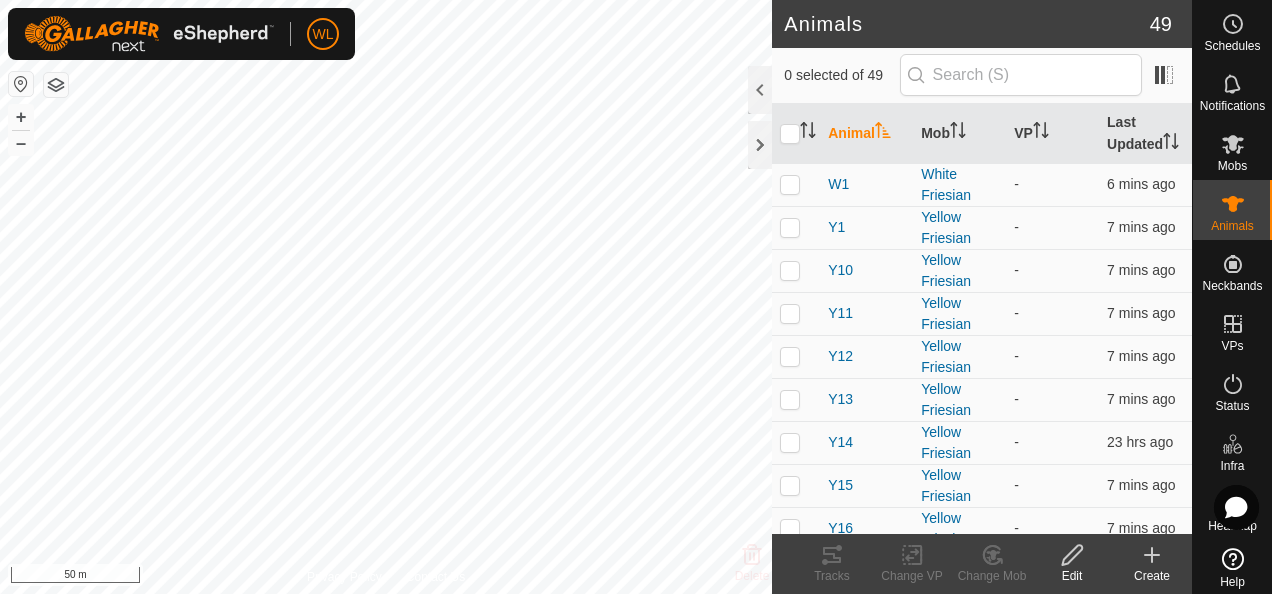click on "Create" 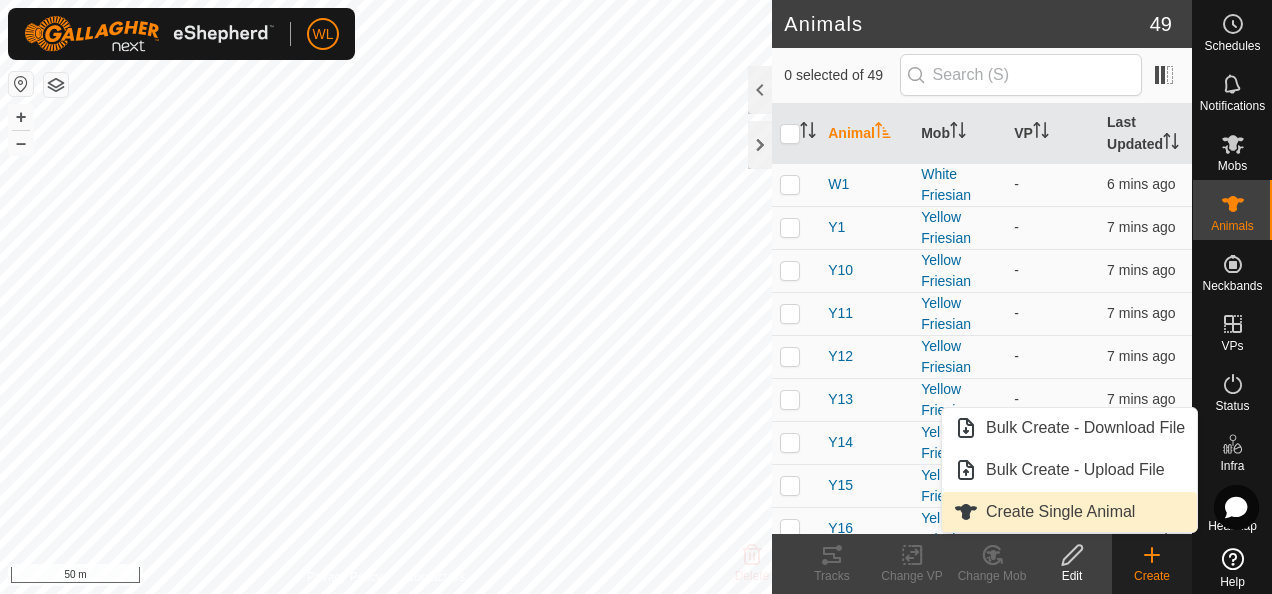 click on "Create Single Animal" at bounding box center [1069, 512] 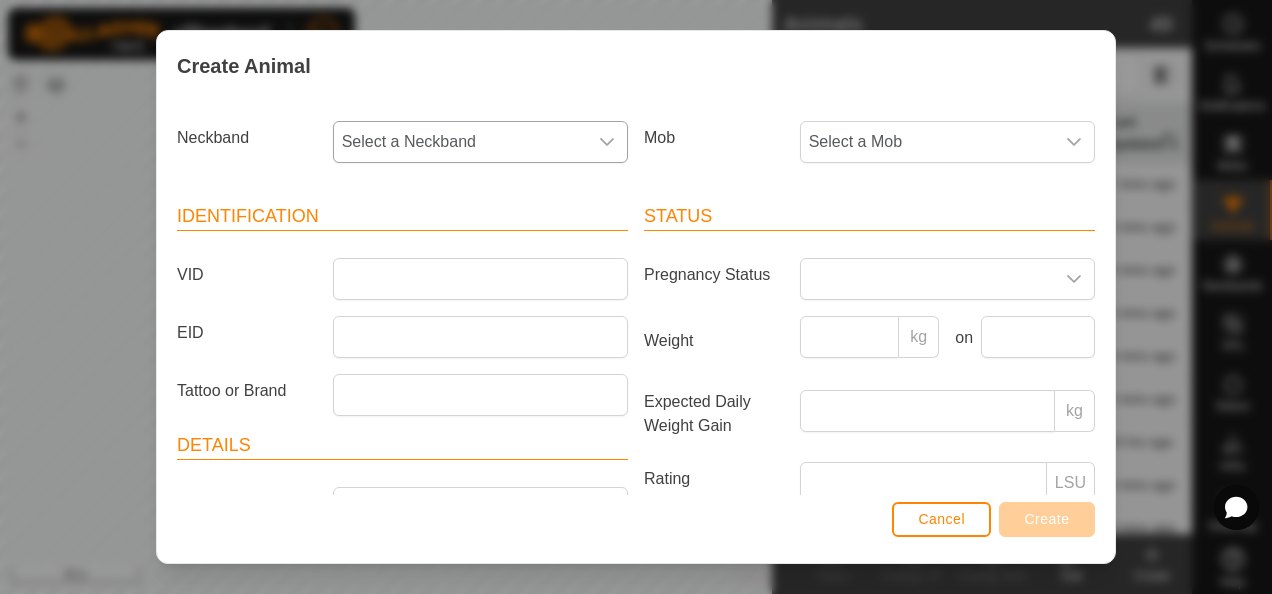 click on "Select a Neckband" at bounding box center [460, 142] 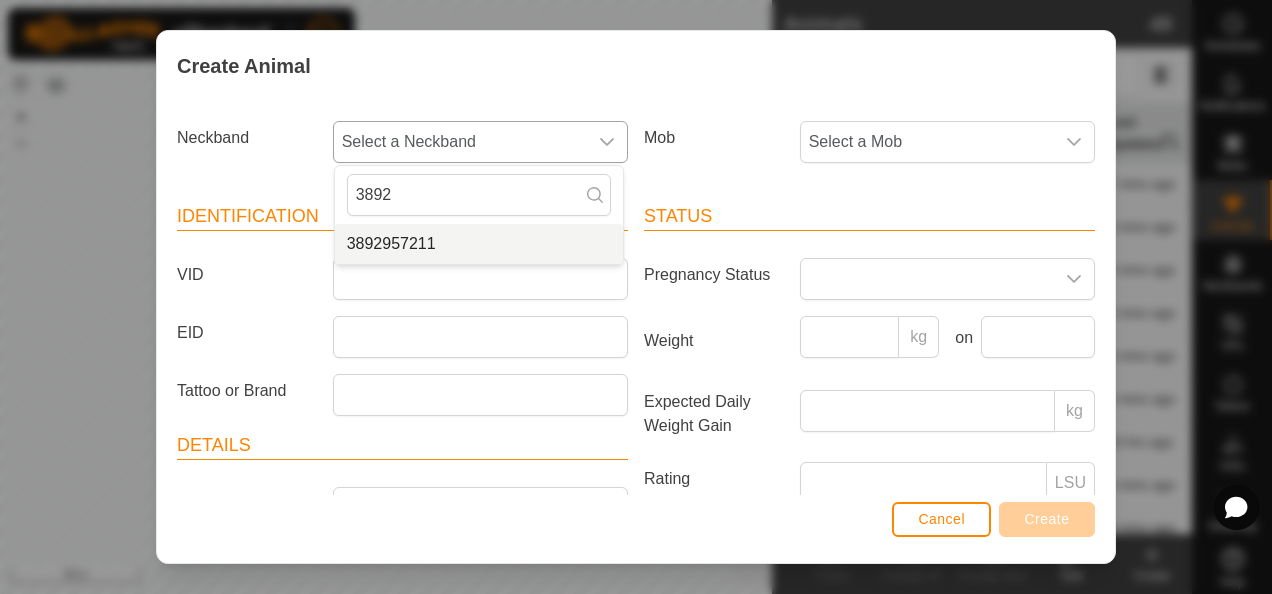 type on "3892" 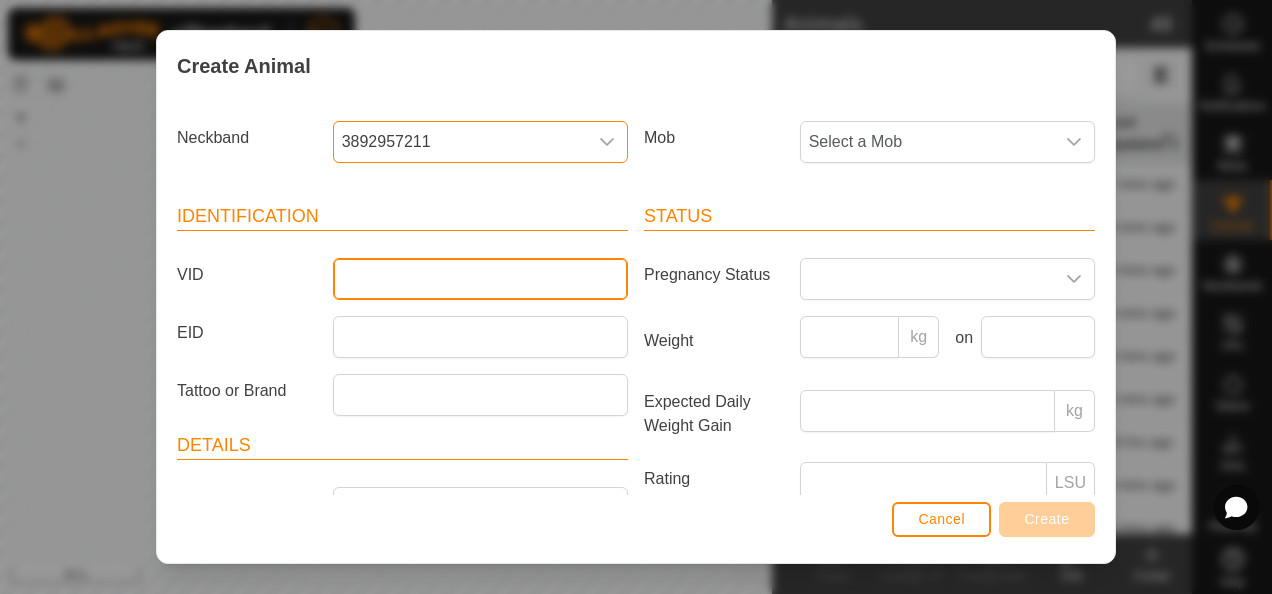 click on "VID" at bounding box center (480, 279) 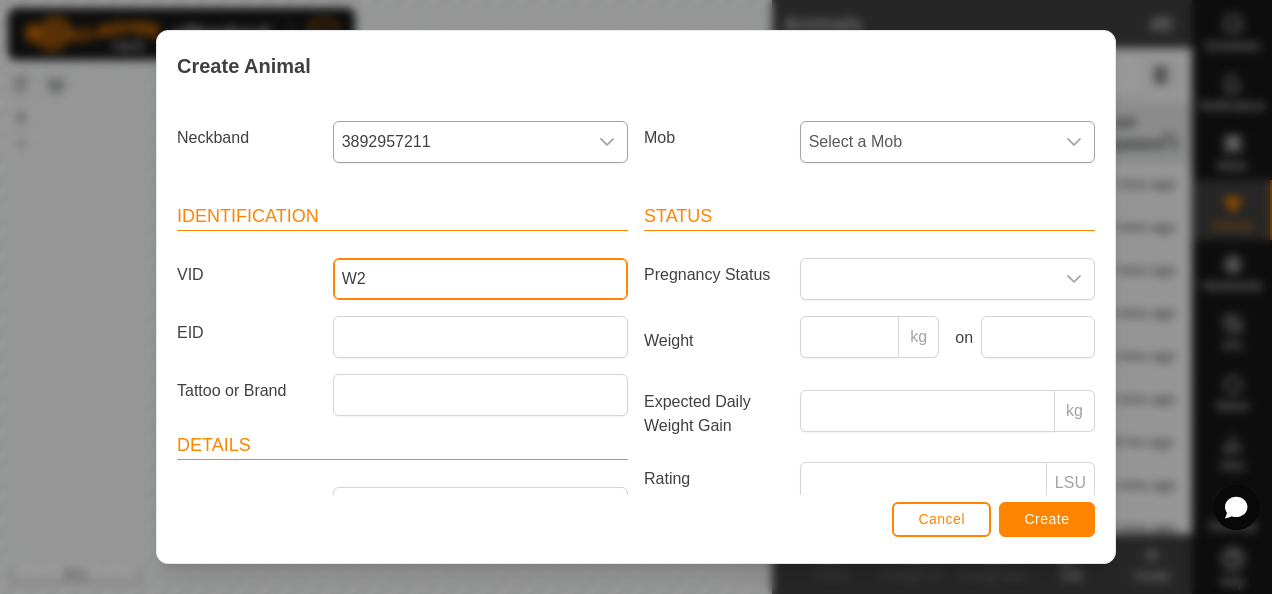 type on "W2" 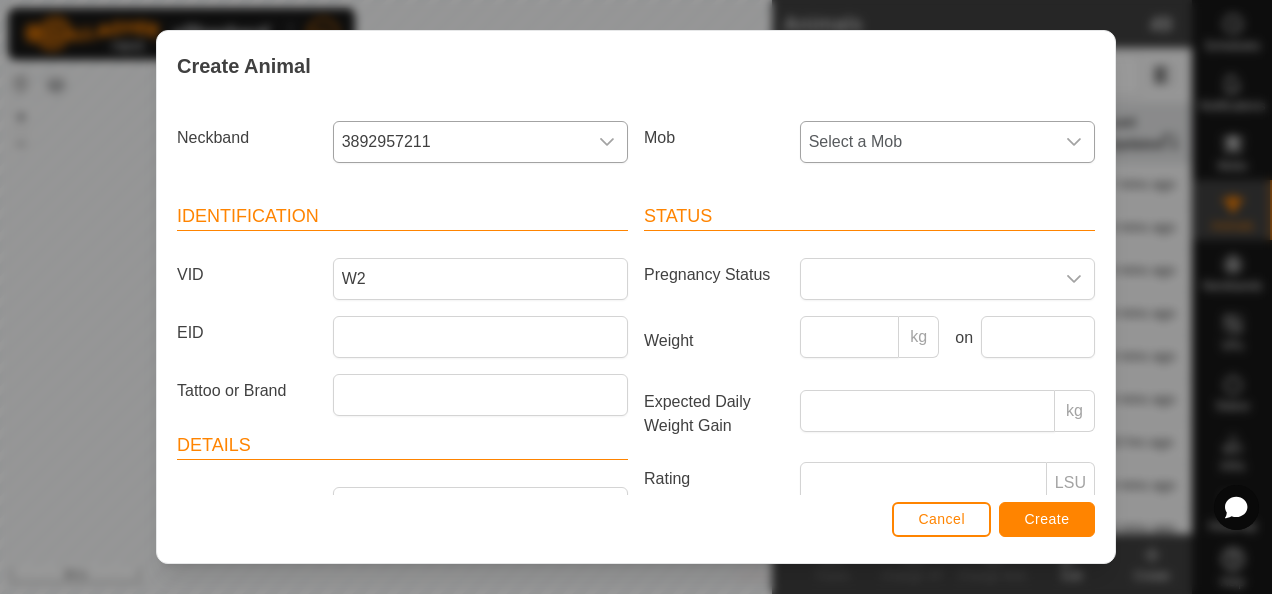 click on "Select a Mob" at bounding box center [927, 142] 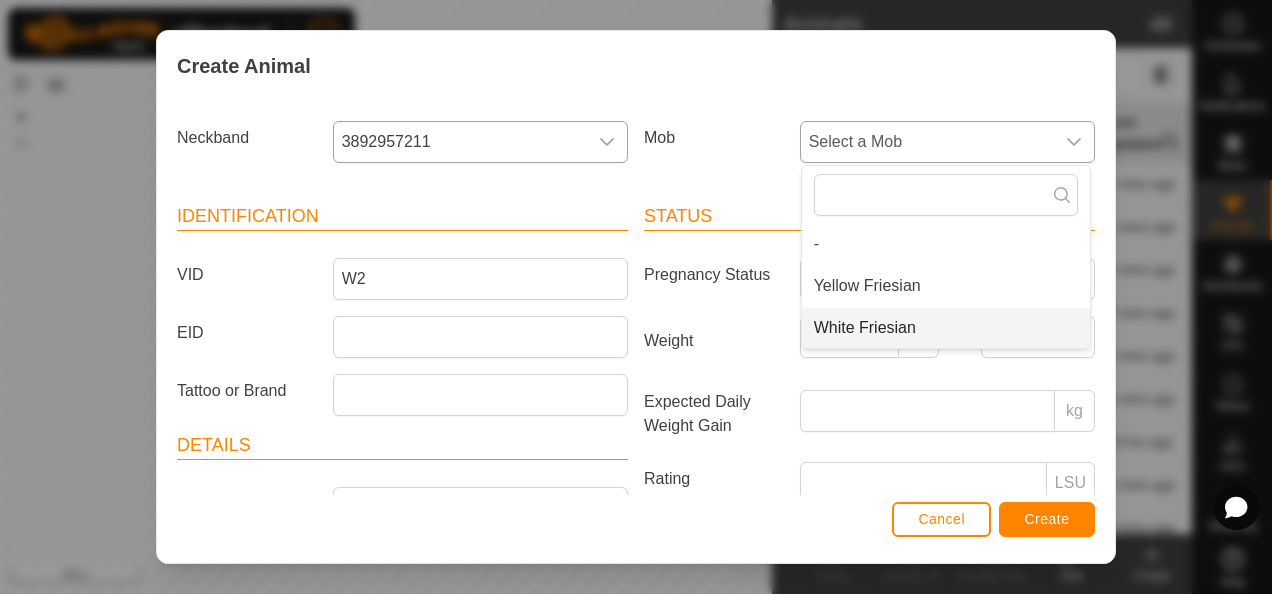 click on "White Friesian" at bounding box center [946, 328] 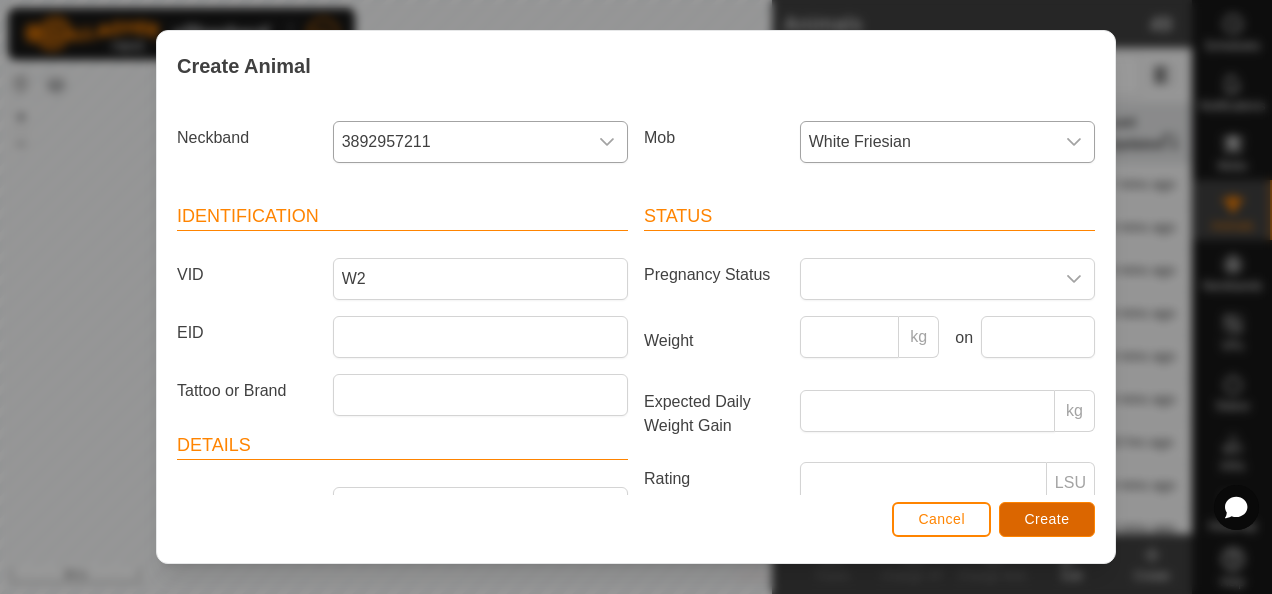 click on "Create" at bounding box center [1047, 519] 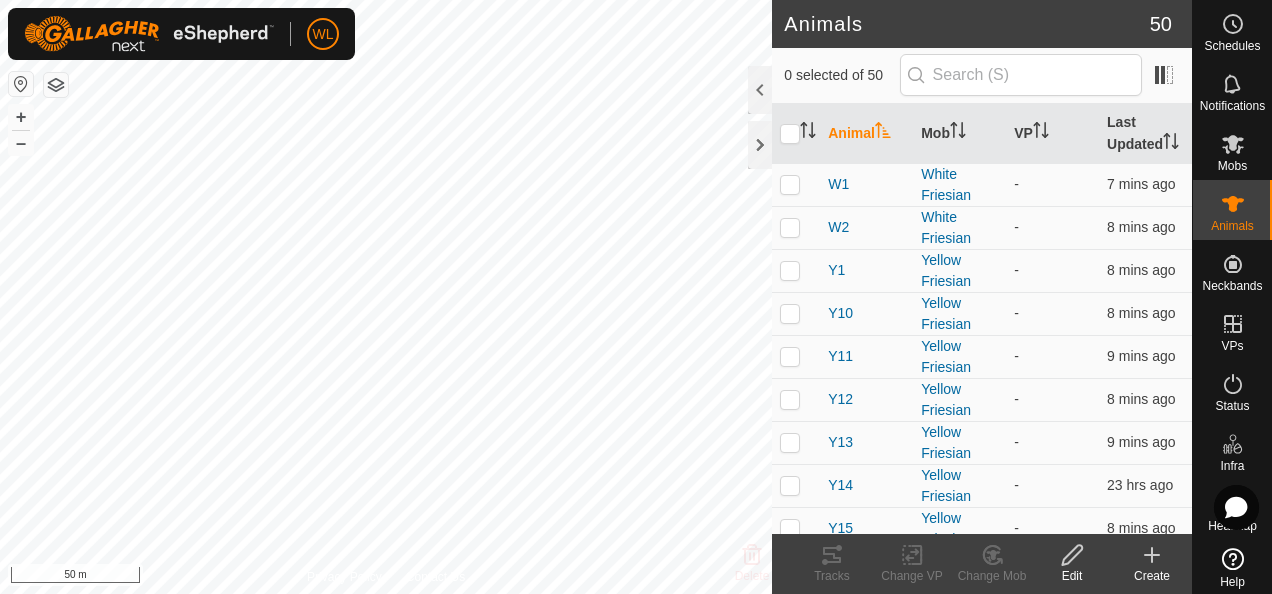 click on "Create" 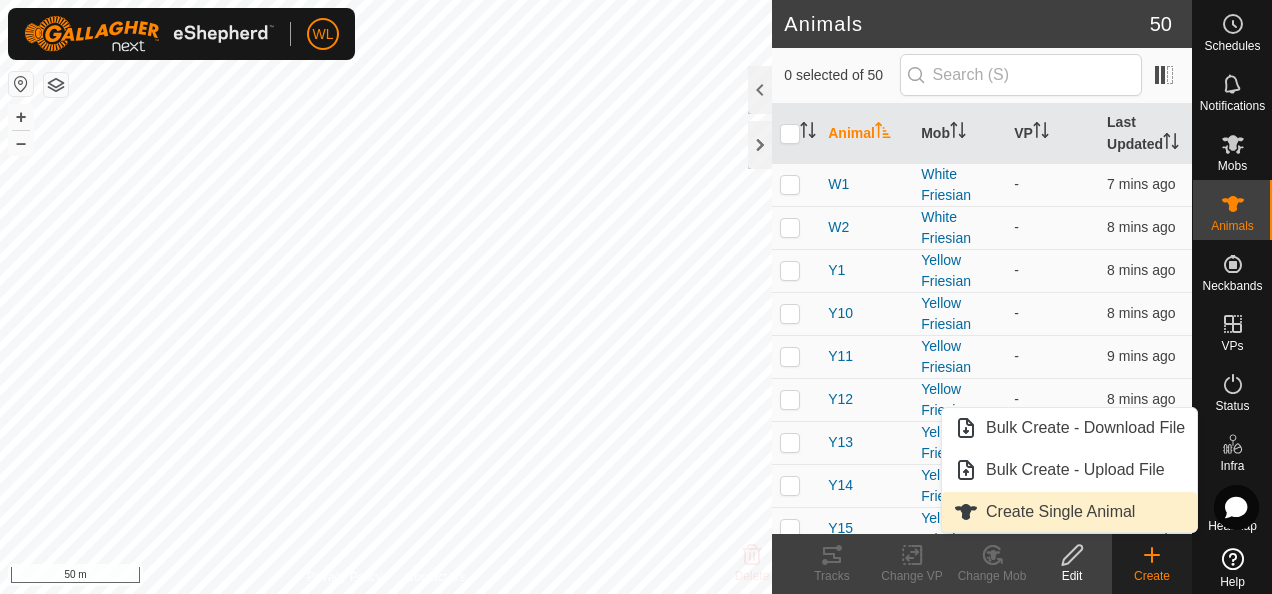 click on "Create Single Animal" at bounding box center [1069, 512] 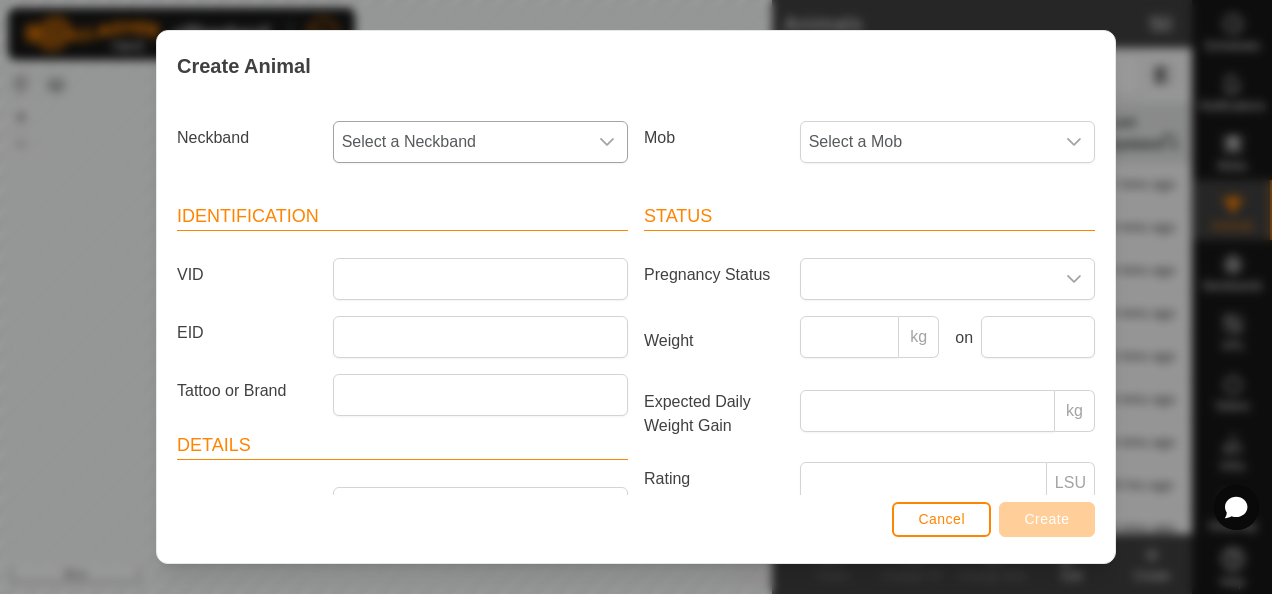 click at bounding box center (607, 142) 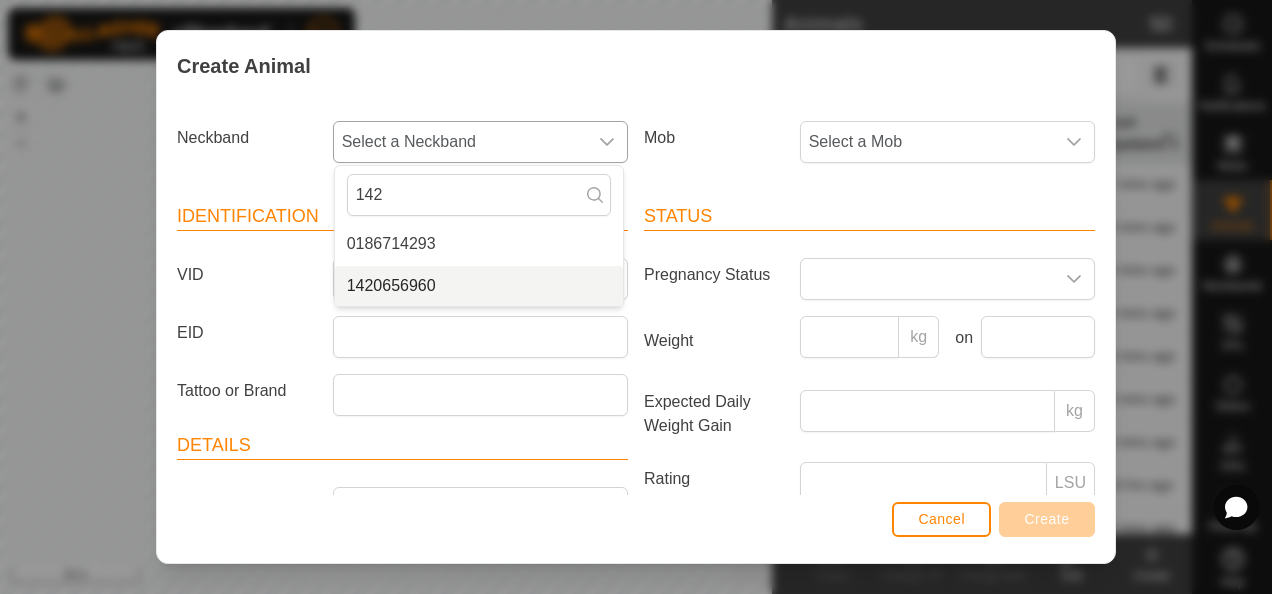 type on "142" 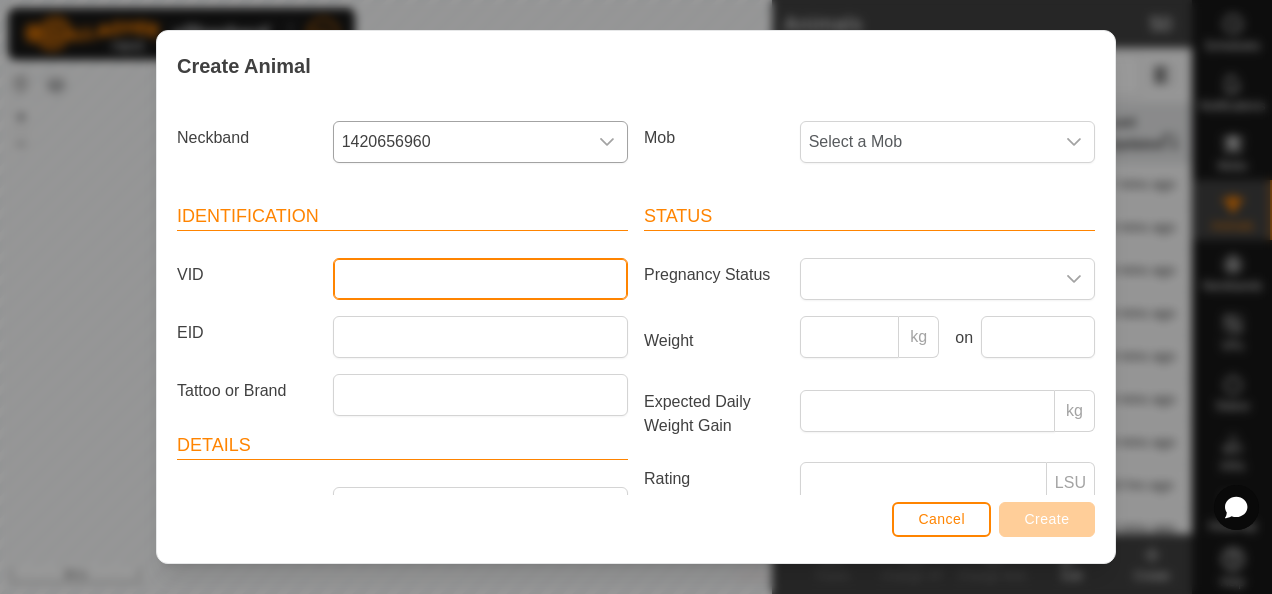click on "VID" at bounding box center (480, 279) 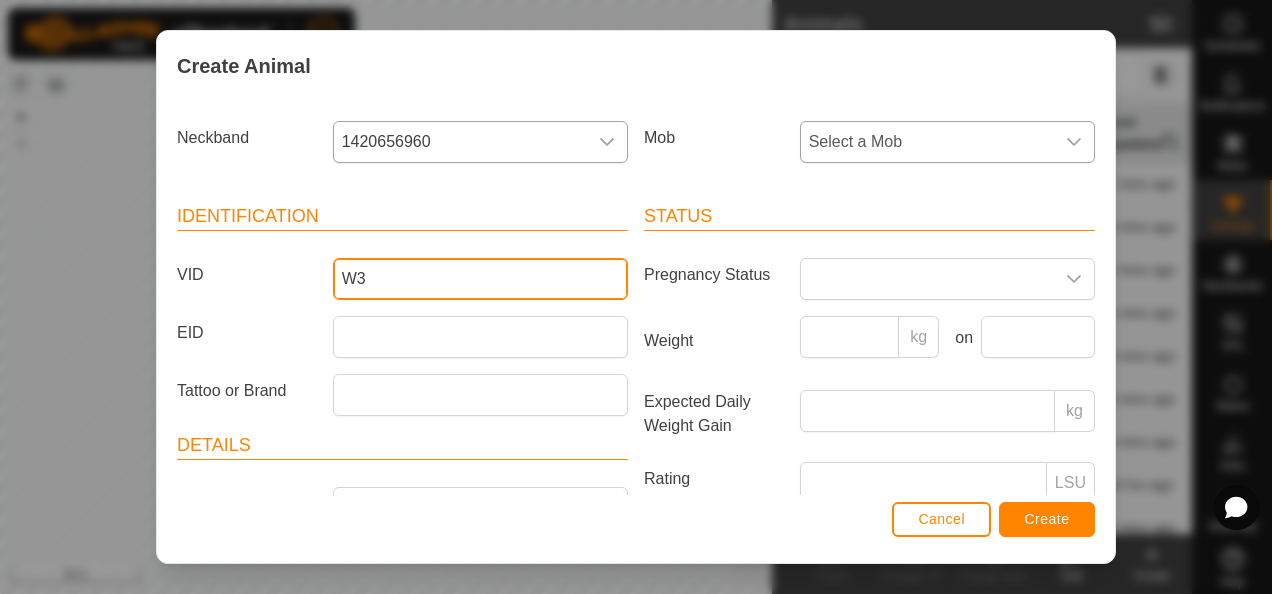 type on "W3" 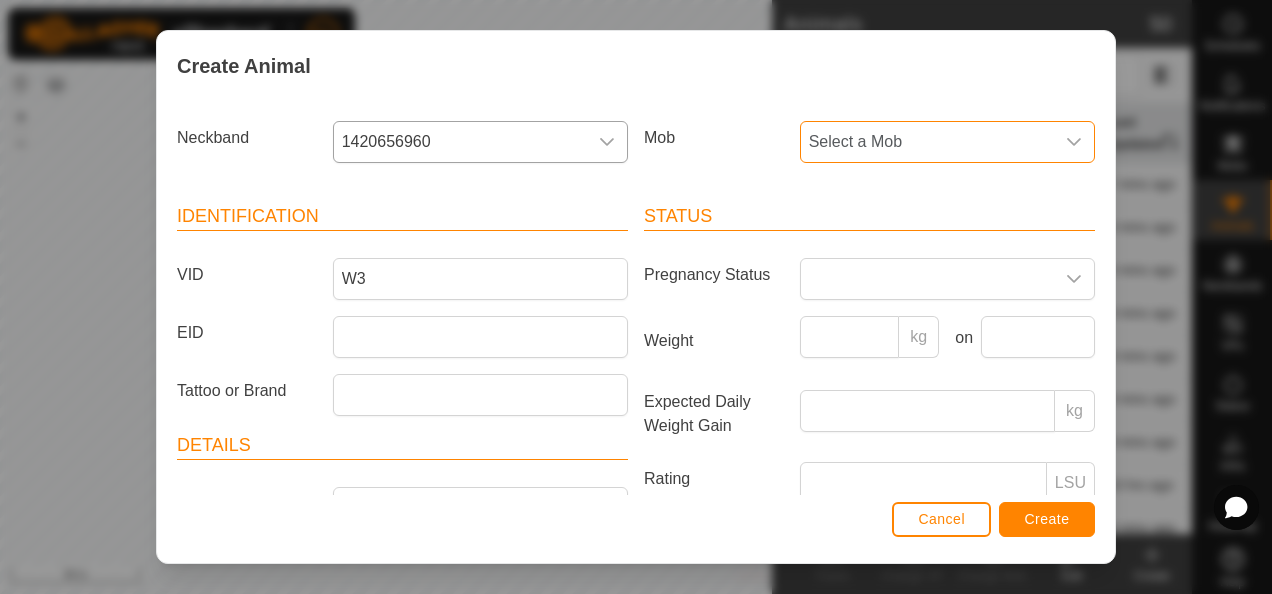 click on "Select a Mob" at bounding box center [927, 142] 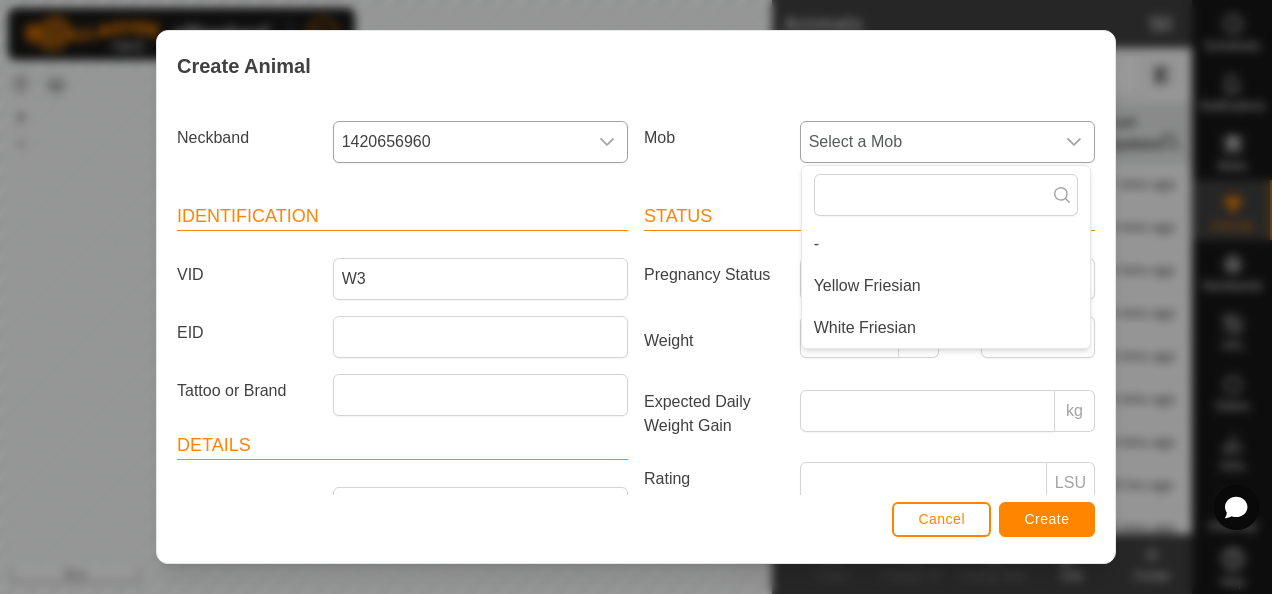 click on "White Friesian" at bounding box center (946, 328) 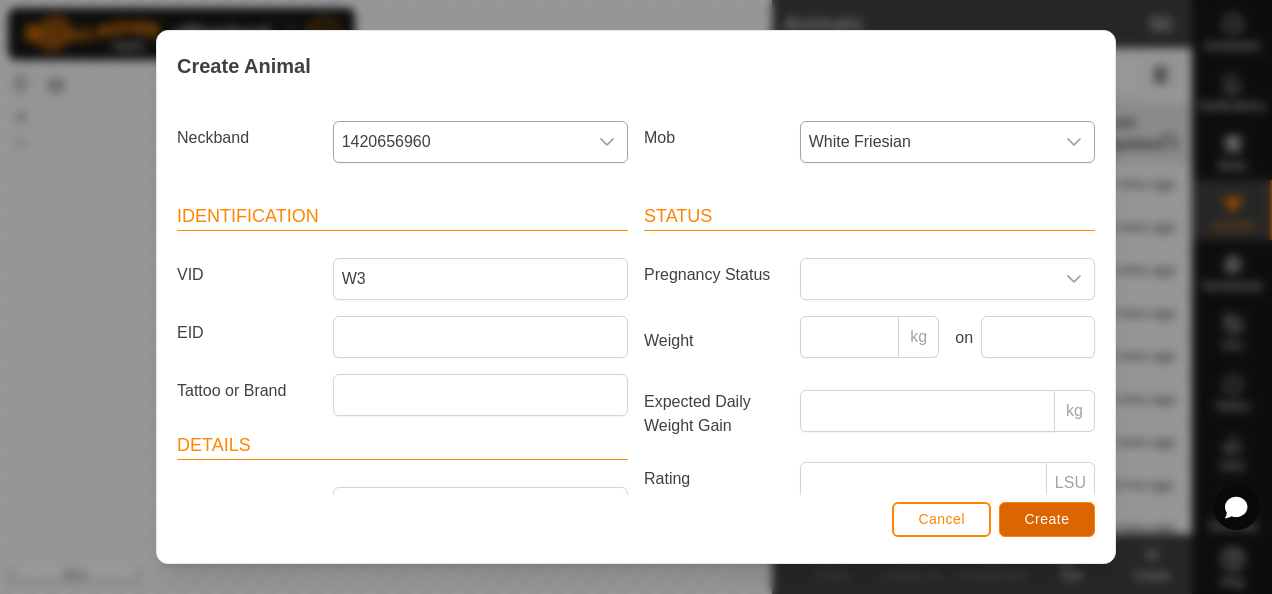 click on "Create" at bounding box center (1047, 519) 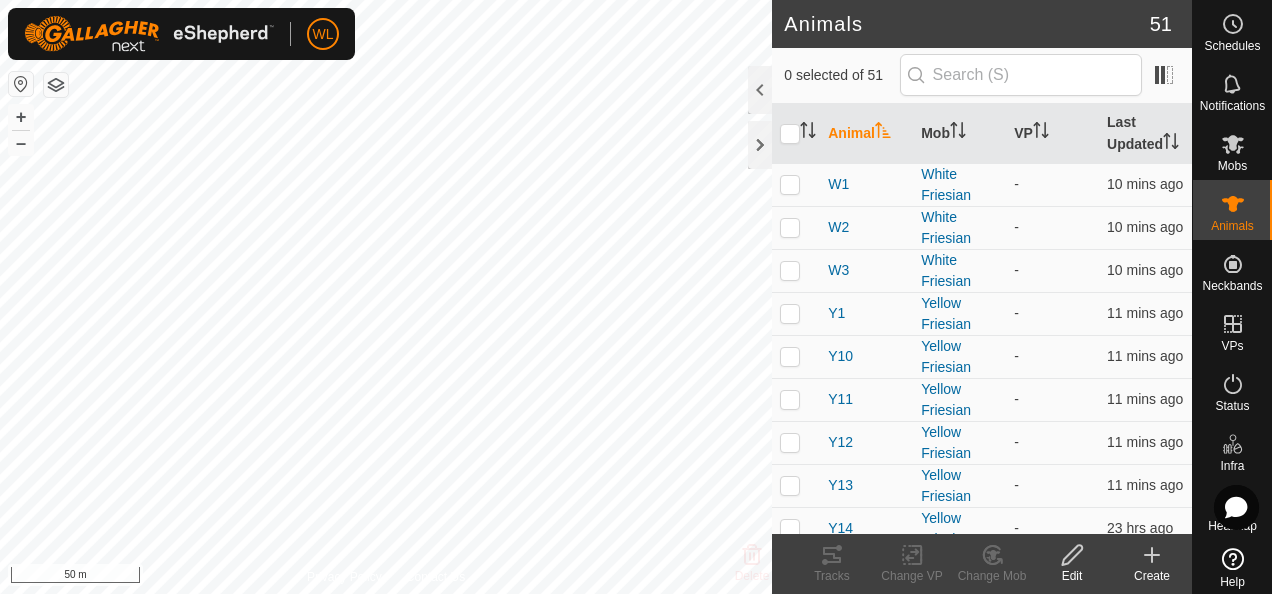click 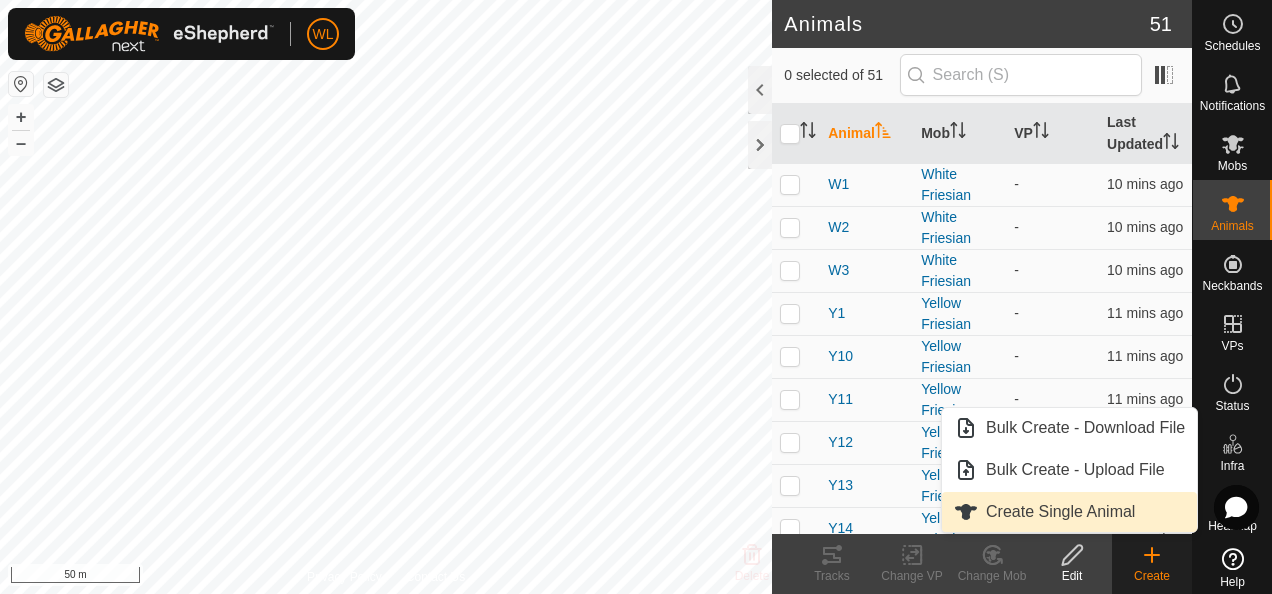click on "Create Single Animal" at bounding box center (1069, 512) 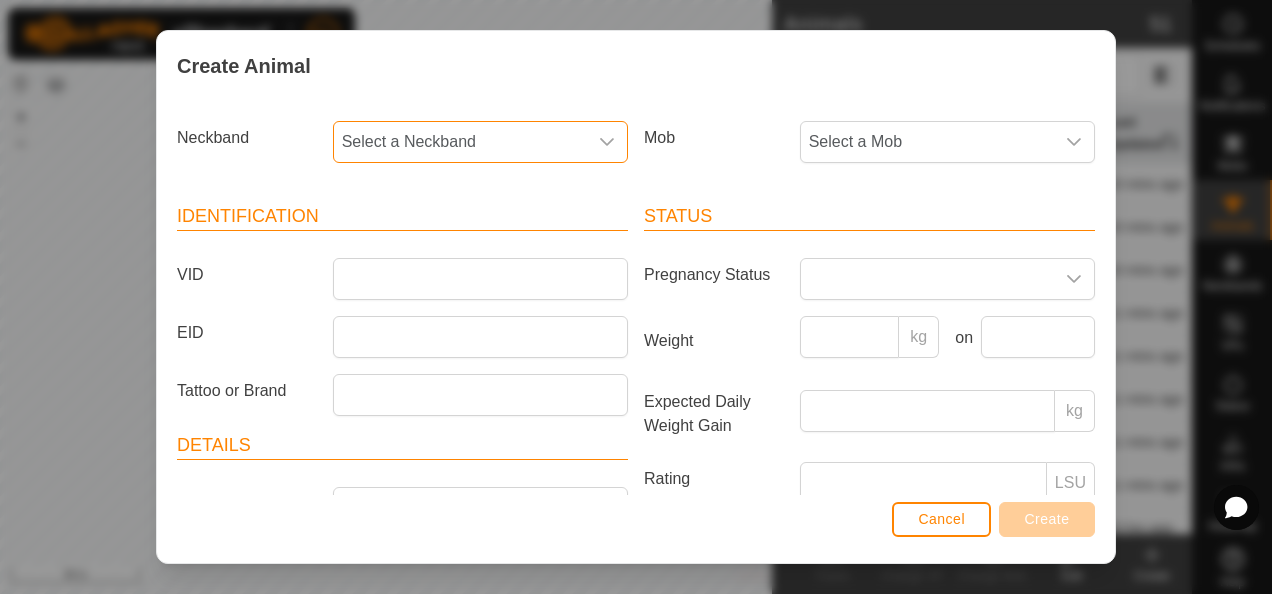 click on "Select a Neckband" at bounding box center [460, 142] 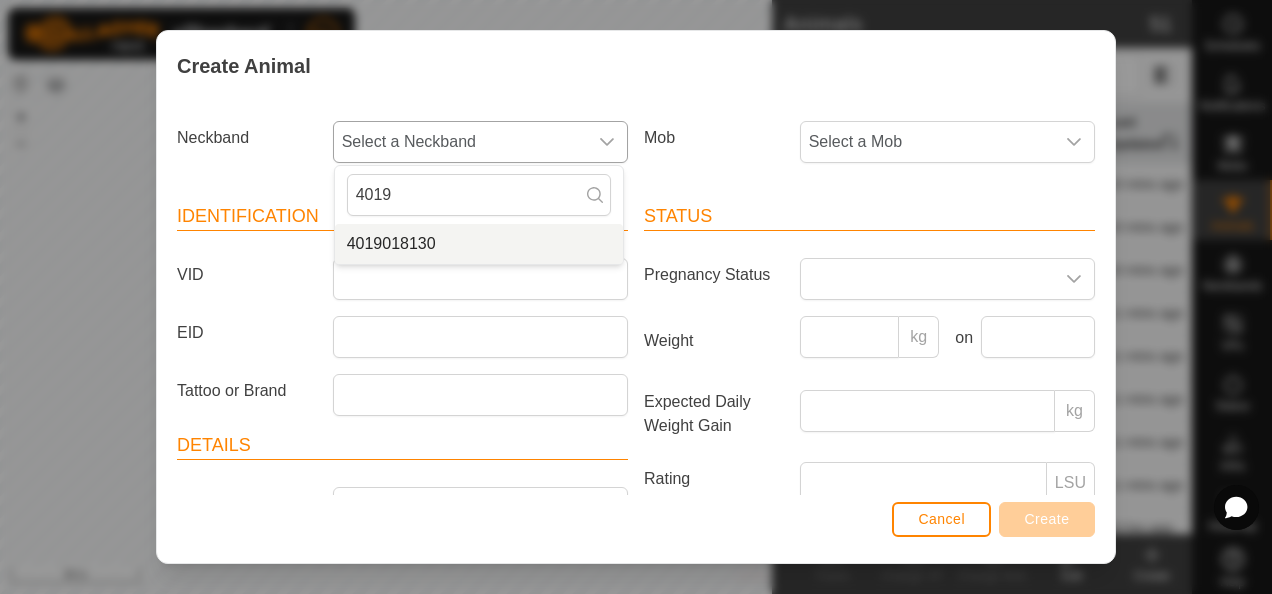 type on "4019" 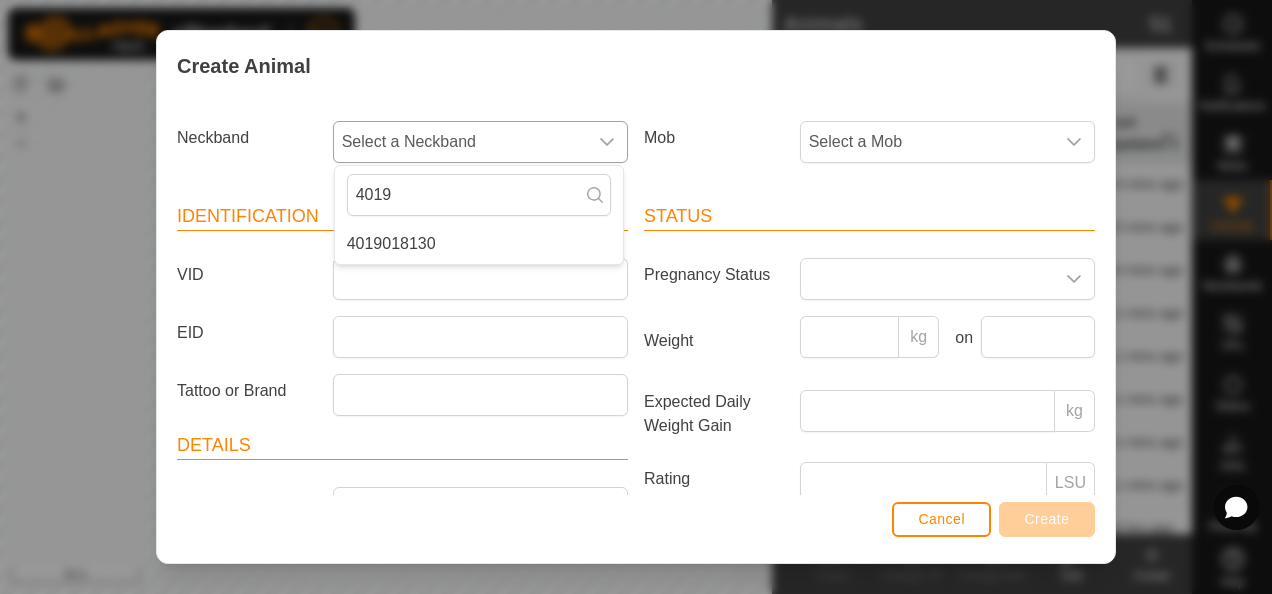click on "4019018130" at bounding box center [479, 244] 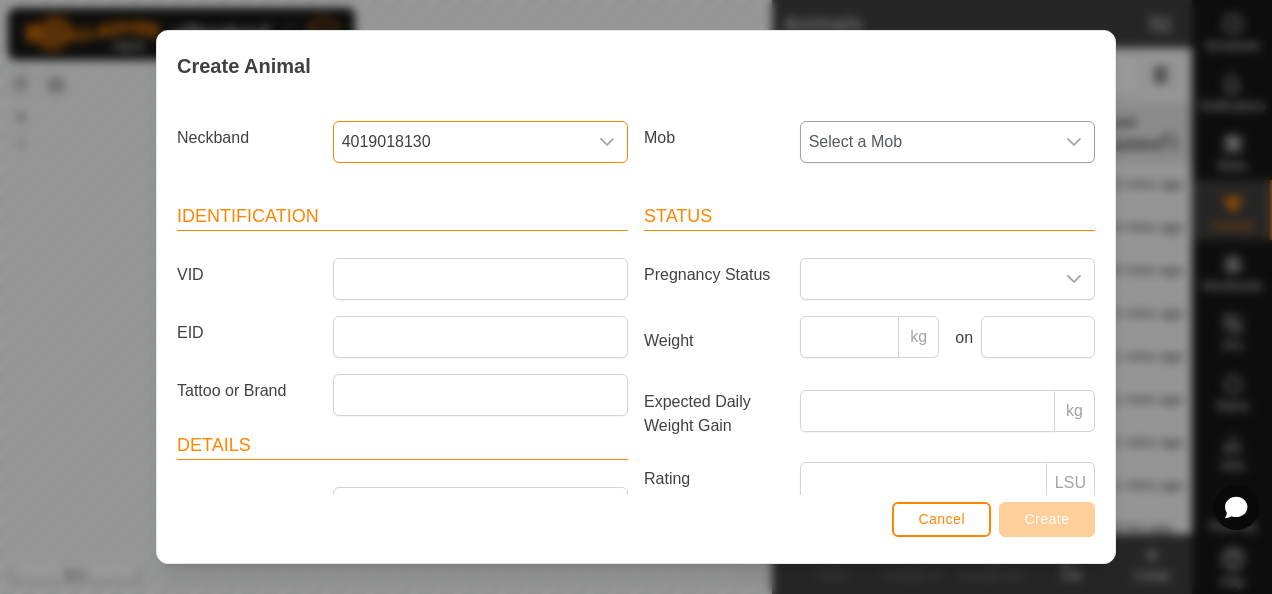 click on "Select a Mob" at bounding box center [927, 142] 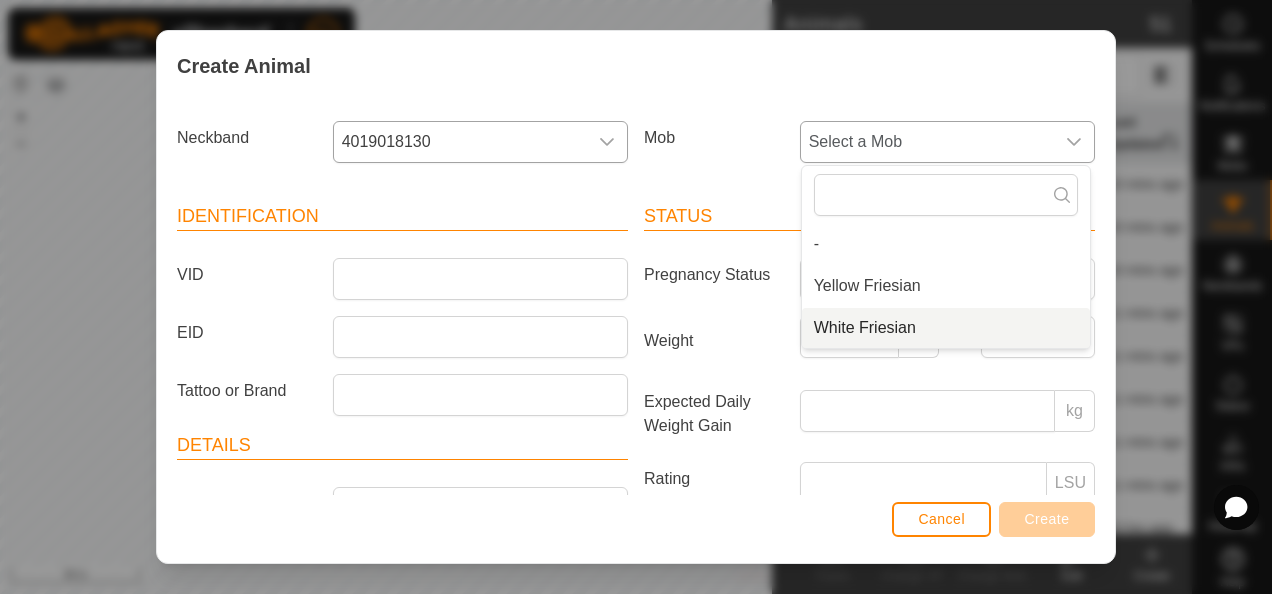 click on "White Friesian" at bounding box center [946, 328] 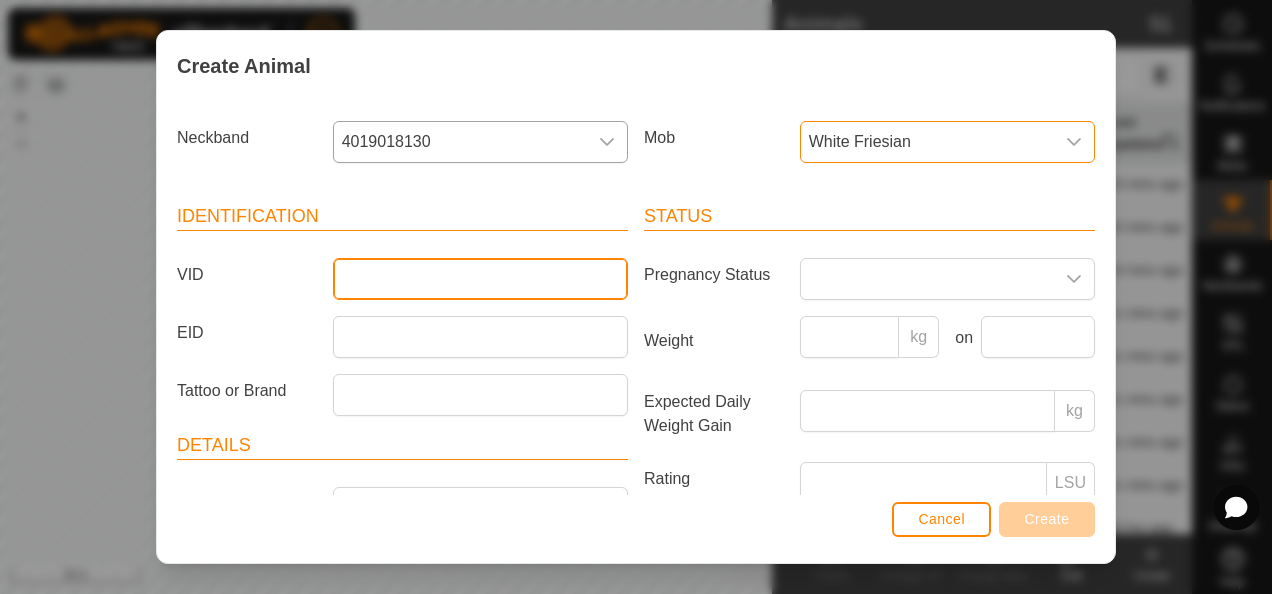 click on "VID" at bounding box center [480, 279] 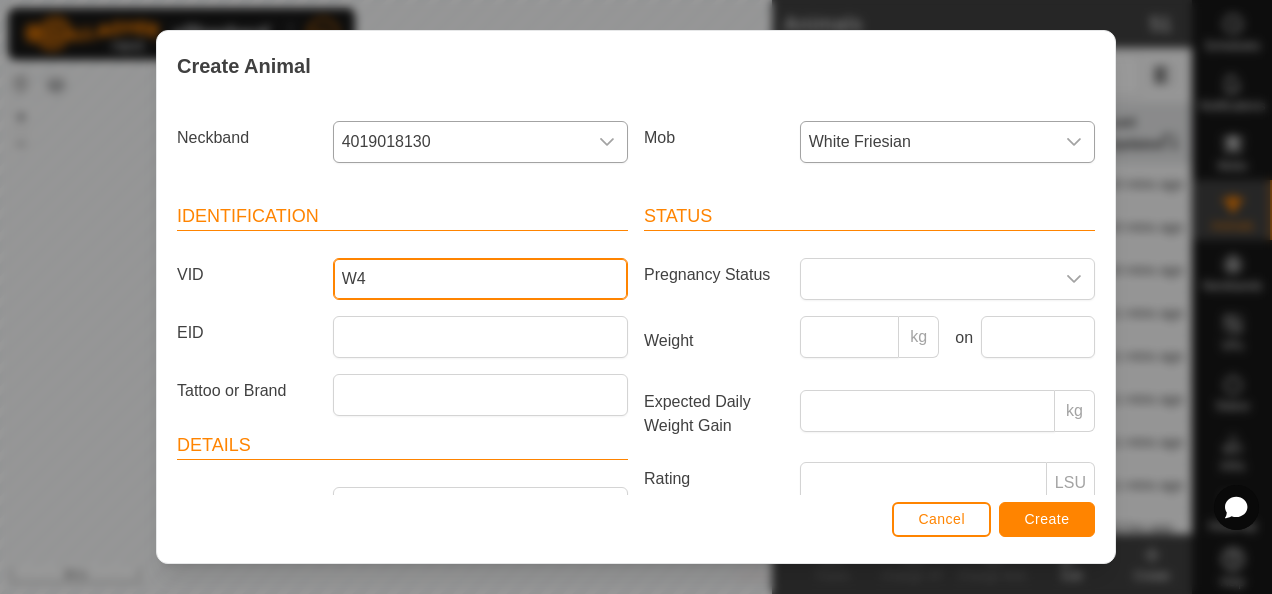 type on "W4" 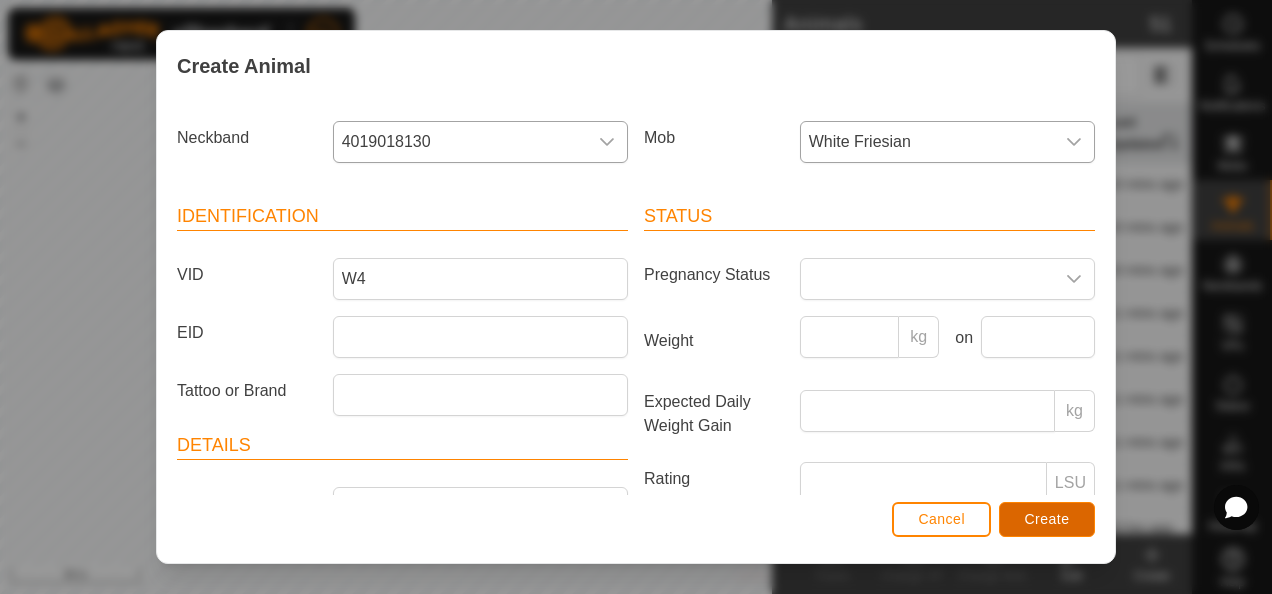 click on "Create" at bounding box center (1047, 519) 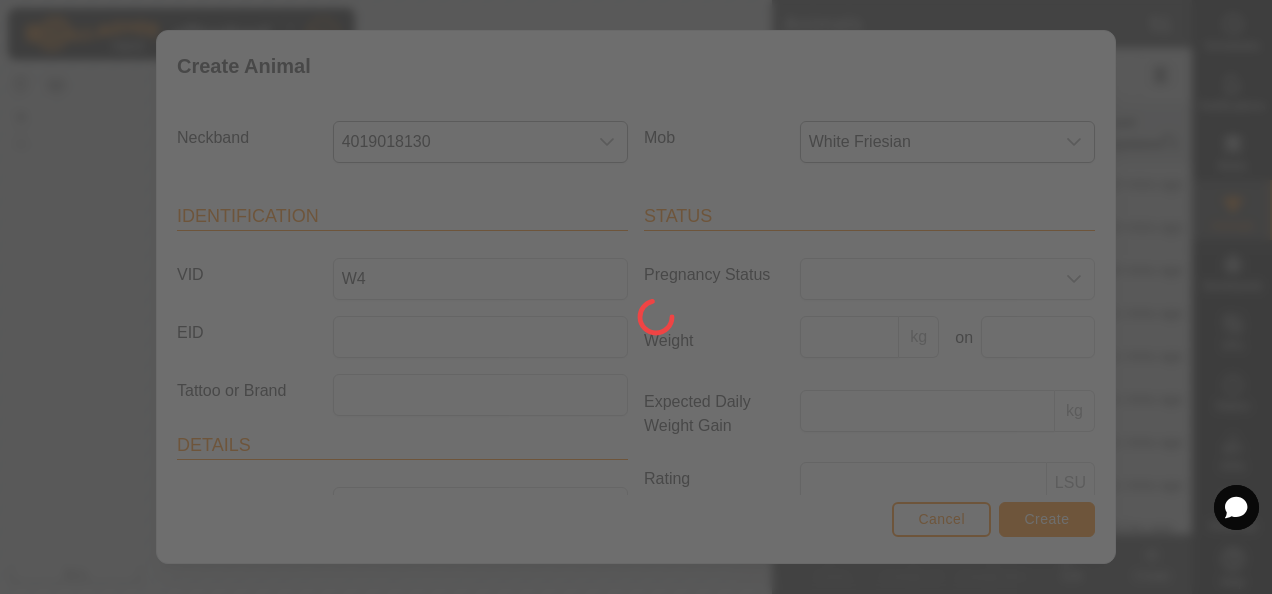 click 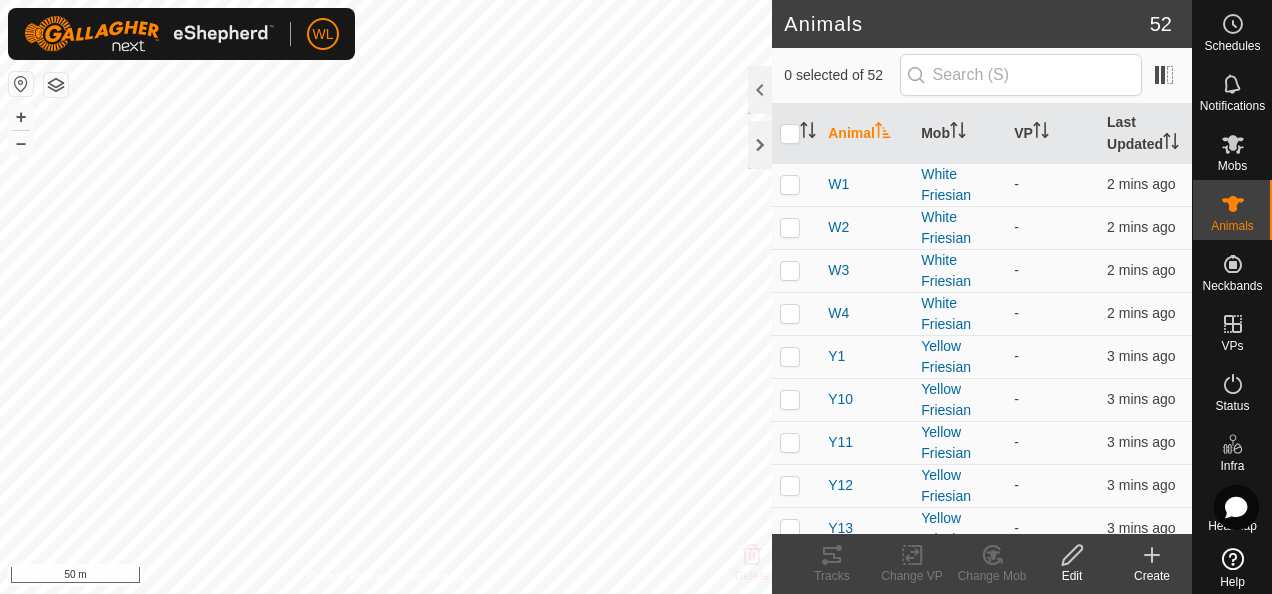 click 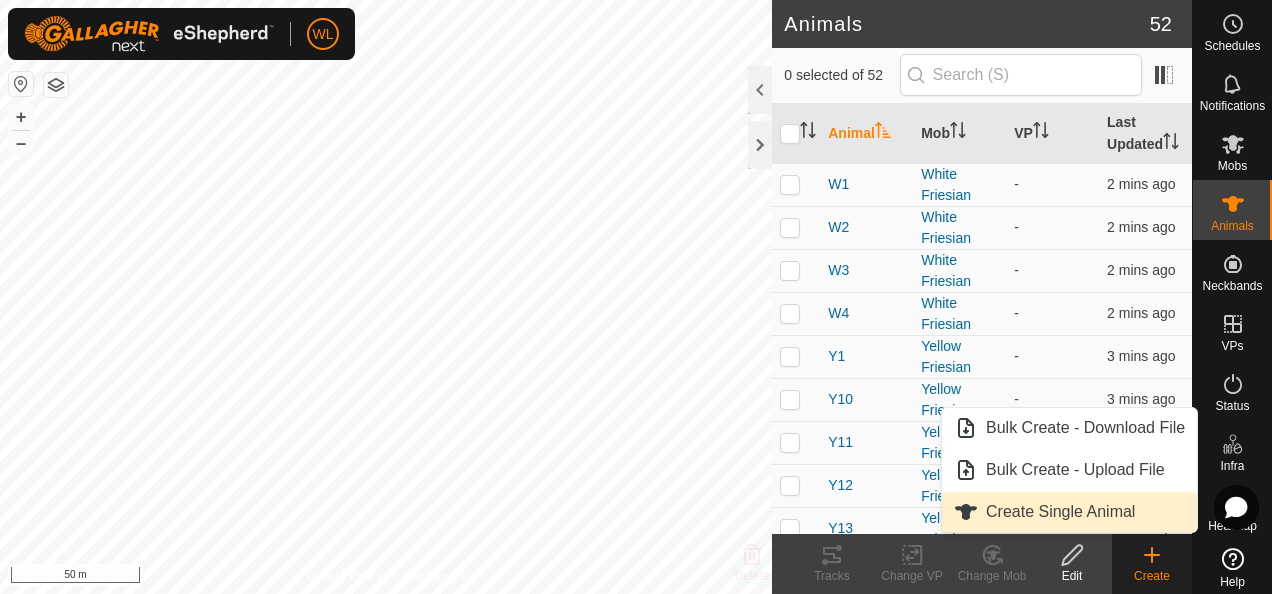 click on "Create Single Animal" at bounding box center (1069, 512) 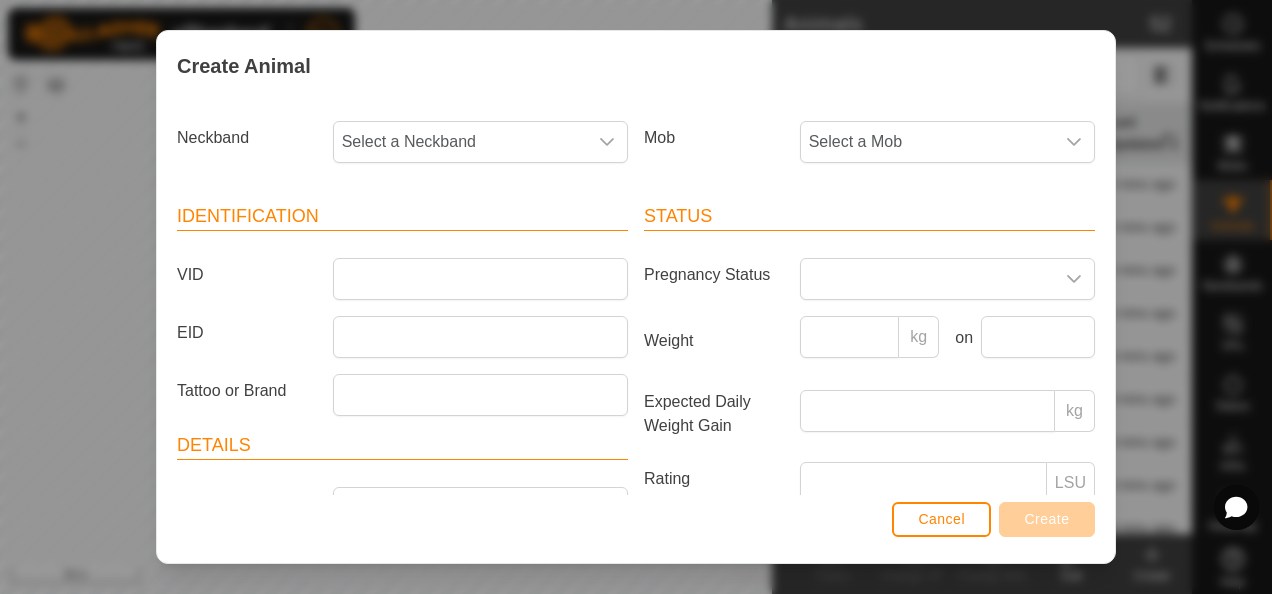 click on "Neckband Select a Neckband" at bounding box center (402, 150) 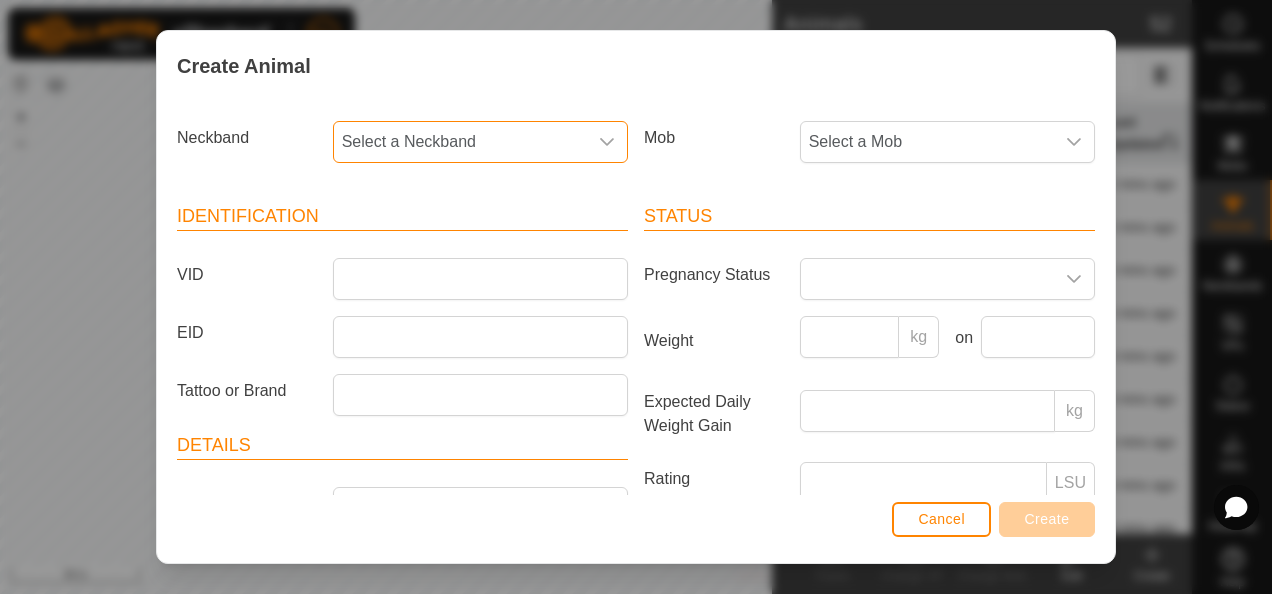click on "Select a Neckband" at bounding box center [460, 142] 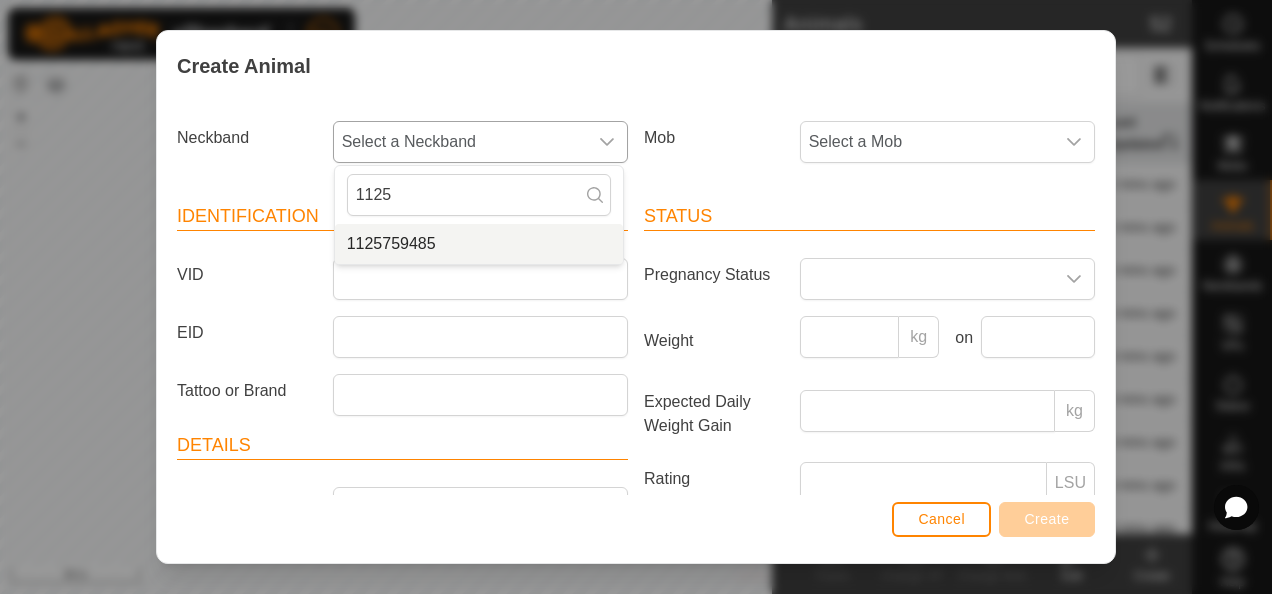 type on "1125" 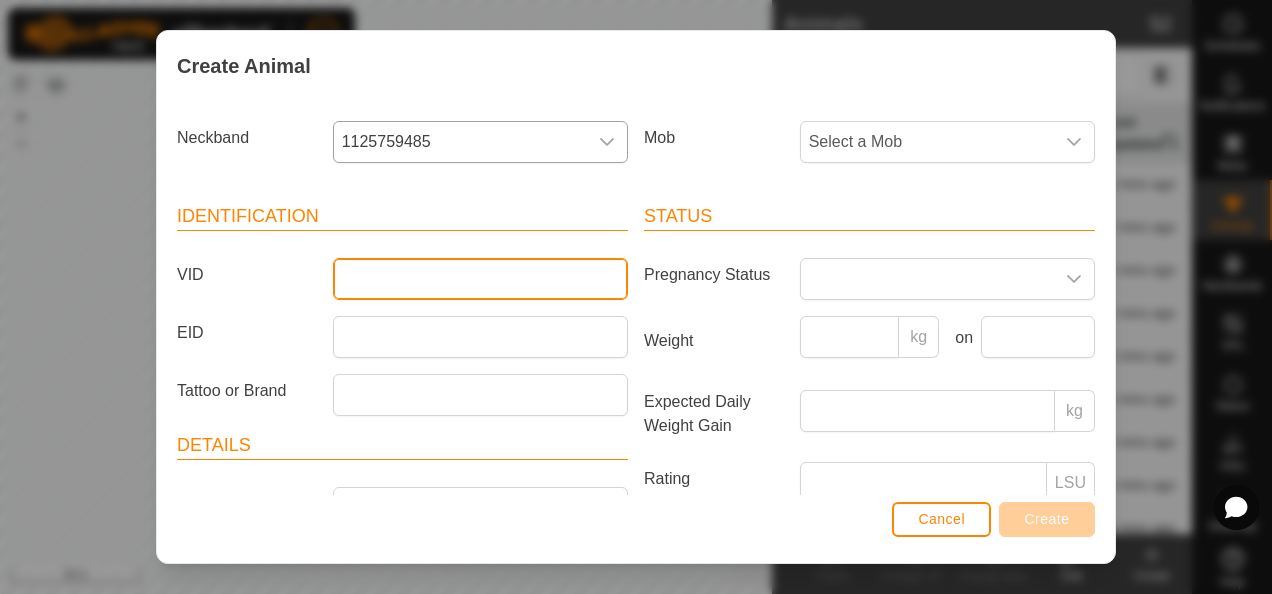 click on "VID" at bounding box center (480, 279) 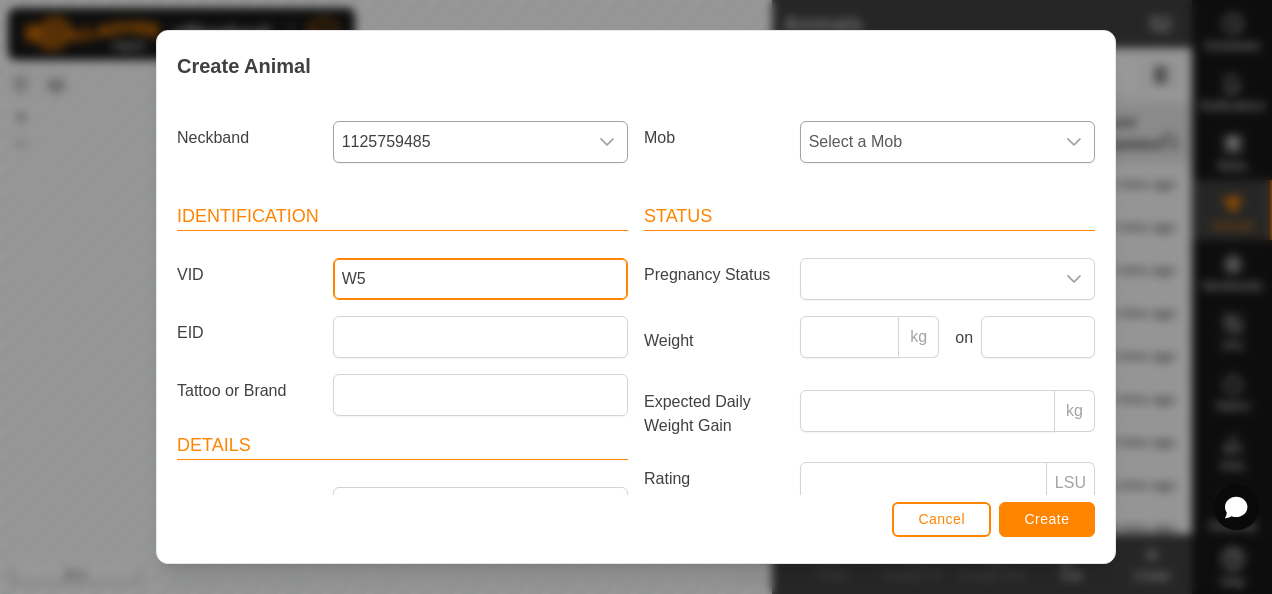 type on "W5" 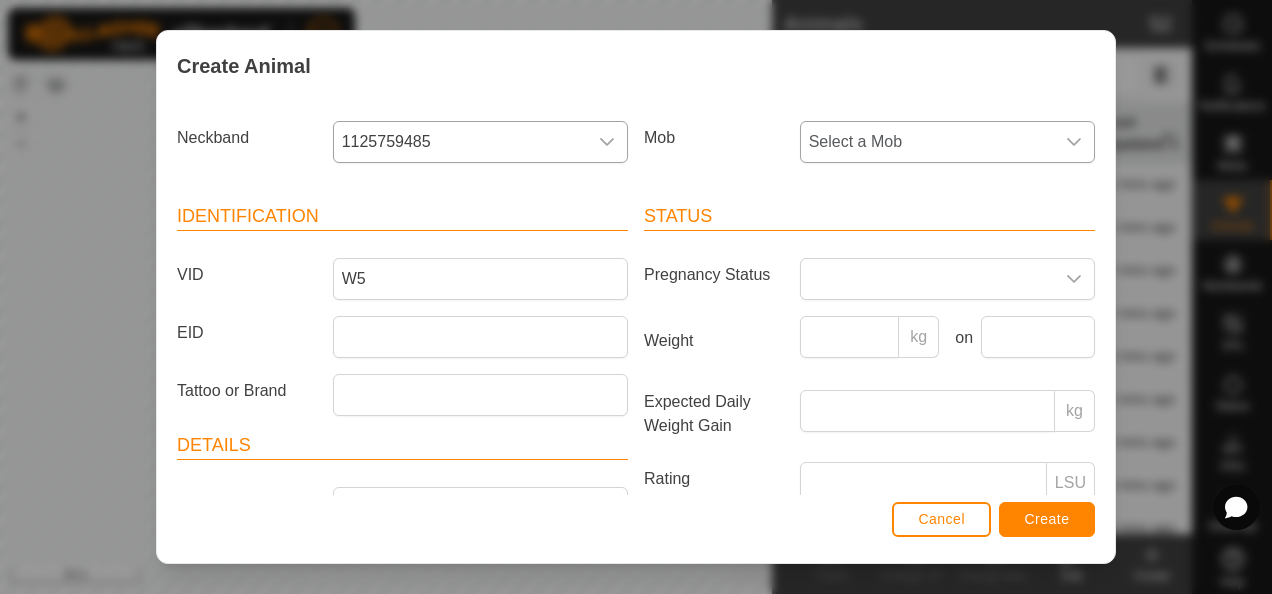 click on "Select a Mob" at bounding box center [927, 142] 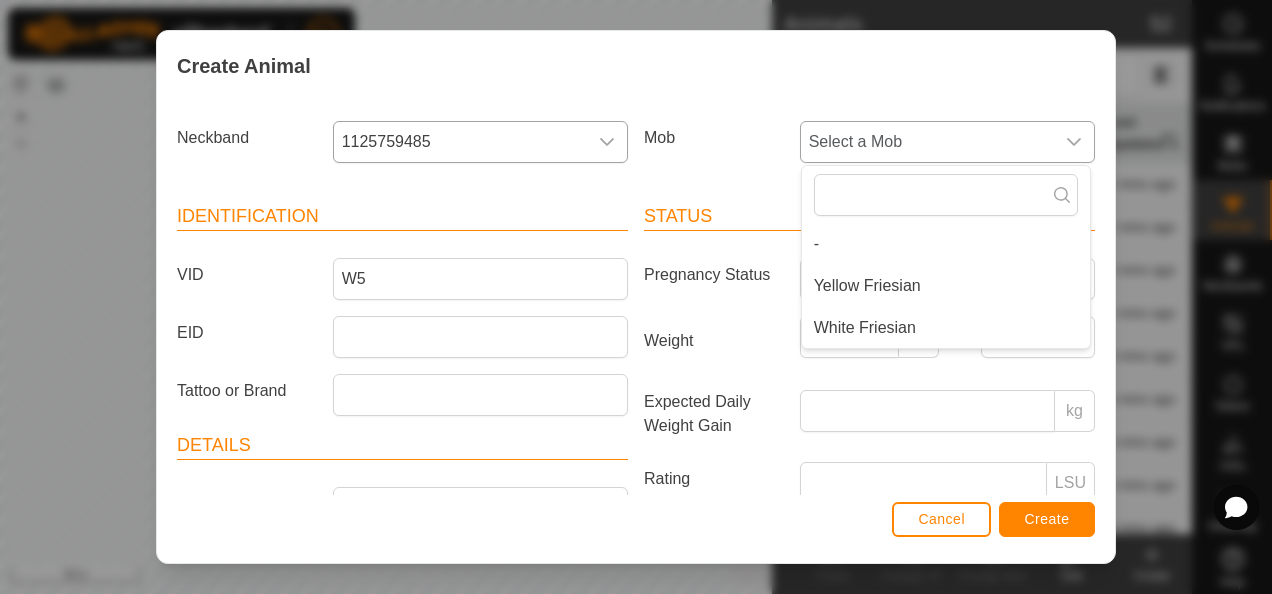 click on "White Friesian" at bounding box center [946, 328] 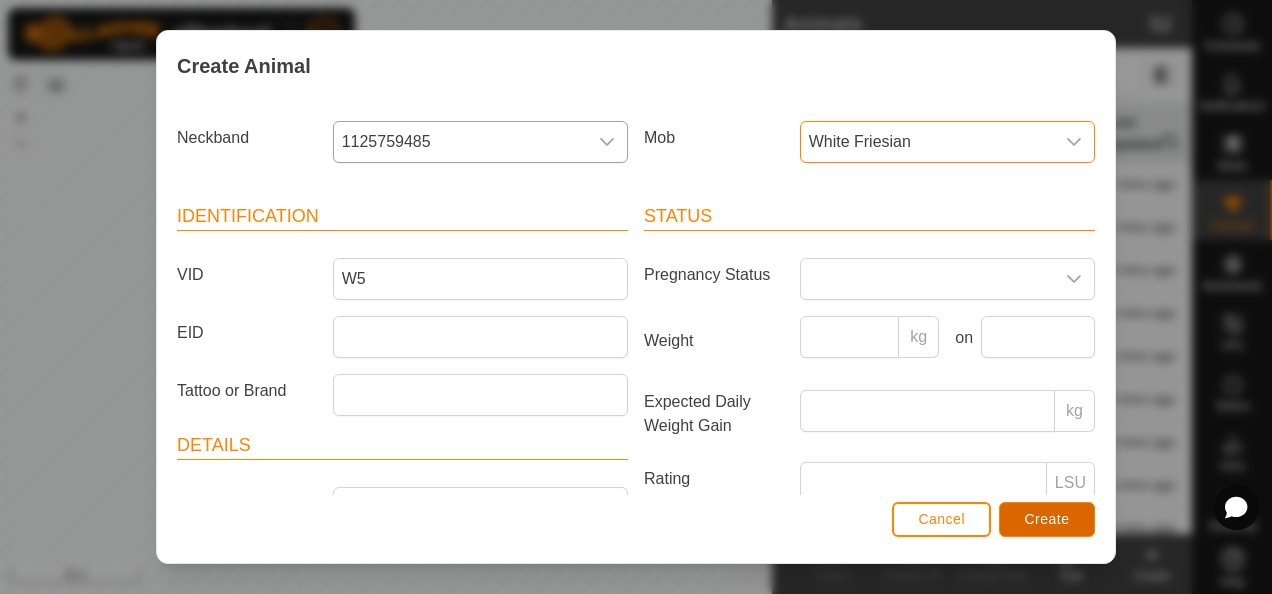 click on "Create" at bounding box center [1047, 519] 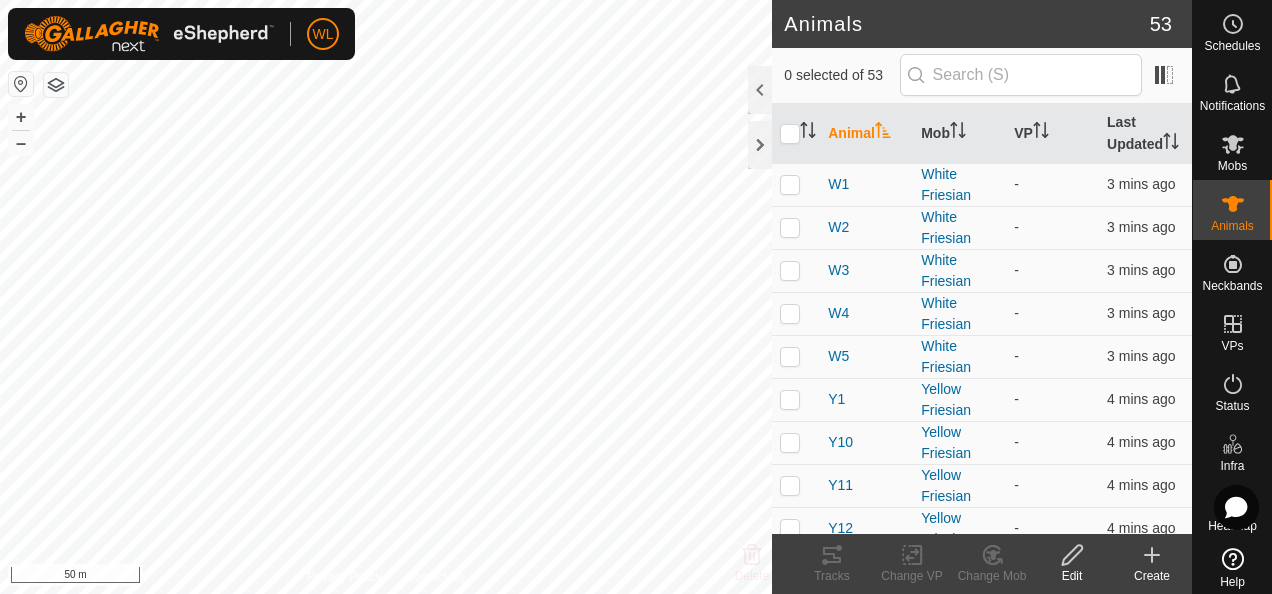 click 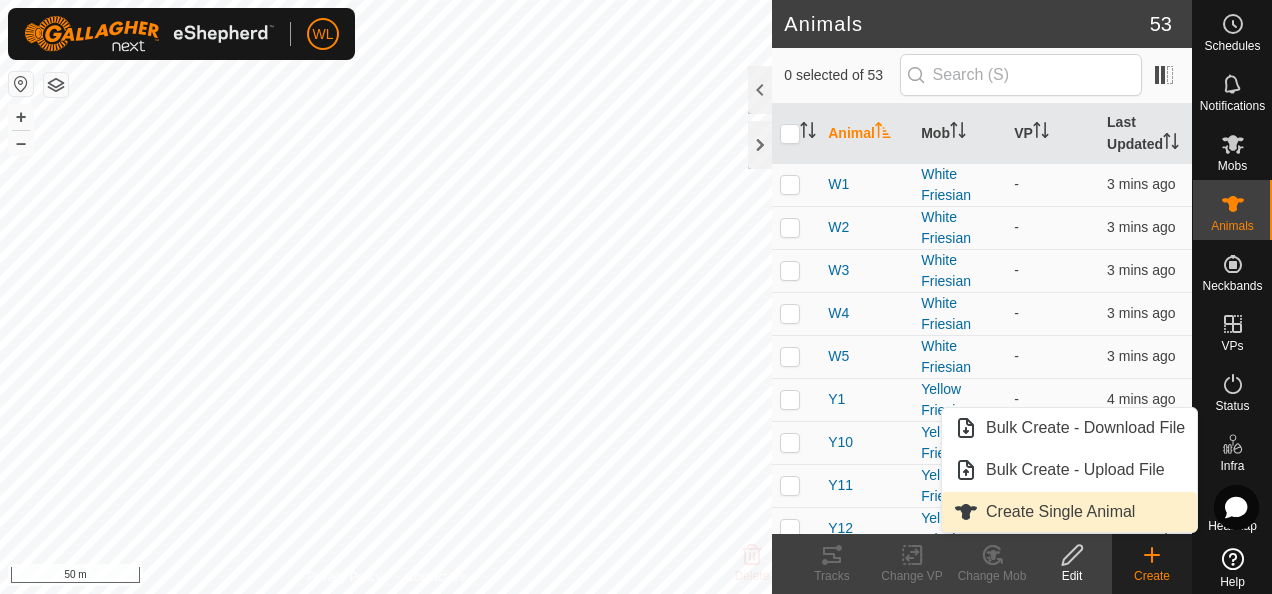 click on "Create Single Animal" at bounding box center (1069, 512) 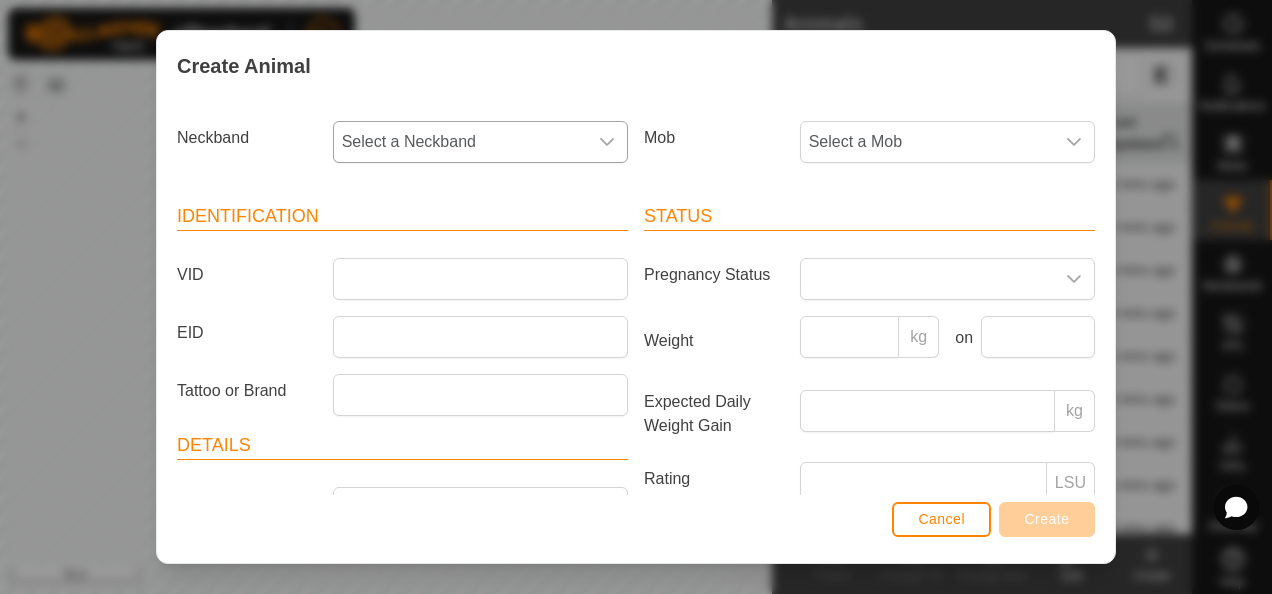 click on "Select a Neckband" at bounding box center [460, 142] 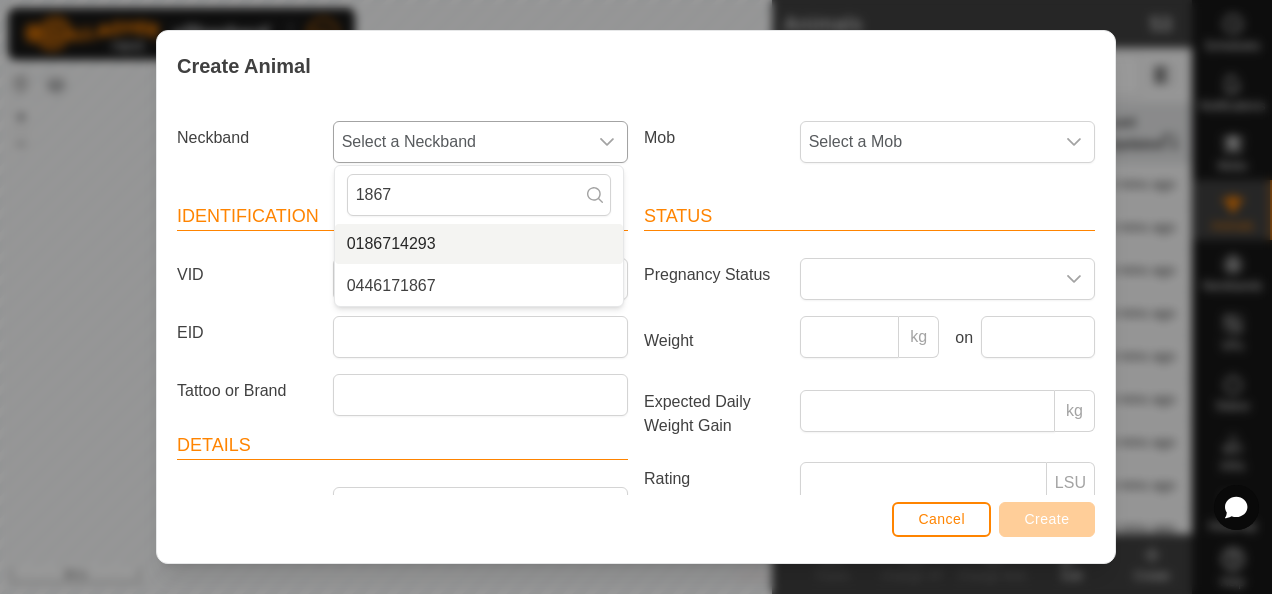 type on "1867" 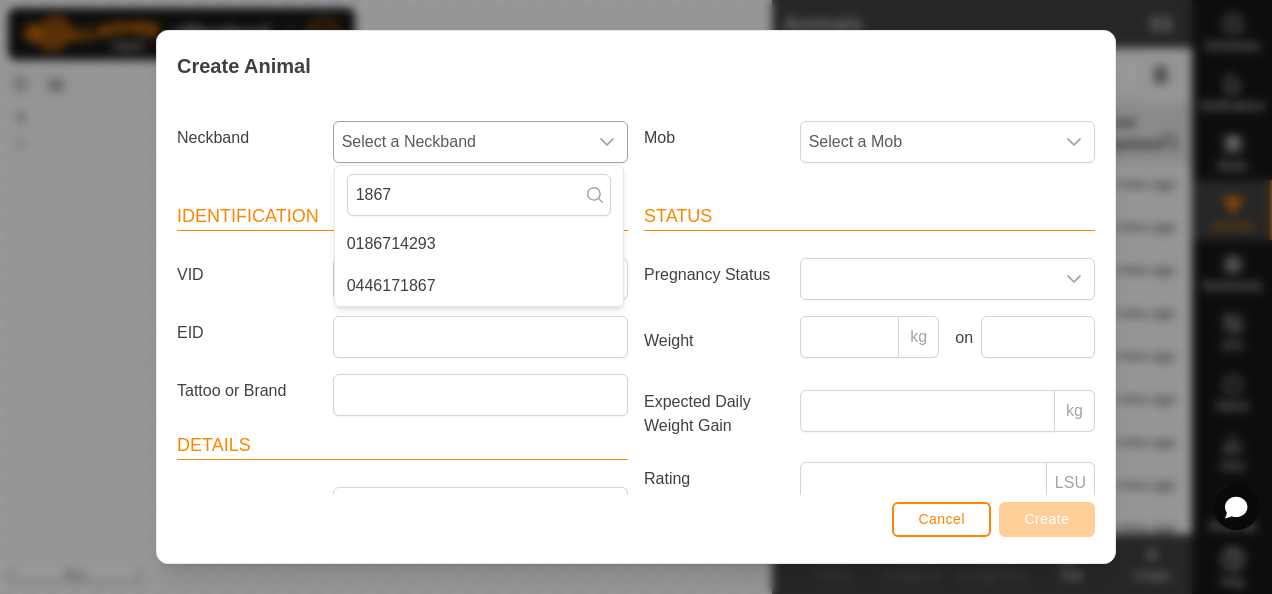 click on "0186714293" at bounding box center (479, 244) 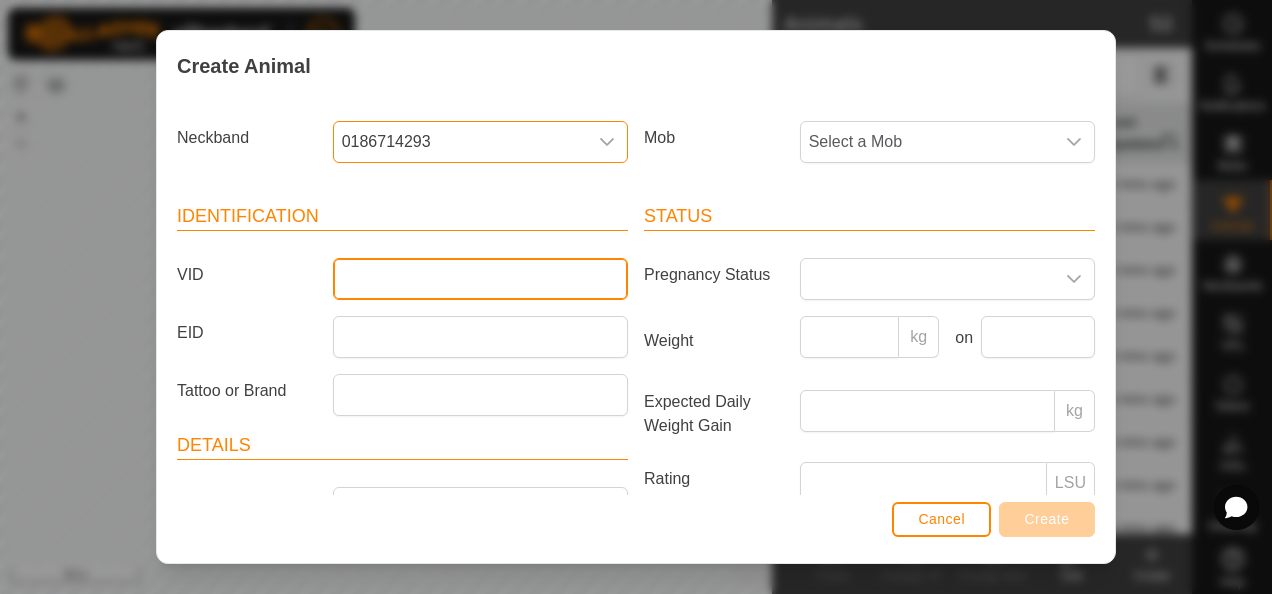 click on "VID" at bounding box center (480, 279) 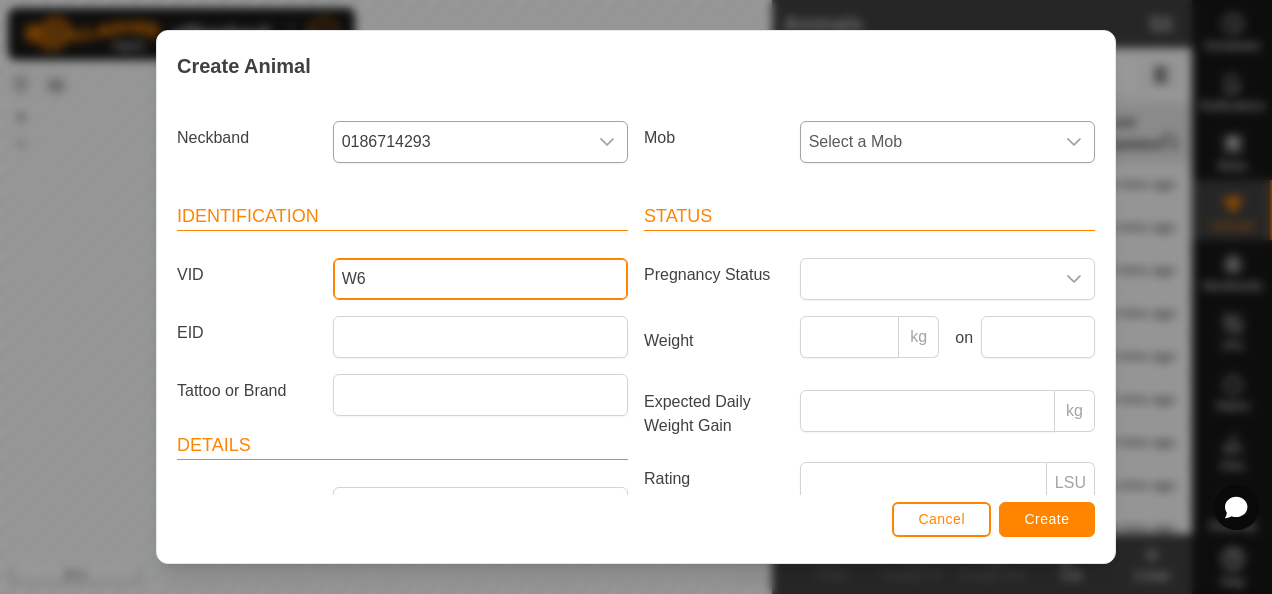 type on "W6" 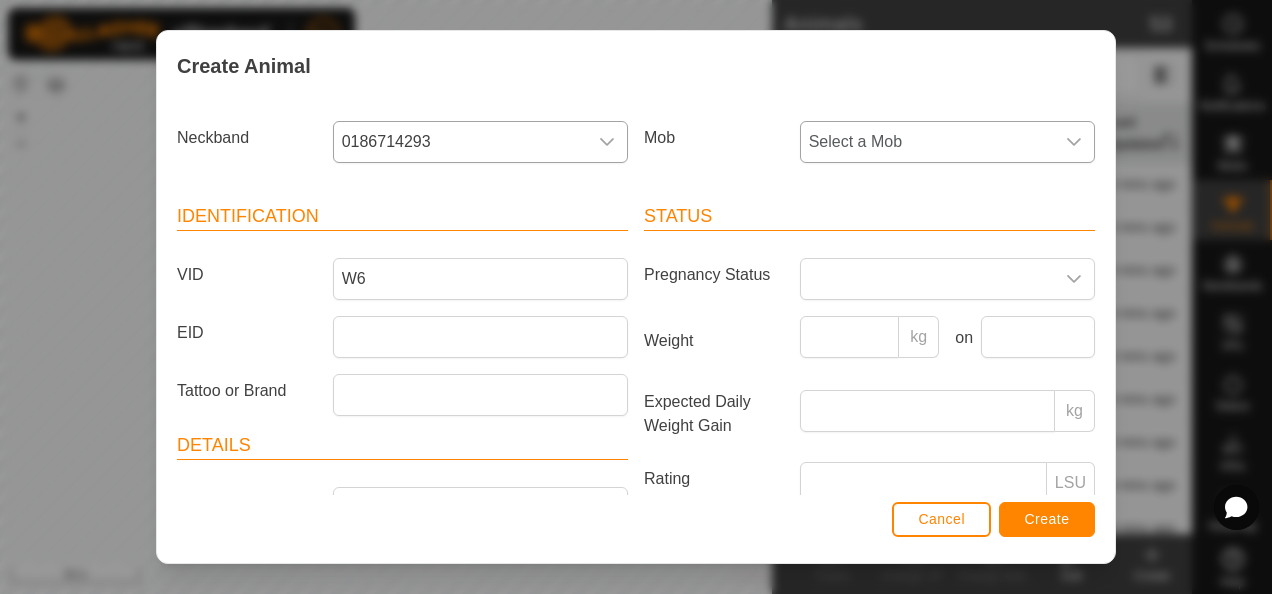 click on "Select a Mob" at bounding box center (927, 142) 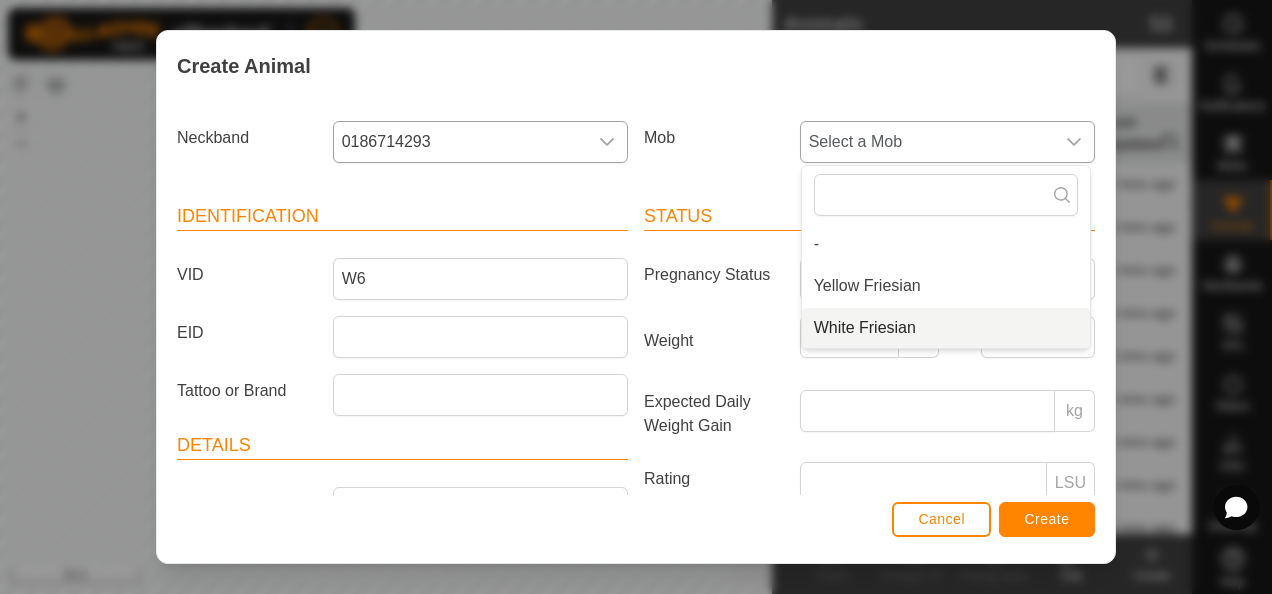 click on "White Friesian" at bounding box center (946, 328) 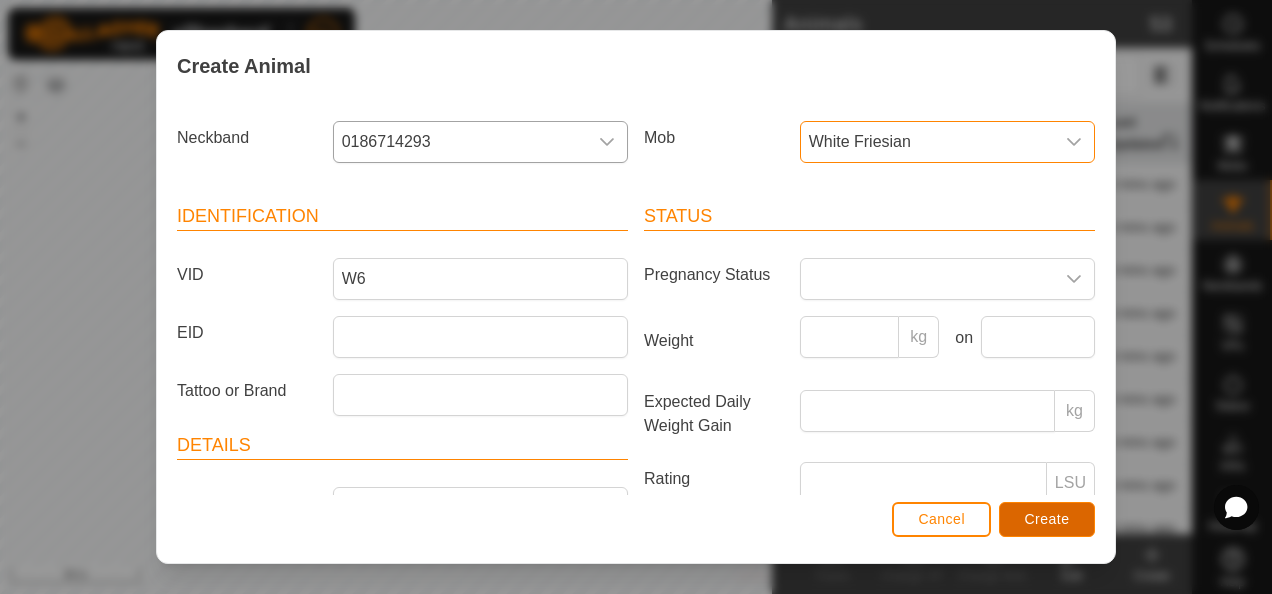 click on "Create" at bounding box center [1047, 519] 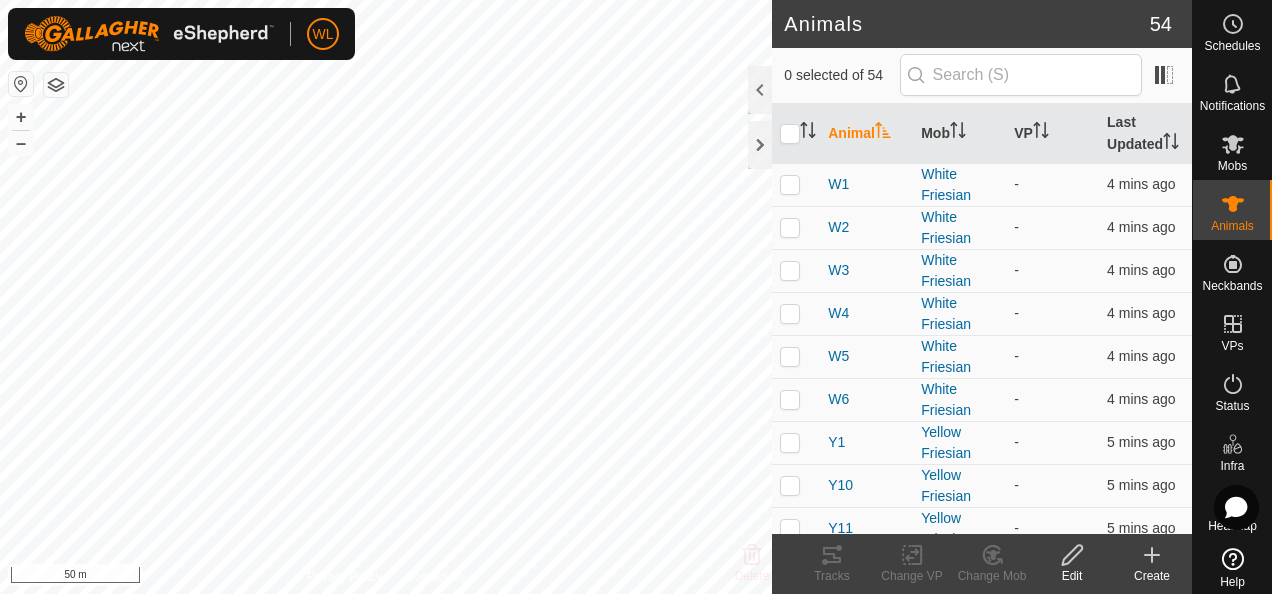 click 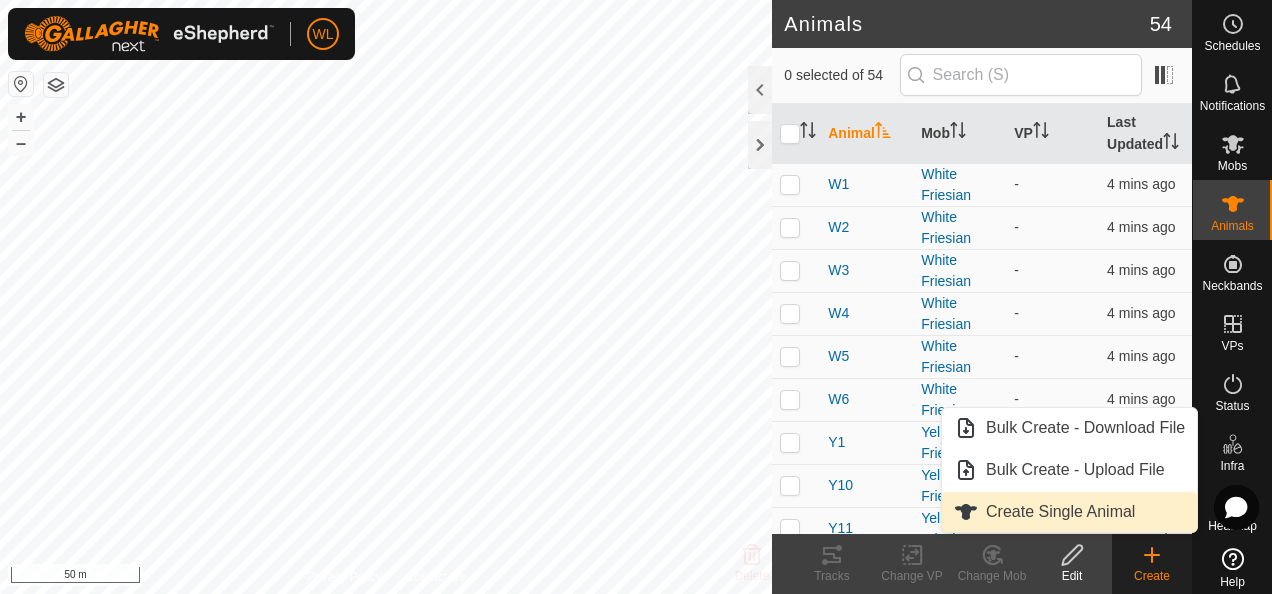 click on "Create Single Animal" at bounding box center (1069, 512) 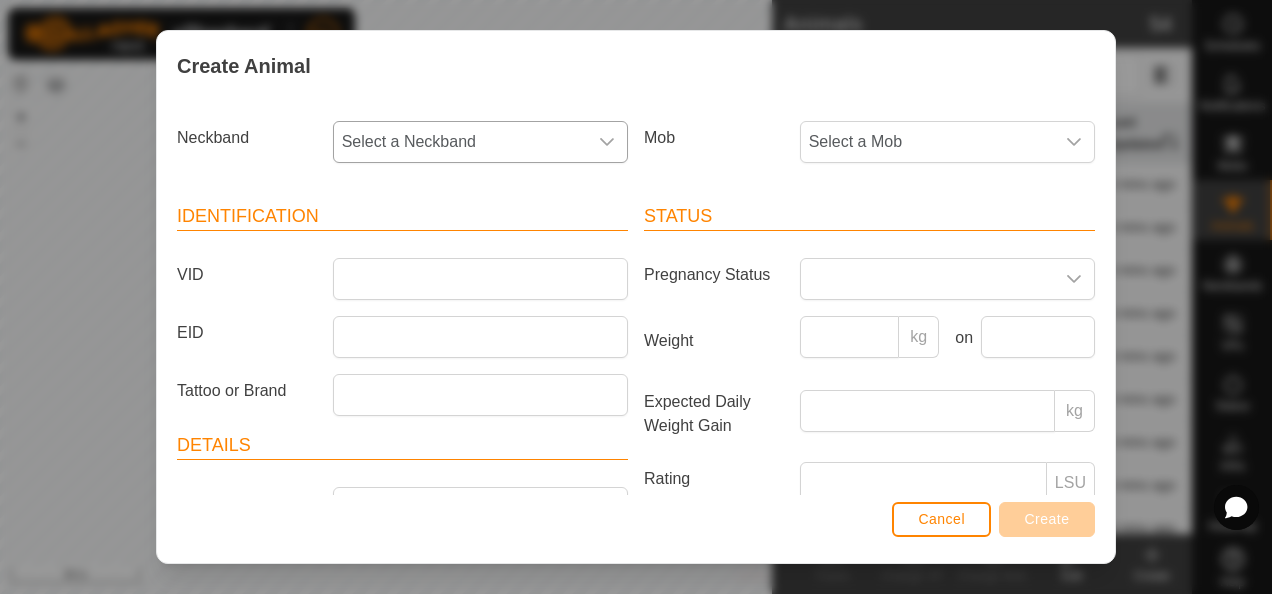 click on "Select a Neckband" at bounding box center (460, 142) 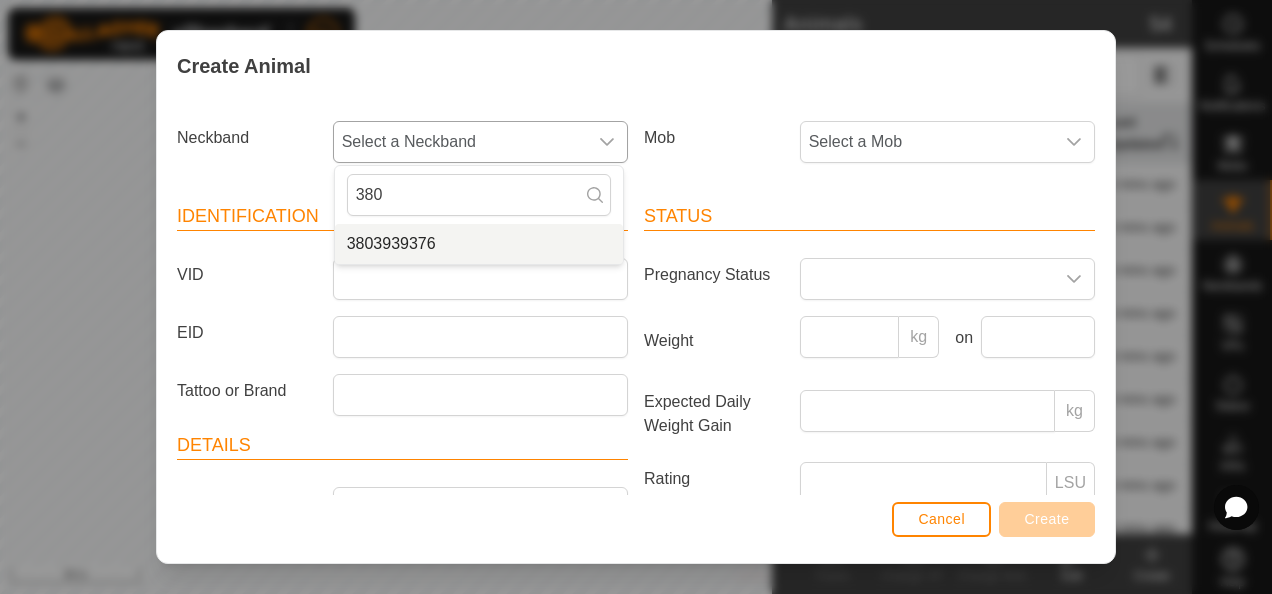 type on "380" 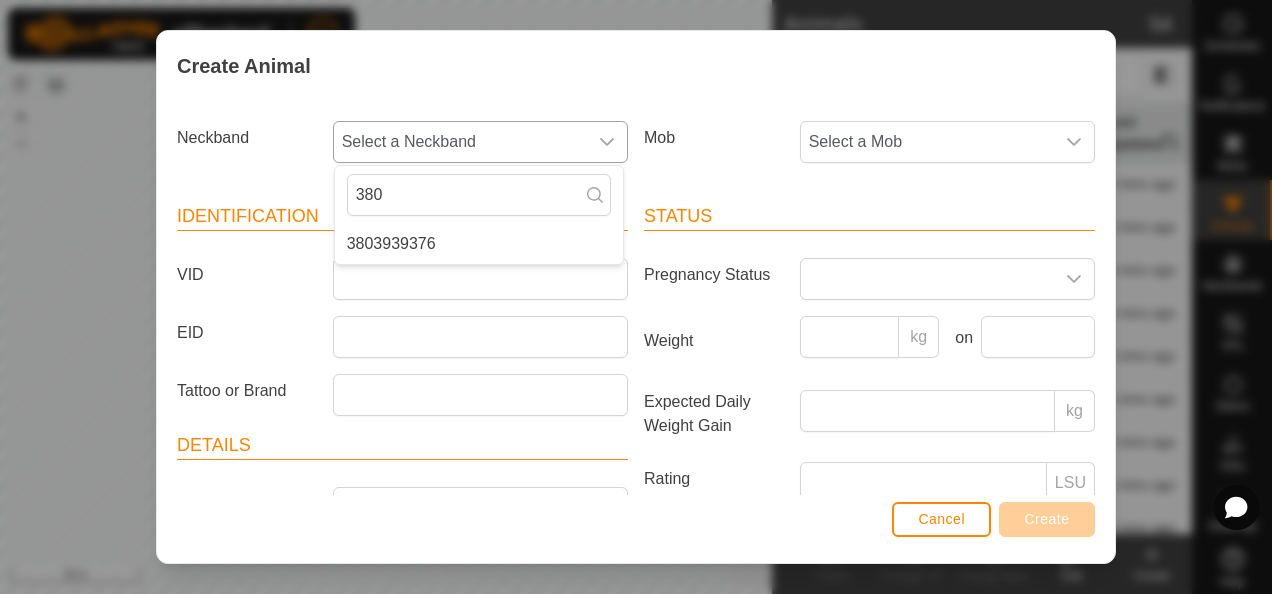 click on "3803939376" at bounding box center (479, 244) 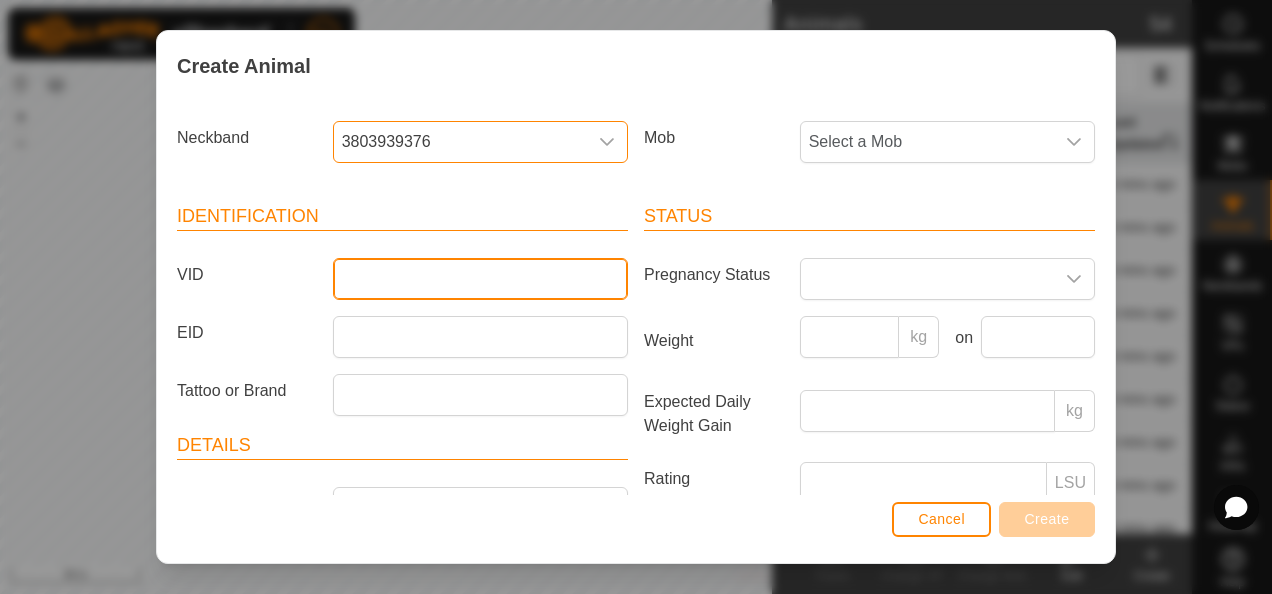click on "VID" at bounding box center [480, 279] 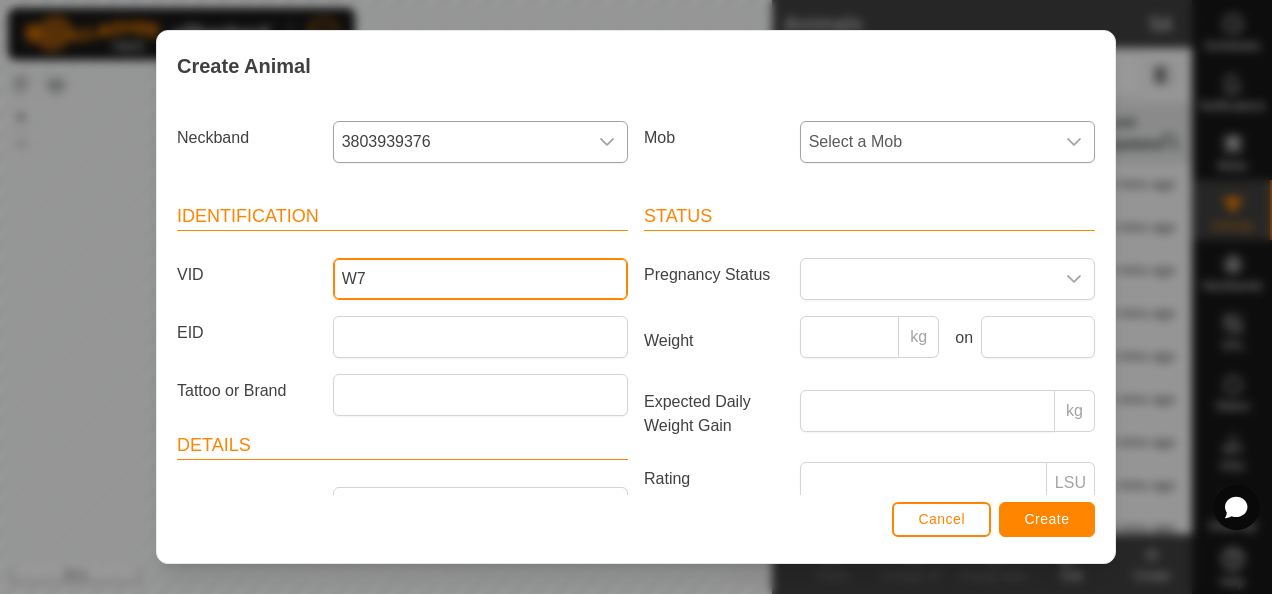 type on "W7" 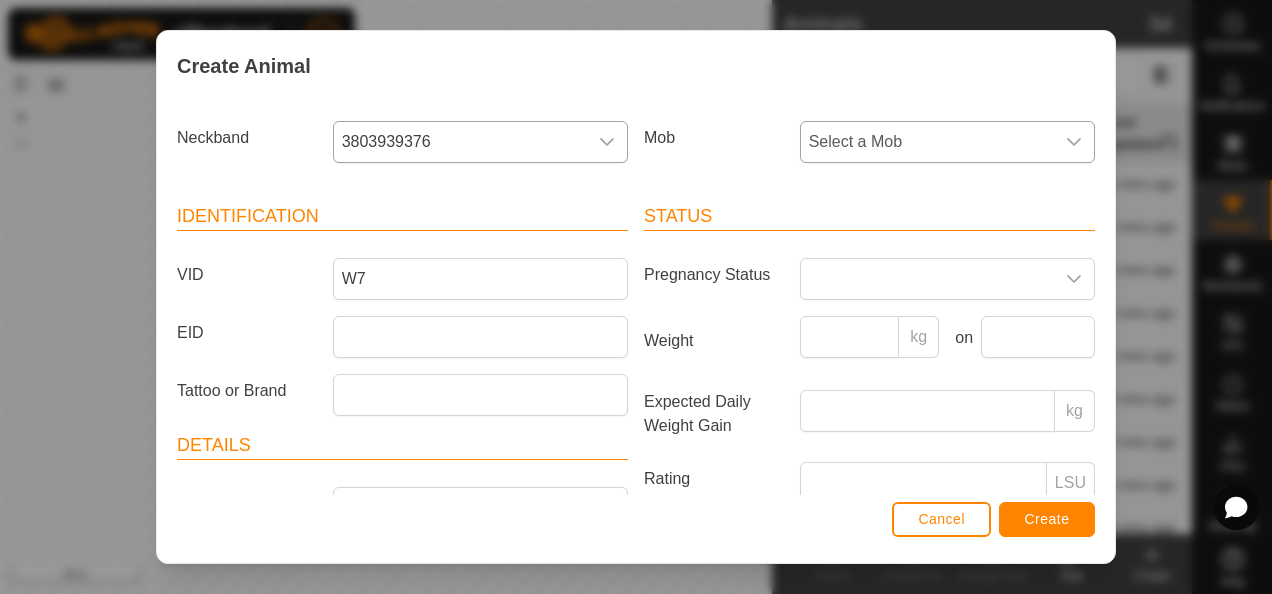 click on "Select a Mob" at bounding box center [927, 142] 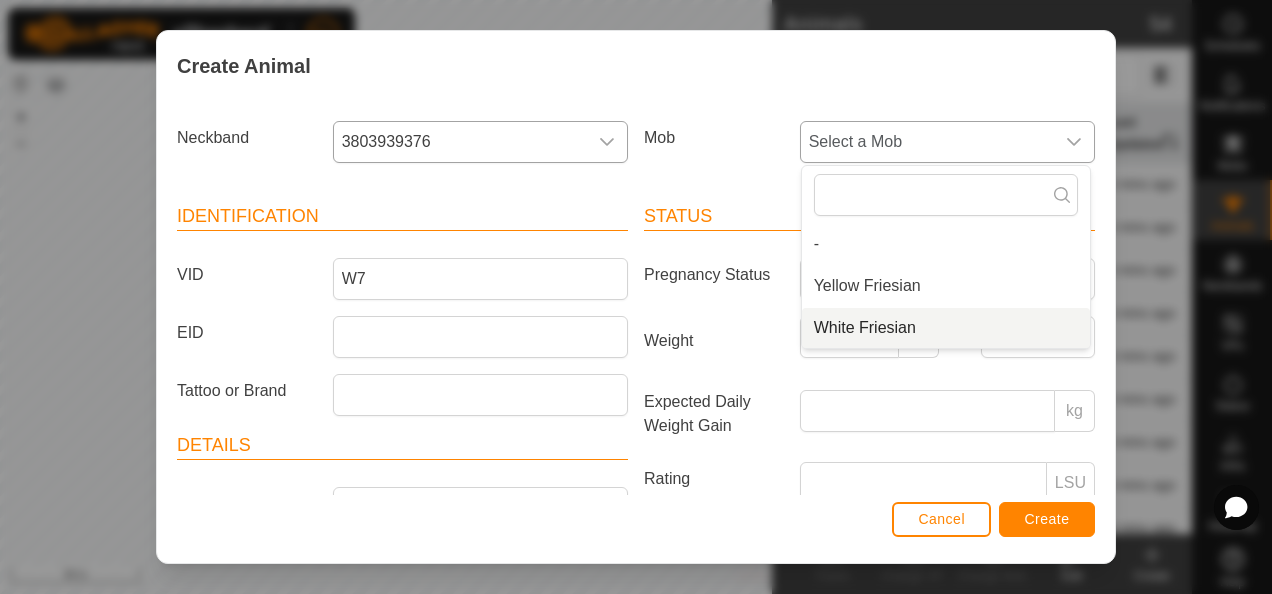click on "White Friesian" at bounding box center [946, 328] 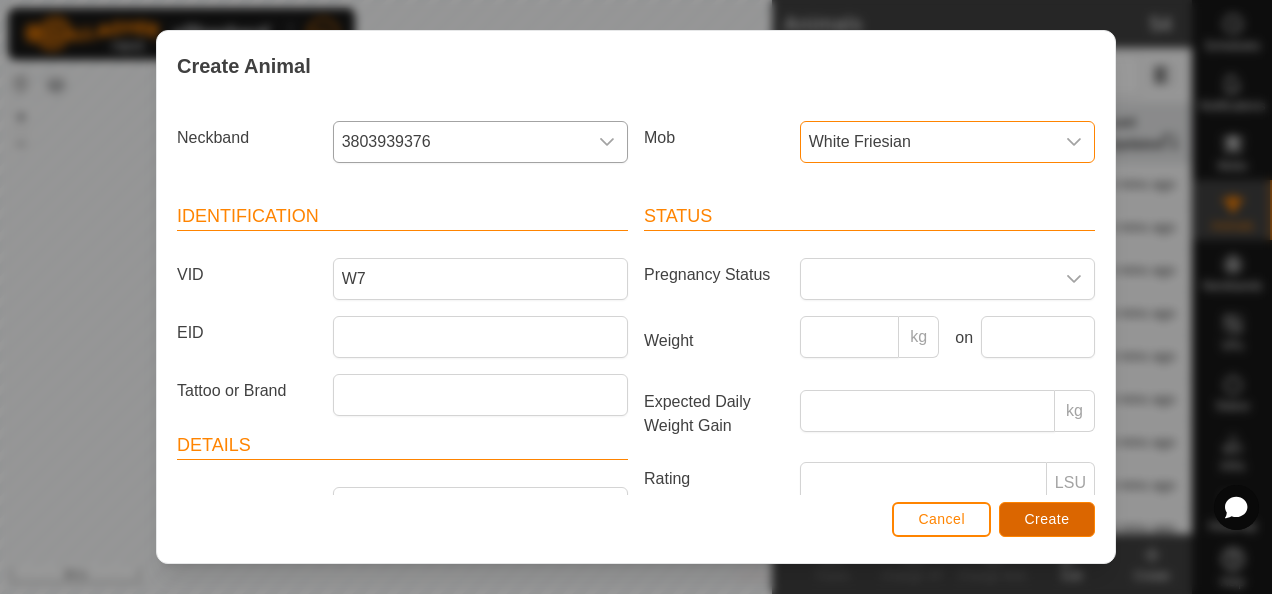 click on "Create" at bounding box center [1047, 519] 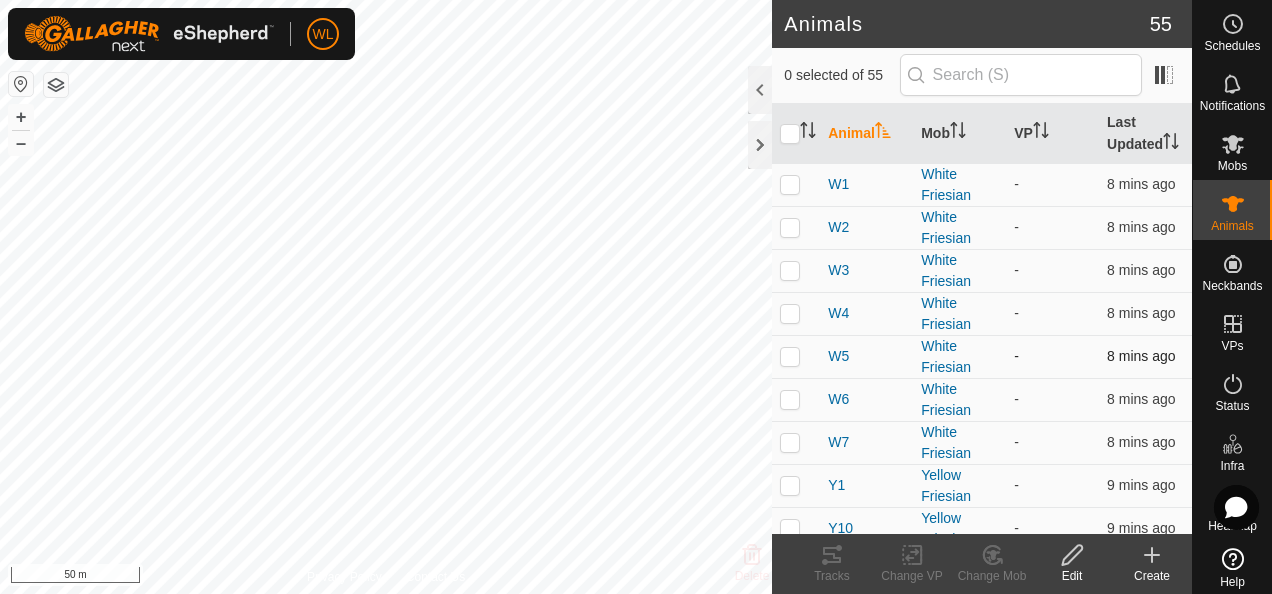 click on "8 mins ago" at bounding box center (1141, 356) 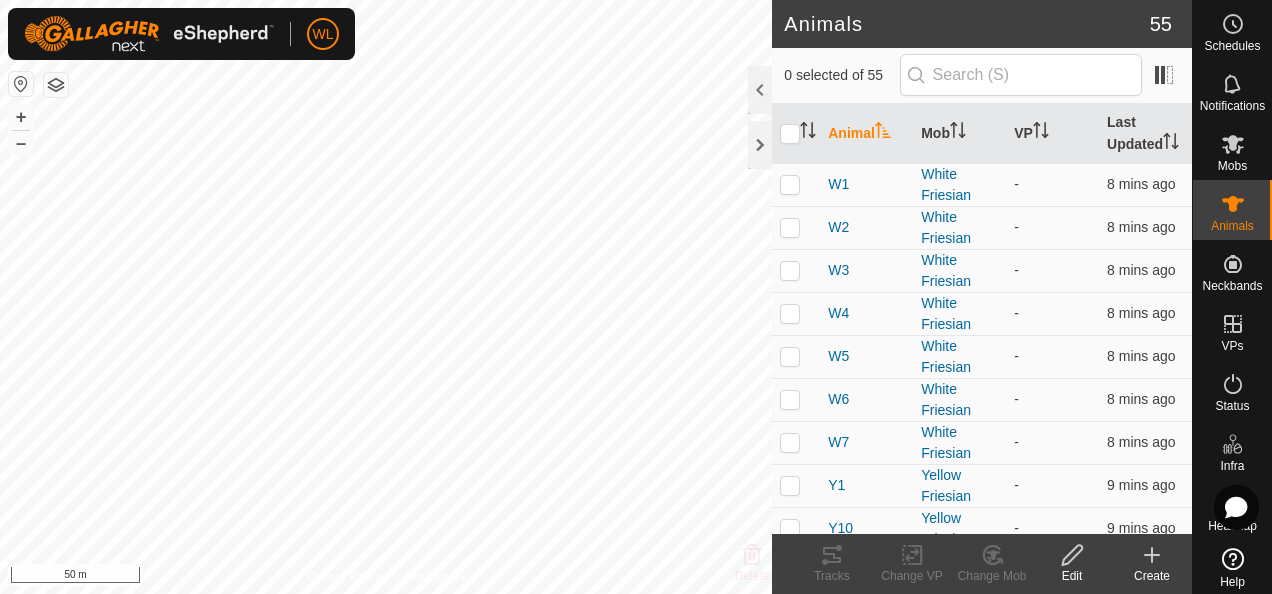 click 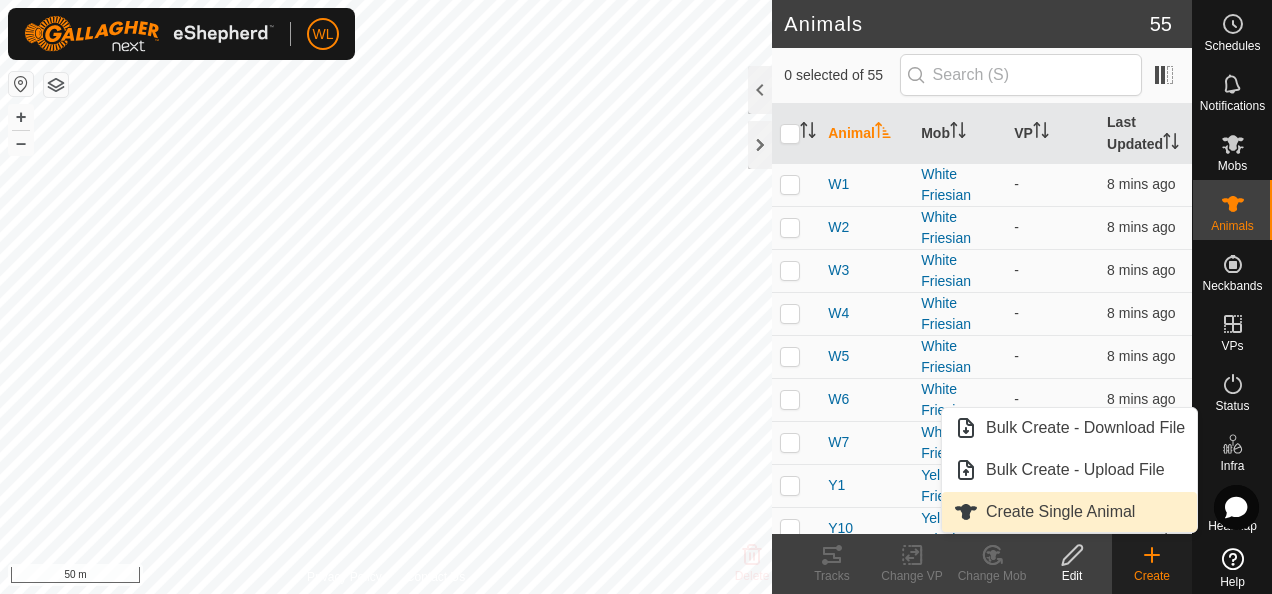 click on "Create Single Animal" at bounding box center (1069, 512) 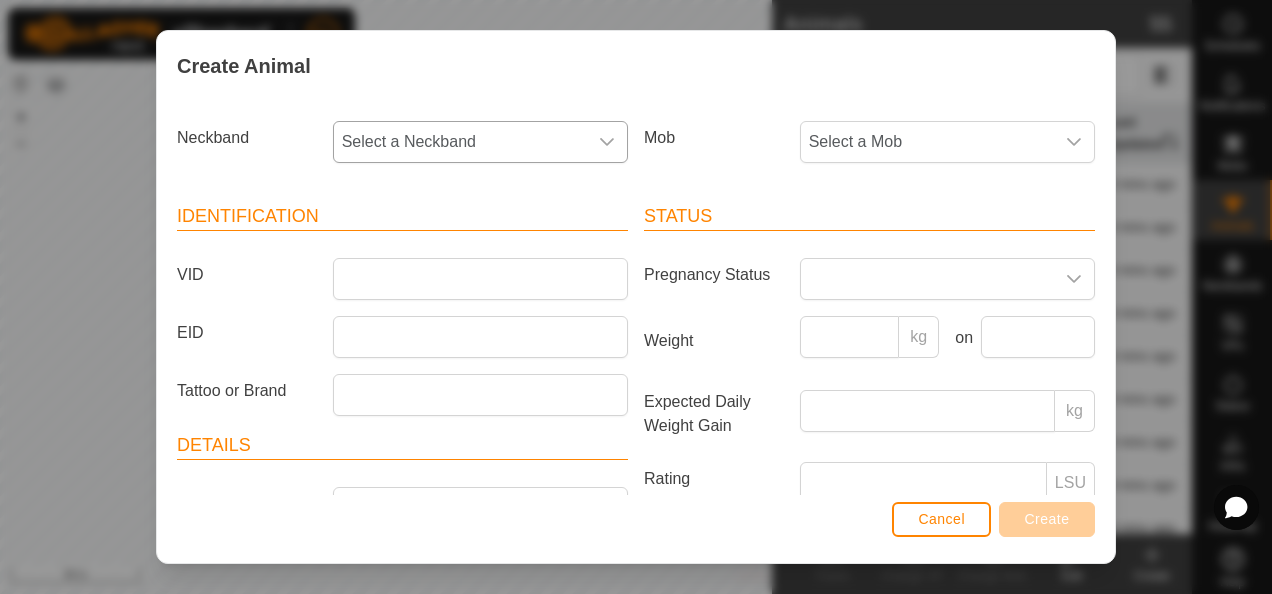 click on "Select a Neckband" at bounding box center [460, 142] 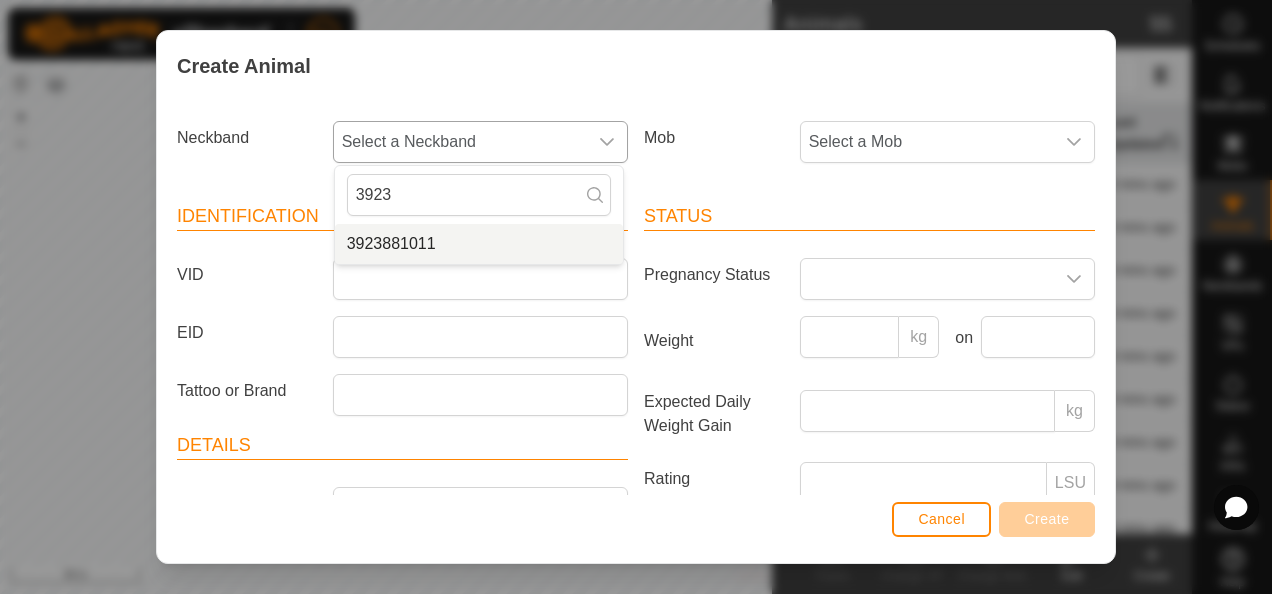 type on "3923" 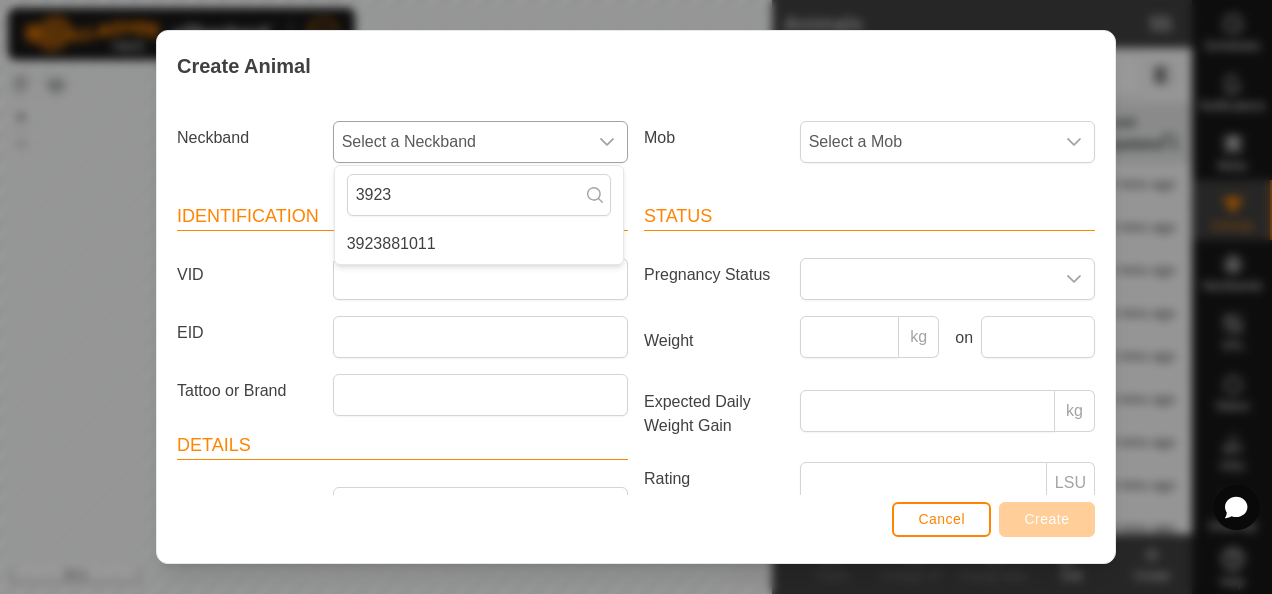 click on "3923881011" at bounding box center [479, 244] 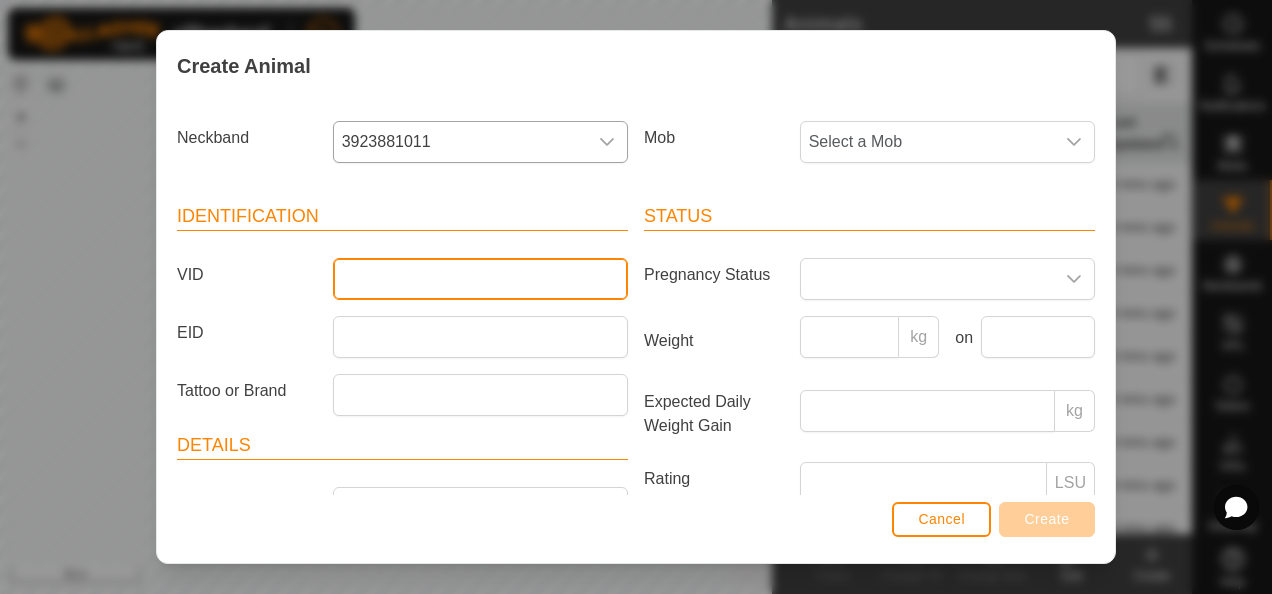 click on "VID" at bounding box center (480, 279) 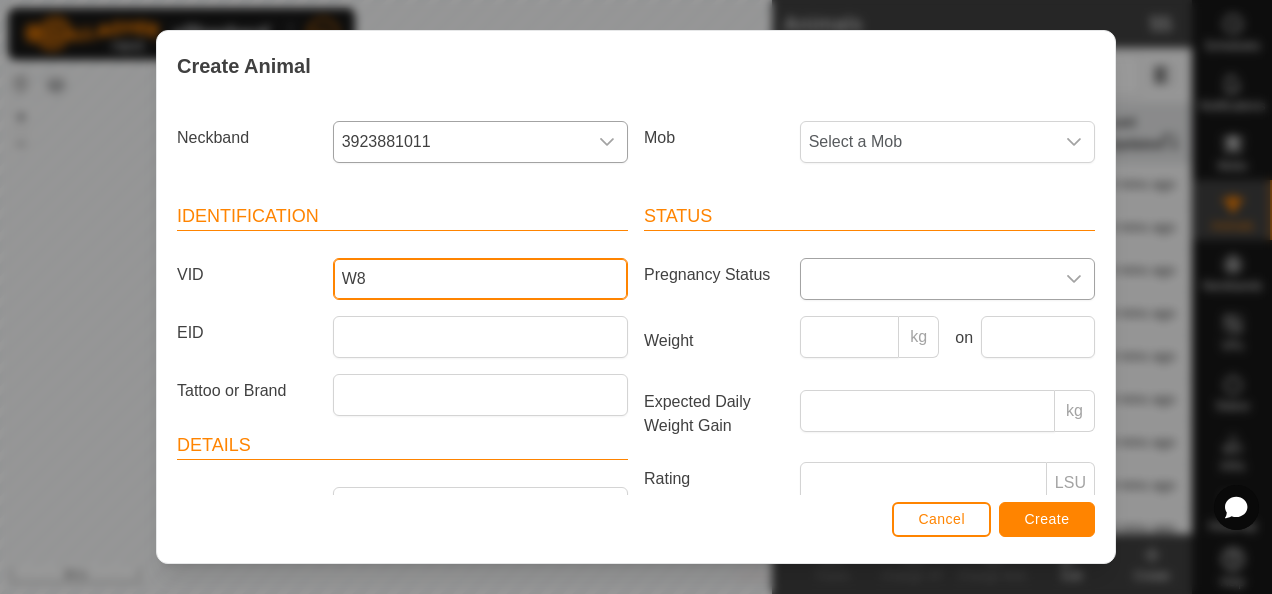 type on "W8" 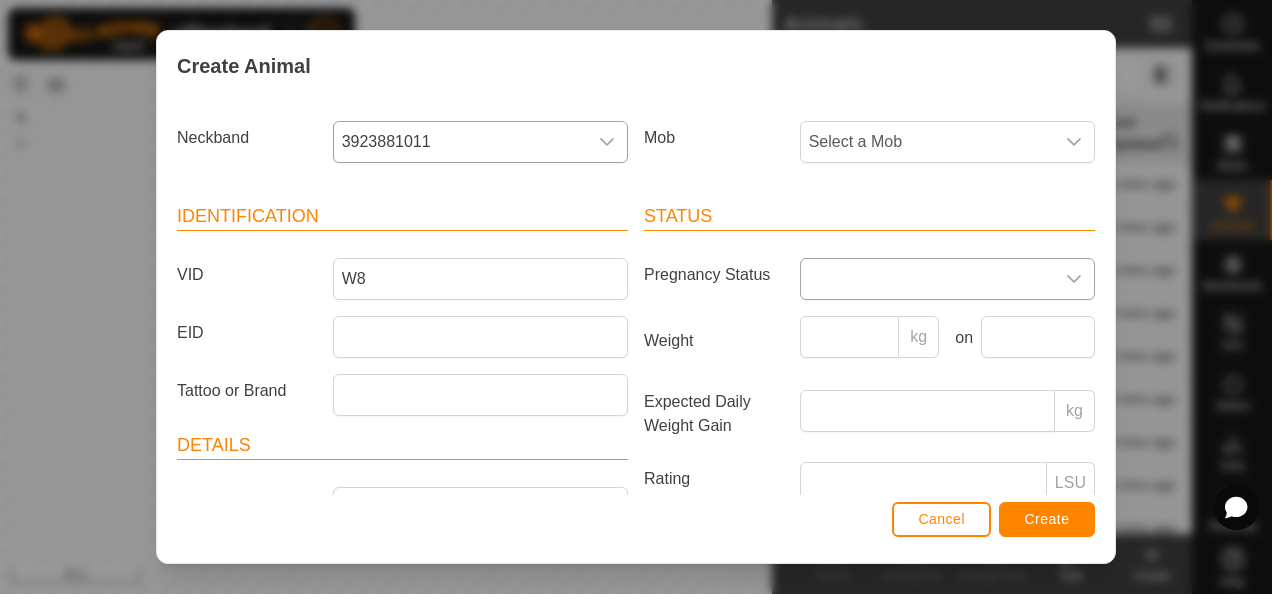 click at bounding box center [927, 279] 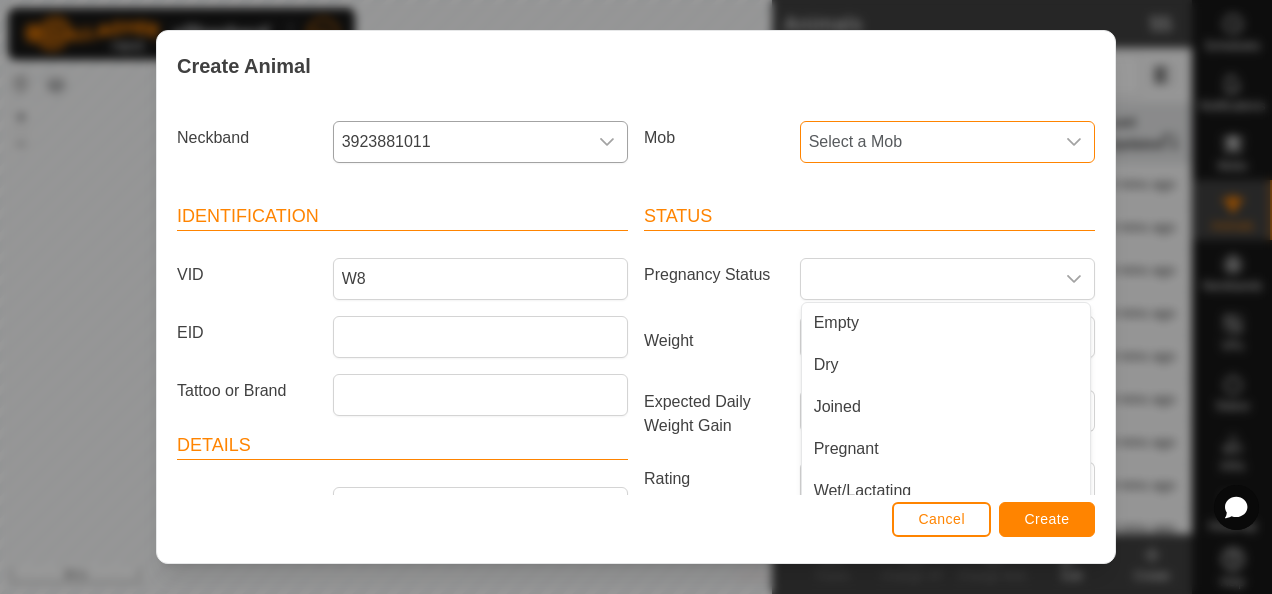 click on "Select a Mob" at bounding box center (927, 142) 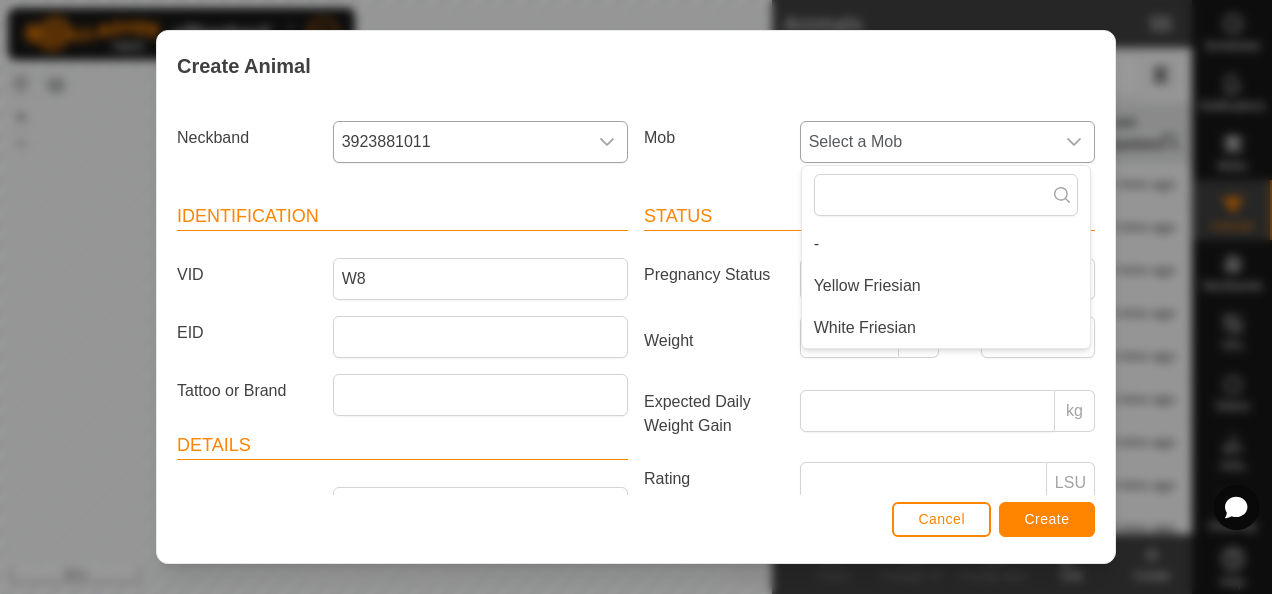 click on "White Friesian" at bounding box center (946, 328) 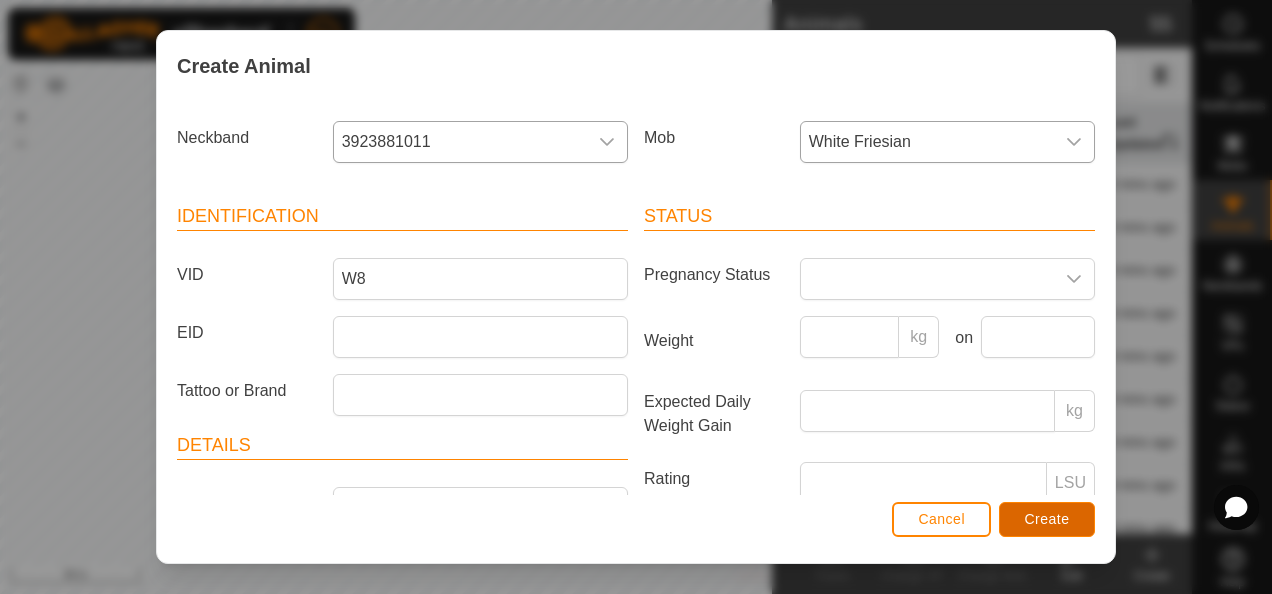 click on "Create" at bounding box center (1047, 519) 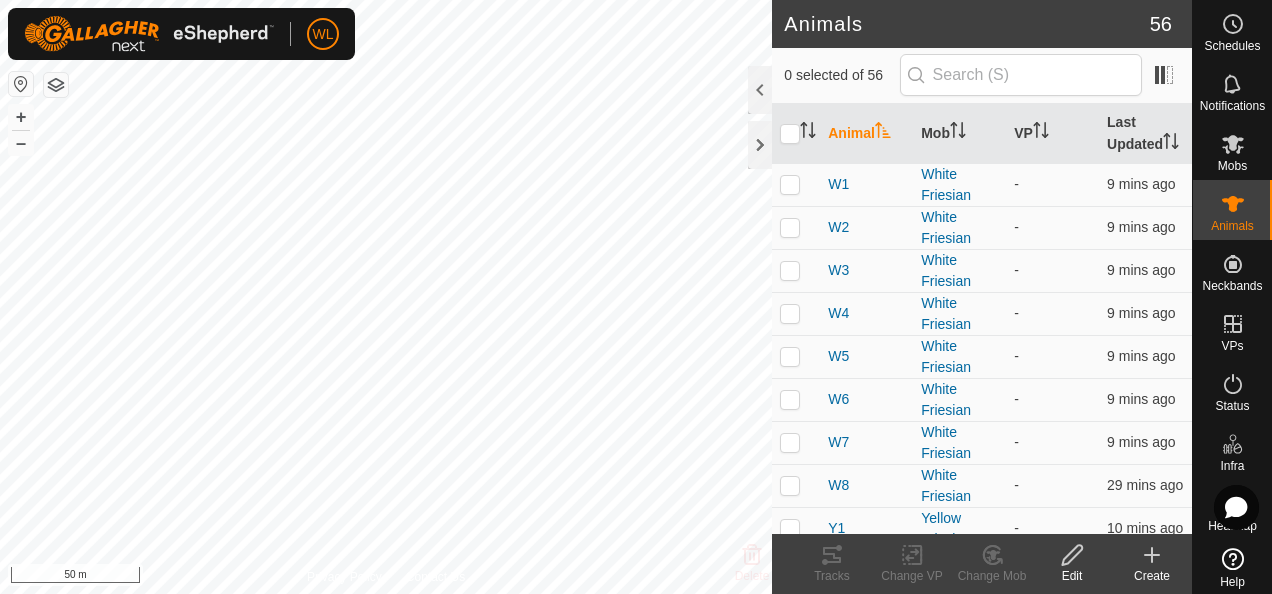 click on "Create" 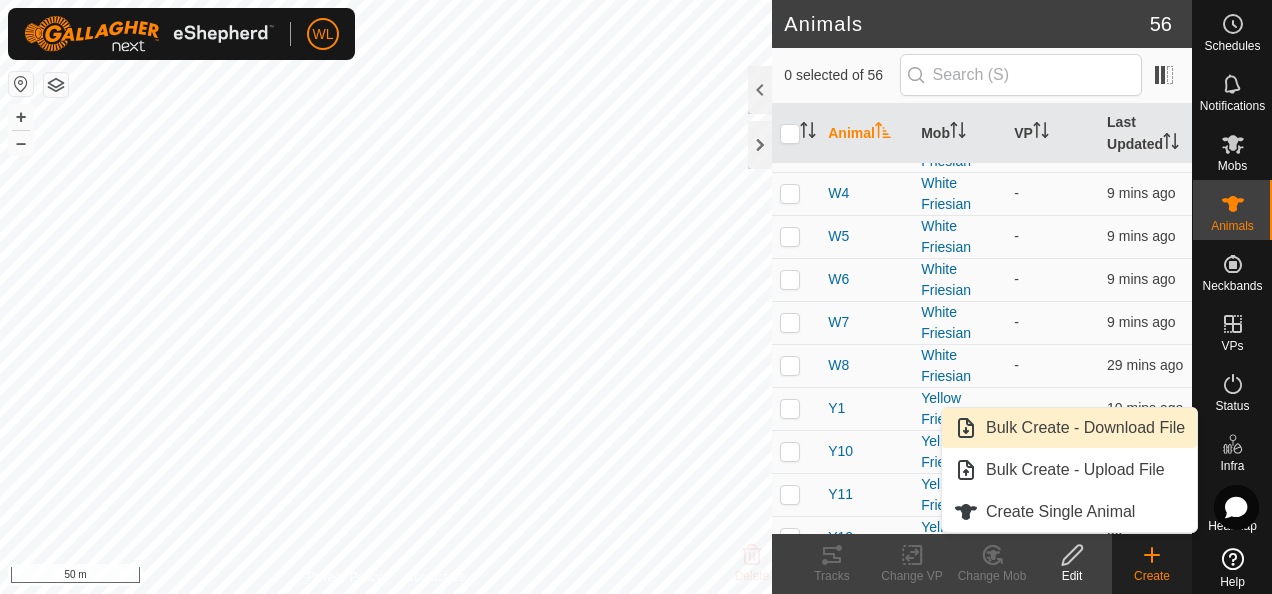 scroll, scrollTop: 126, scrollLeft: 0, axis: vertical 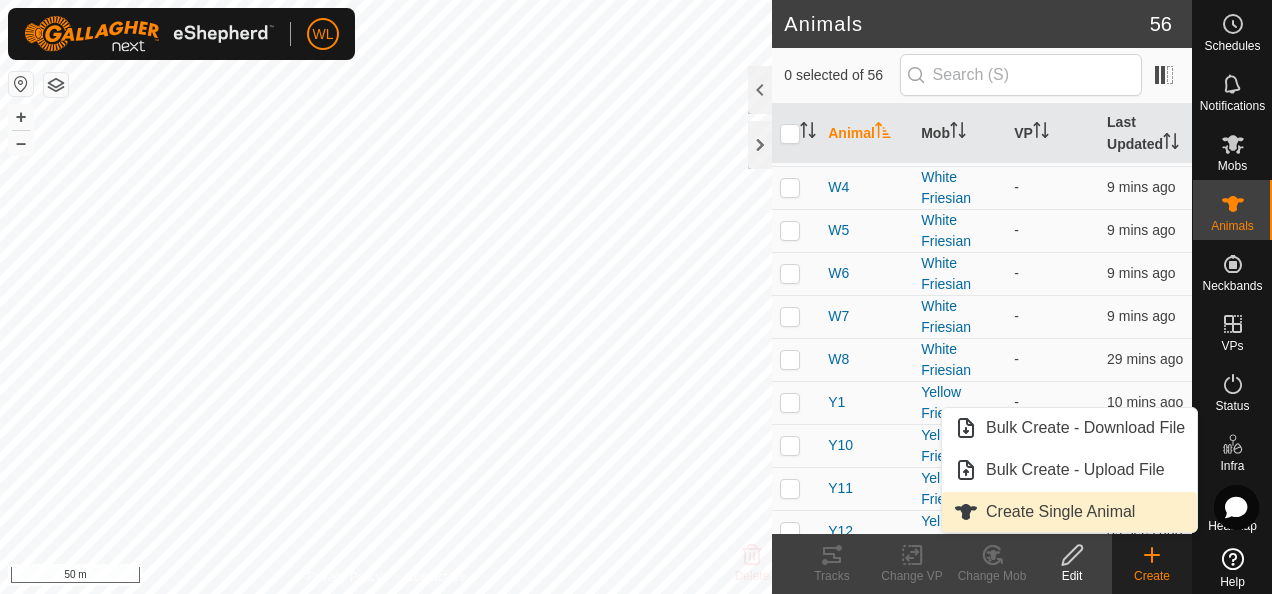 click on "Create Single Animal" at bounding box center [1069, 512] 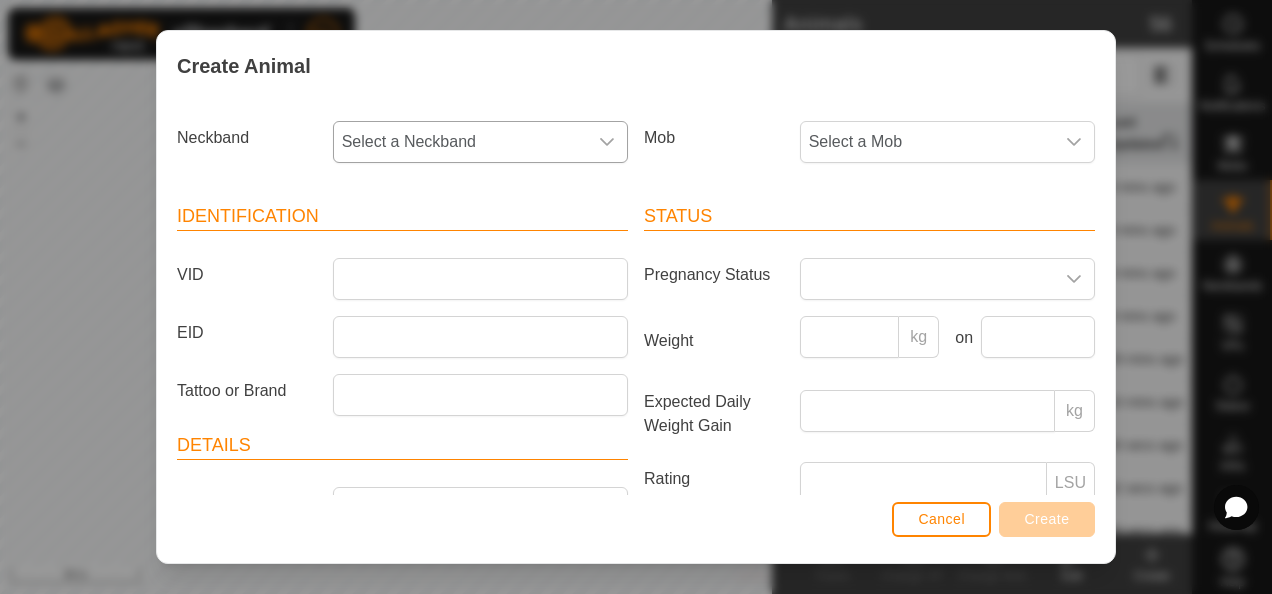 click on "Select a Neckband" at bounding box center (460, 142) 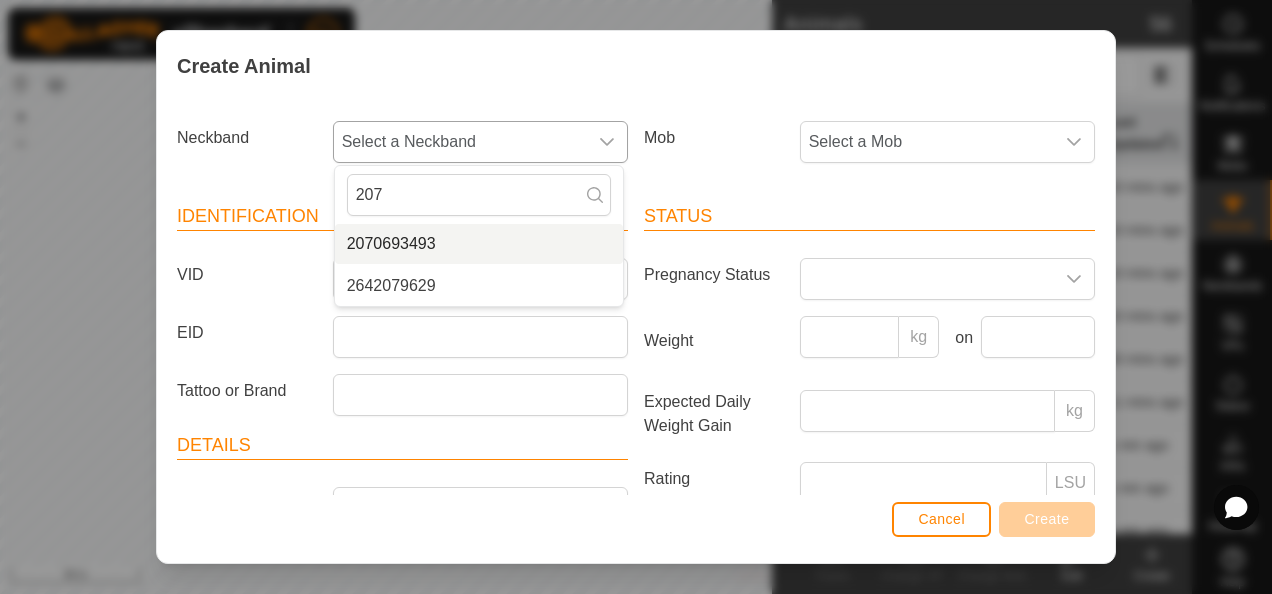 type on "207" 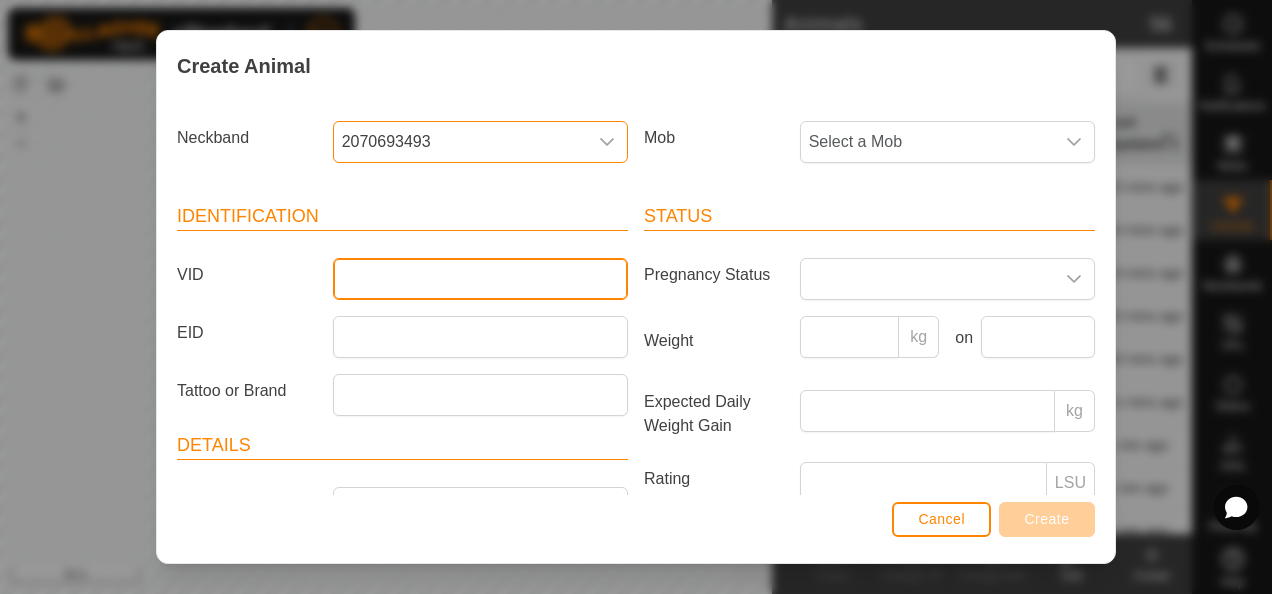 click on "VID" at bounding box center [480, 279] 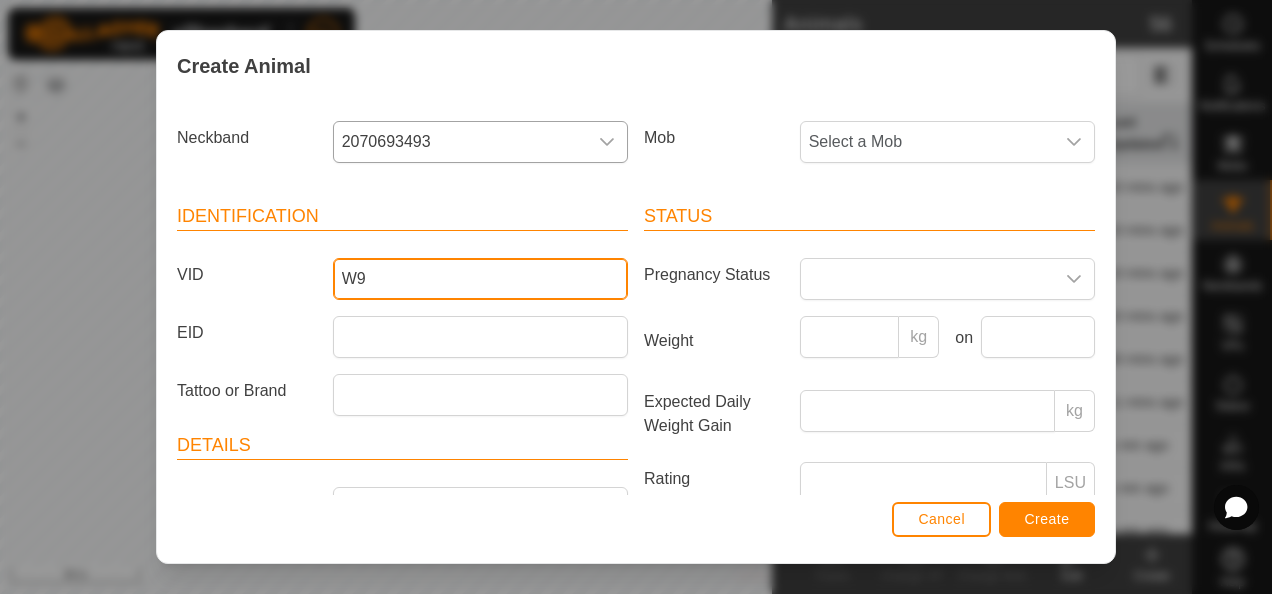 type on "W9" 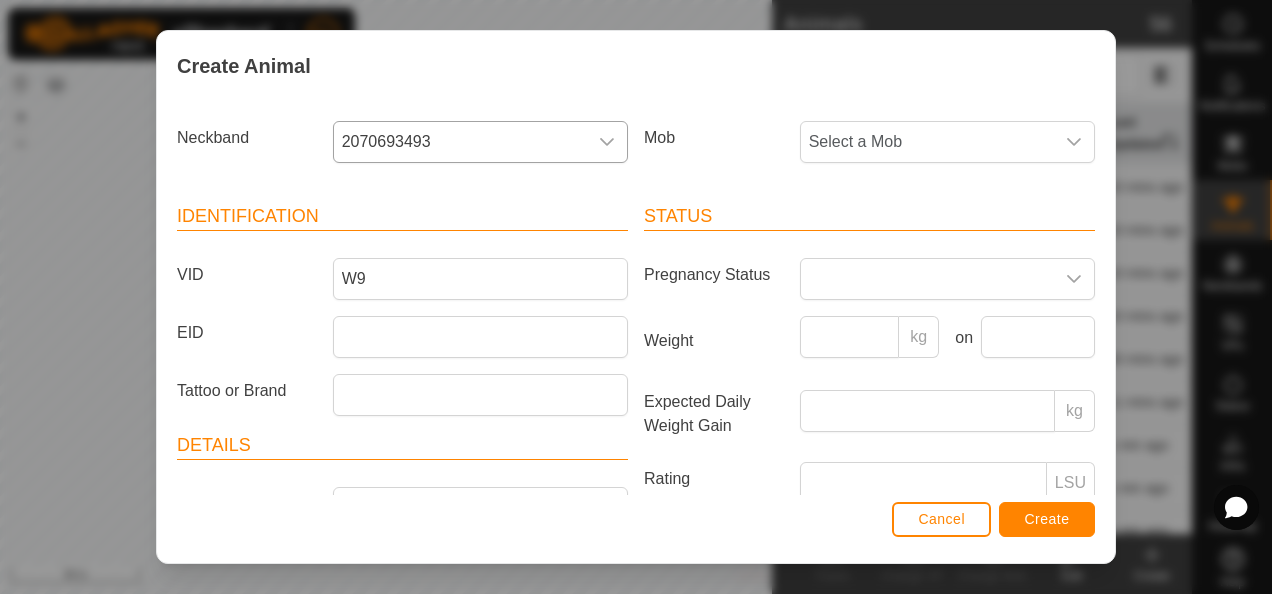click on "Mob Select a Mob" at bounding box center [869, 150] 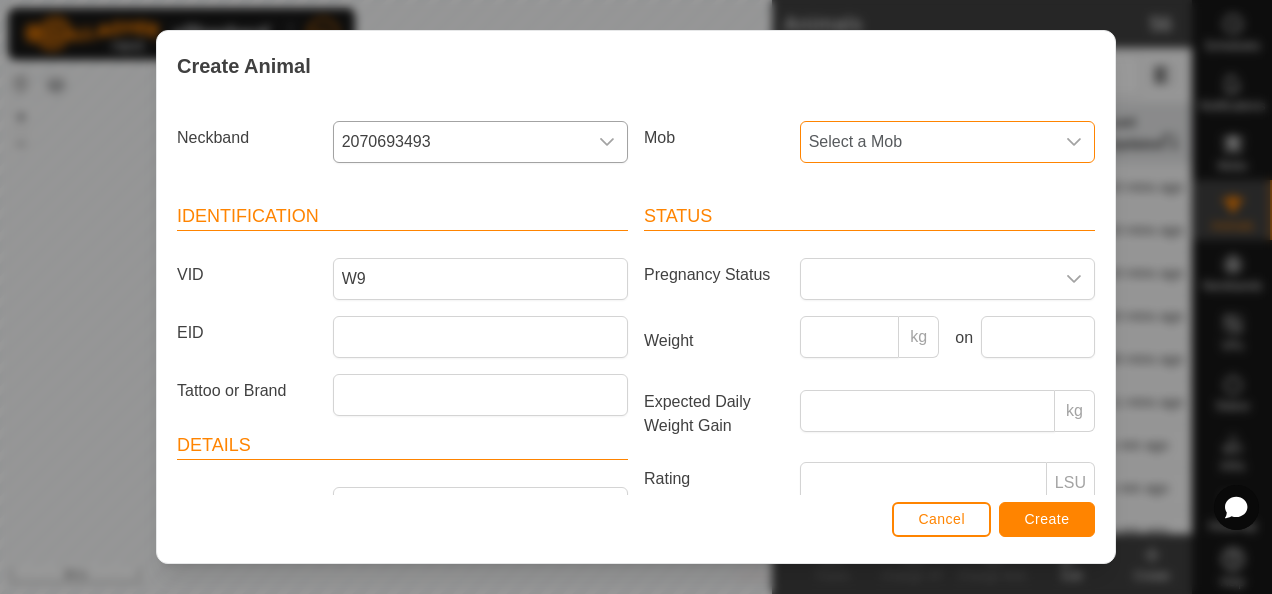 click on "Select a Mob" at bounding box center (927, 142) 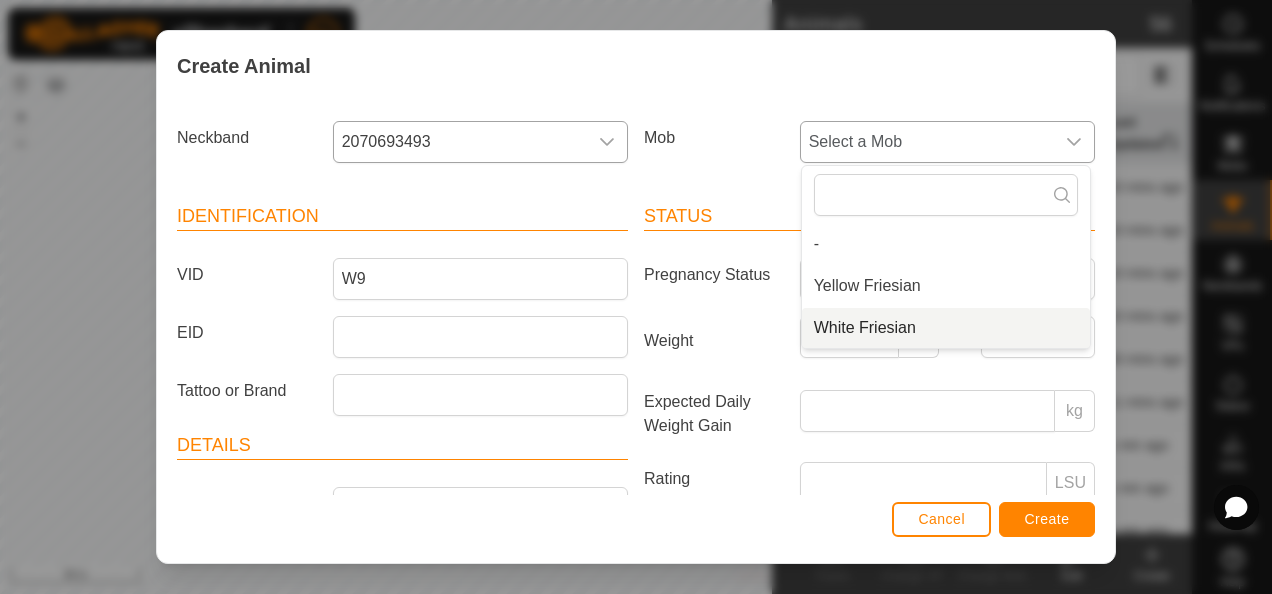 click on "White Friesian" at bounding box center (946, 328) 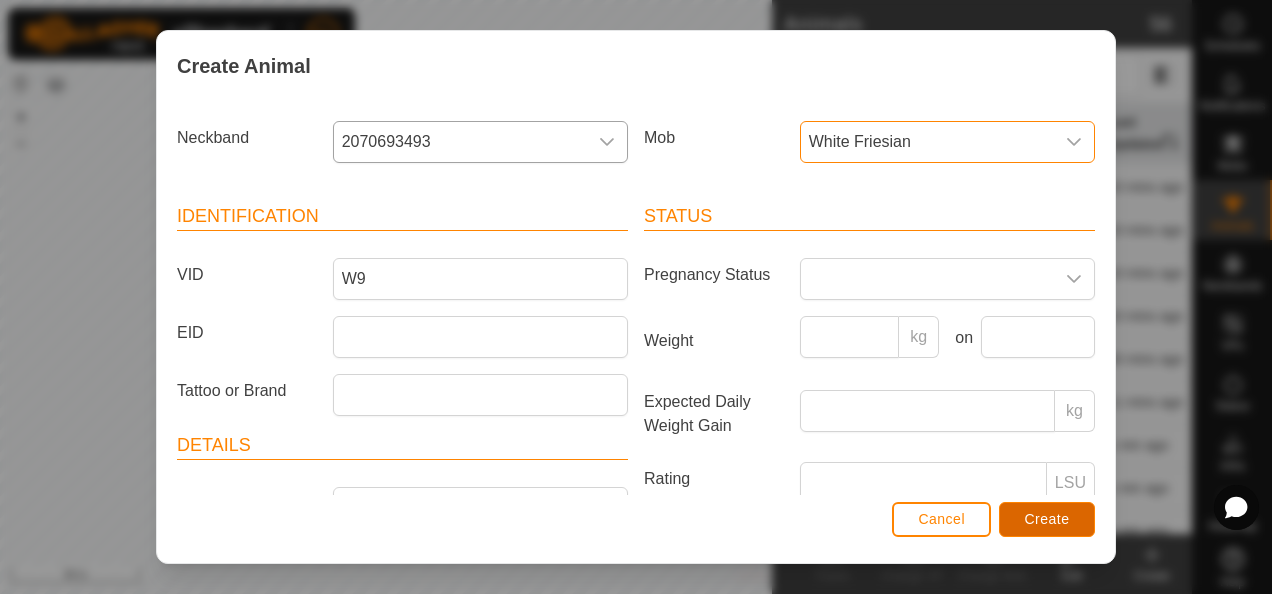 click on "Create" at bounding box center (1047, 519) 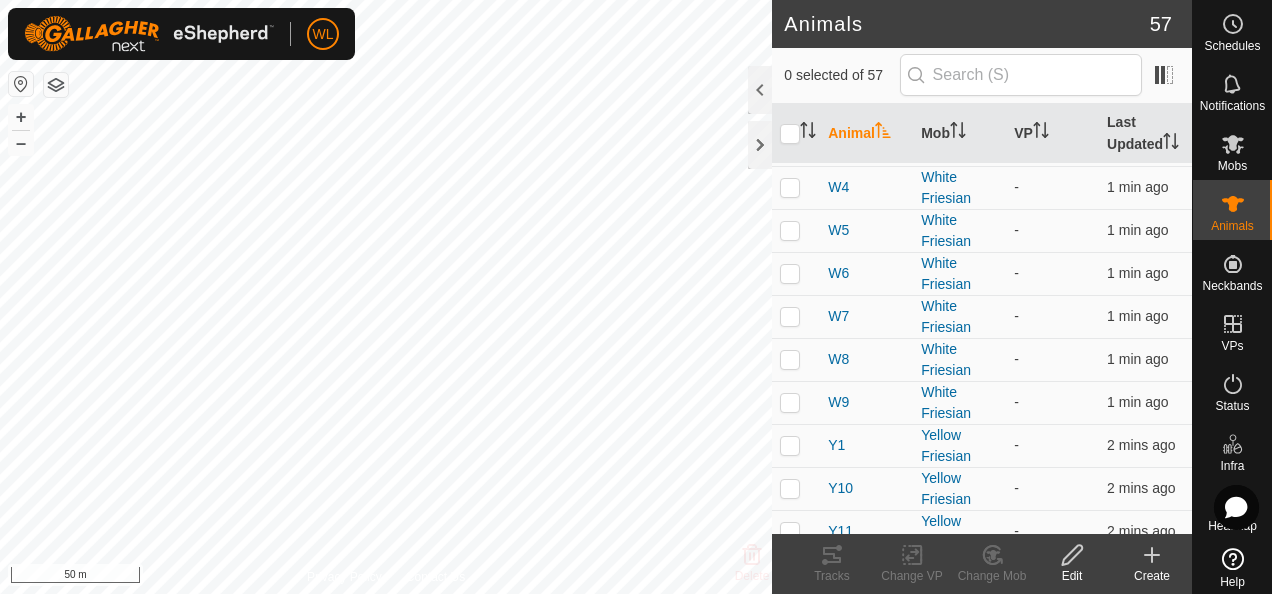 click 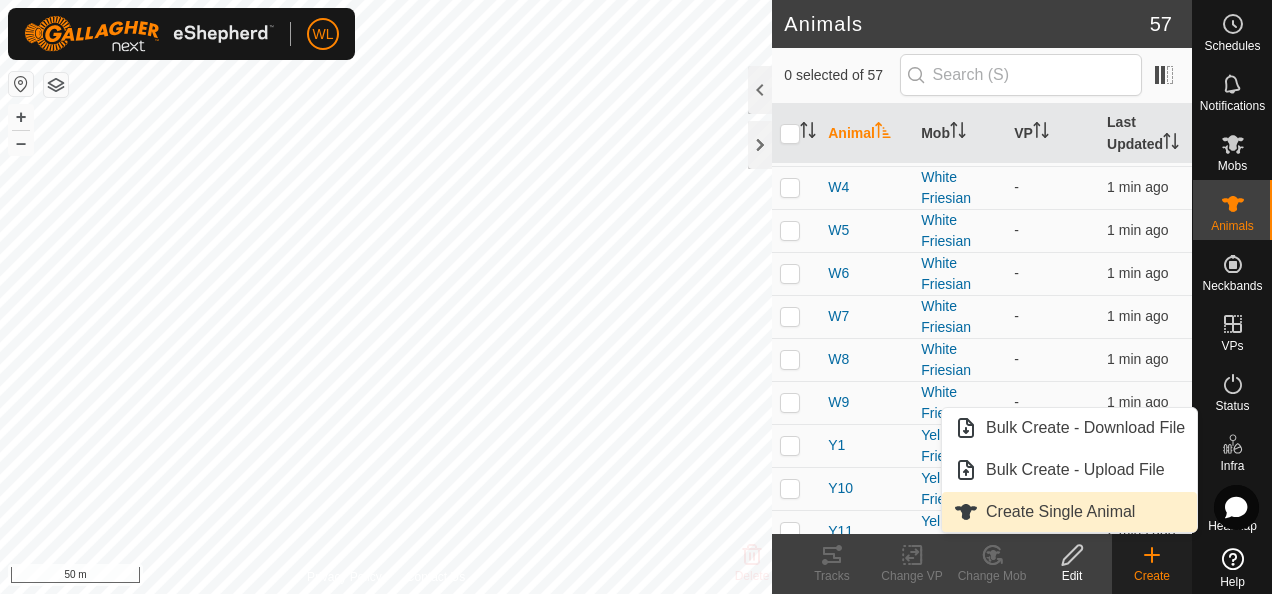 click on "Create Single Animal" at bounding box center (1069, 512) 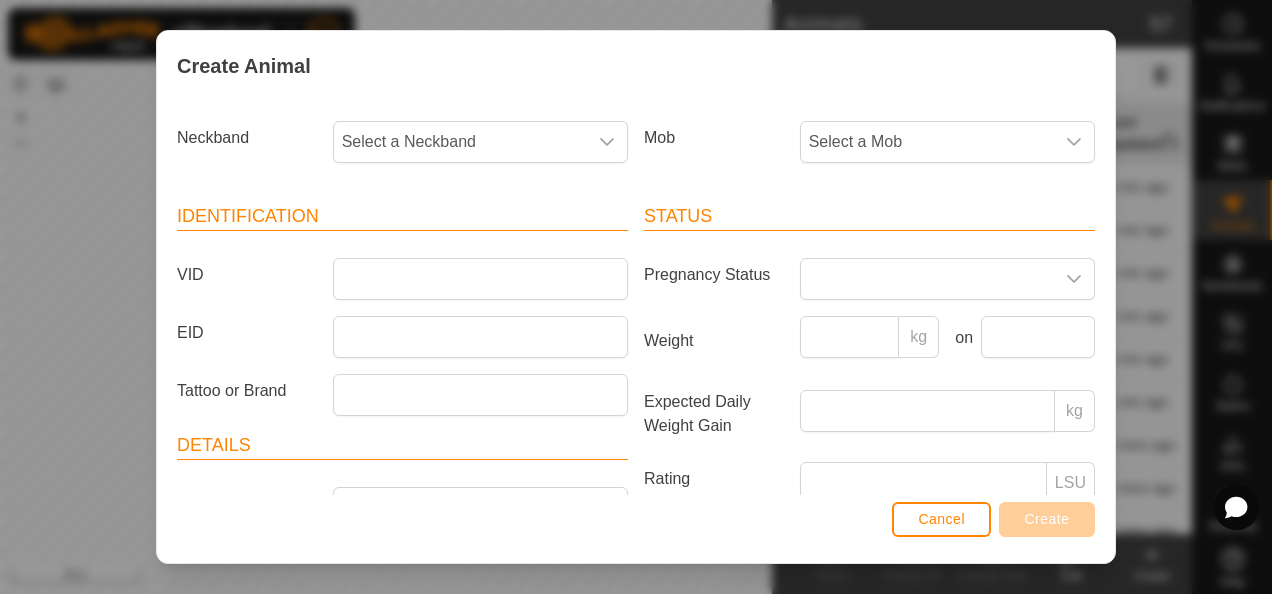 click on "Neckband Select a Neckband" at bounding box center [402, 150] 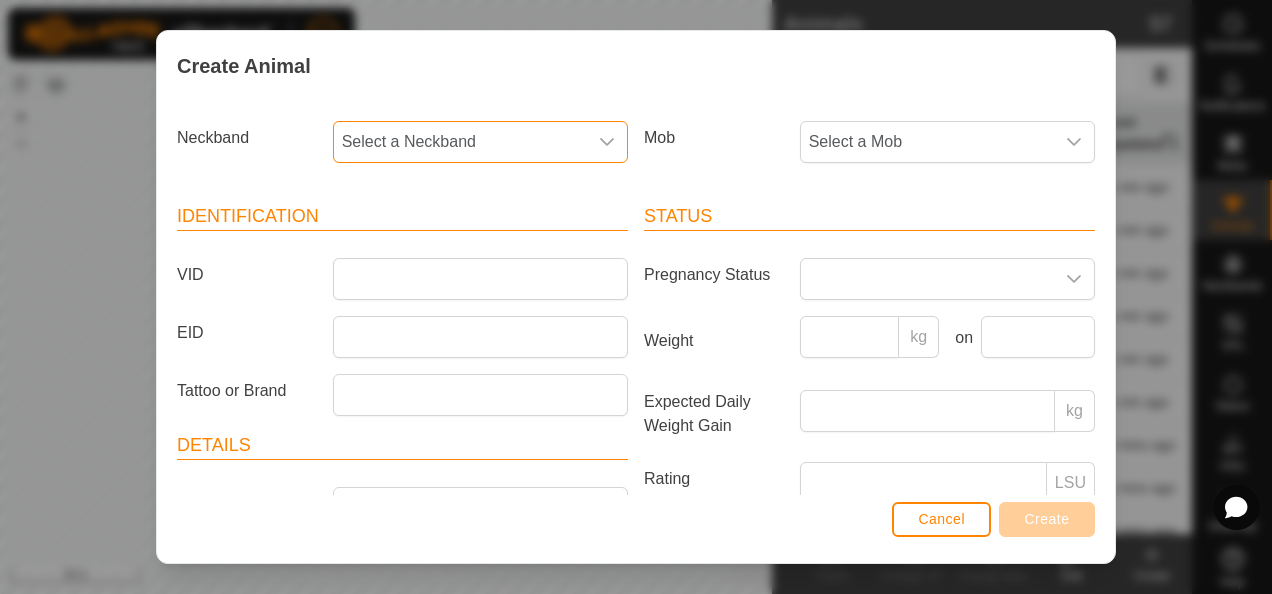 click on "Select a Neckband" at bounding box center (460, 142) 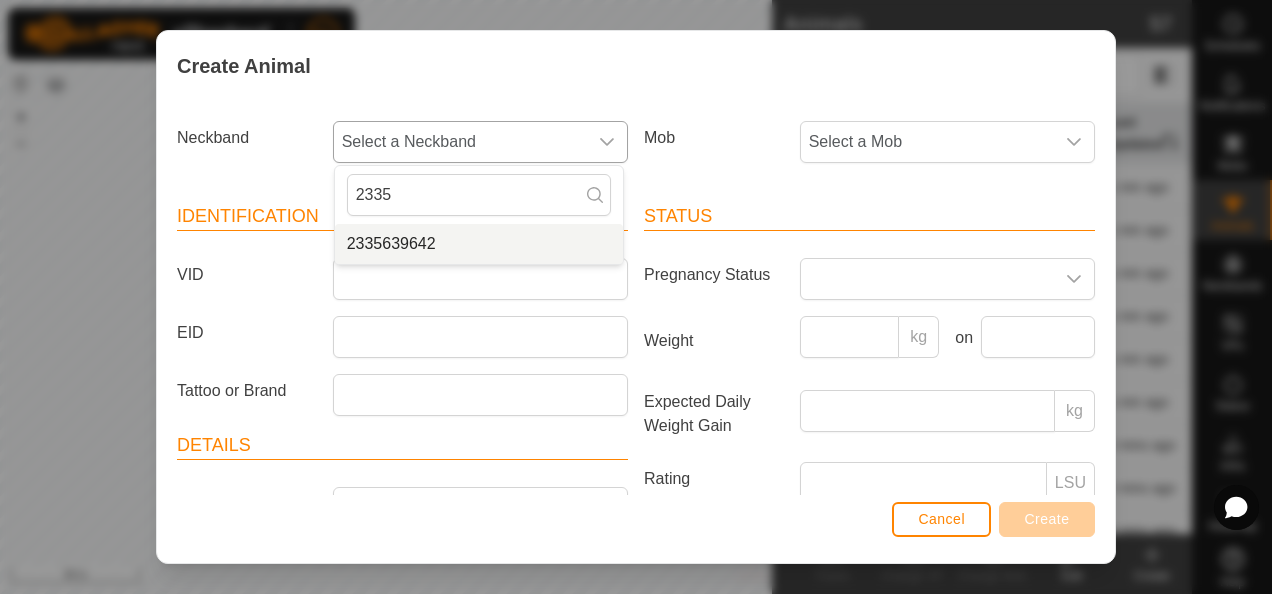 type on "2335" 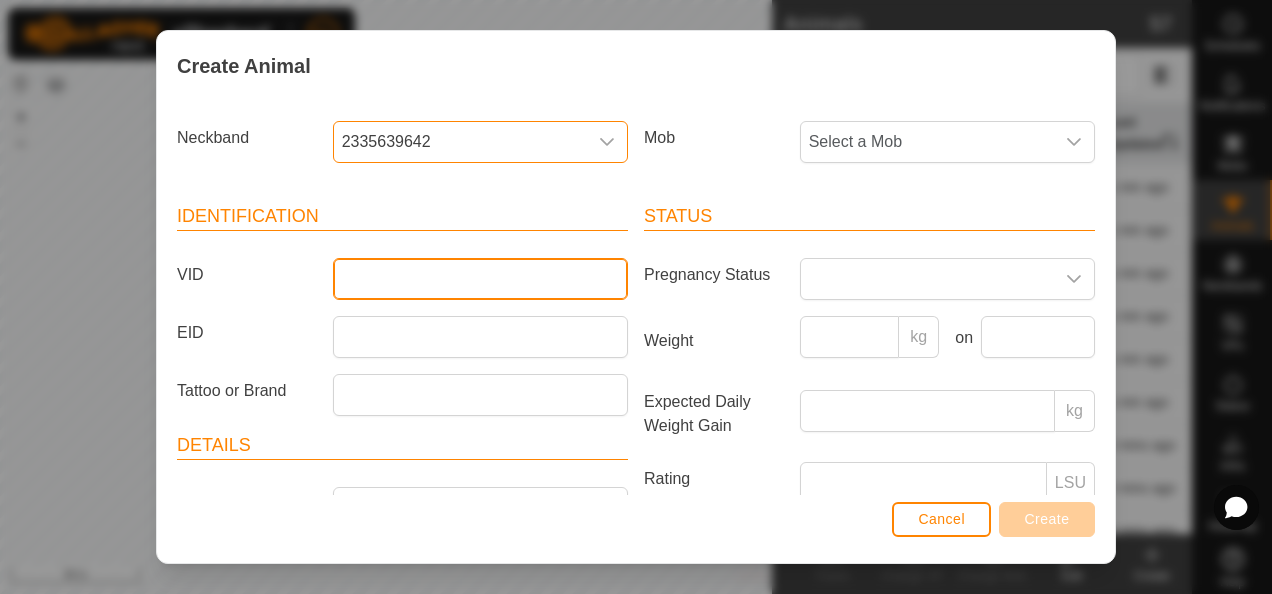 click on "VID" at bounding box center (480, 279) 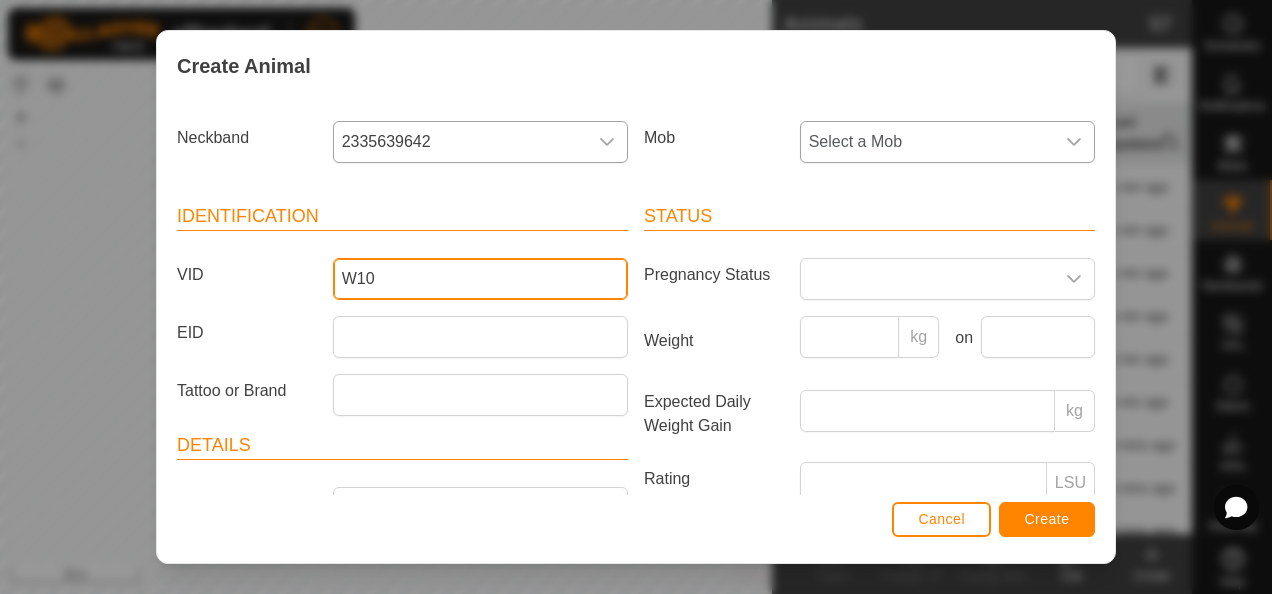 type on "W10" 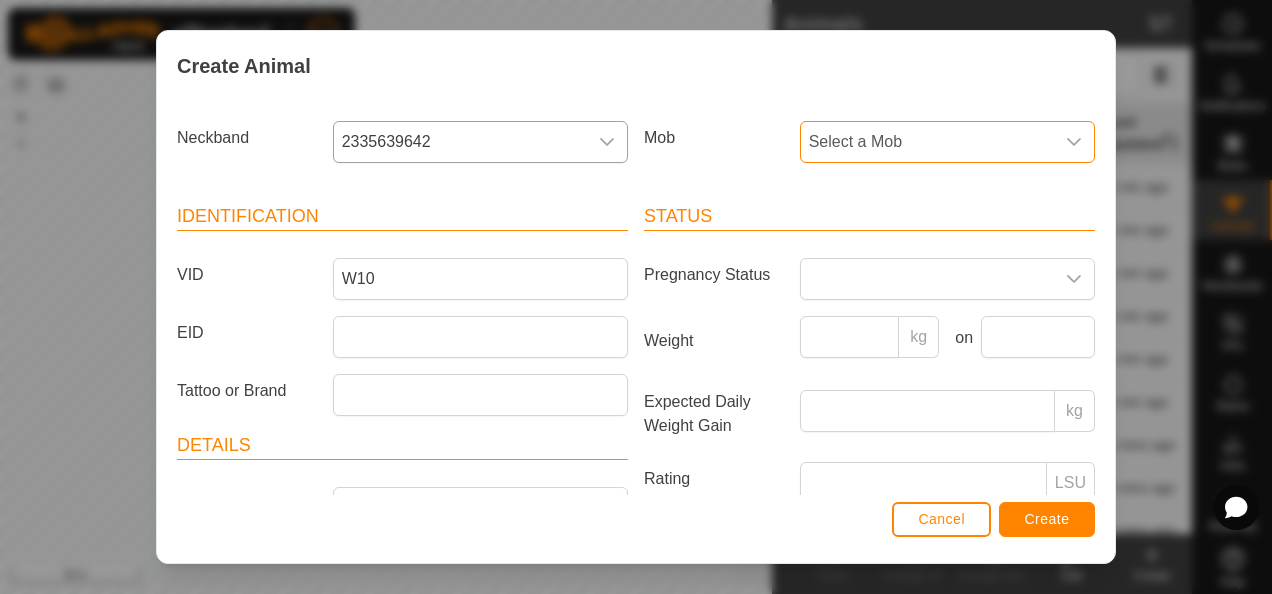 click on "Select a Mob" at bounding box center (927, 142) 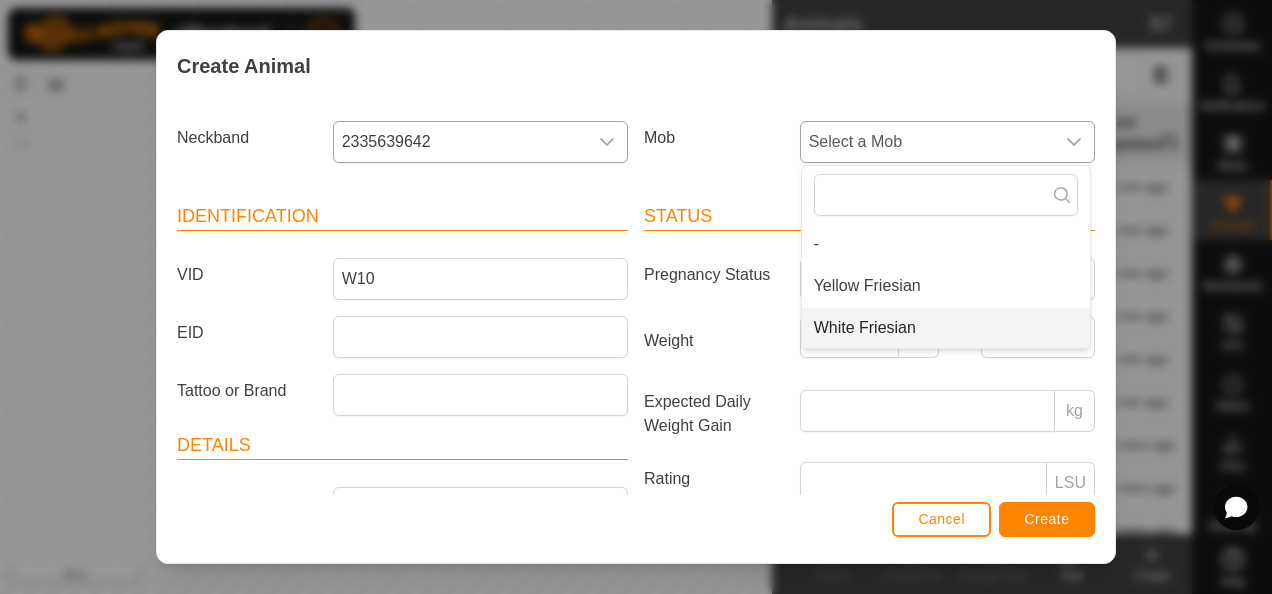 click on "White Friesian" at bounding box center (946, 328) 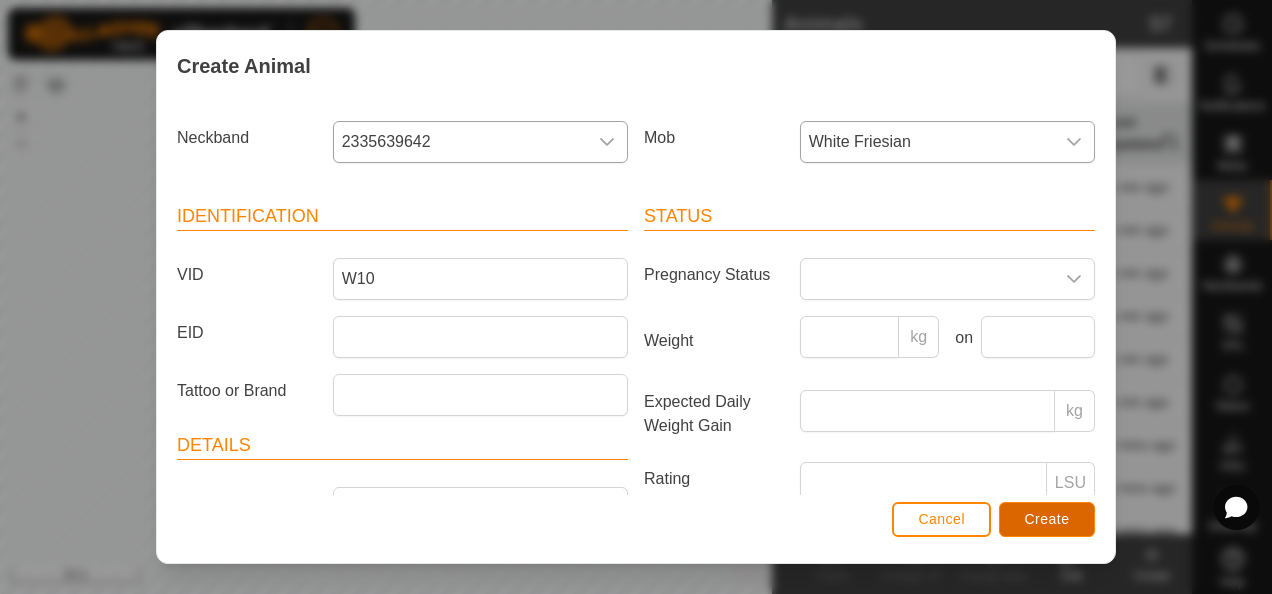 click on "Create" at bounding box center [1047, 519] 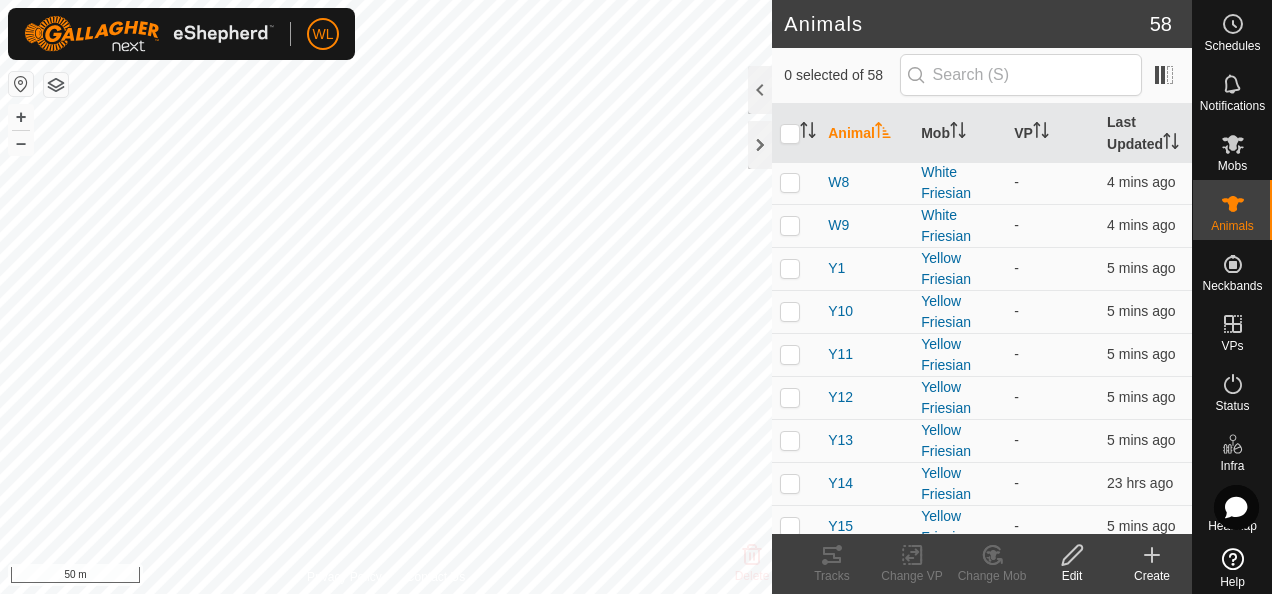 scroll, scrollTop: 349, scrollLeft: 0, axis: vertical 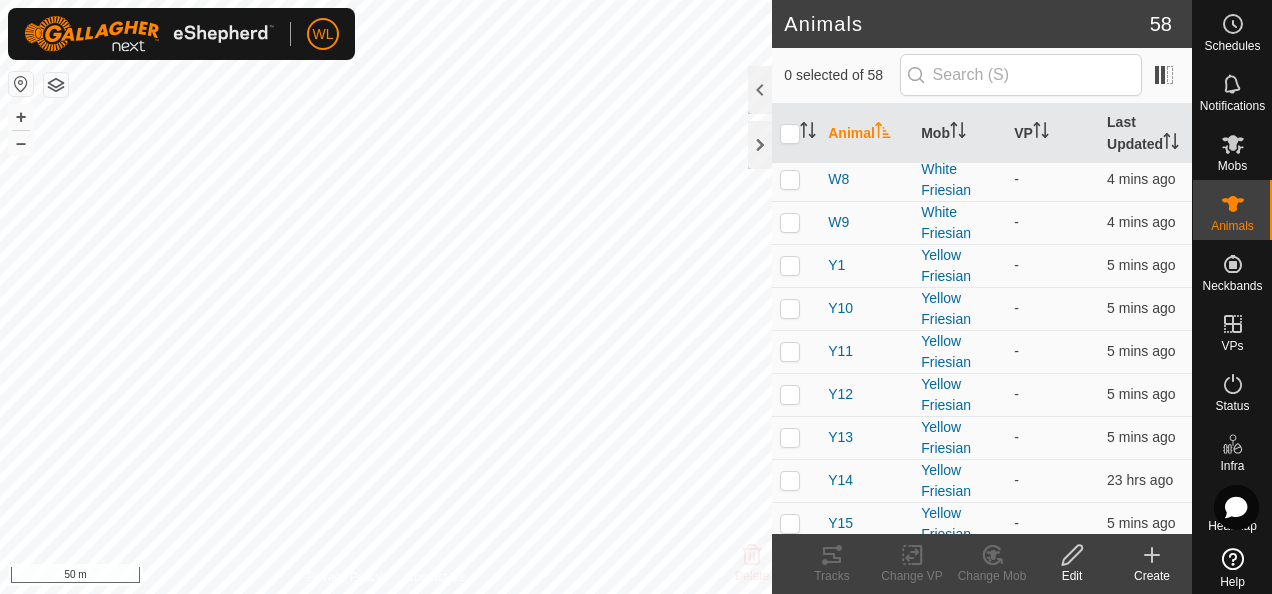 click 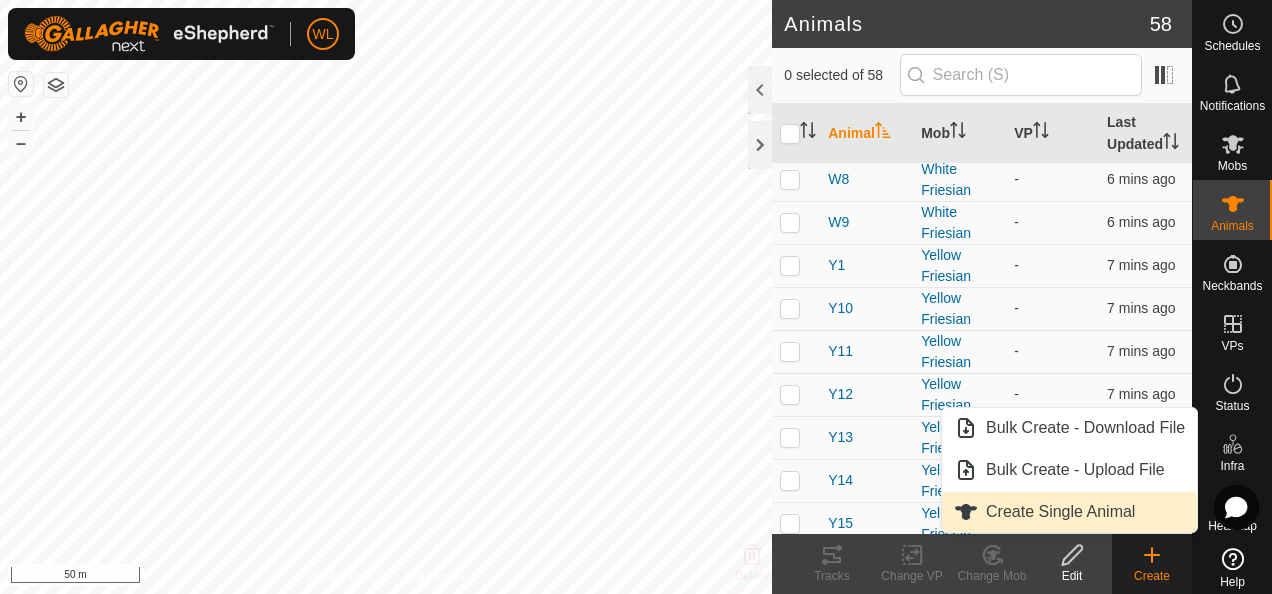 click on "Create Single Animal" at bounding box center (1069, 512) 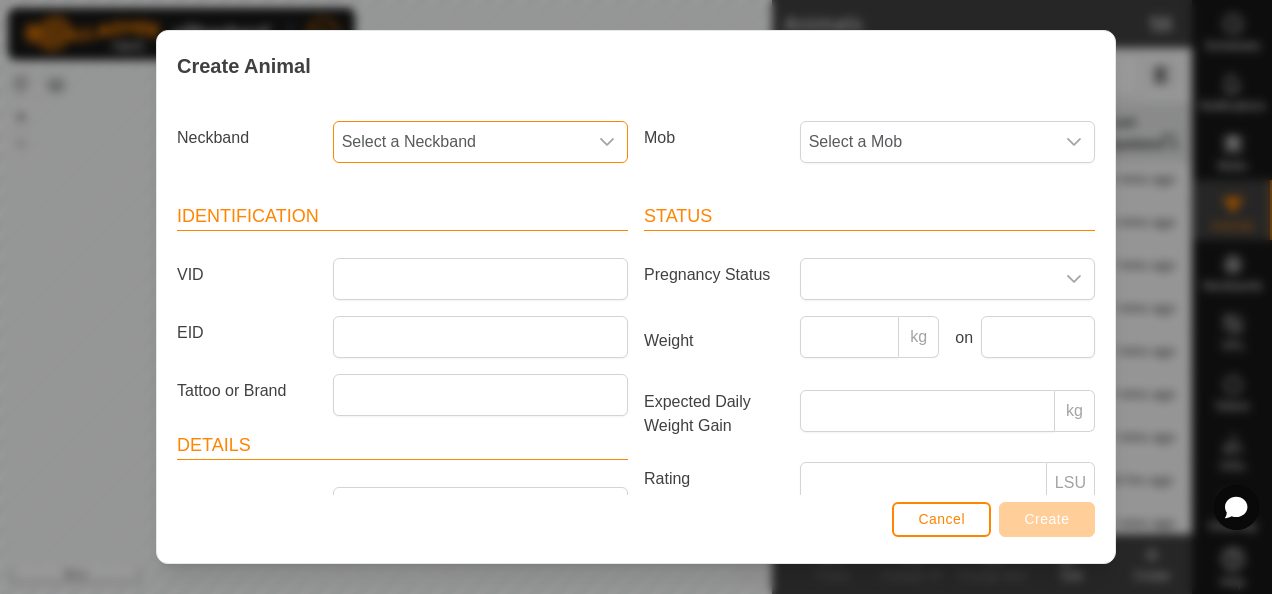 click on "Select a Neckband" at bounding box center (460, 142) 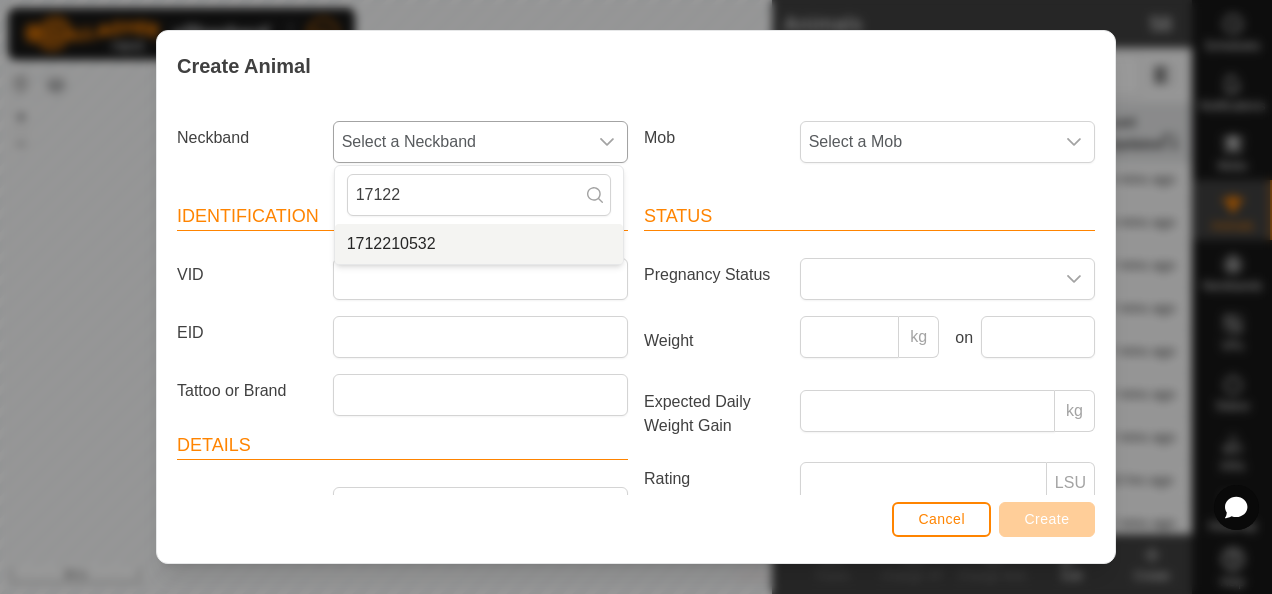 type on "17122" 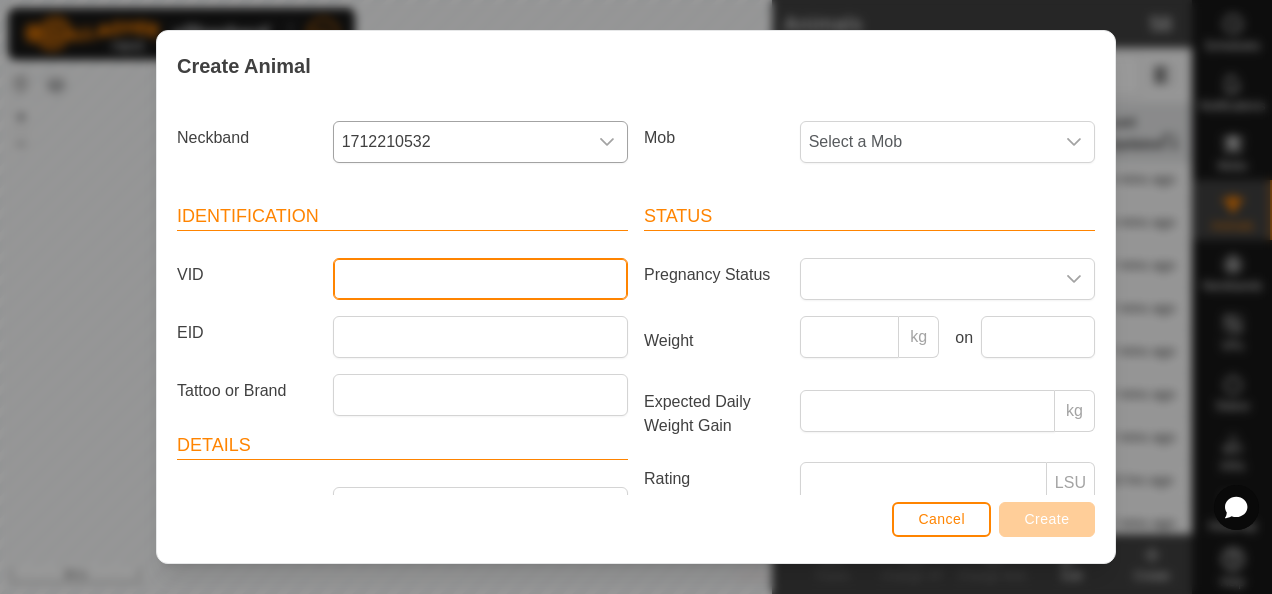click on "VID" at bounding box center [480, 279] 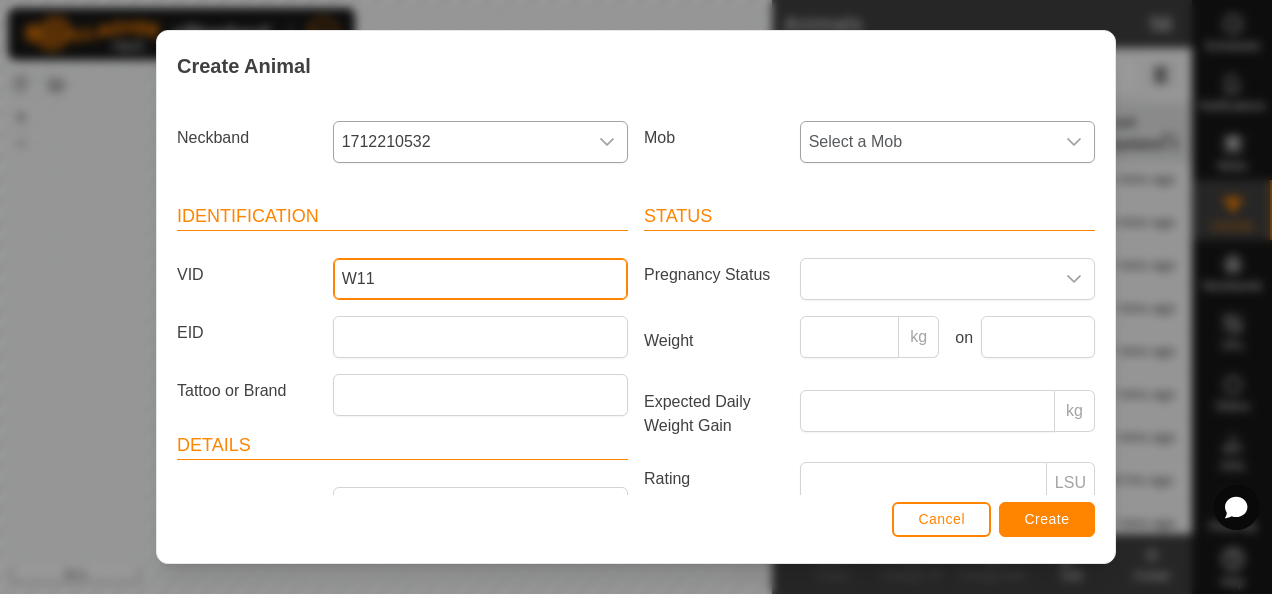 type on "W11" 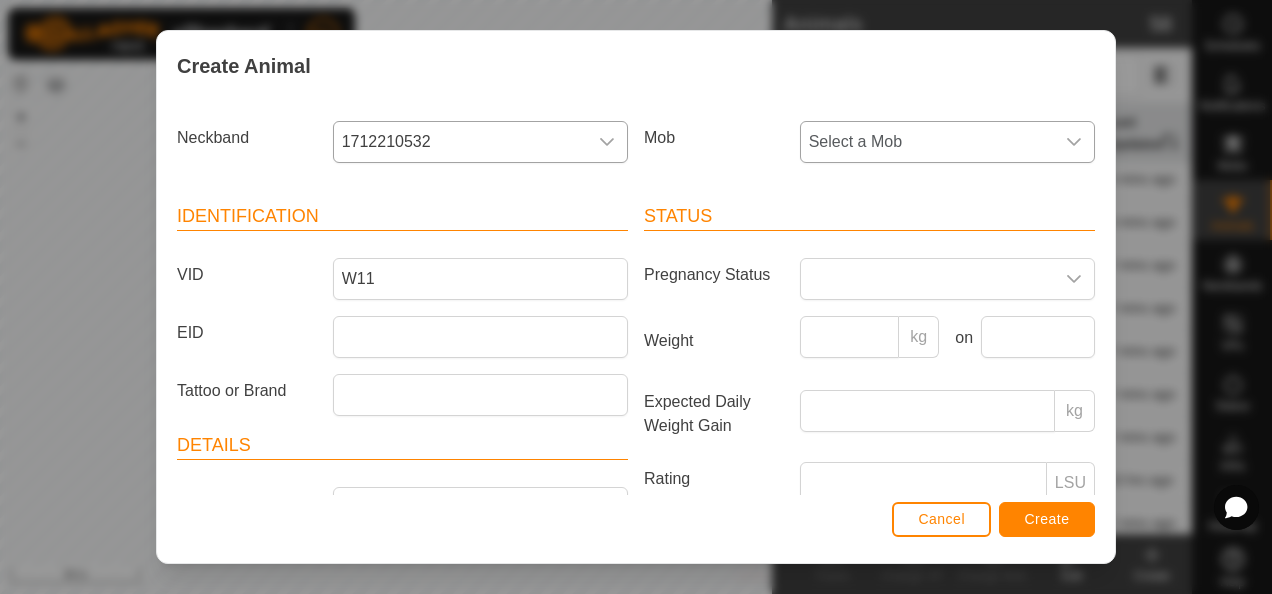 click on "Select a Mob" at bounding box center [927, 142] 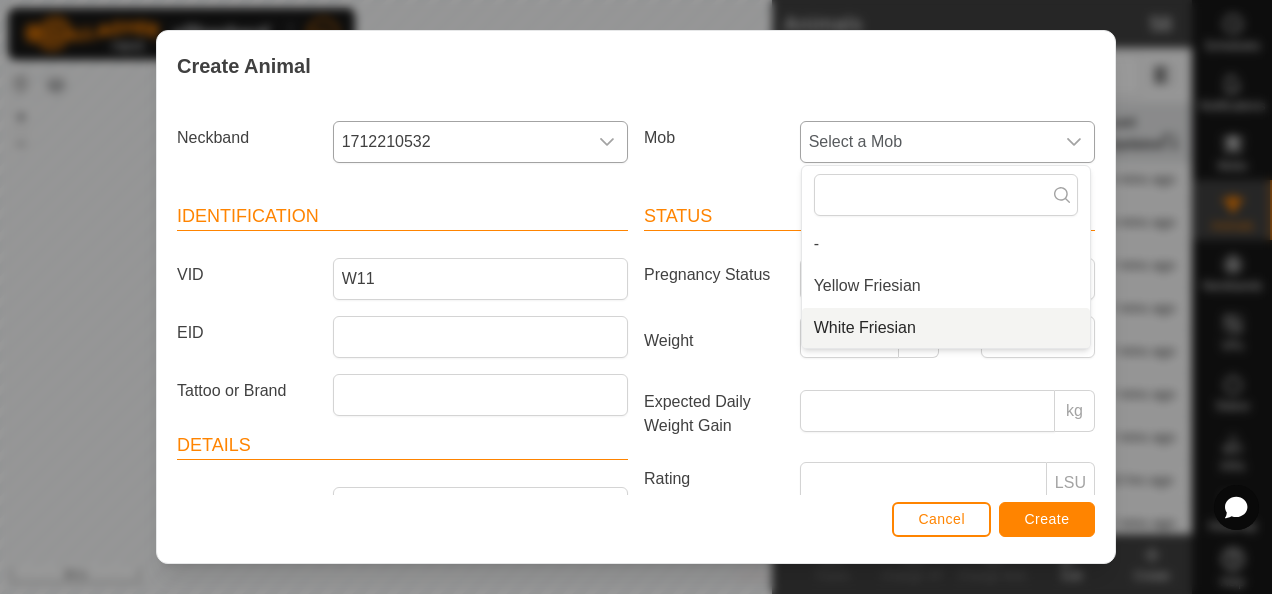 click on "White Friesian" at bounding box center (946, 328) 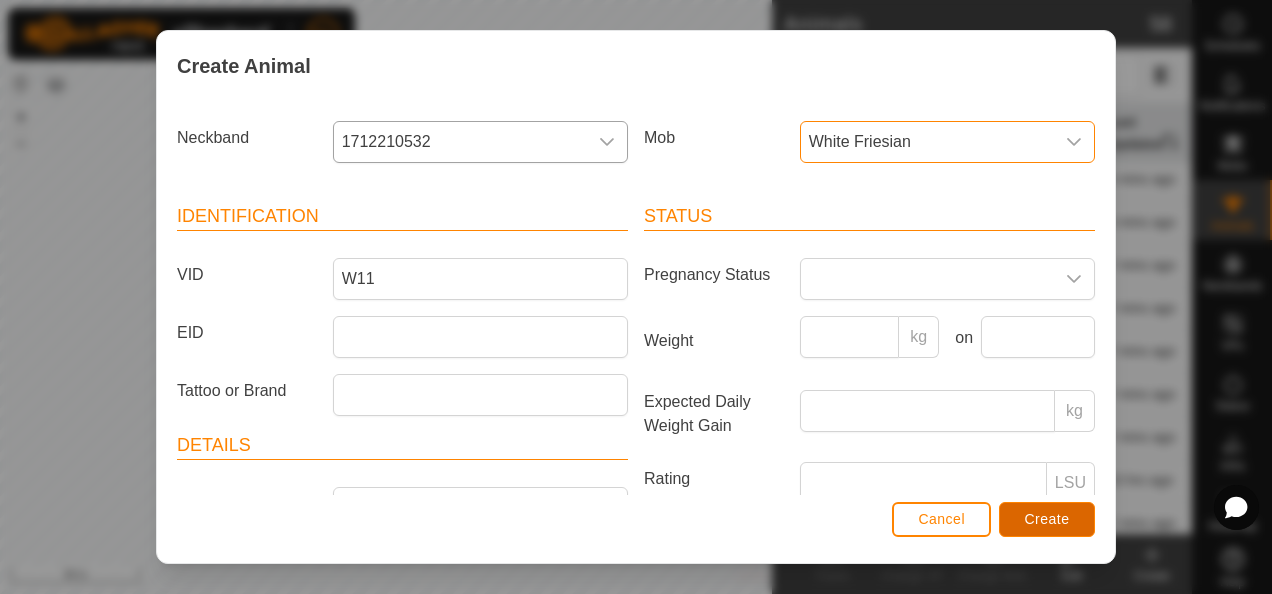 click on "Create" at bounding box center [1047, 519] 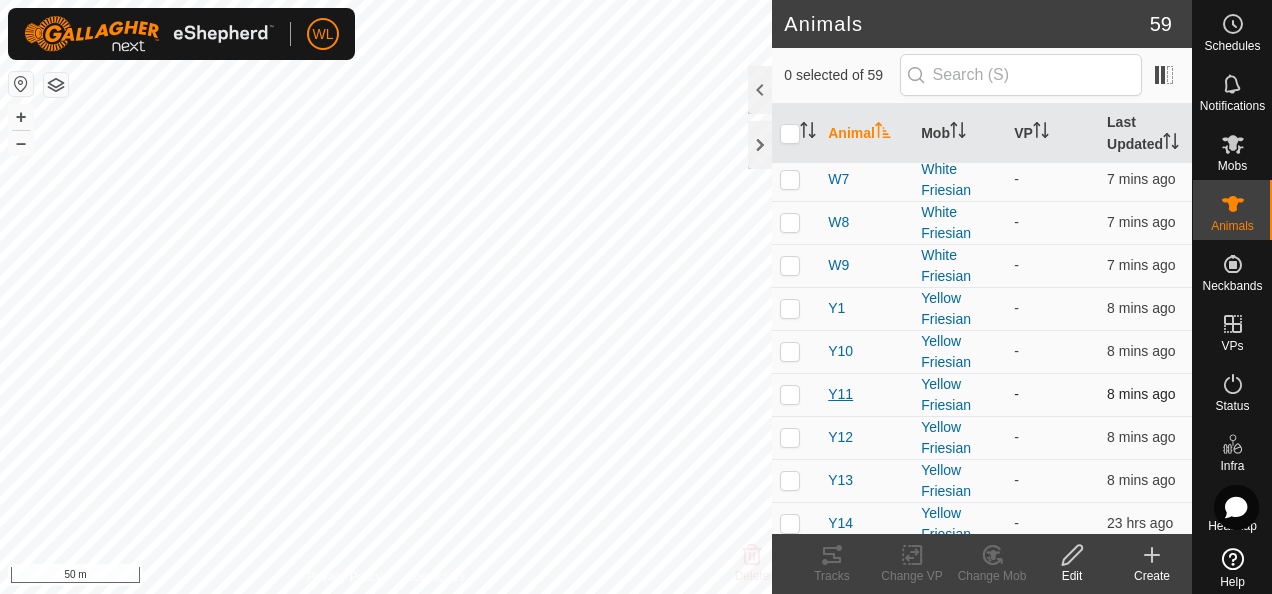 click on "Y11" at bounding box center [840, 394] 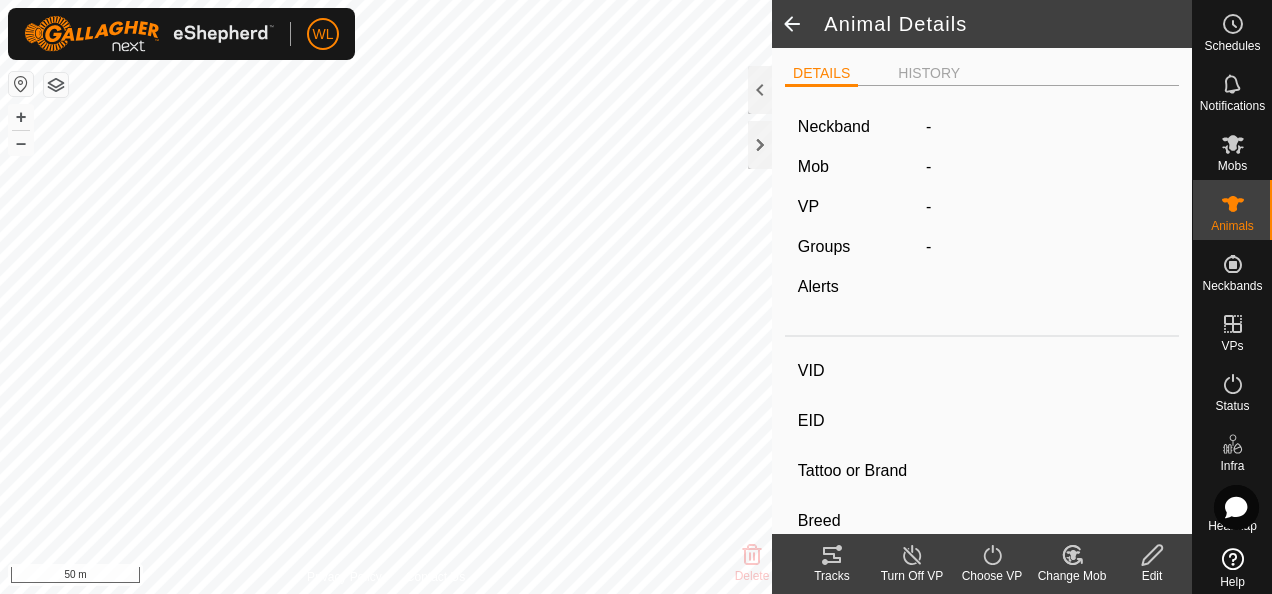 type on "Y11" 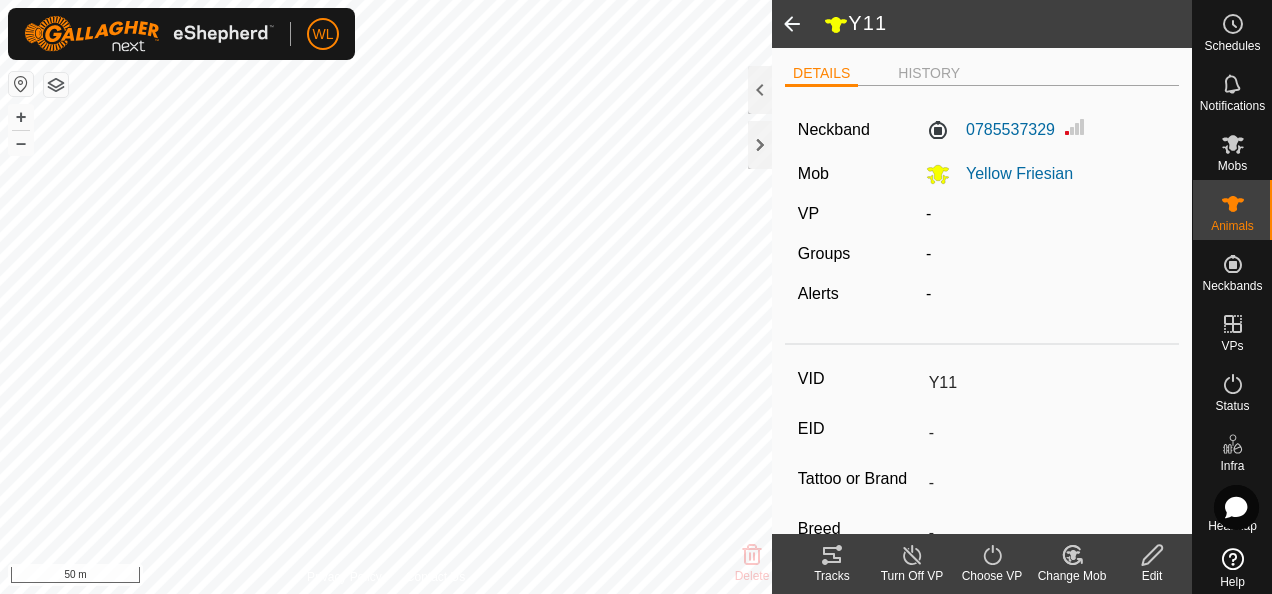 click 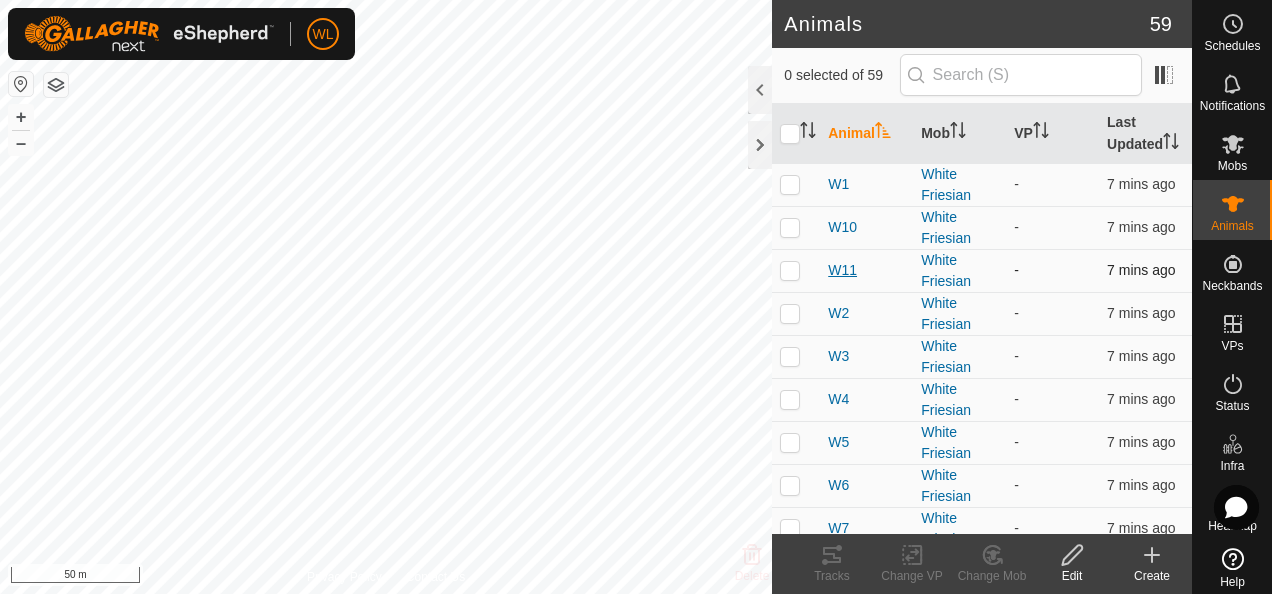 click on "W11" at bounding box center [842, 270] 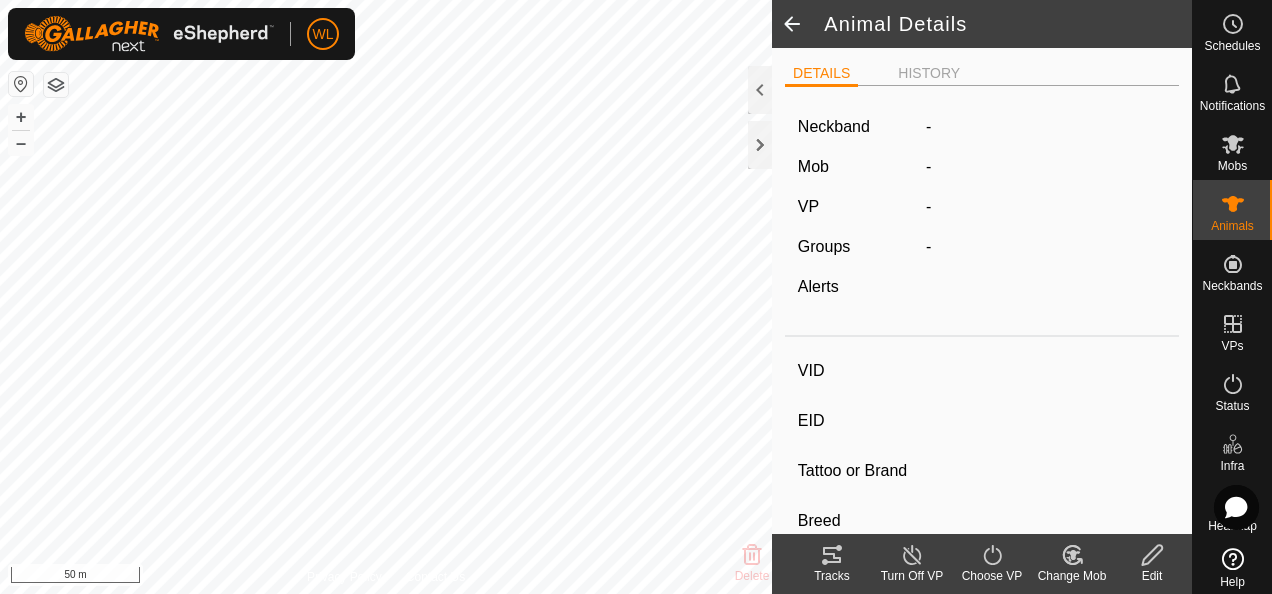 type on "W11" 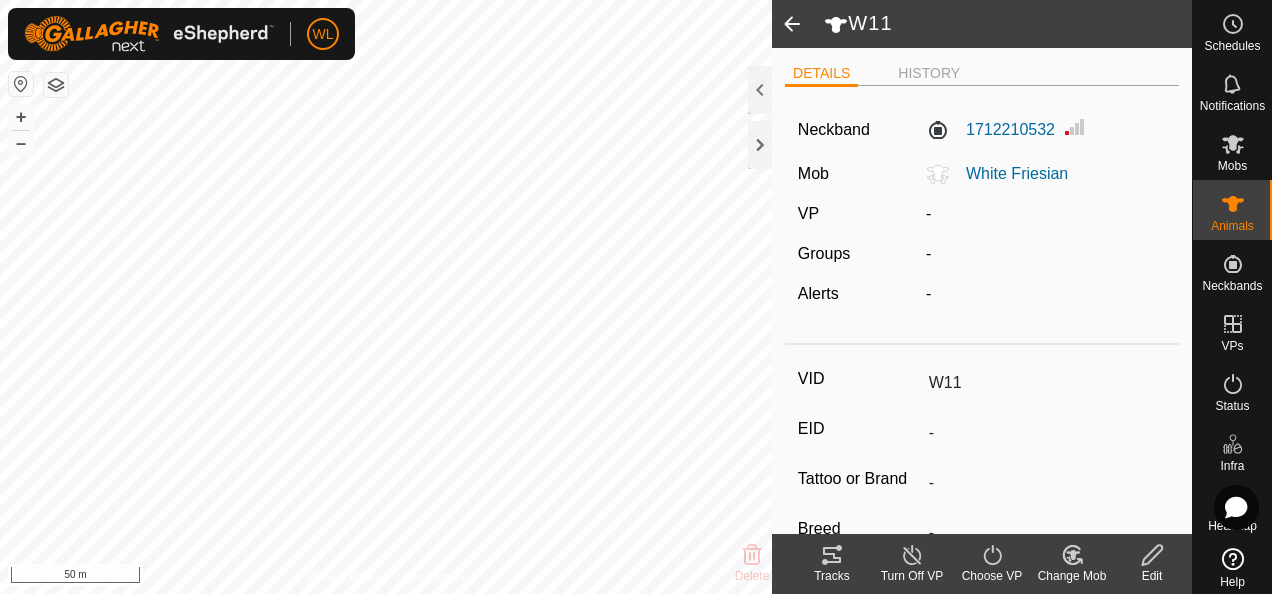 click 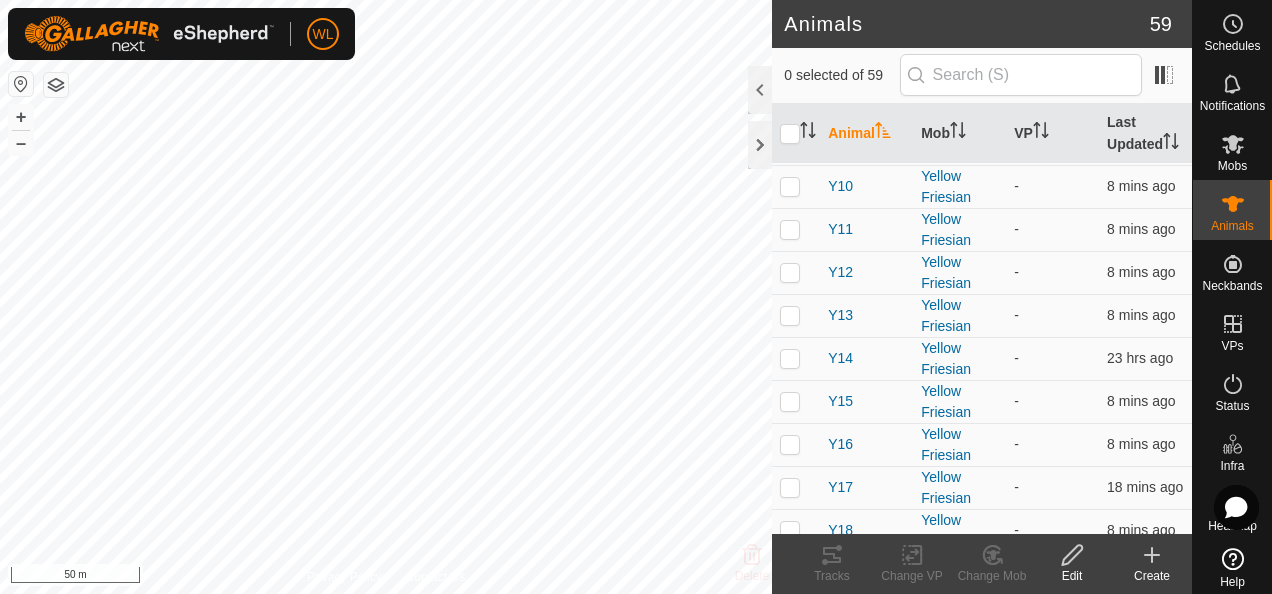 scroll, scrollTop: 522, scrollLeft: 0, axis: vertical 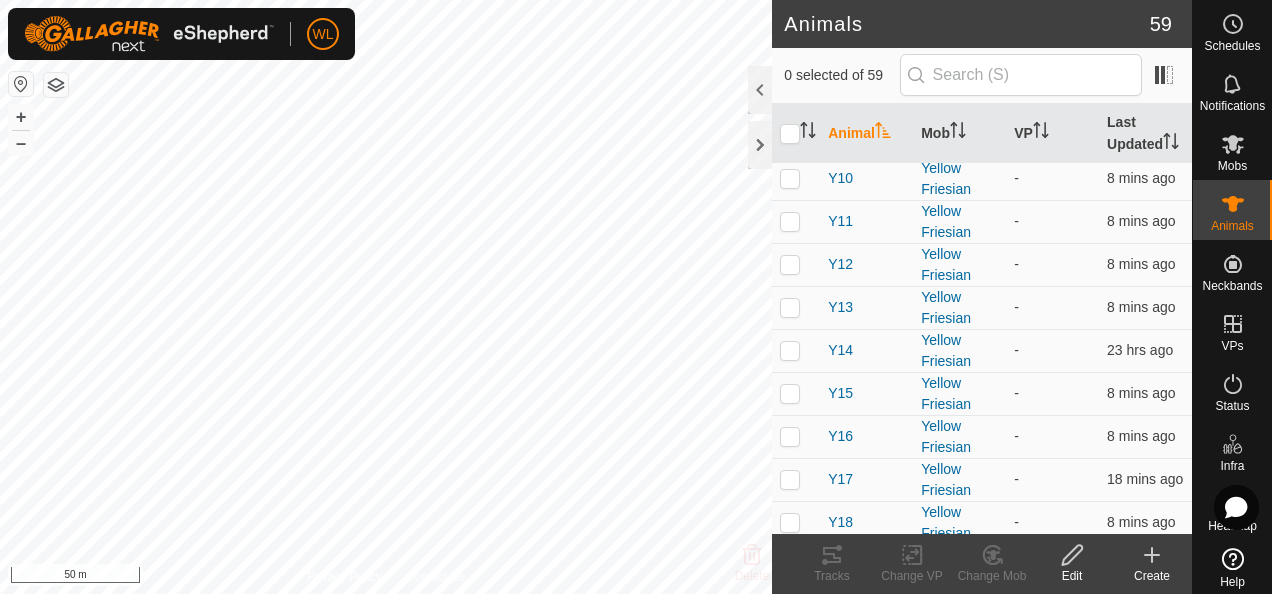 click on "Create" 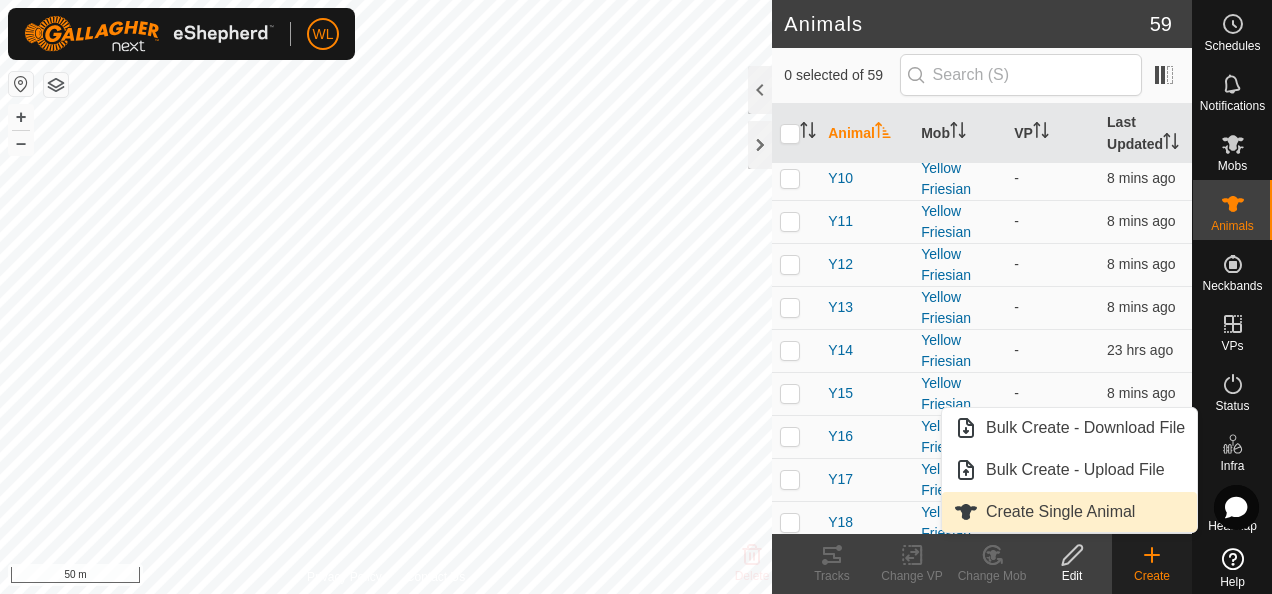 click on "Create Single Animal" at bounding box center (1069, 512) 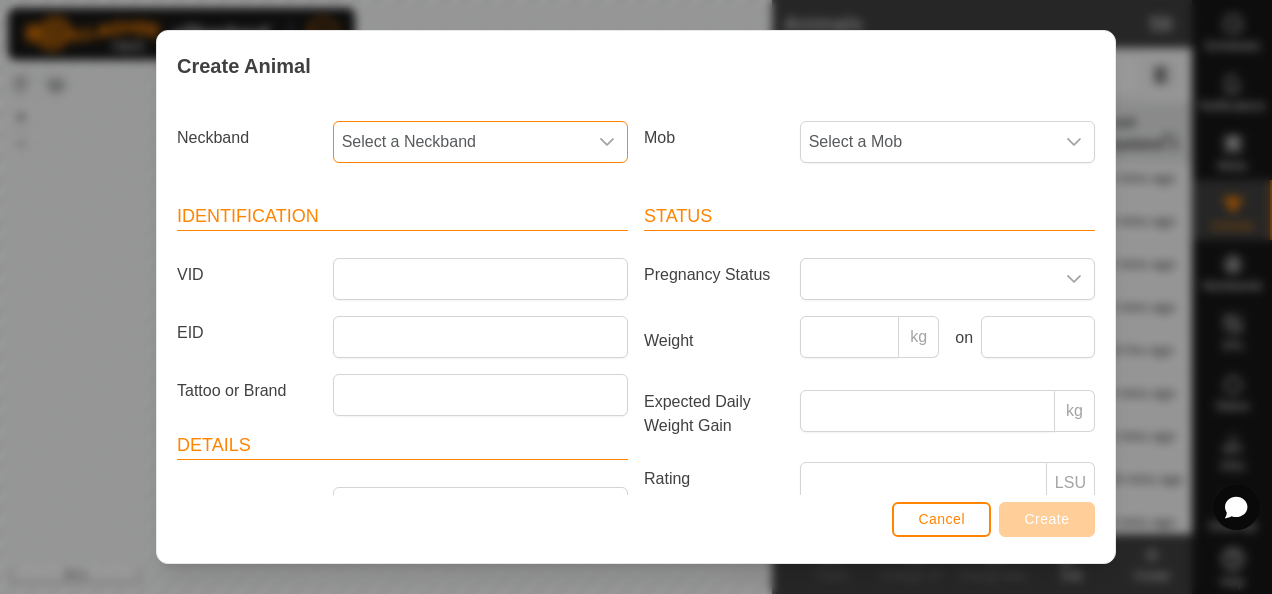 click on "Select a Neckband" at bounding box center [460, 142] 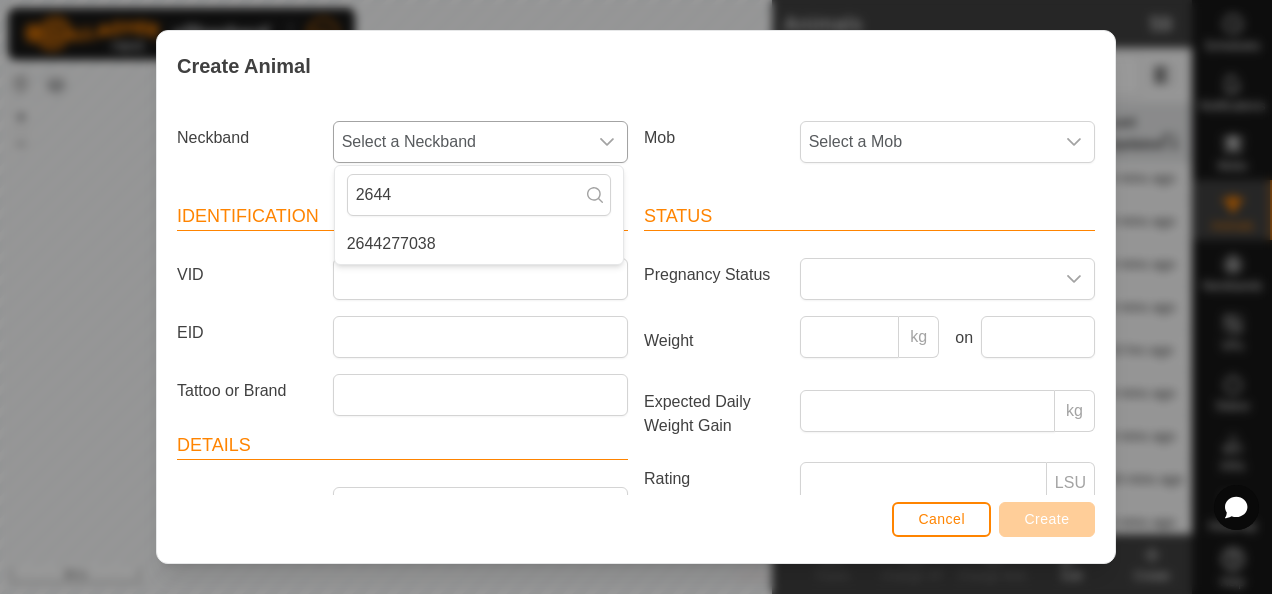 type on "2644" 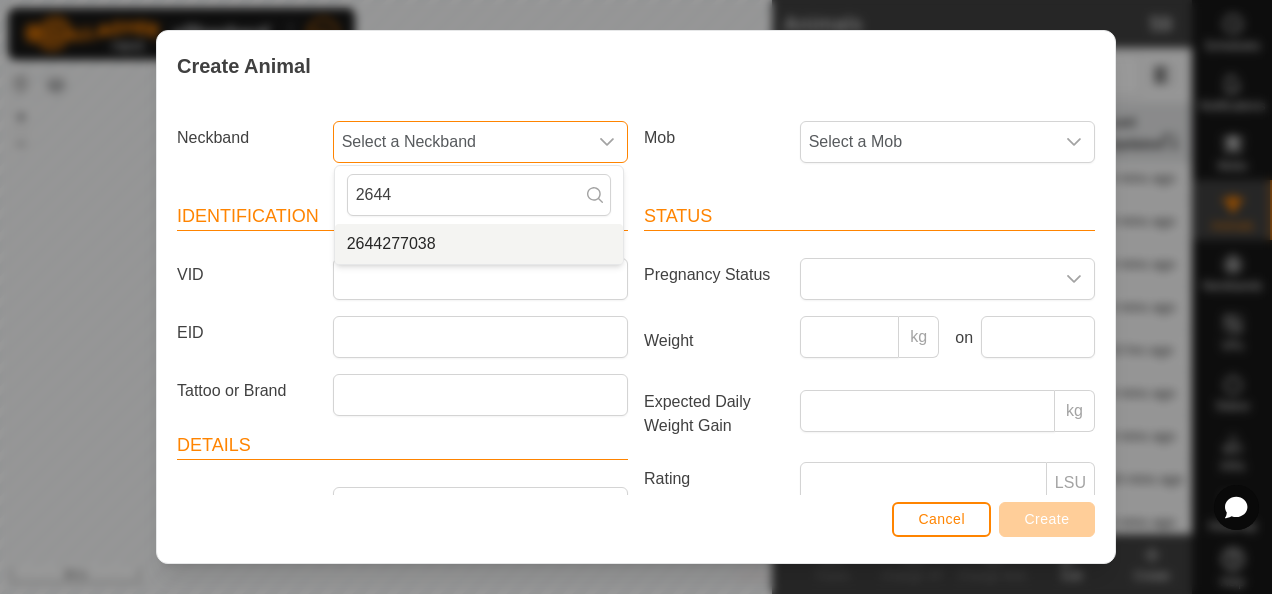 drag, startPoint x: 513, startPoint y: 134, endPoint x: 464, endPoint y: 258, distance: 133.33041 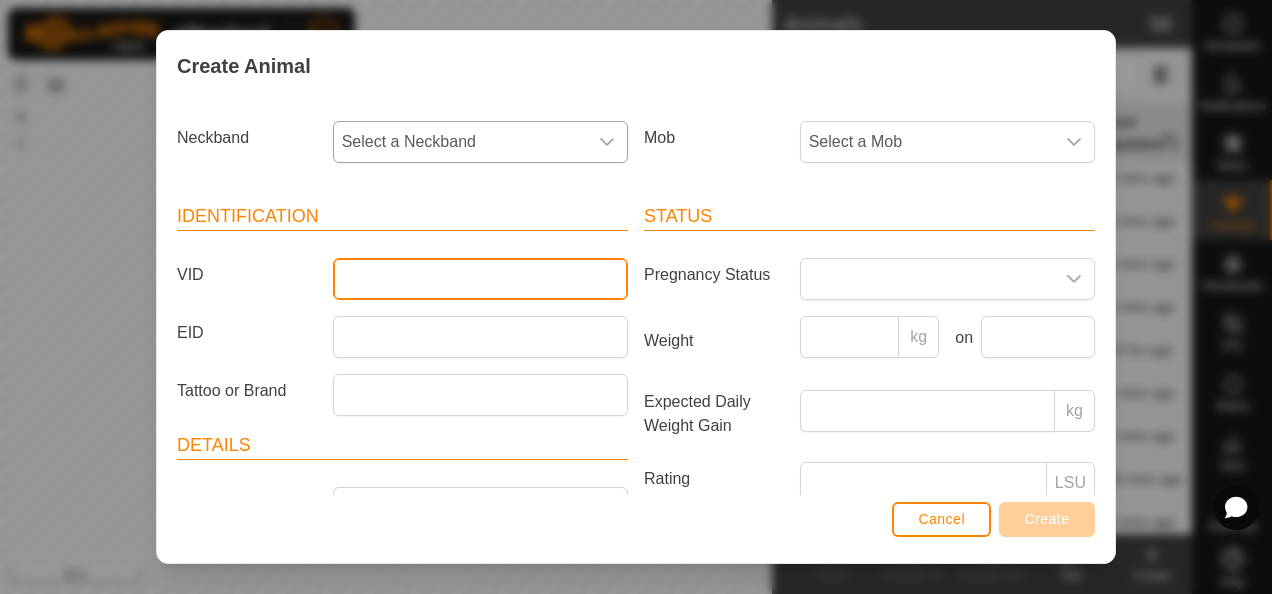 click on "VID" at bounding box center (480, 279) 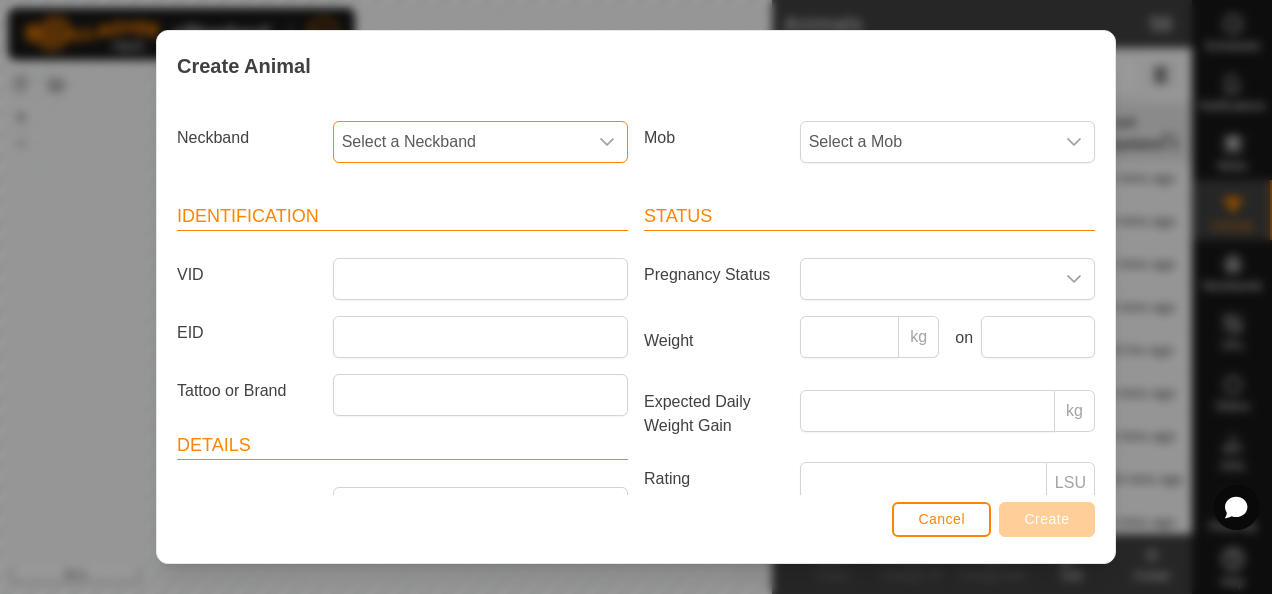 click on "Select a Neckband" at bounding box center (460, 142) 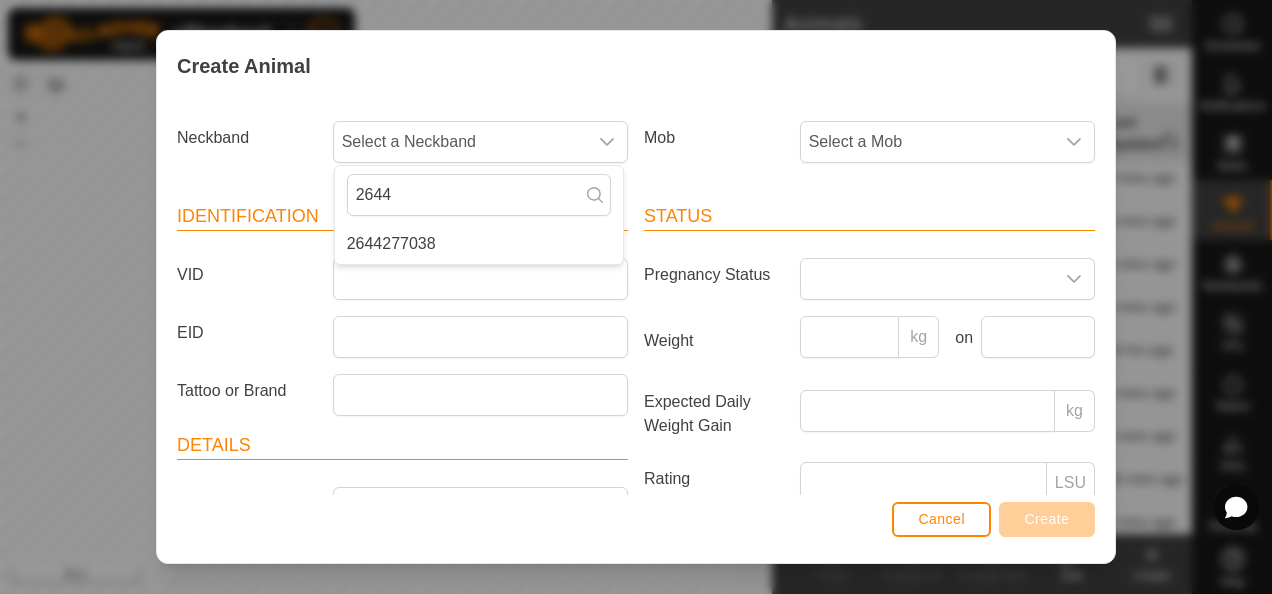 click on "2644277038" at bounding box center (479, 244) 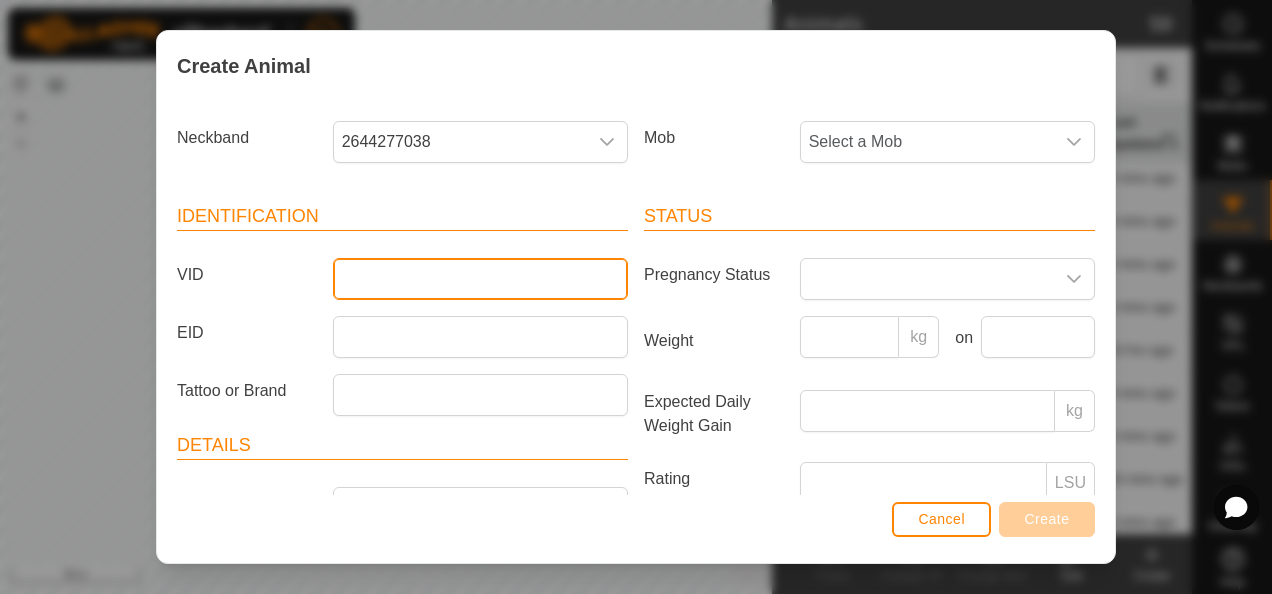 click on "VID" at bounding box center (480, 279) 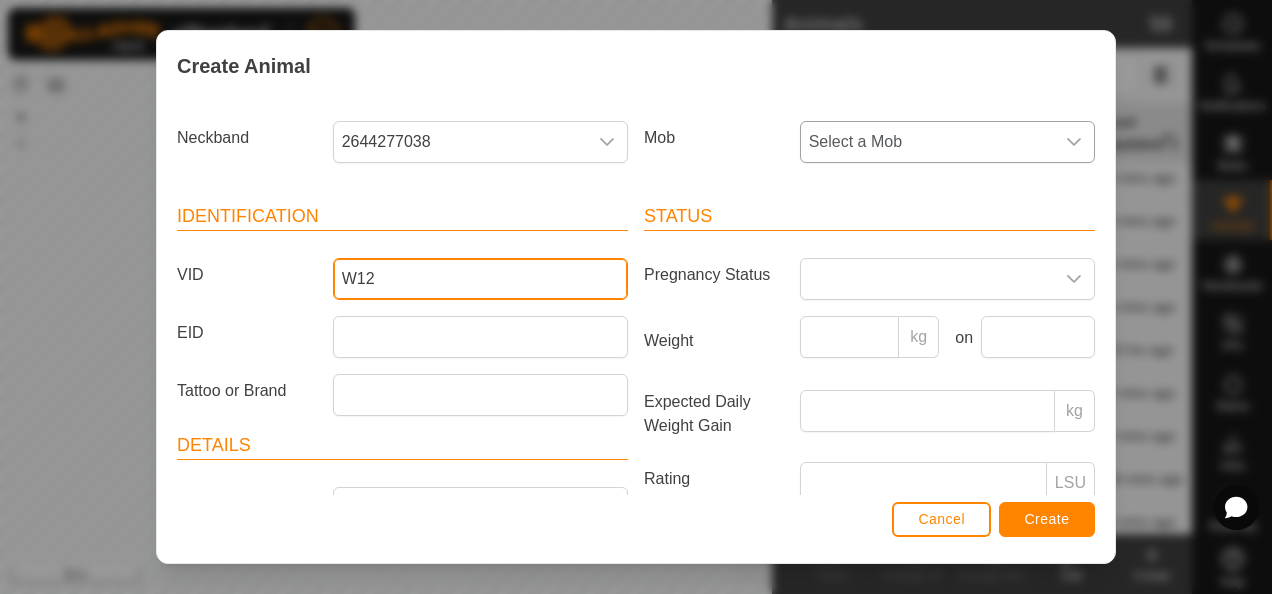 type on "W12" 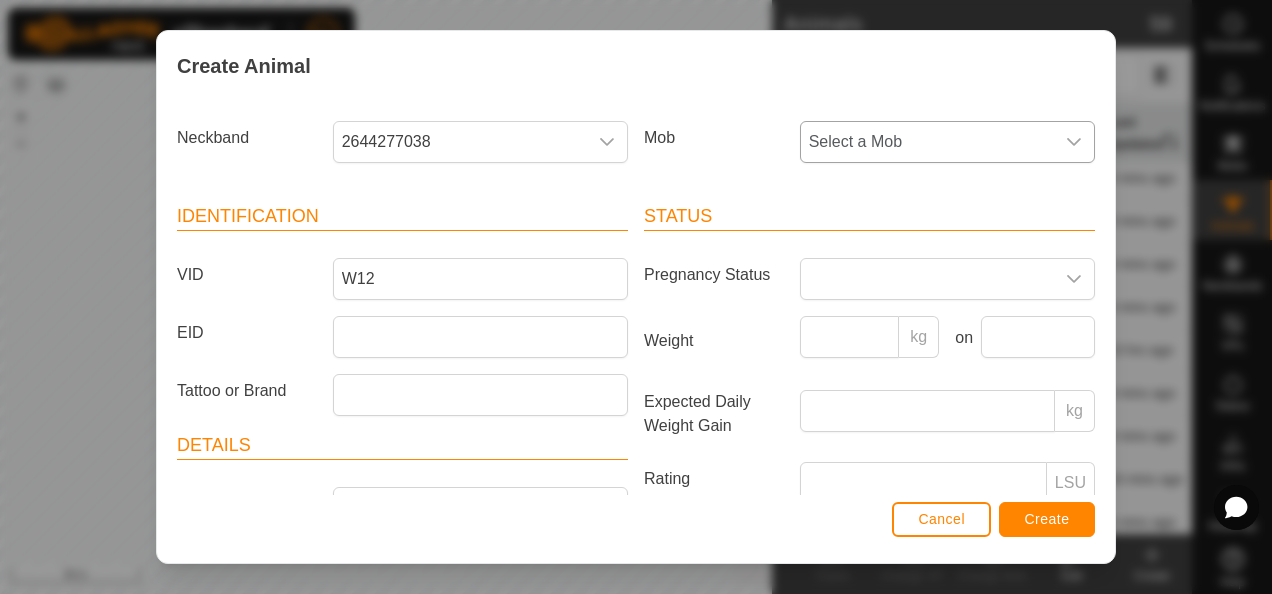click at bounding box center [1074, 142] 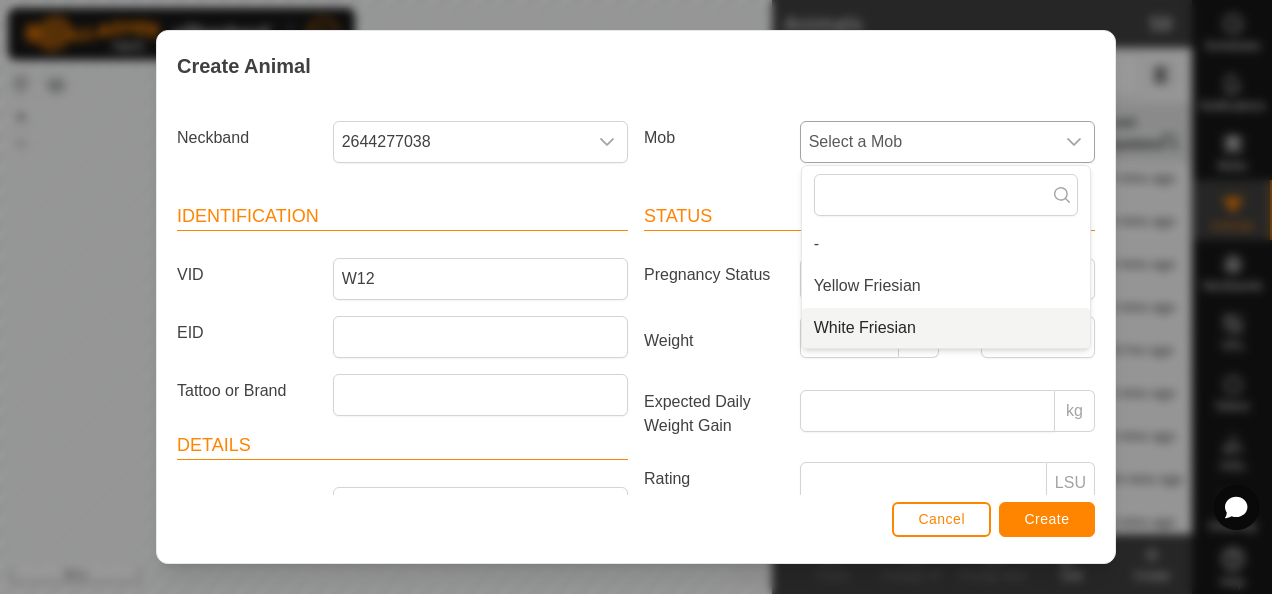 click on "White Friesian" at bounding box center (946, 328) 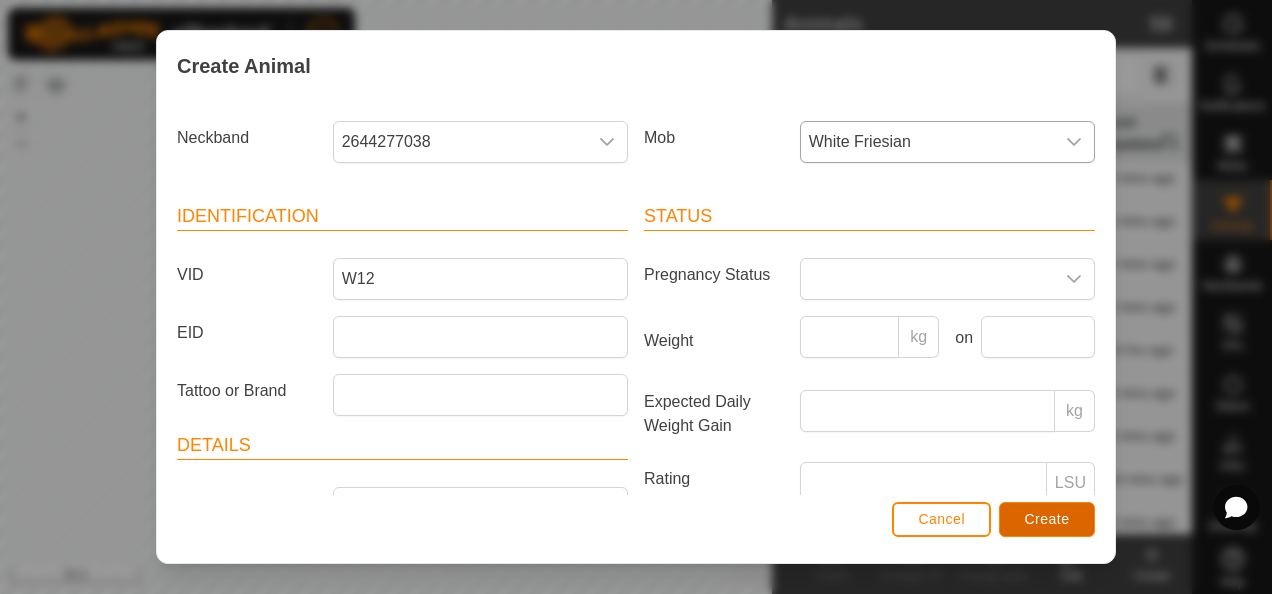 click on "Create" at bounding box center (1047, 519) 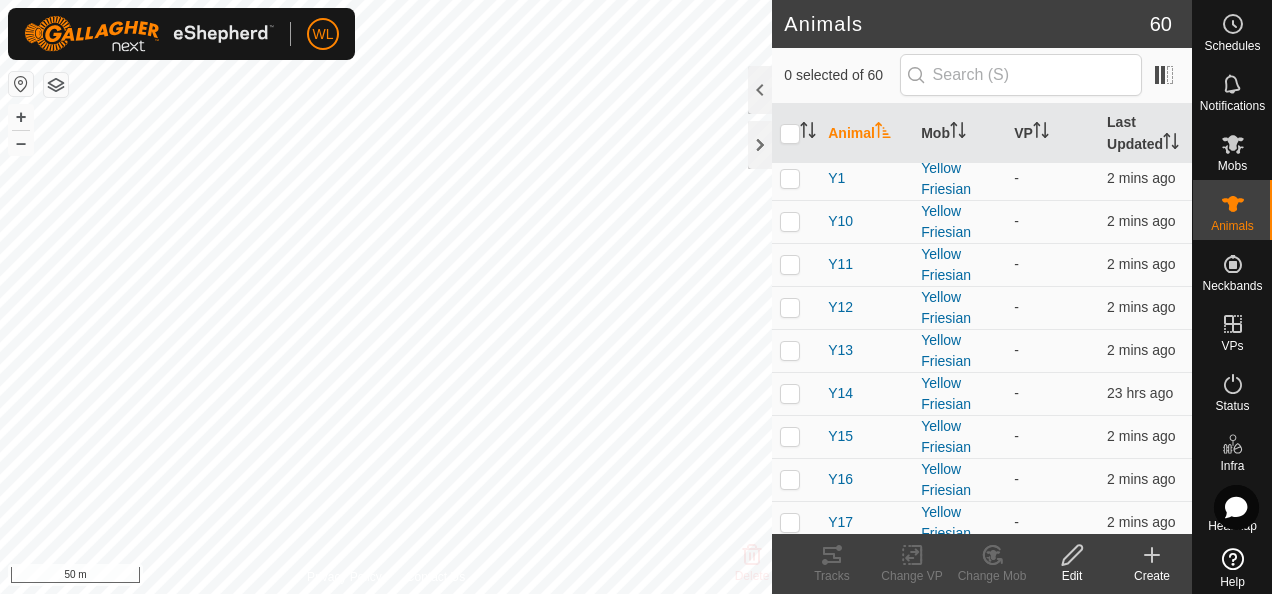 click on "-" at bounding box center [1052, 522] 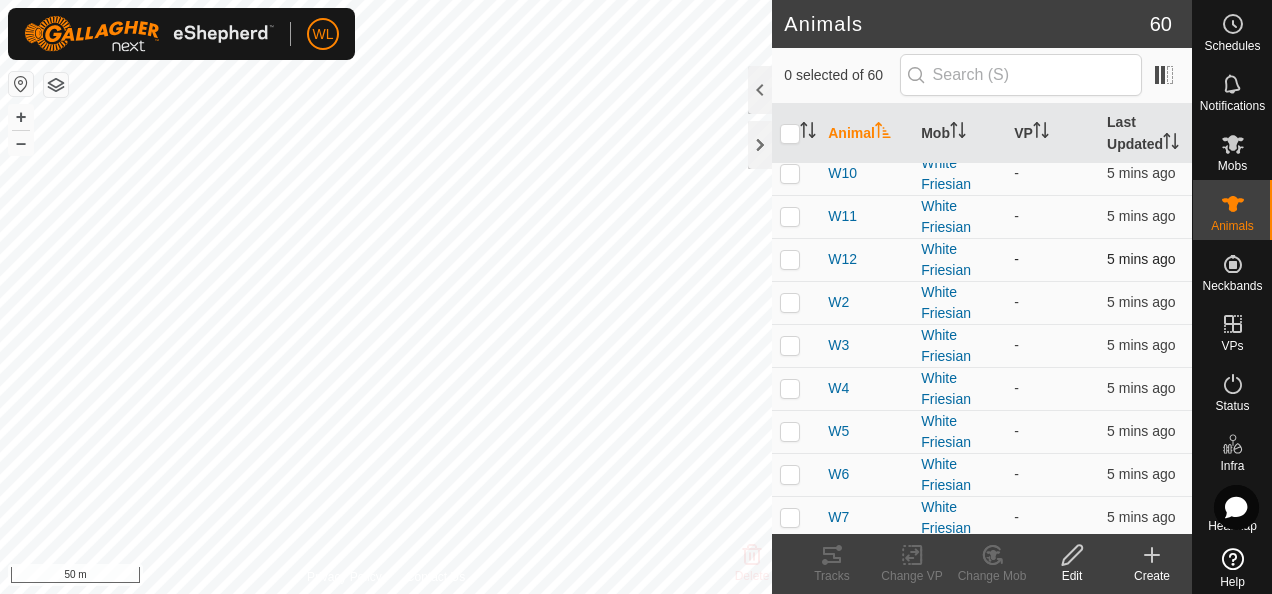 scroll, scrollTop: 0, scrollLeft: 0, axis: both 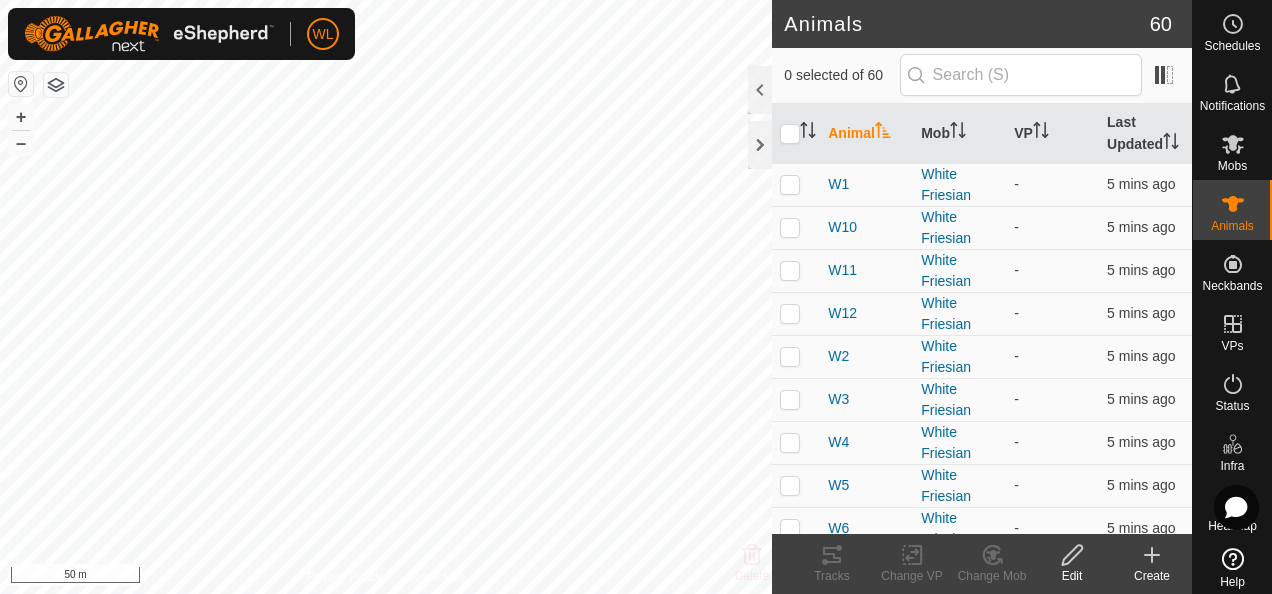 click 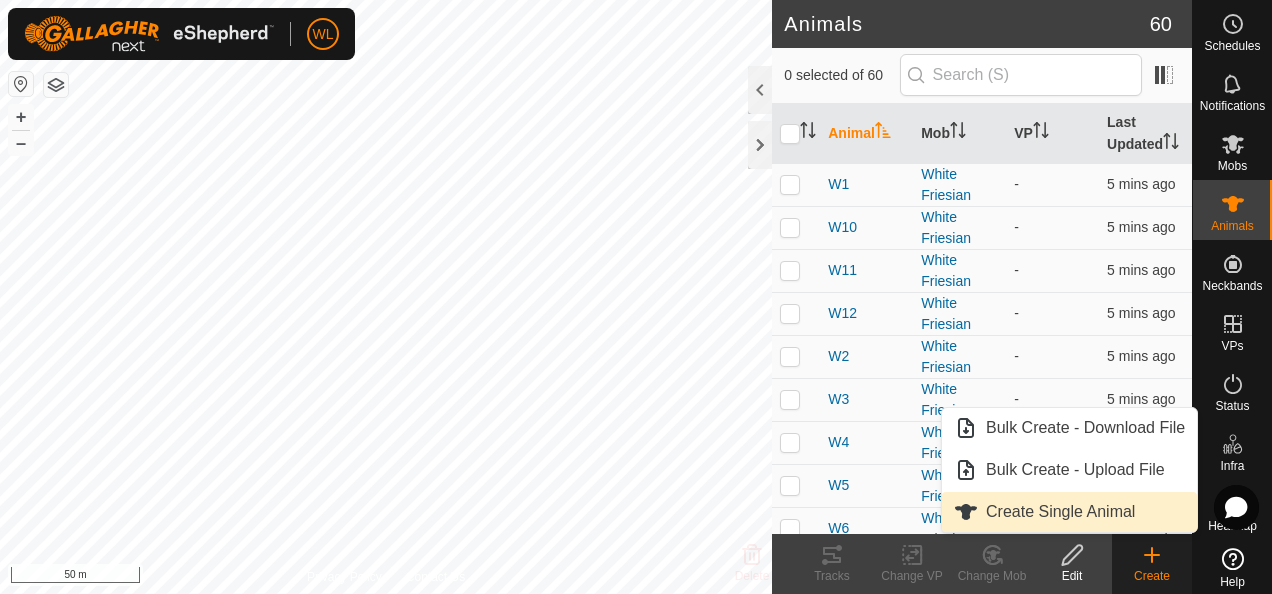 click on "Create Single Animal" at bounding box center [1069, 512] 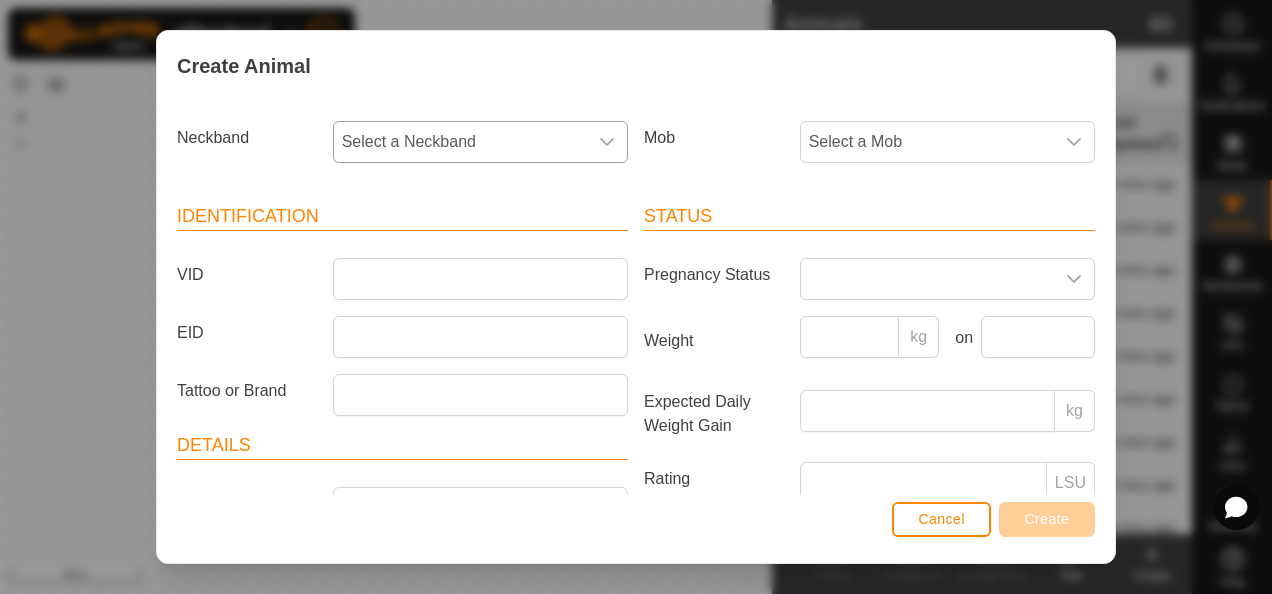click on "Select a Neckband" at bounding box center [460, 142] 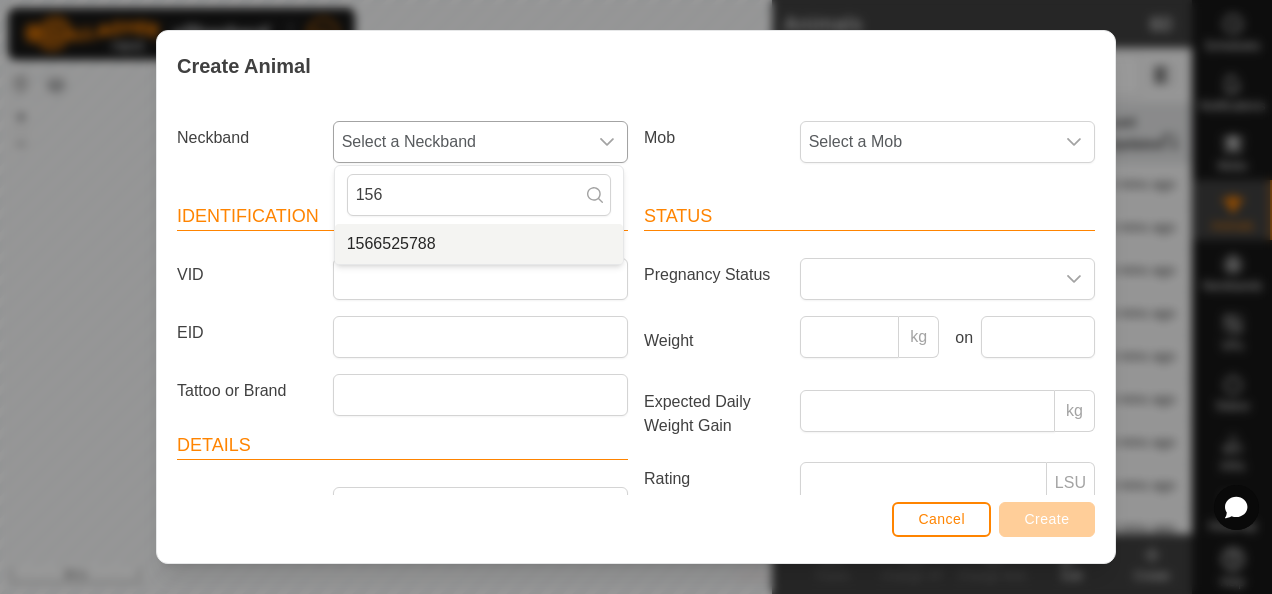 type on "156" 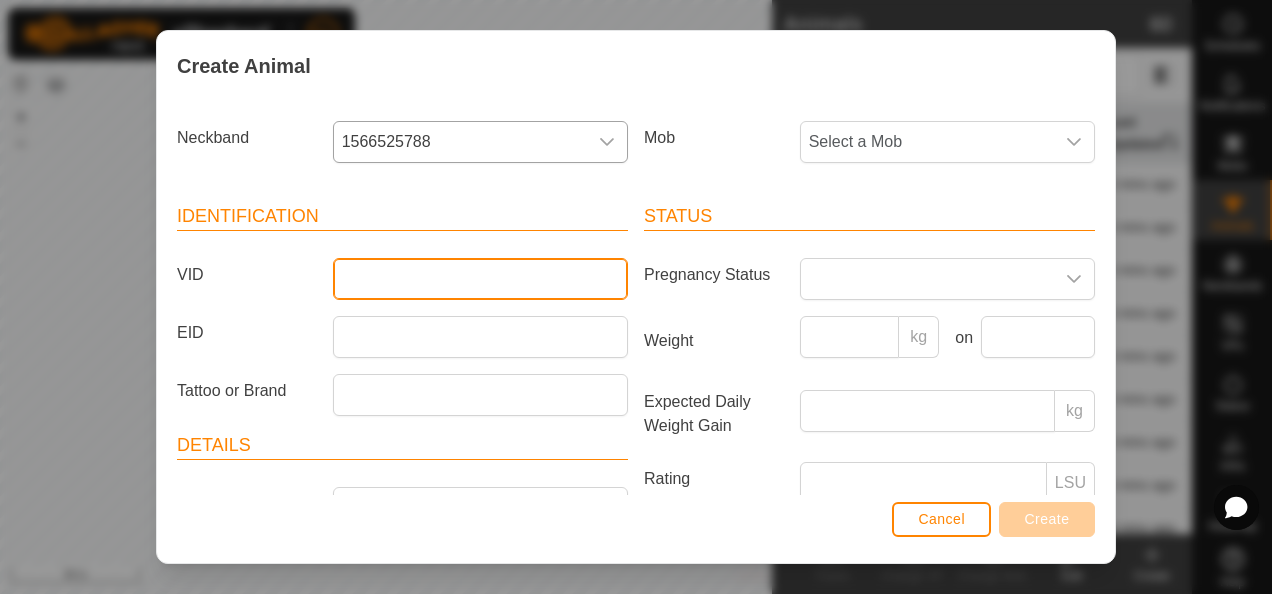 click on "VID" at bounding box center [480, 279] 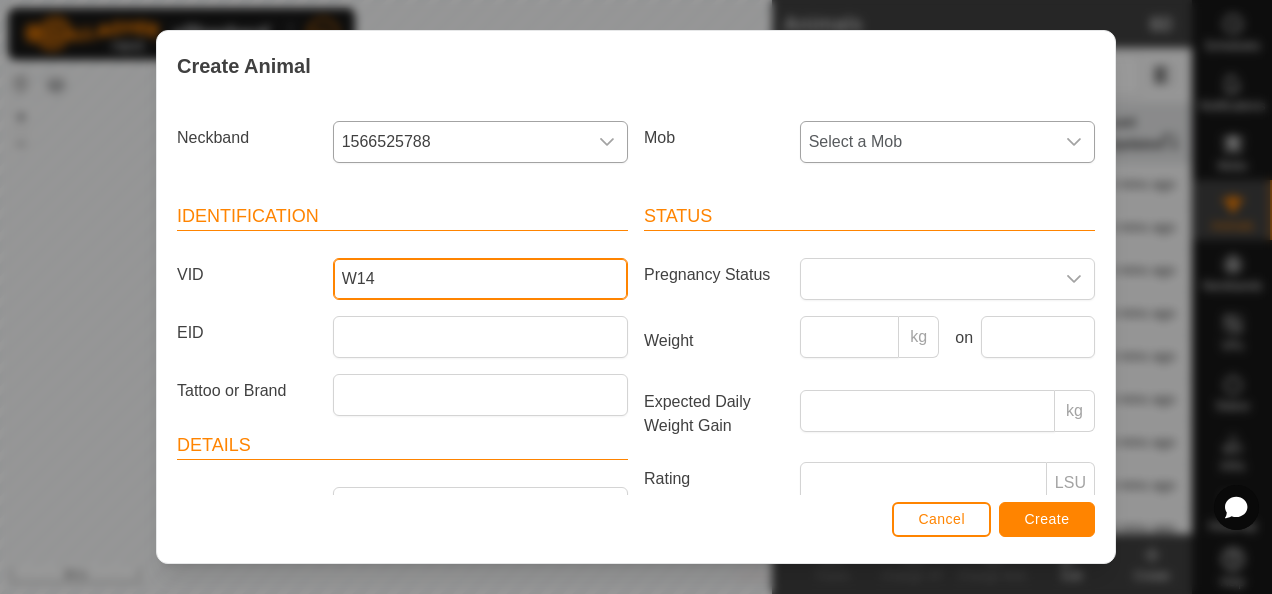 type on "W14" 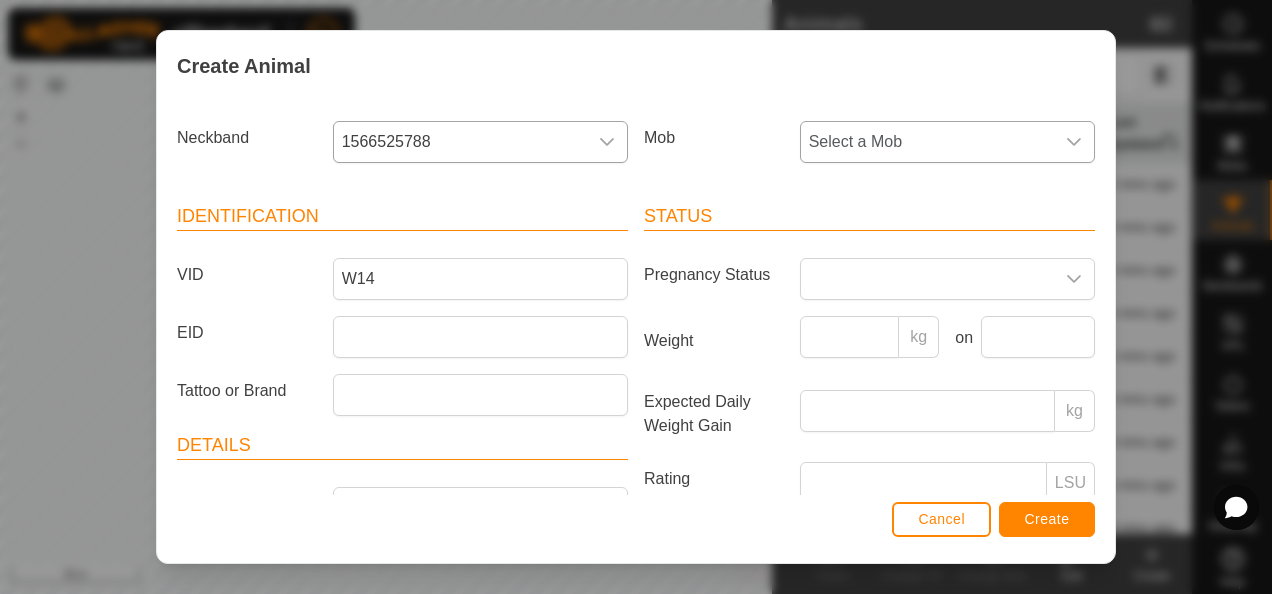 click on "Select a Mob" at bounding box center (927, 142) 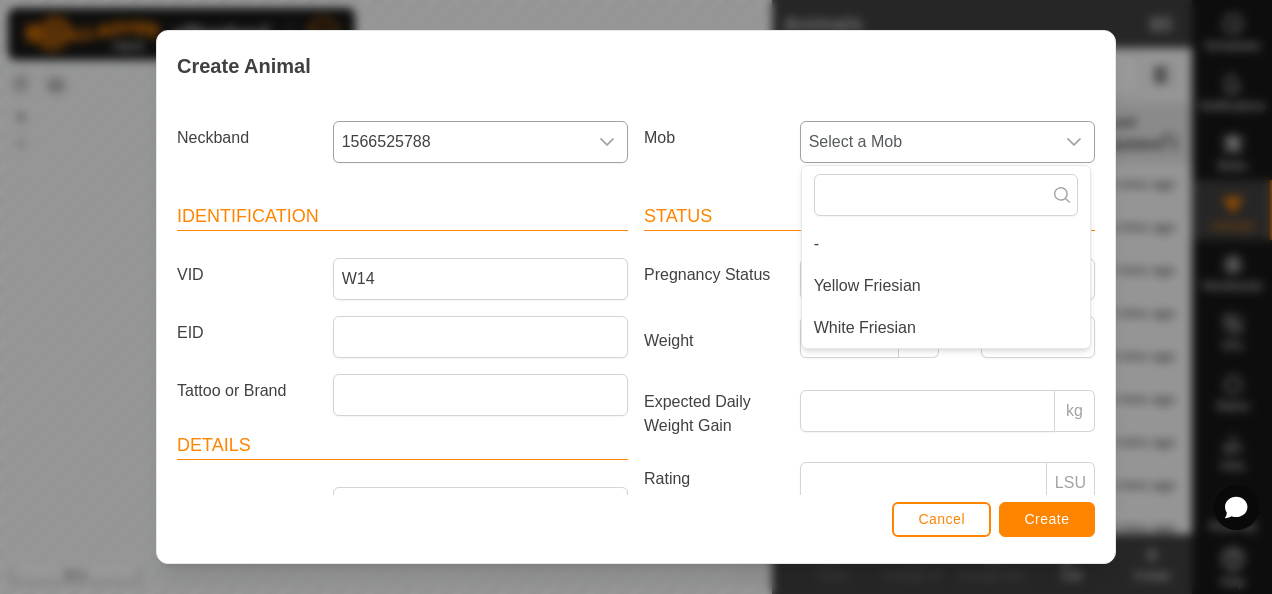 click on "White Friesian" at bounding box center [946, 328] 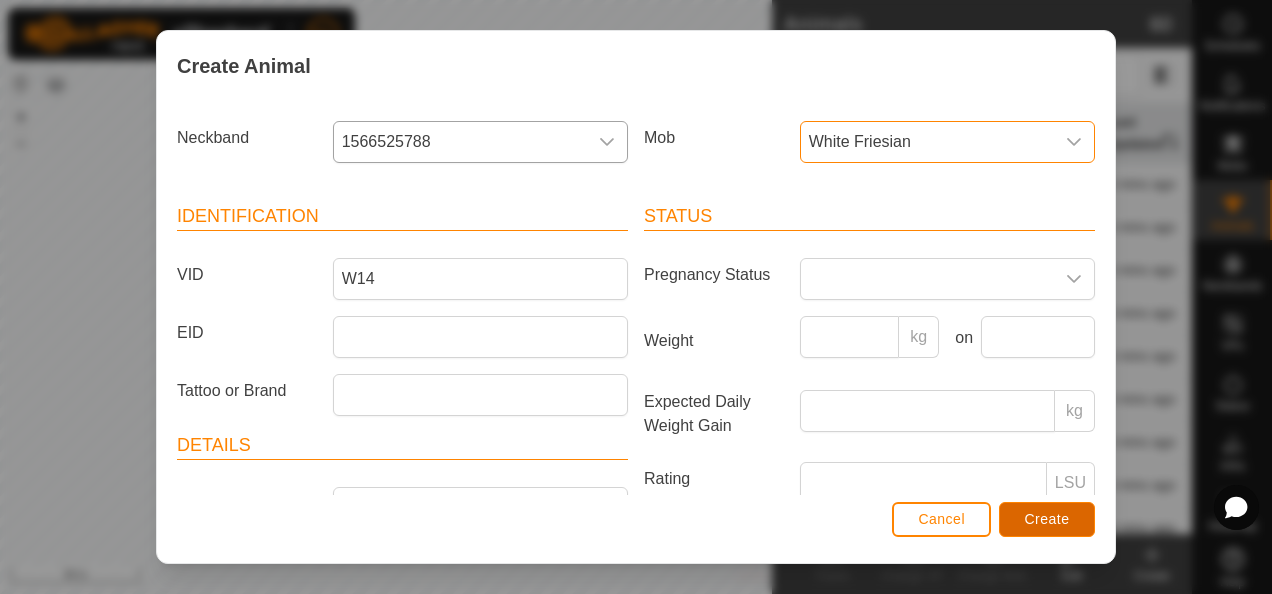 click on "Create" at bounding box center [1047, 519] 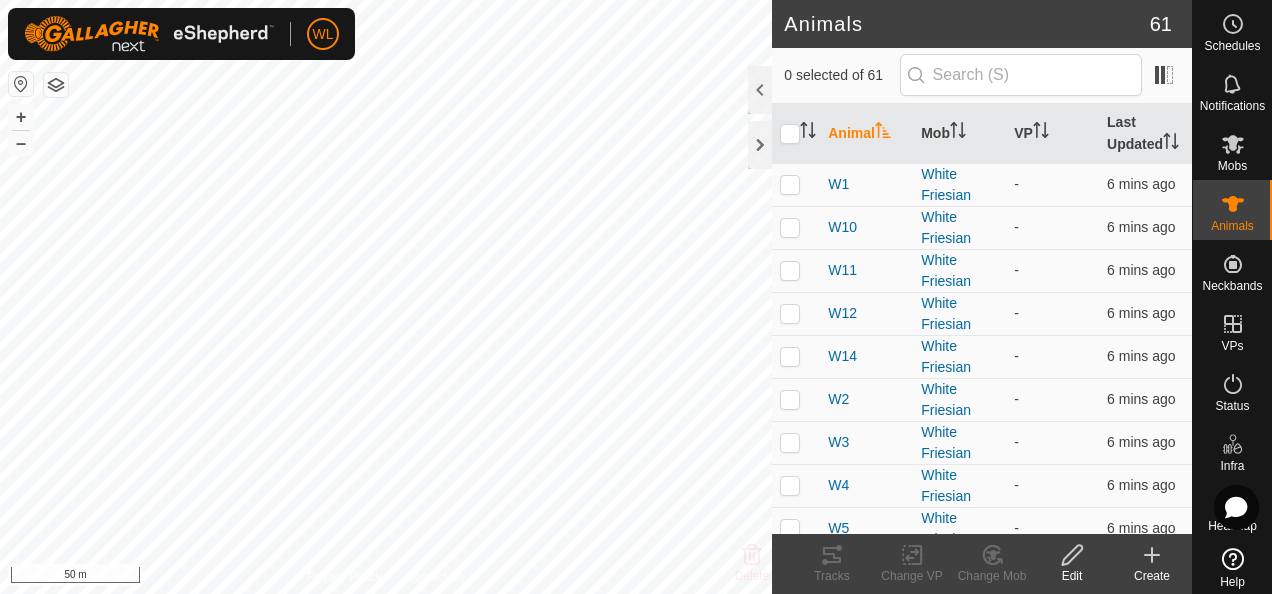 click 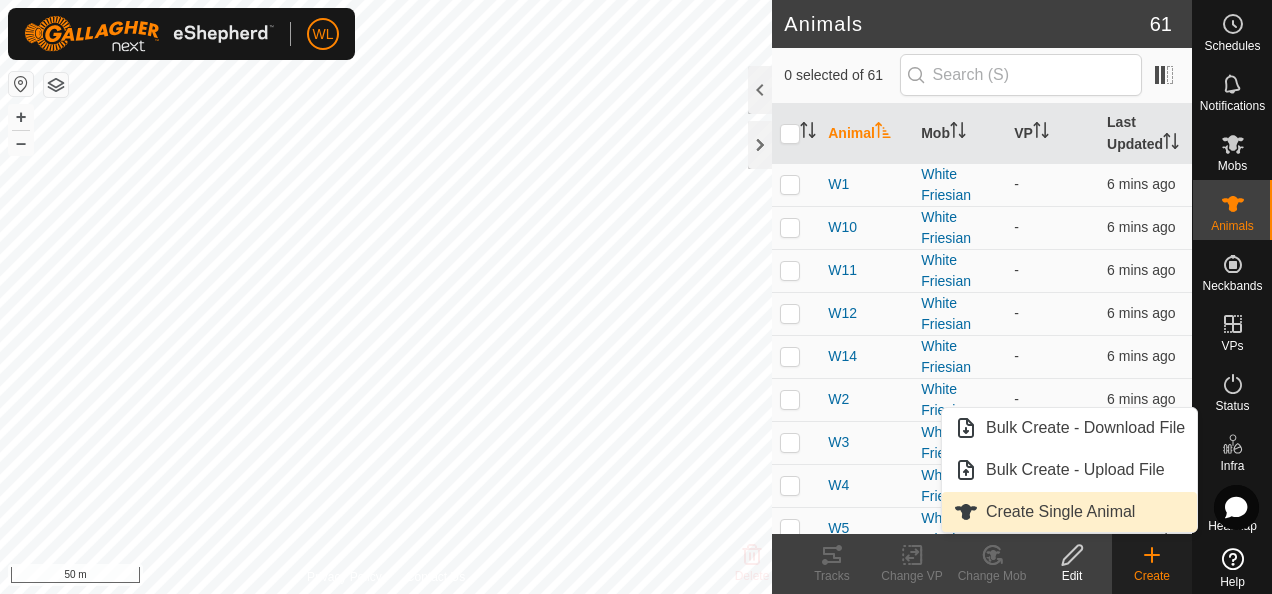 click on "Create Single Animal" at bounding box center (1069, 512) 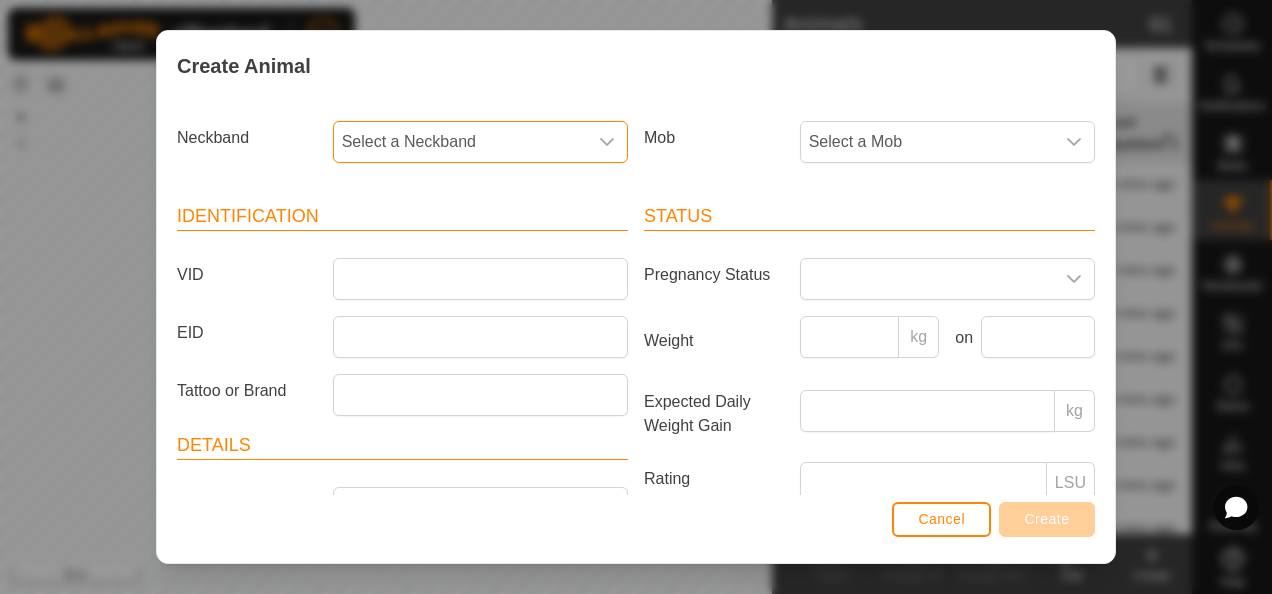 click on "Select a Neckband" at bounding box center [460, 142] 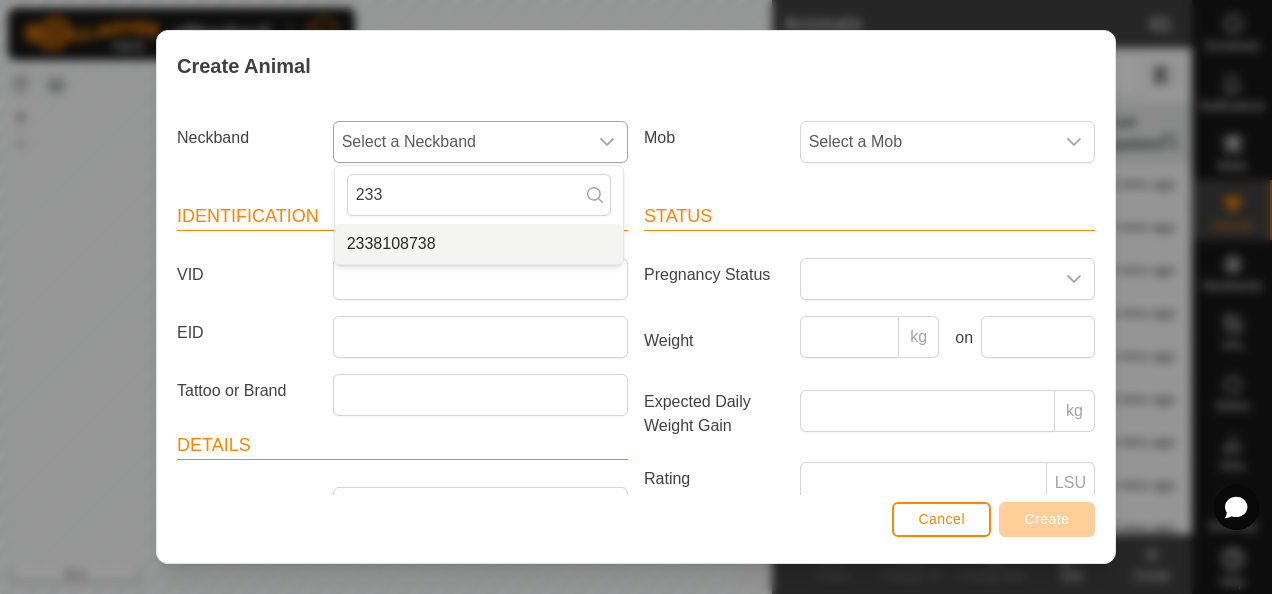 type on "233" 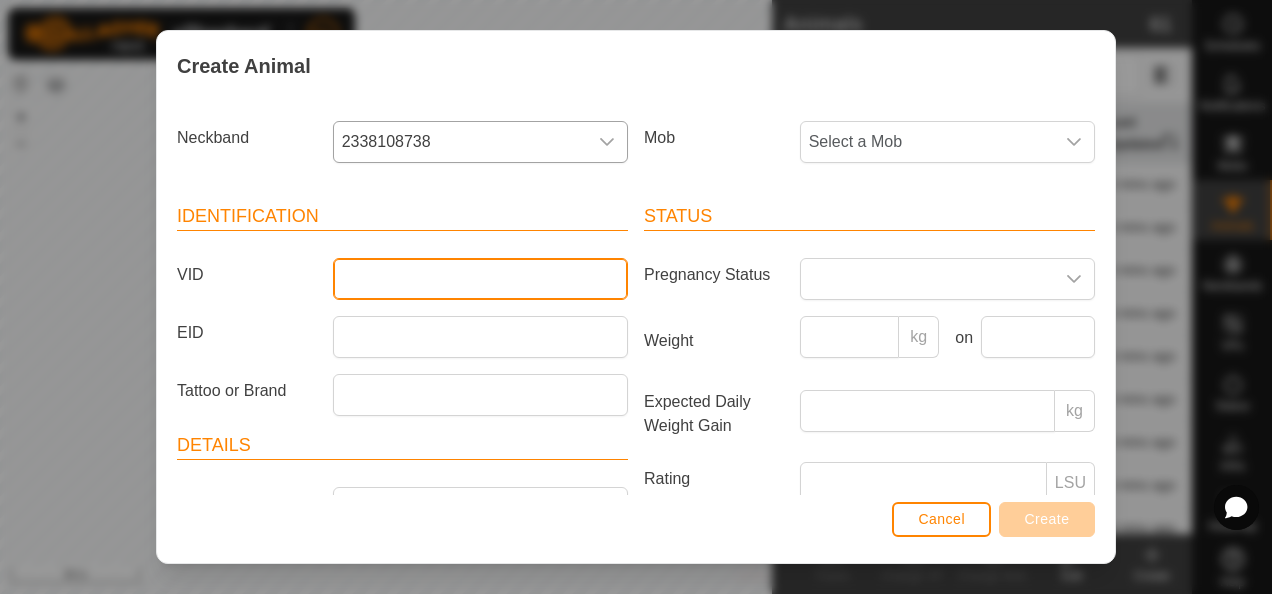 click on "VID" at bounding box center [480, 279] 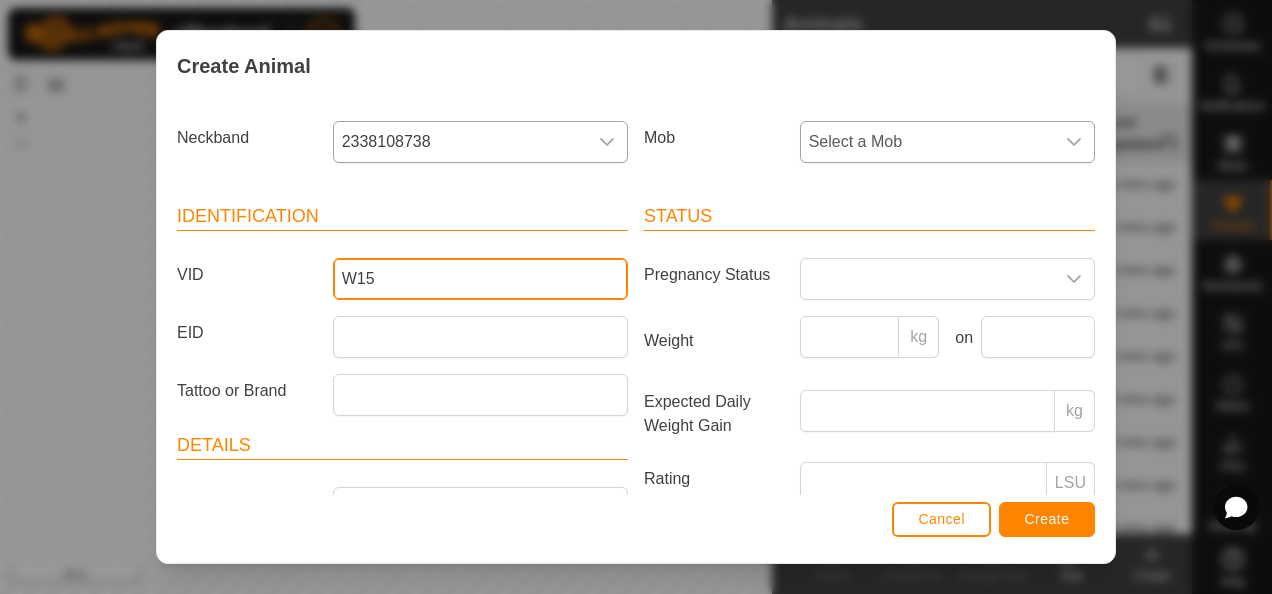 type on "W15" 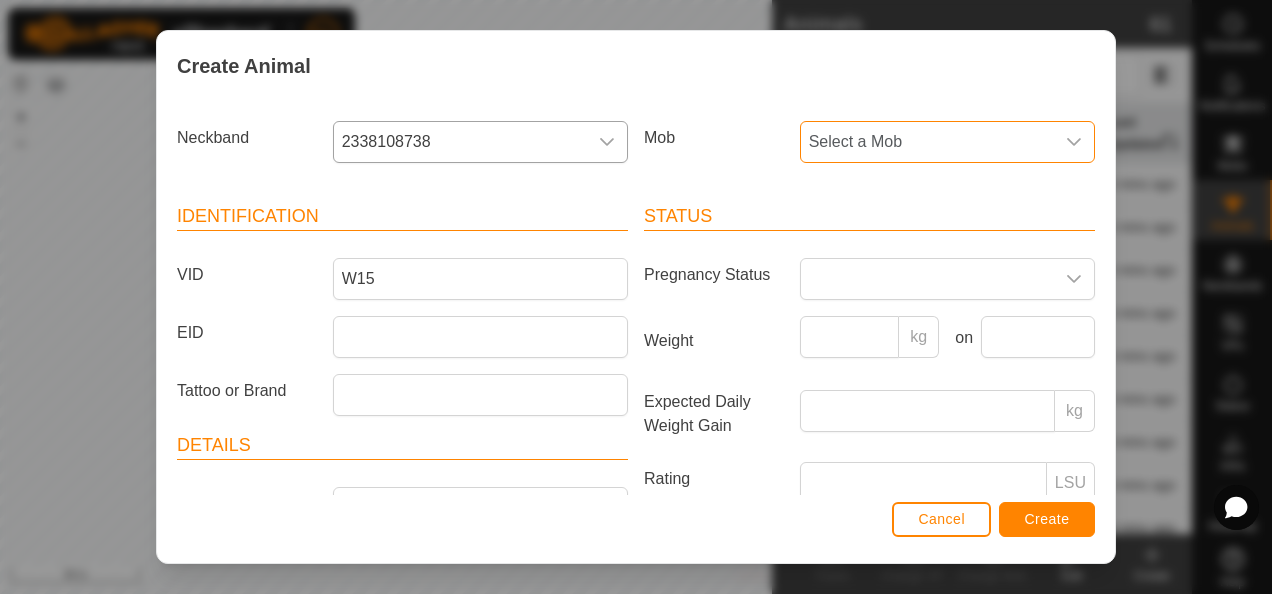 click on "Select a Mob" at bounding box center [927, 142] 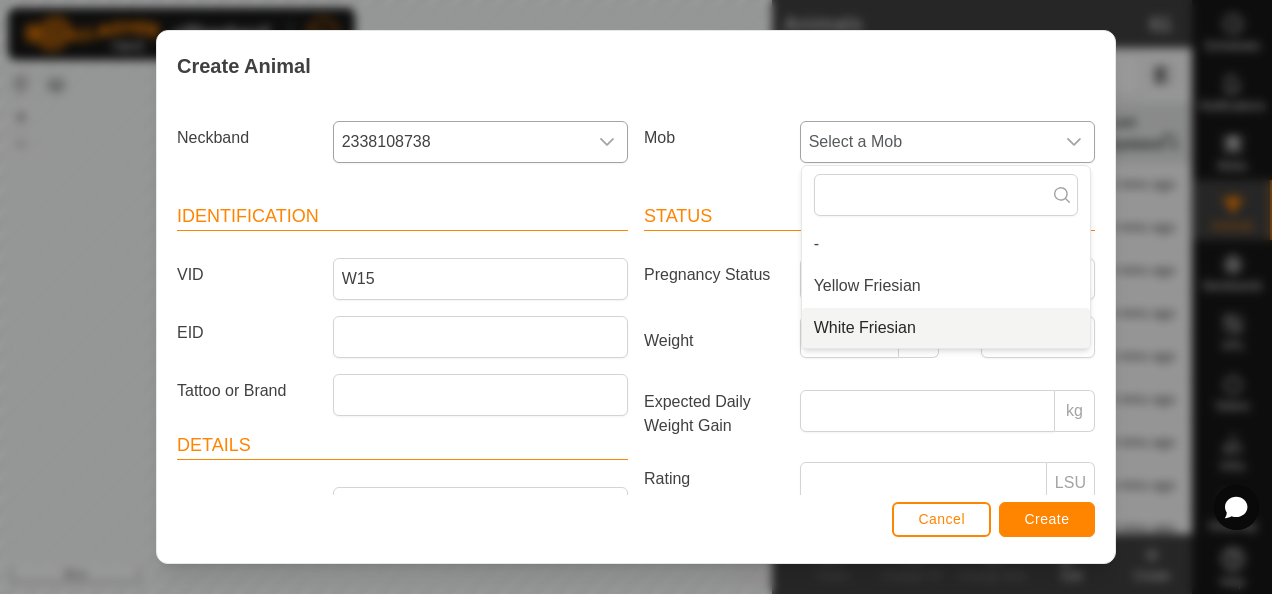 click on "White Friesian" at bounding box center (946, 328) 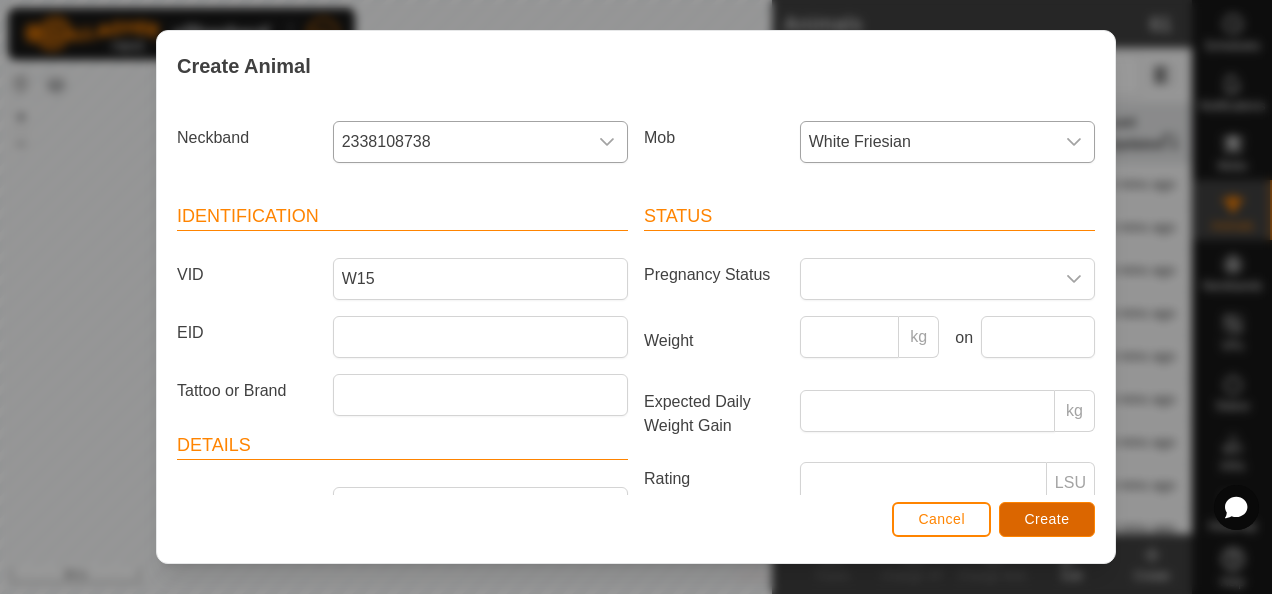 click on "Create" at bounding box center [1047, 519] 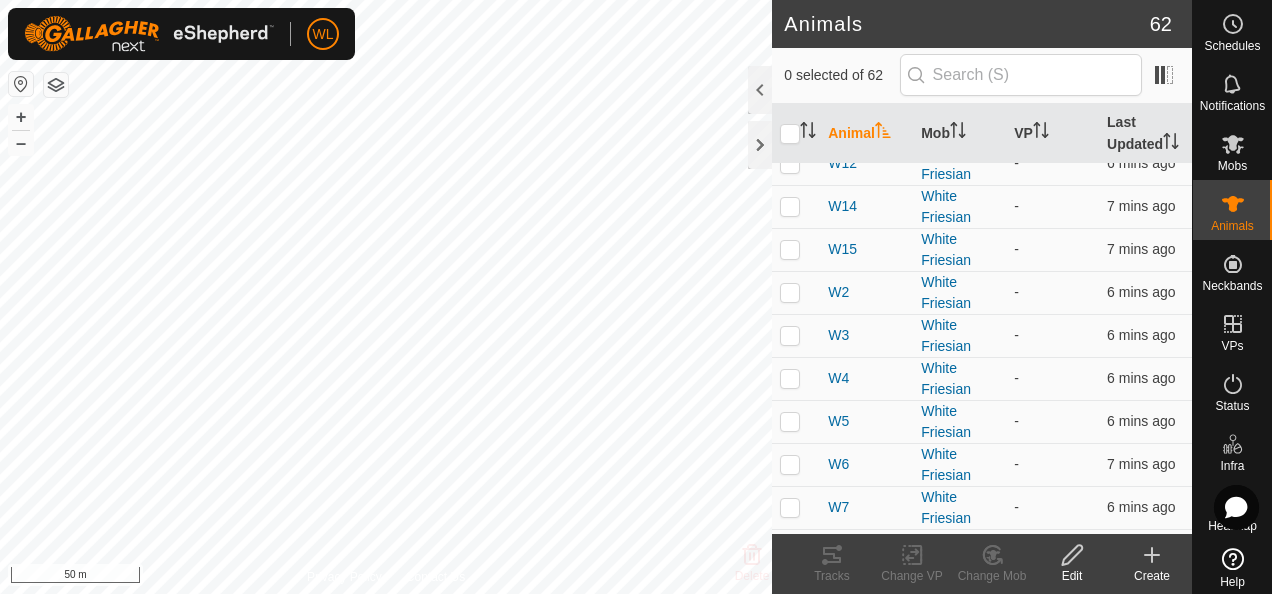 scroll, scrollTop: 135, scrollLeft: 0, axis: vertical 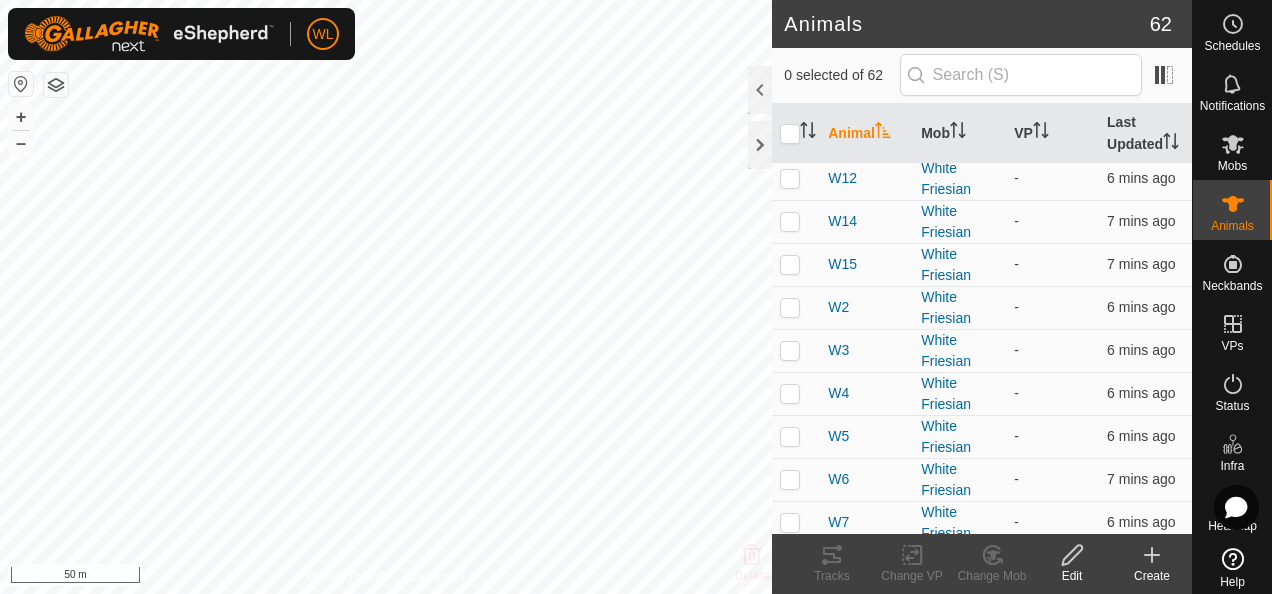 click 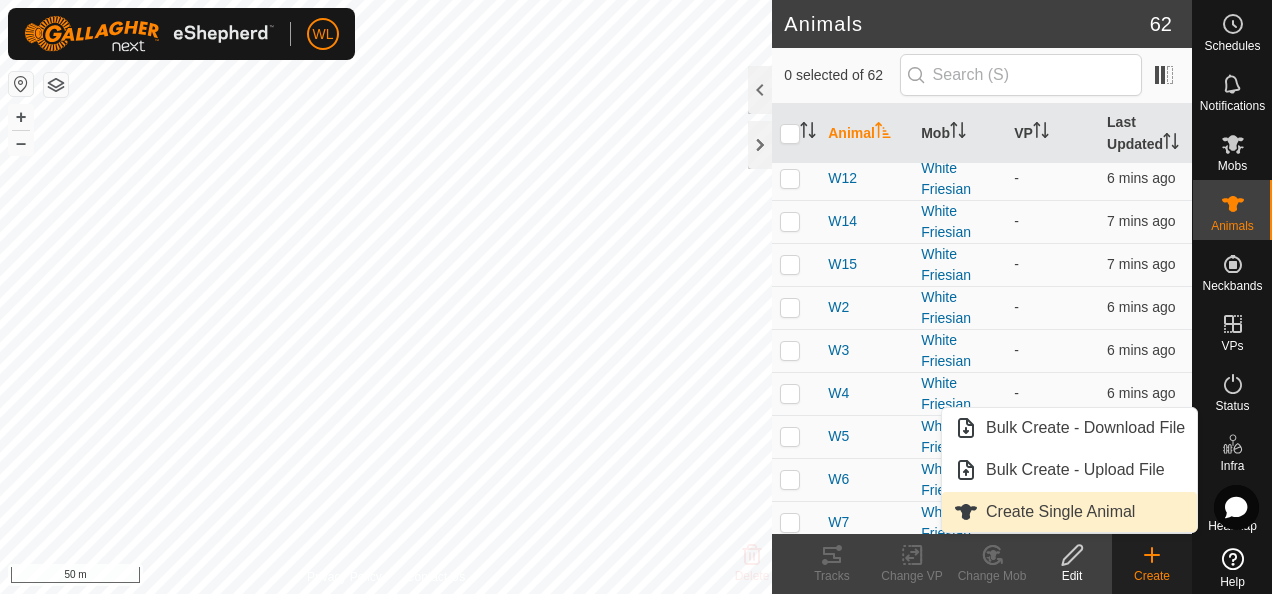 click on "Create Single Animal" at bounding box center [1069, 512] 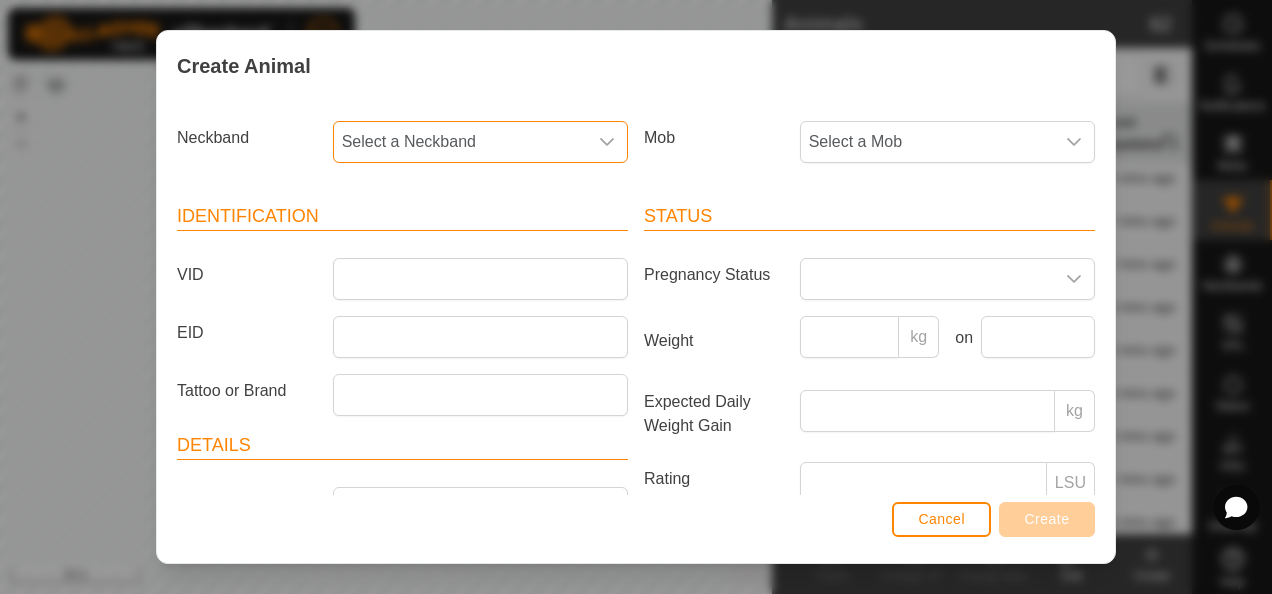 click on "Select a Neckband" at bounding box center [460, 142] 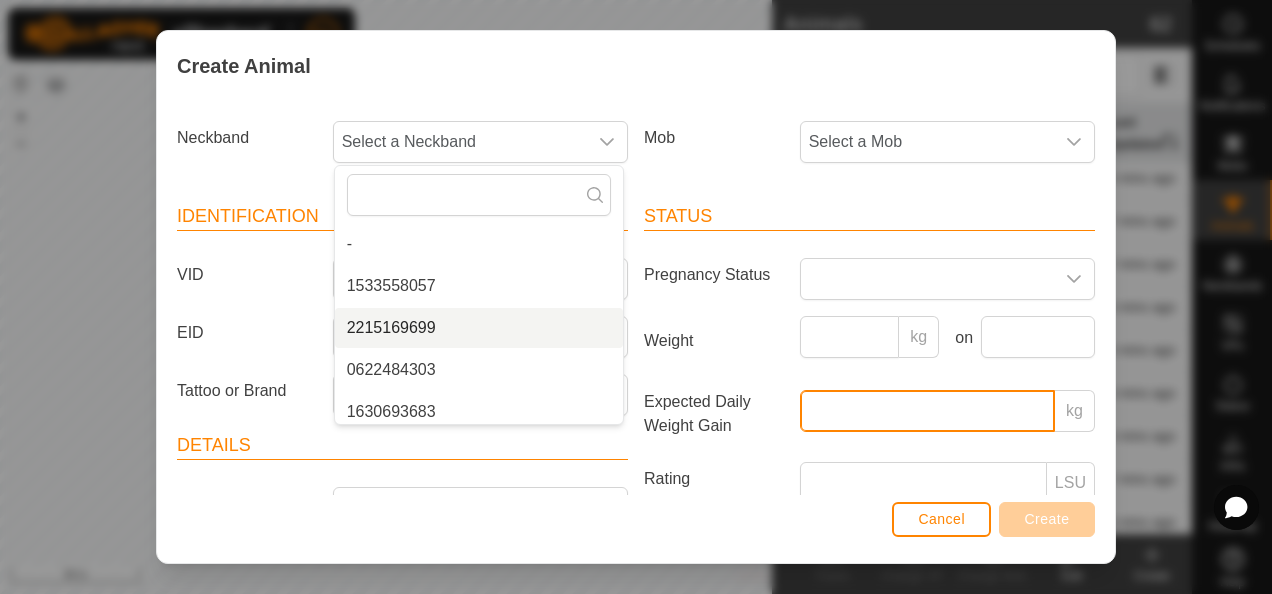 click on "Expected Daily Weight Gain" at bounding box center [927, 411] 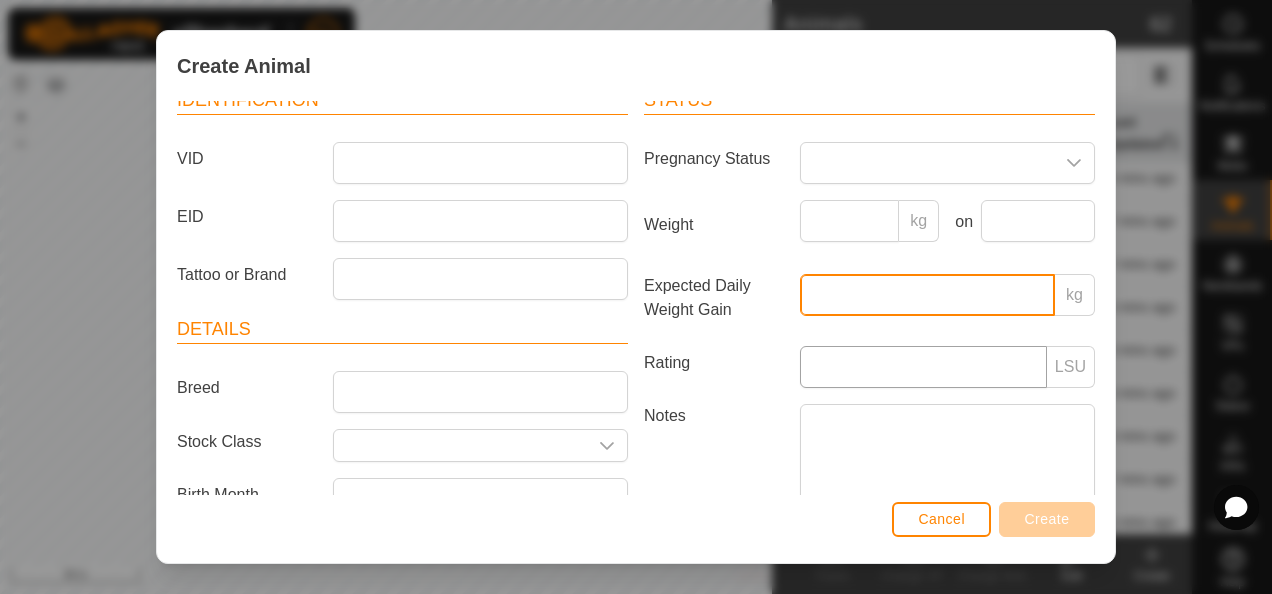 scroll, scrollTop: 0, scrollLeft: 0, axis: both 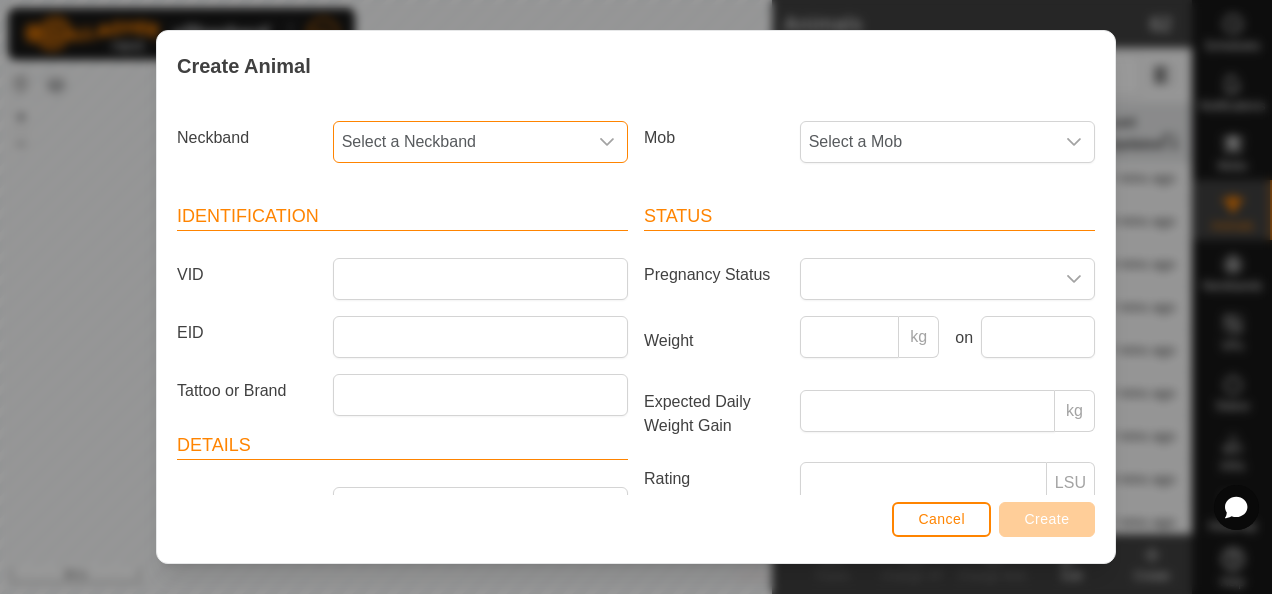 click on "Select a Neckband" at bounding box center [460, 142] 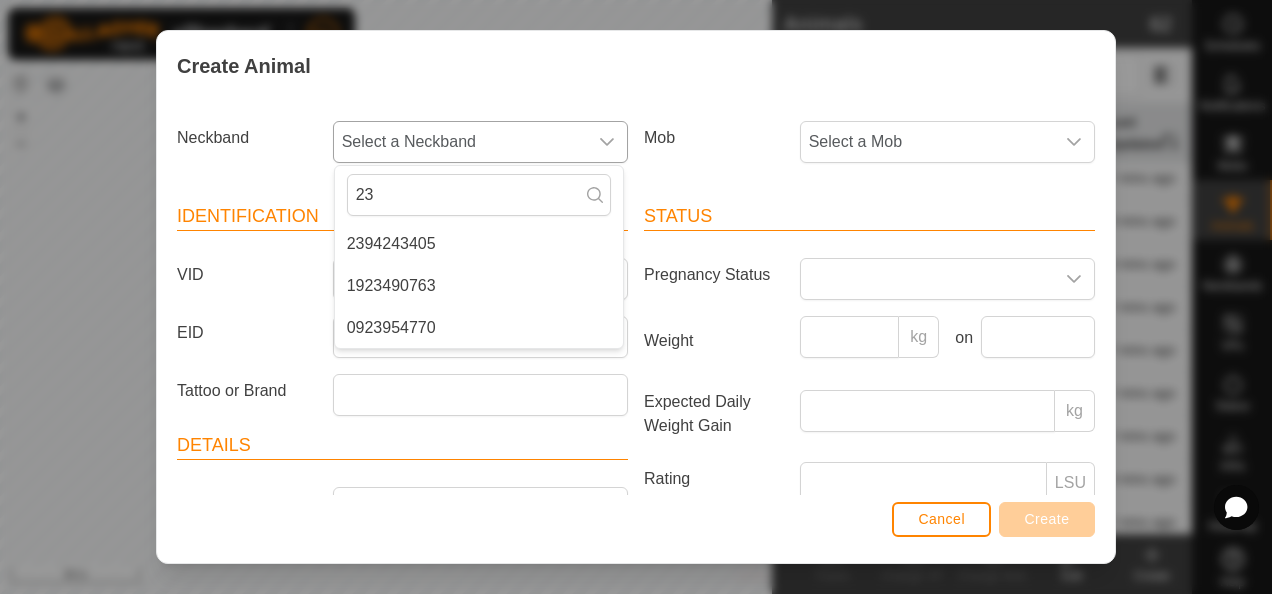type on "2" 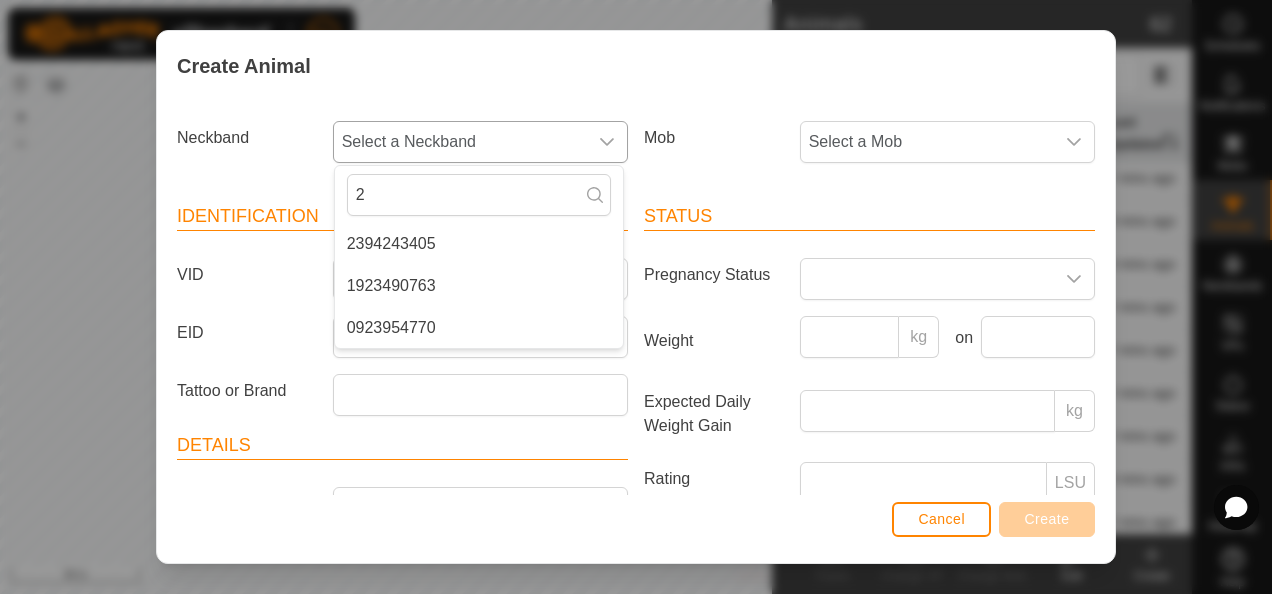 type 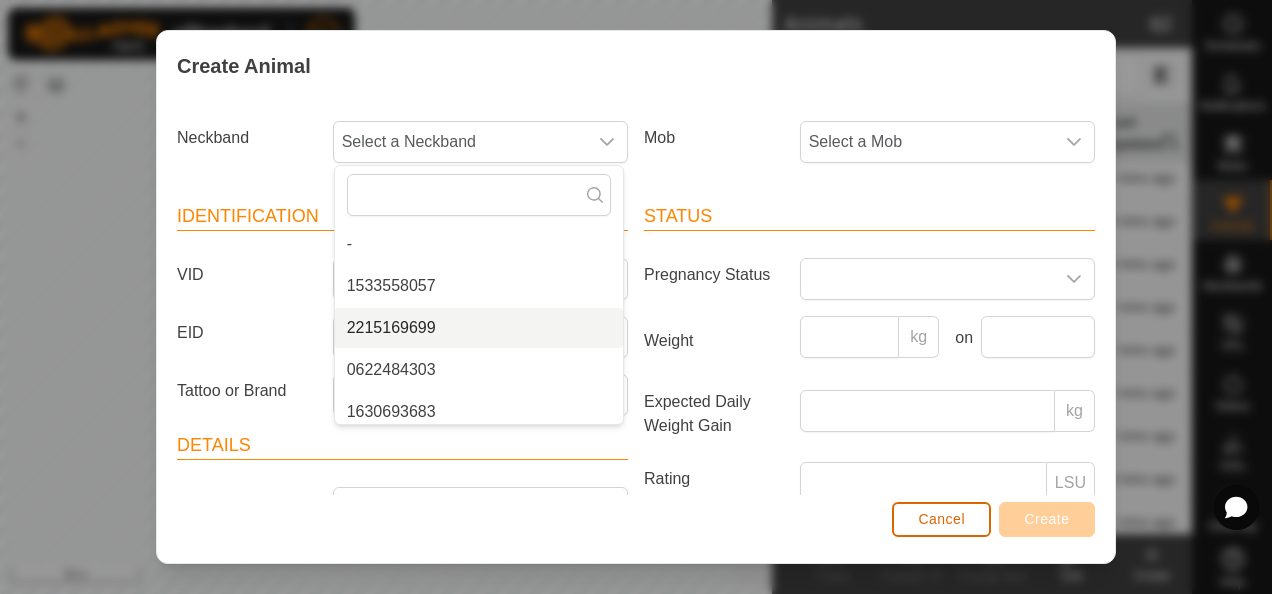 click on "Cancel" at bounding box center (941, 519) 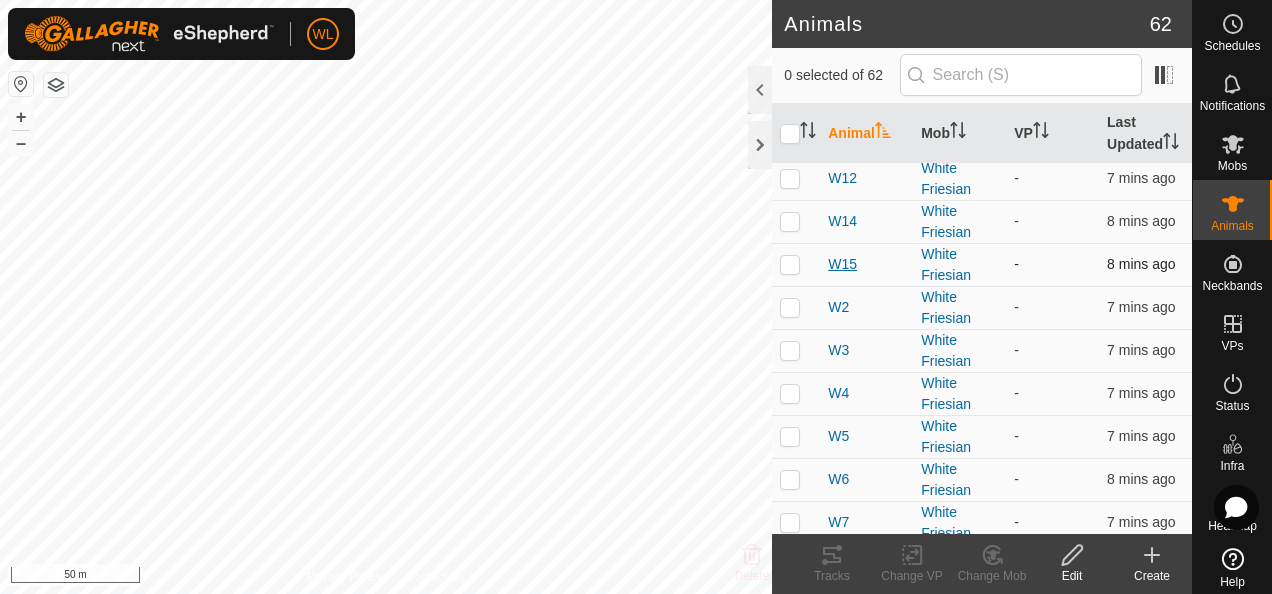 click on "W15" at bounding box center [842, 264] 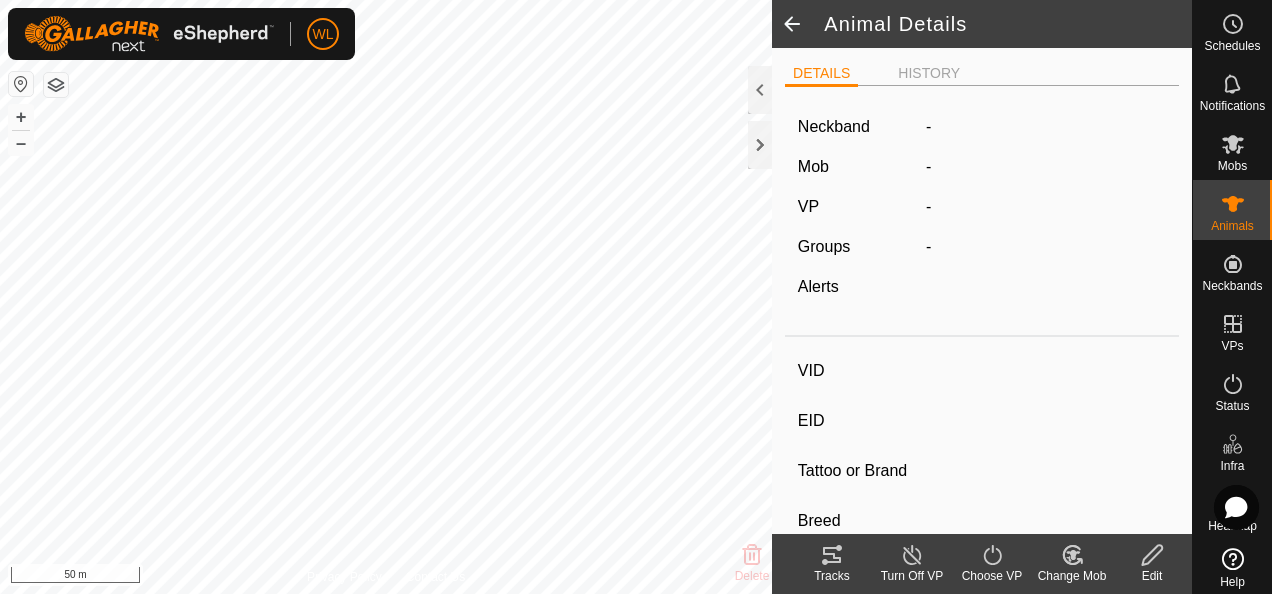 type on "W15" 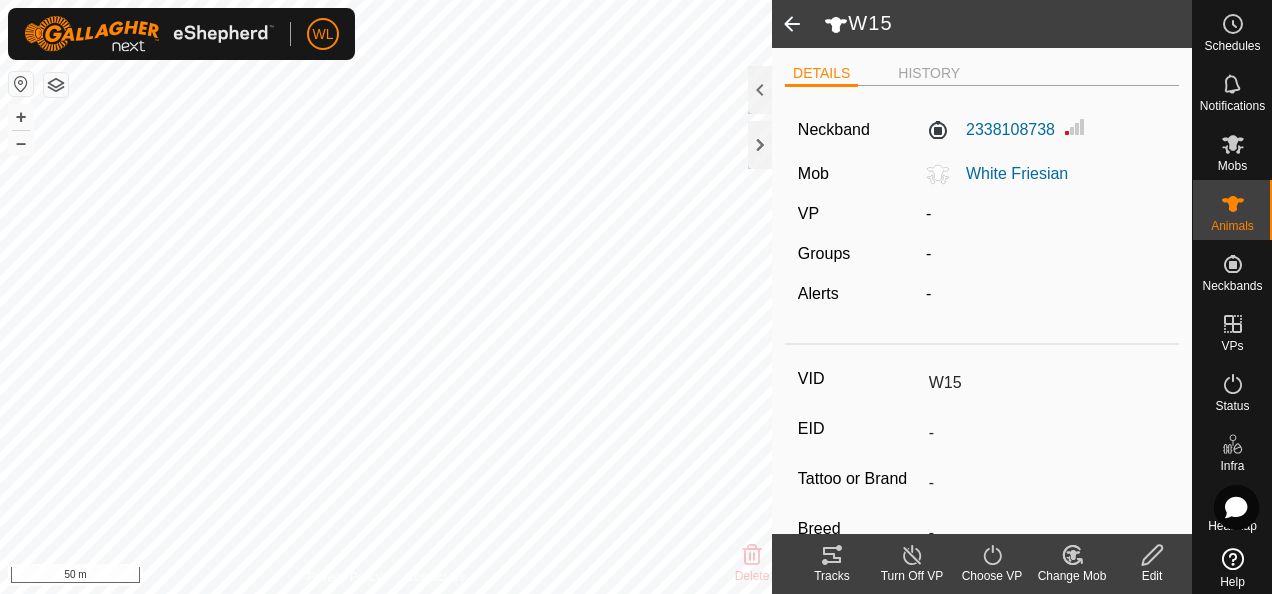 click 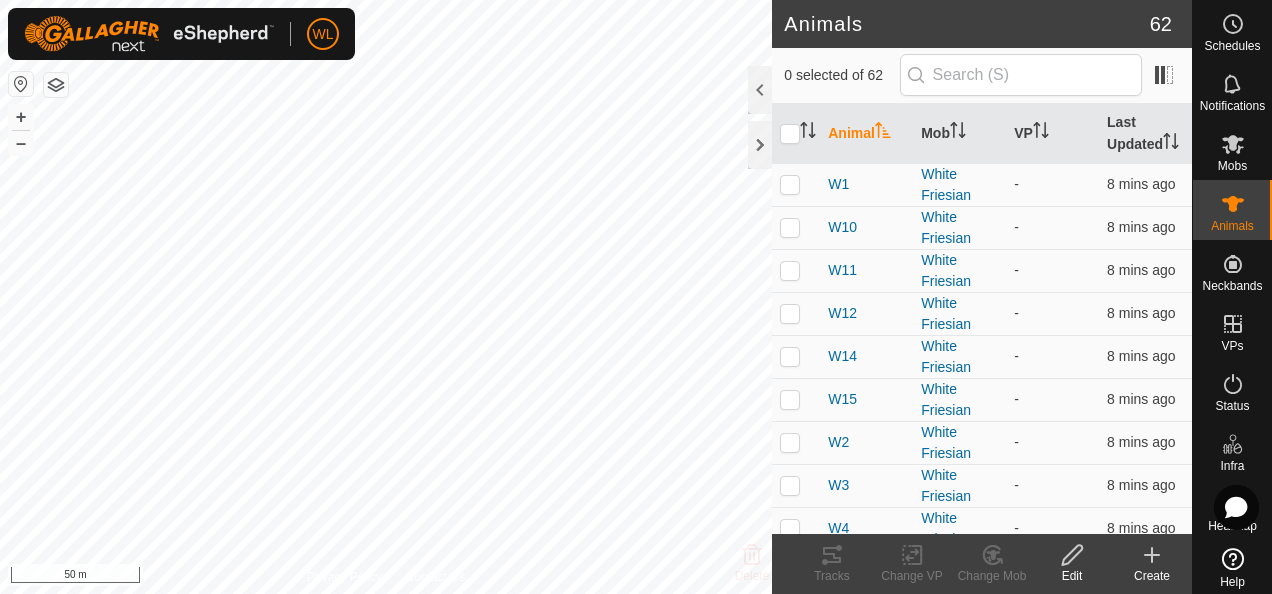 click 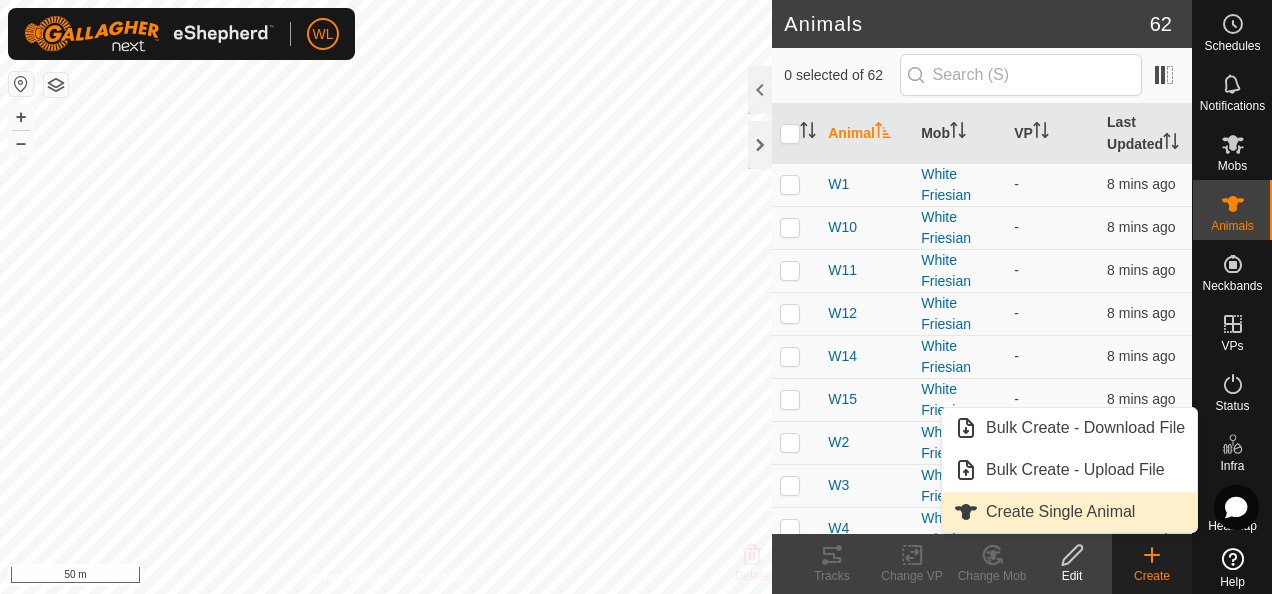 click on "Create Single Animal" at bounding box center [1069, 512] 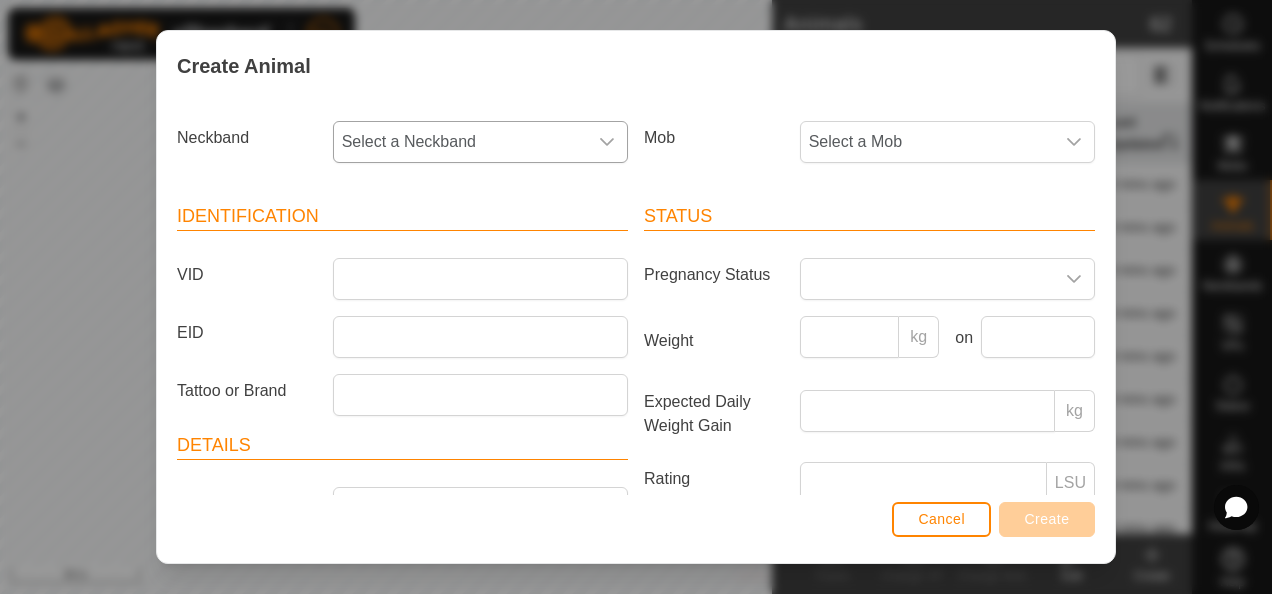 click on "Select a Neckband" at bounding box center [460, 142] 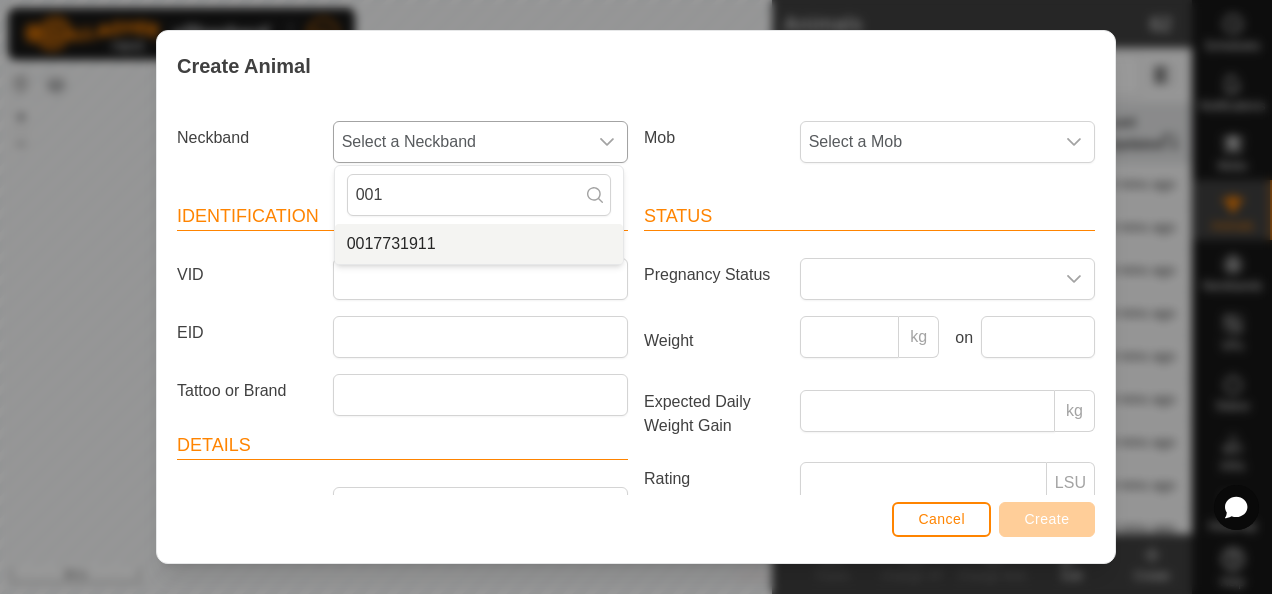 type on "001" 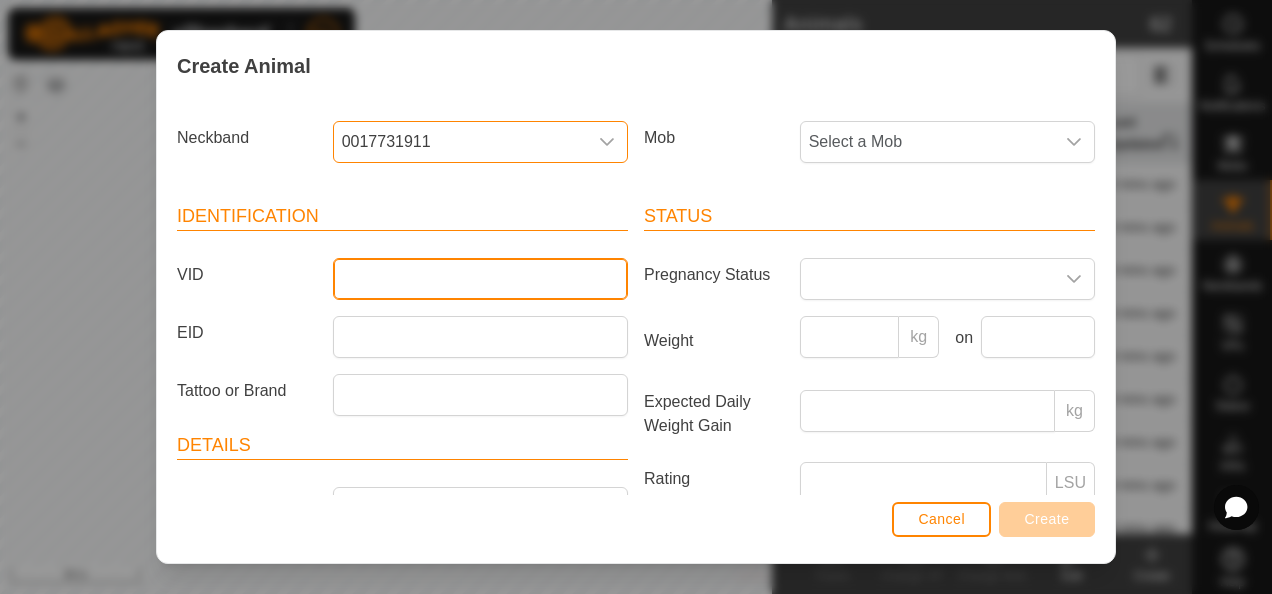 click on "VID" at bounding box center (480, 279) 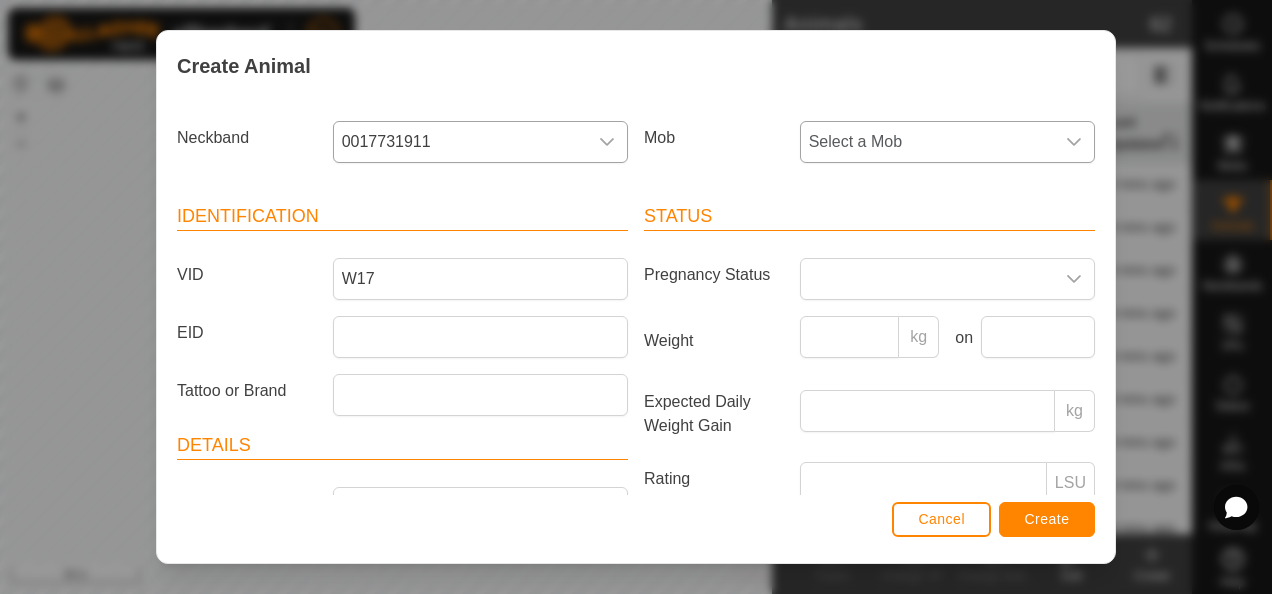click on "Select a Mob" at bounding box center (927, 142) 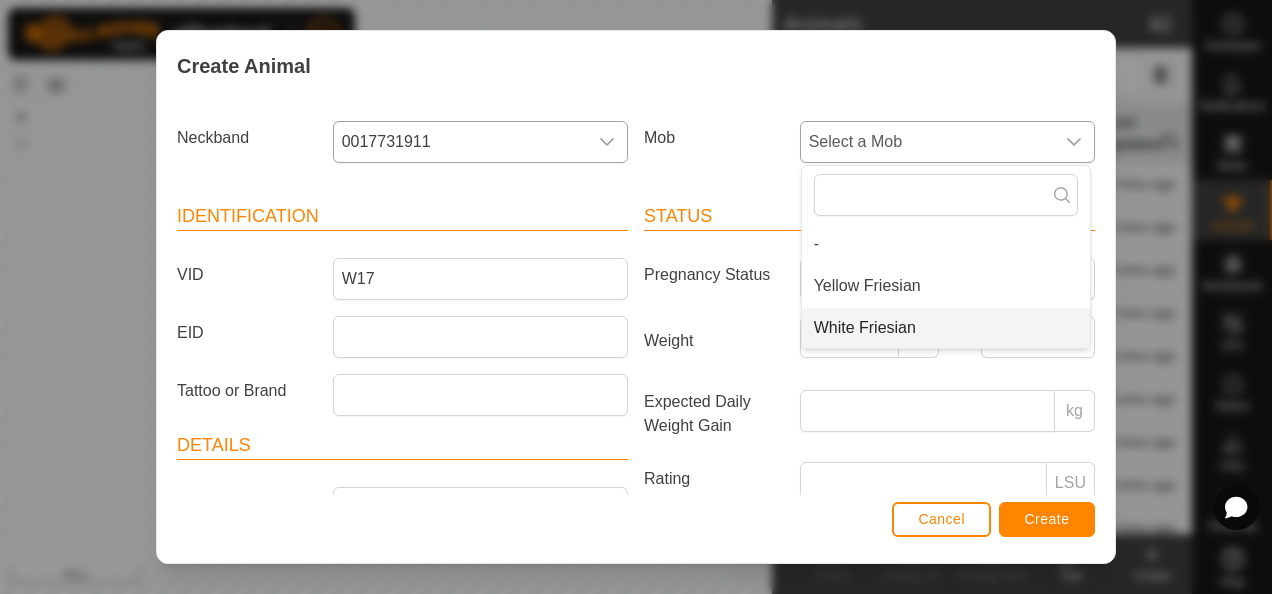 click on "White Friesian" at bounding box center (946, 328) 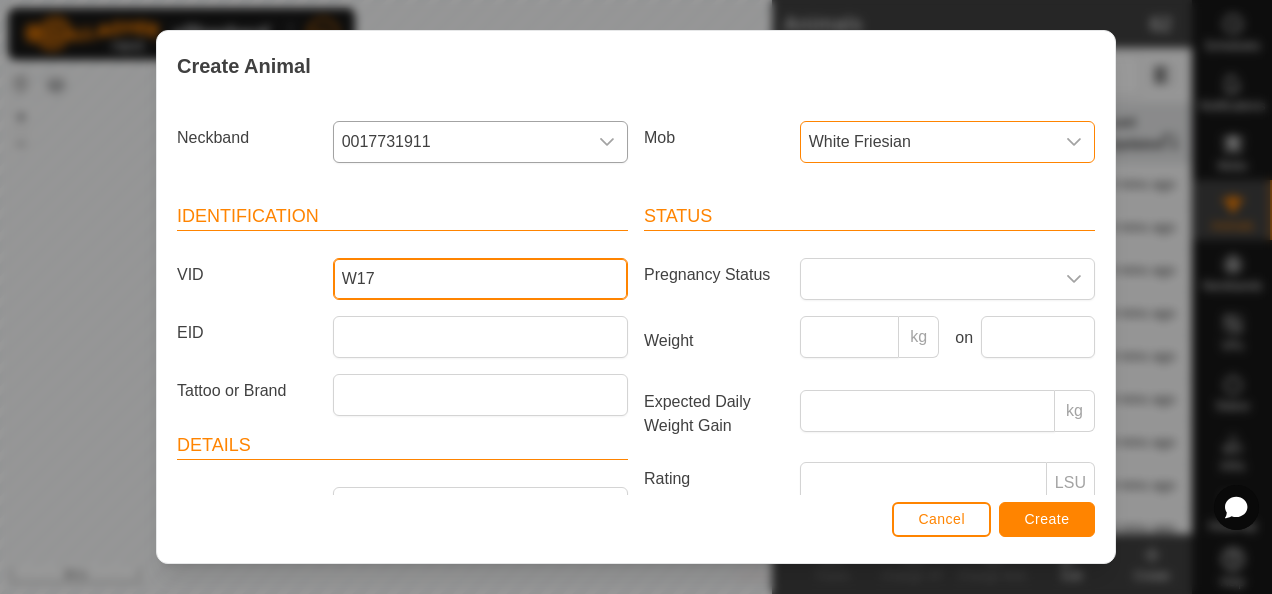 click on "W17" at bounding box center (480, 279) 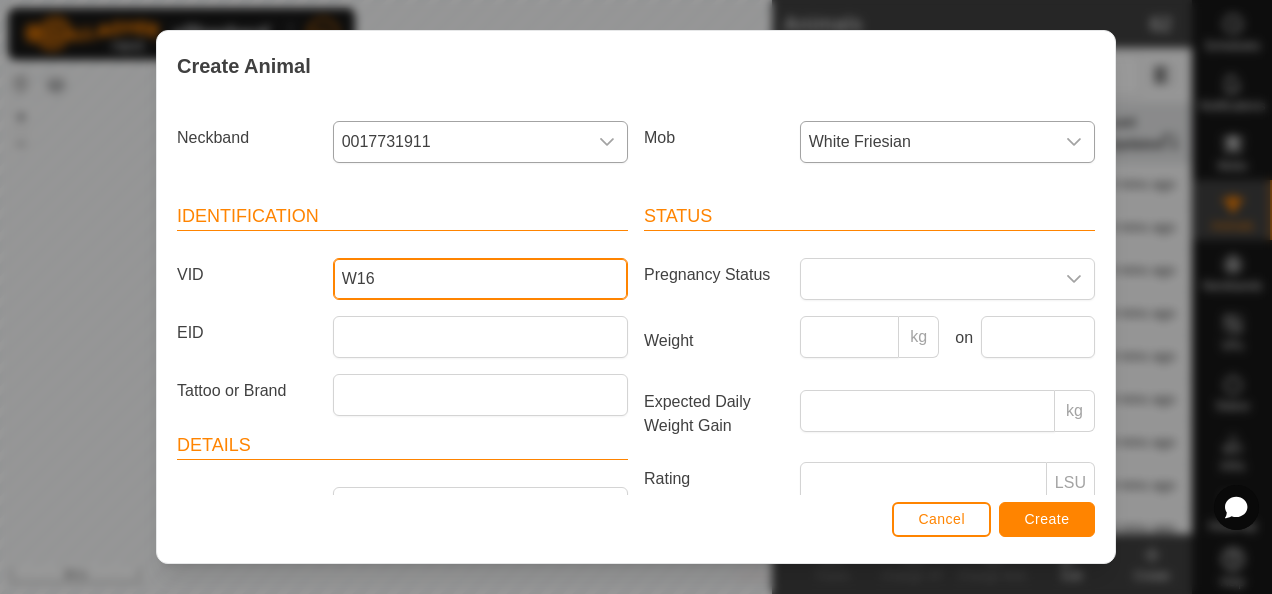 type on "W16" 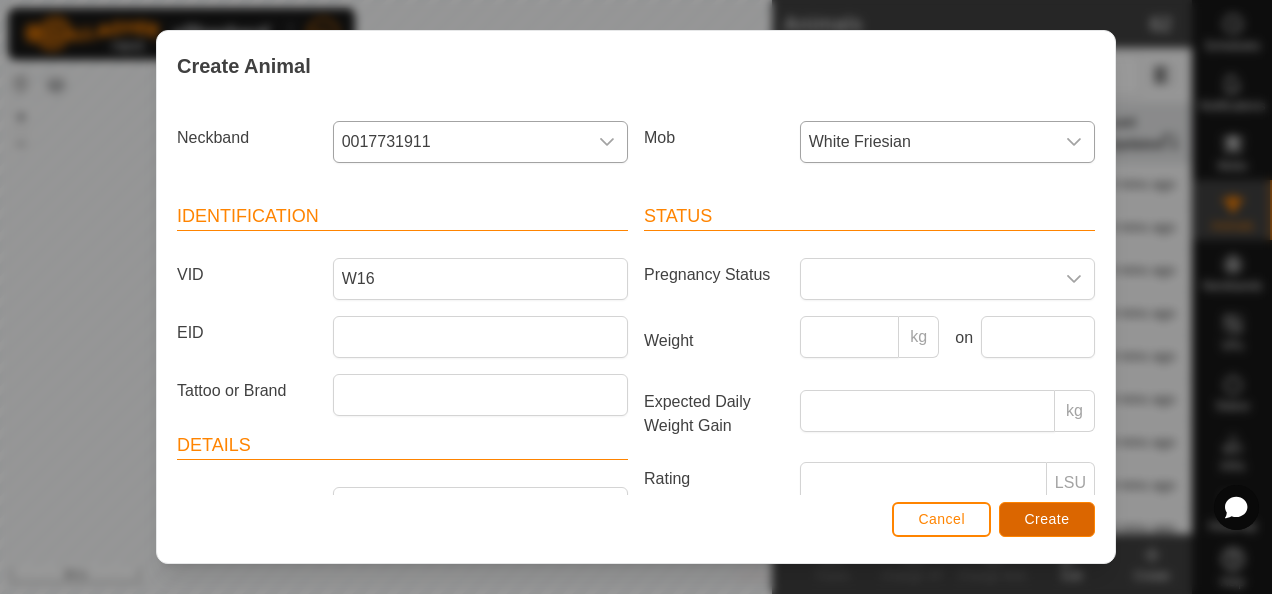 click on "Create" at bounding box center (1047, 519) 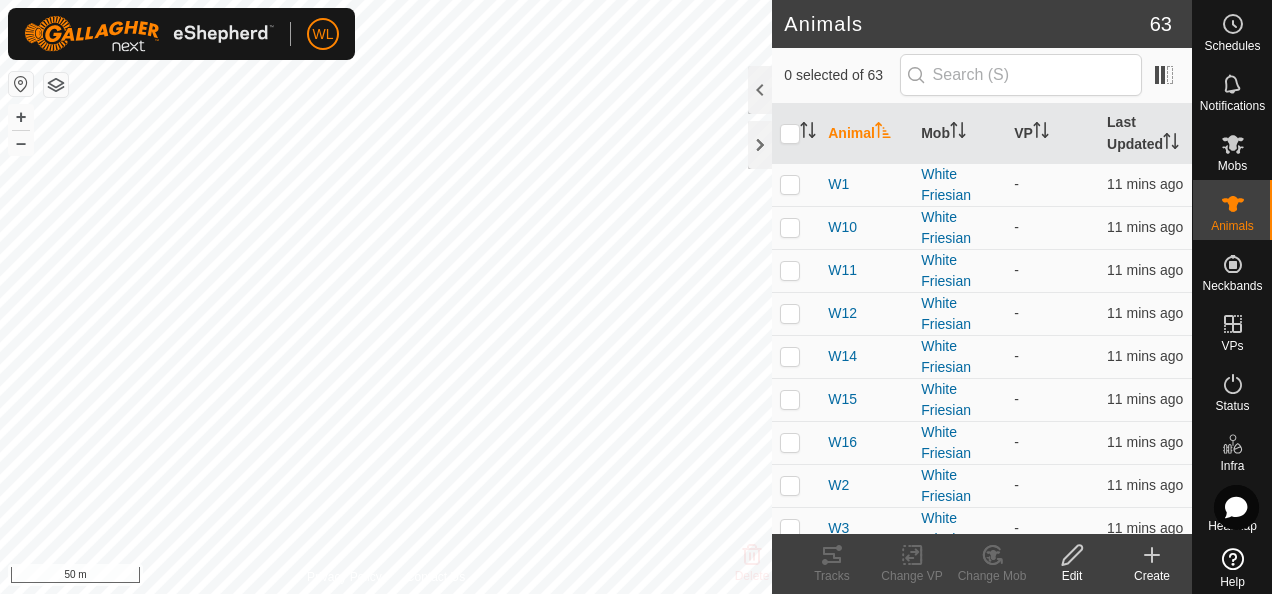 click 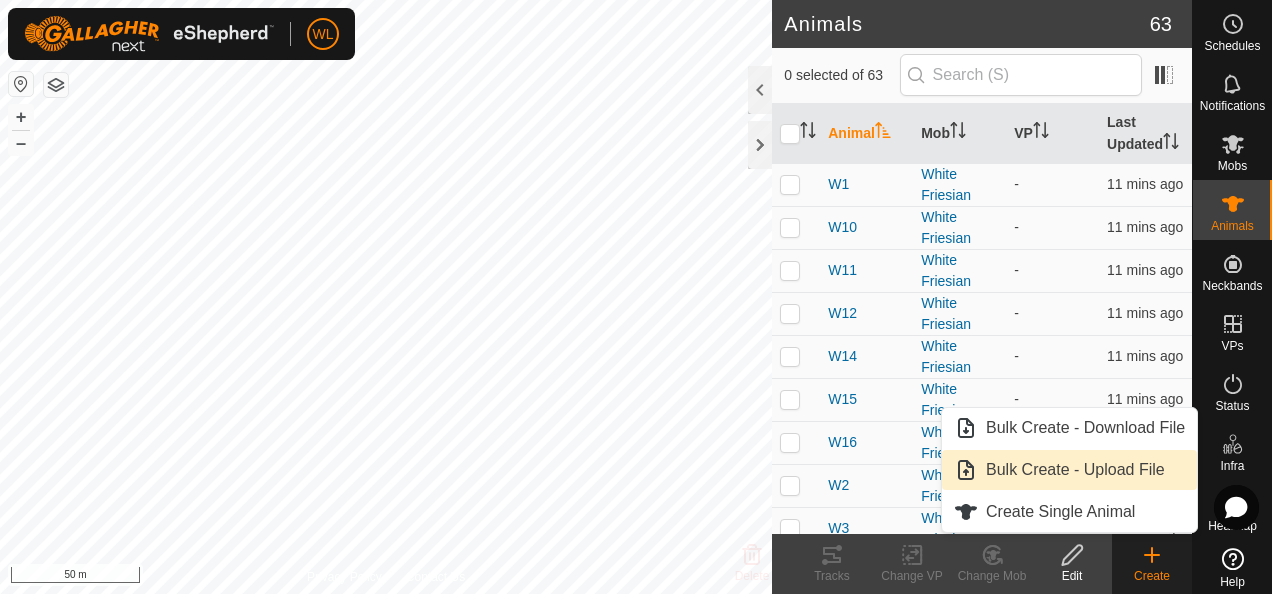 click on "Bulk Create - Upload File" at bounding box center (1069, 470) 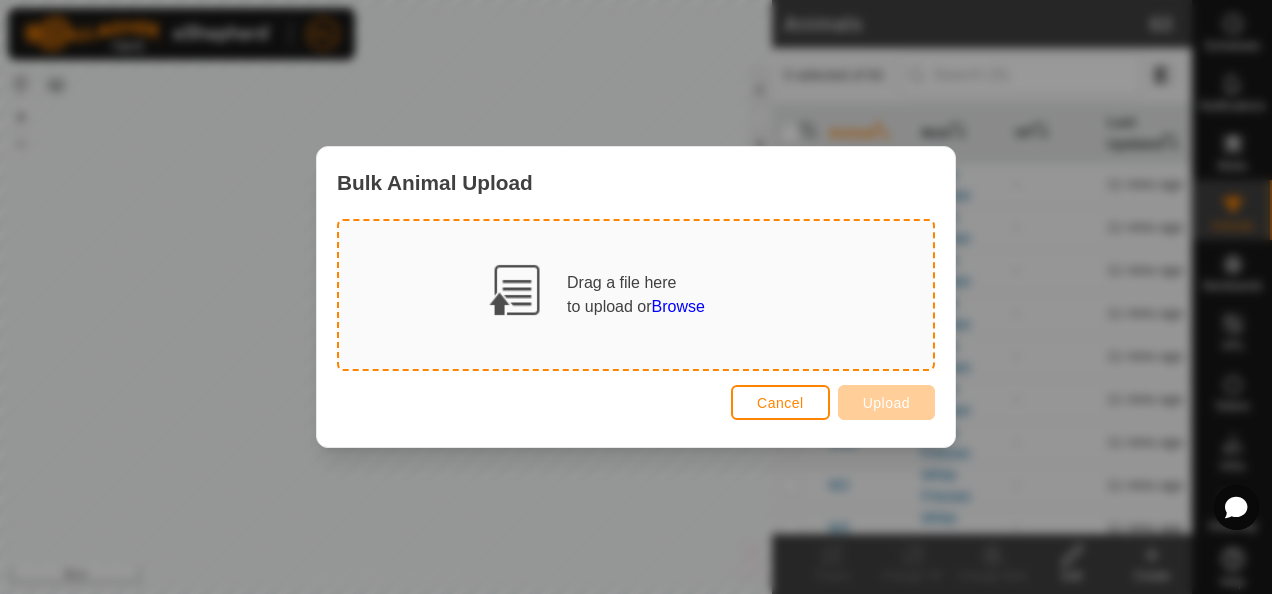 click on "Cancel Upload" at bounding box center (636, 403) 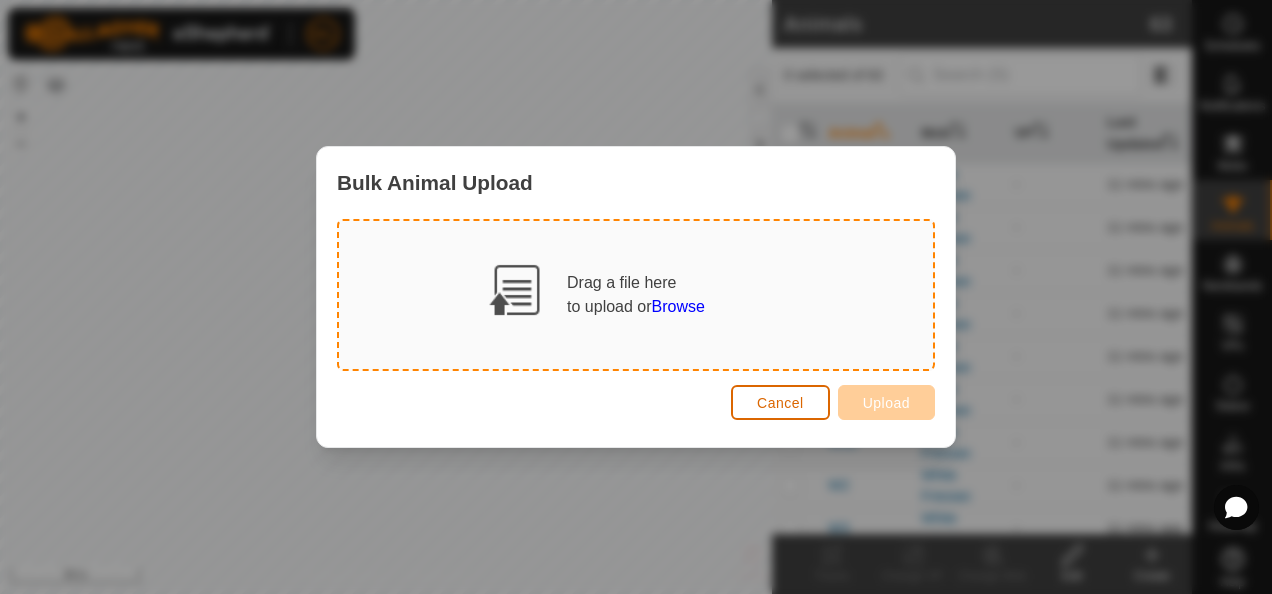 click on "Cancel" at bounding box center [780, 403] 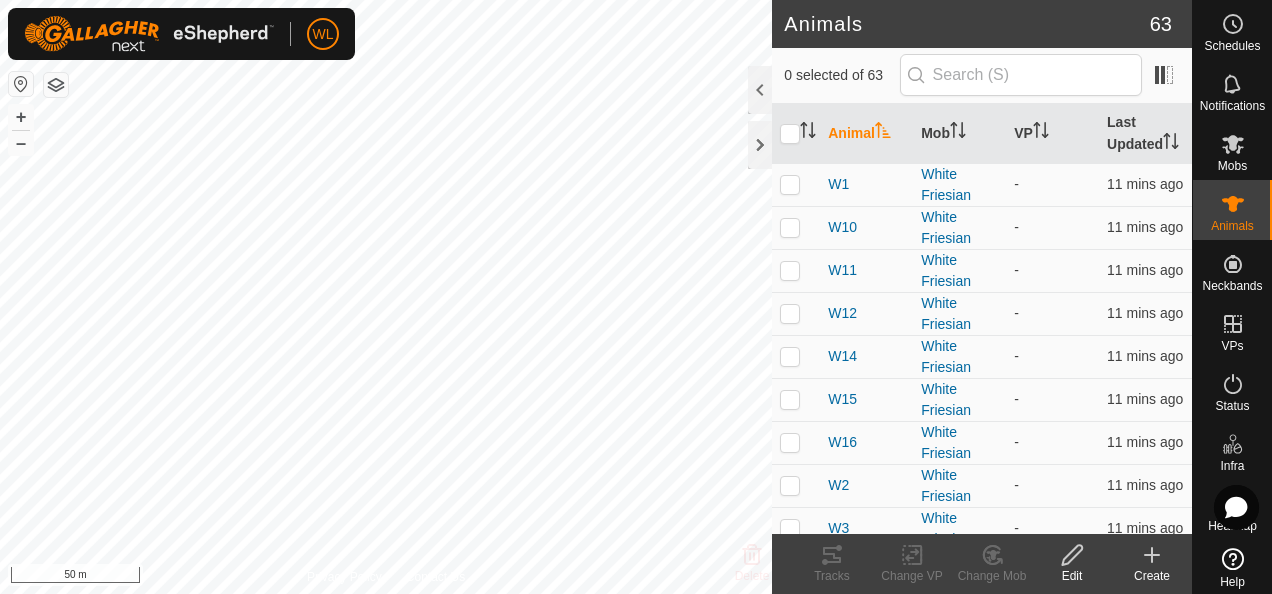 click 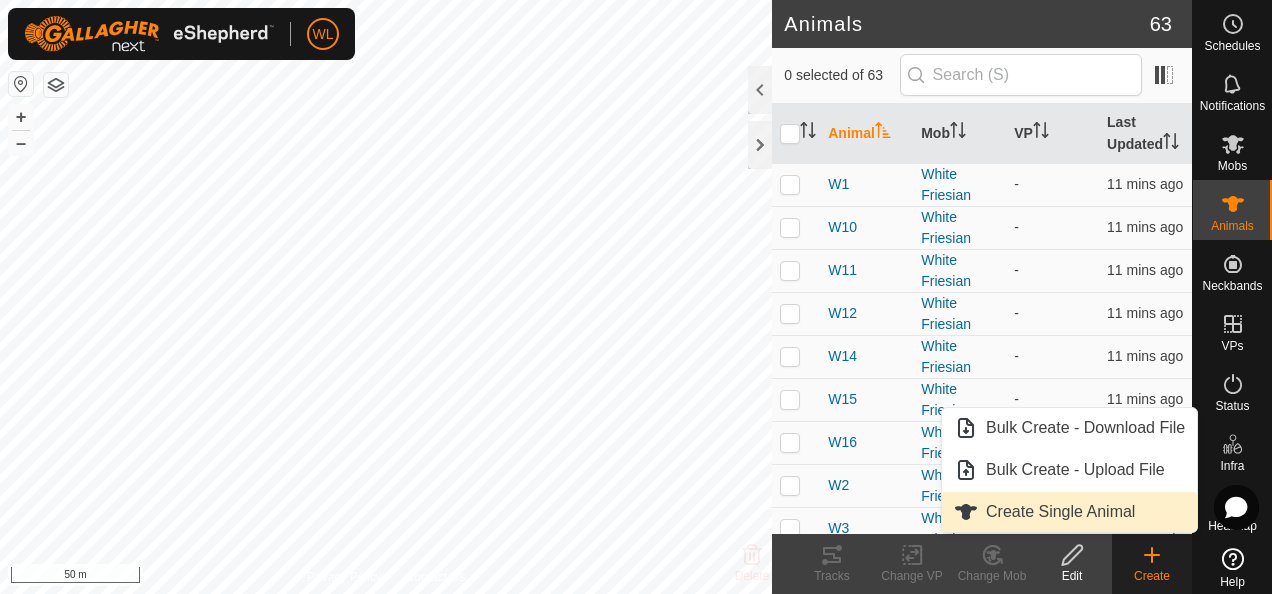 click on "Create Single Animal" at bounding box center [1069, 512] 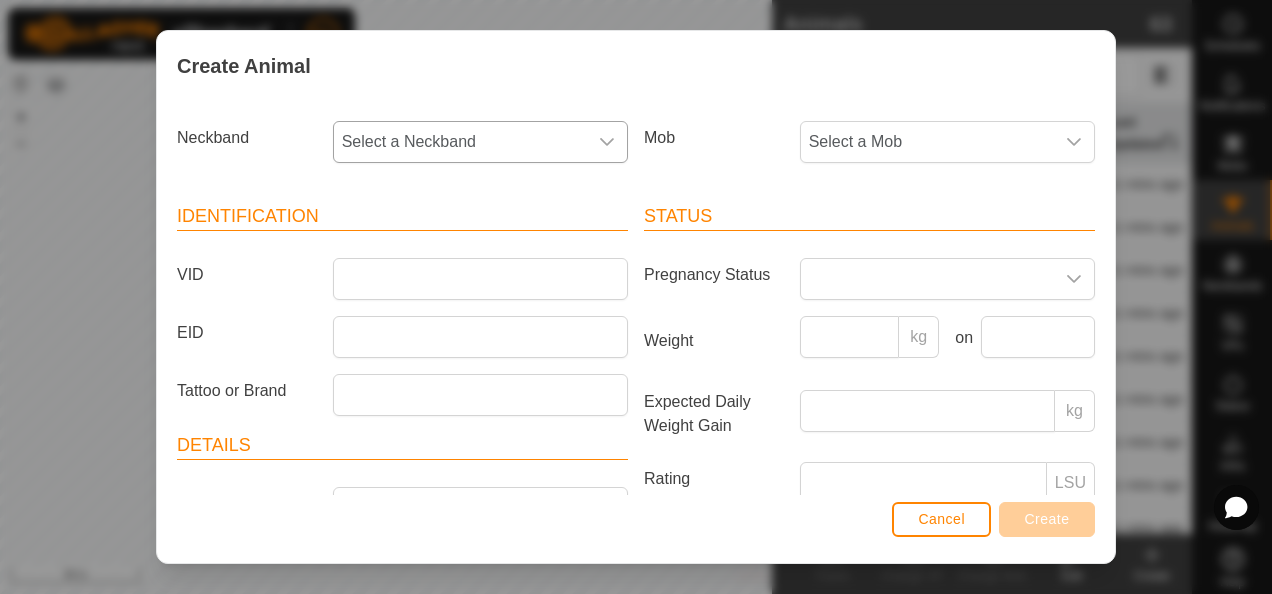 click on "Select a Neckband" at bounding box center (460, 142) 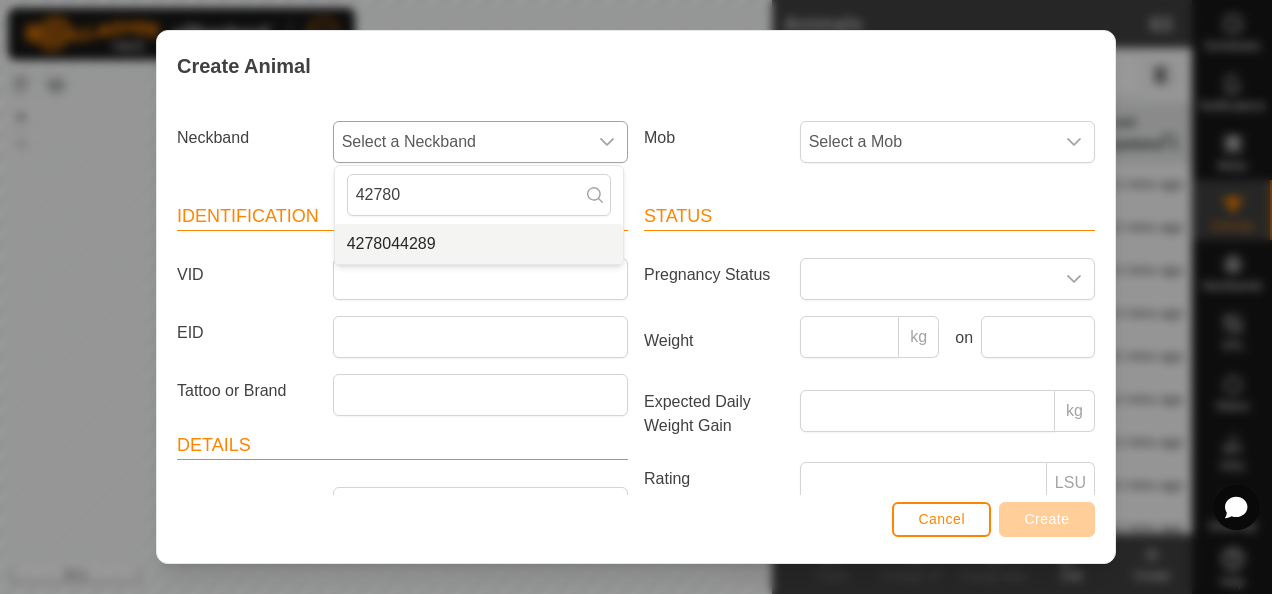 type on "42780" 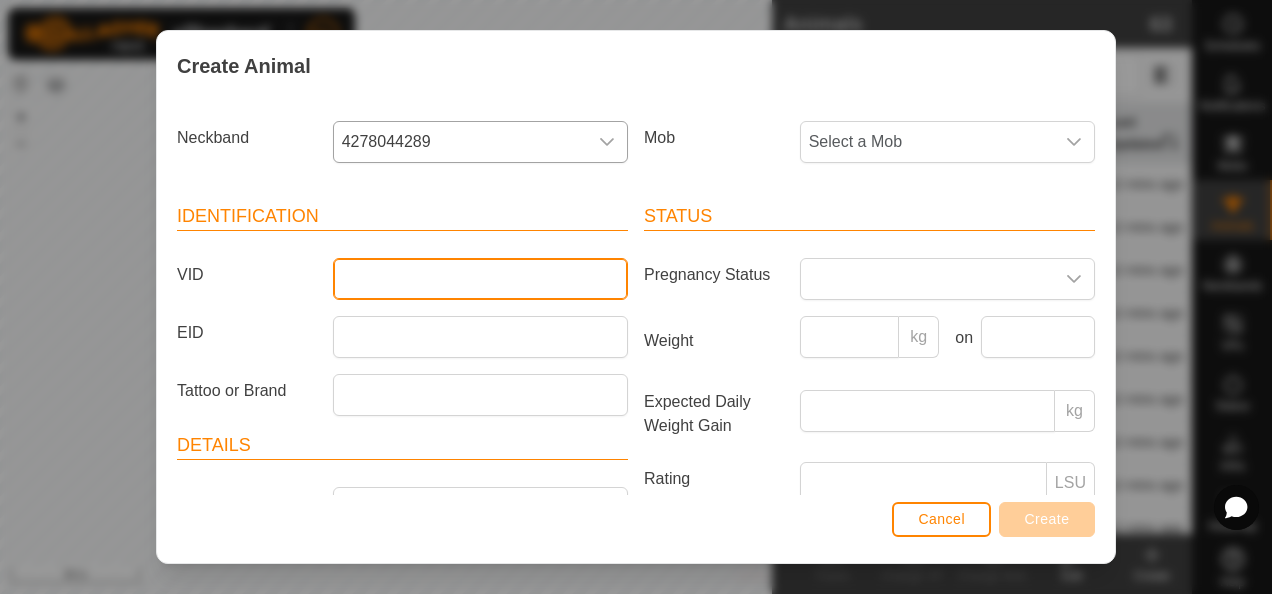click on "VID" at bounding box center (480, 279) 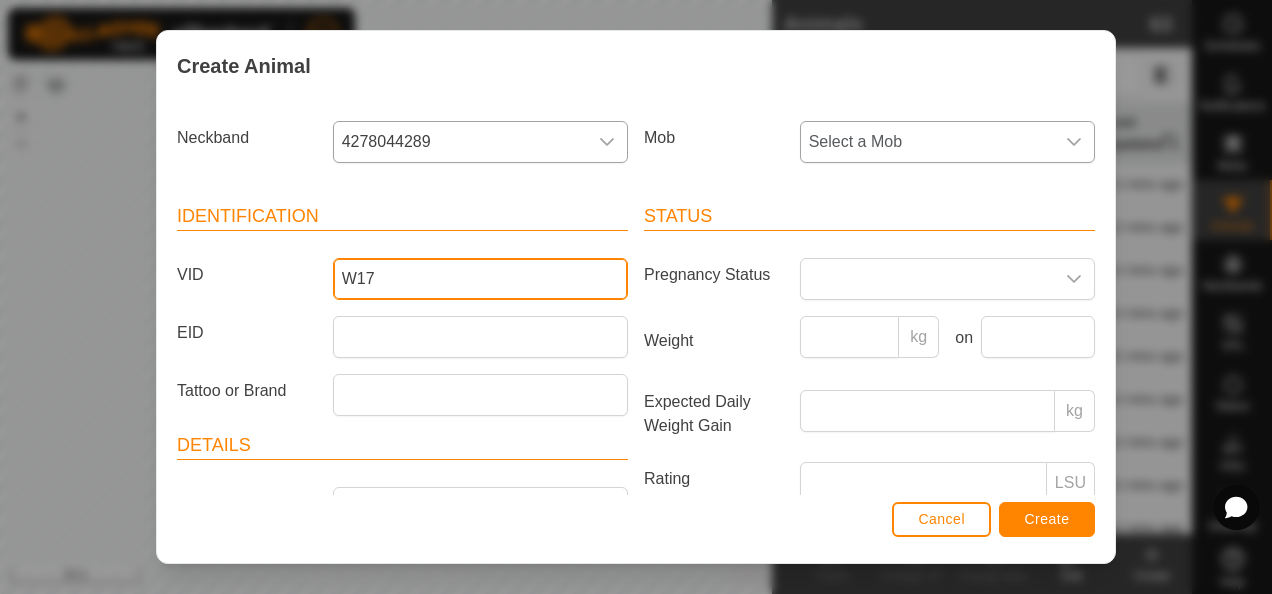 type on "W17" 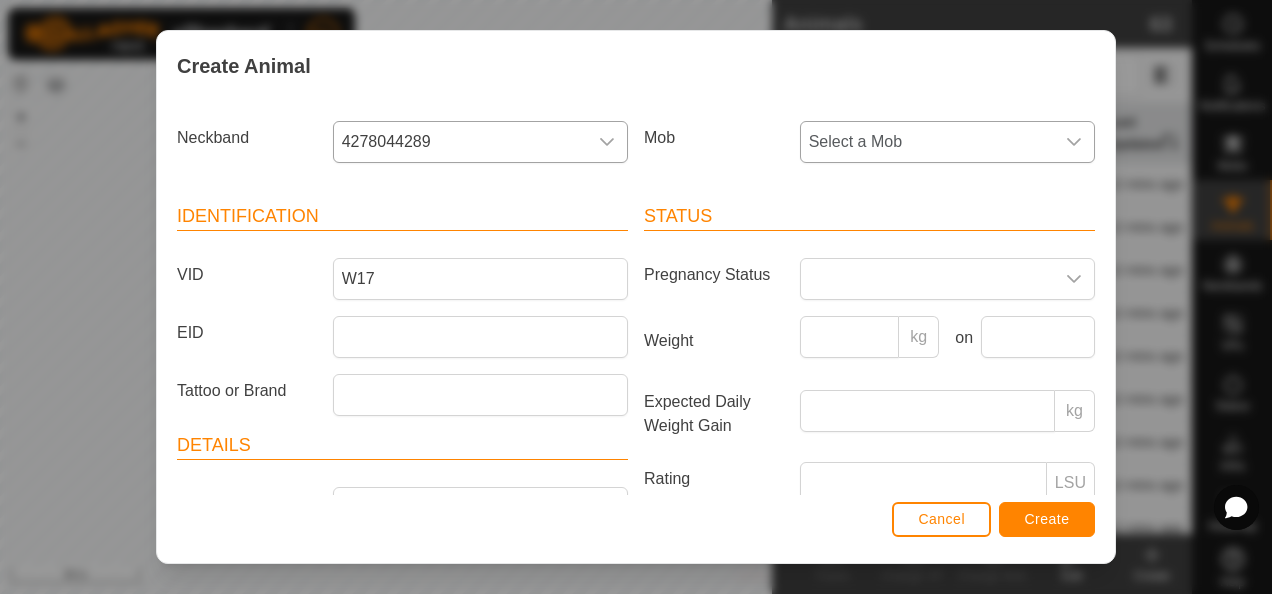 click on "Select a Mob" at bounding box center [927, 142] 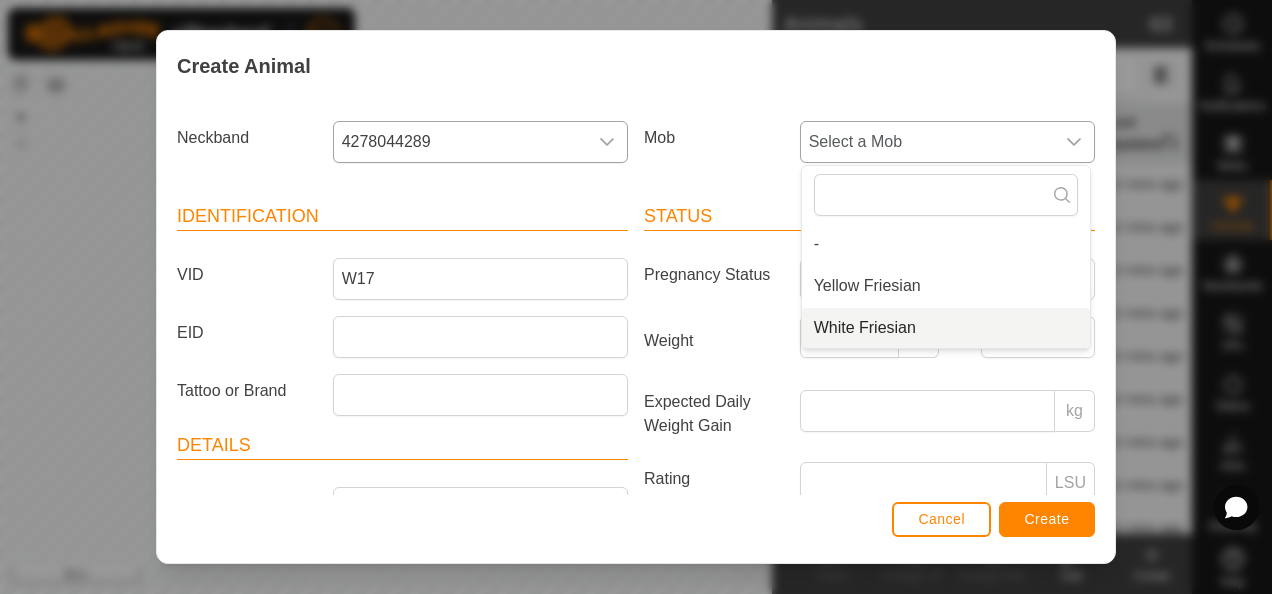 click on "White Friesian" at bounding box center (946, 328) 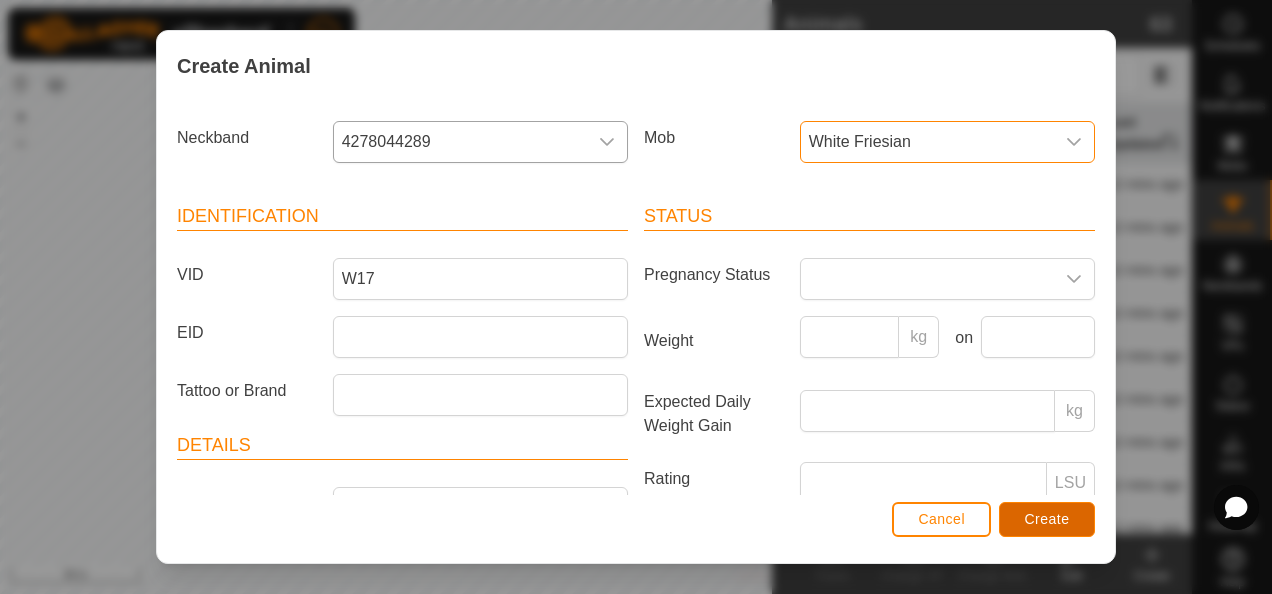 click on "Create" at bounding box center [1047, 519] 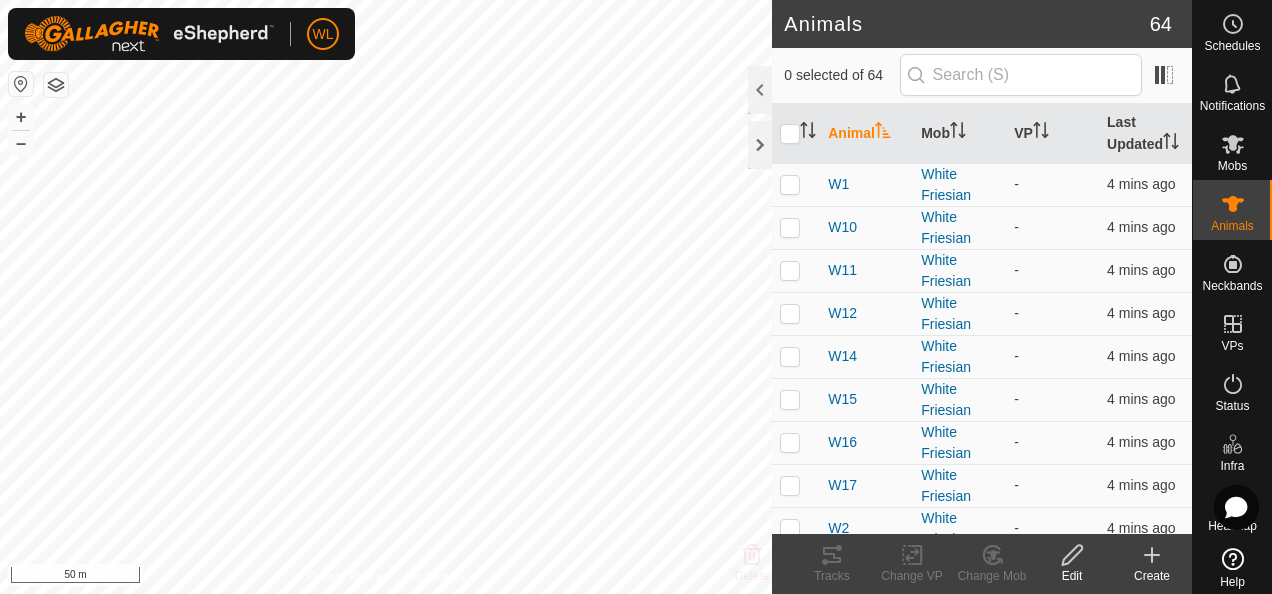 click on "Create" 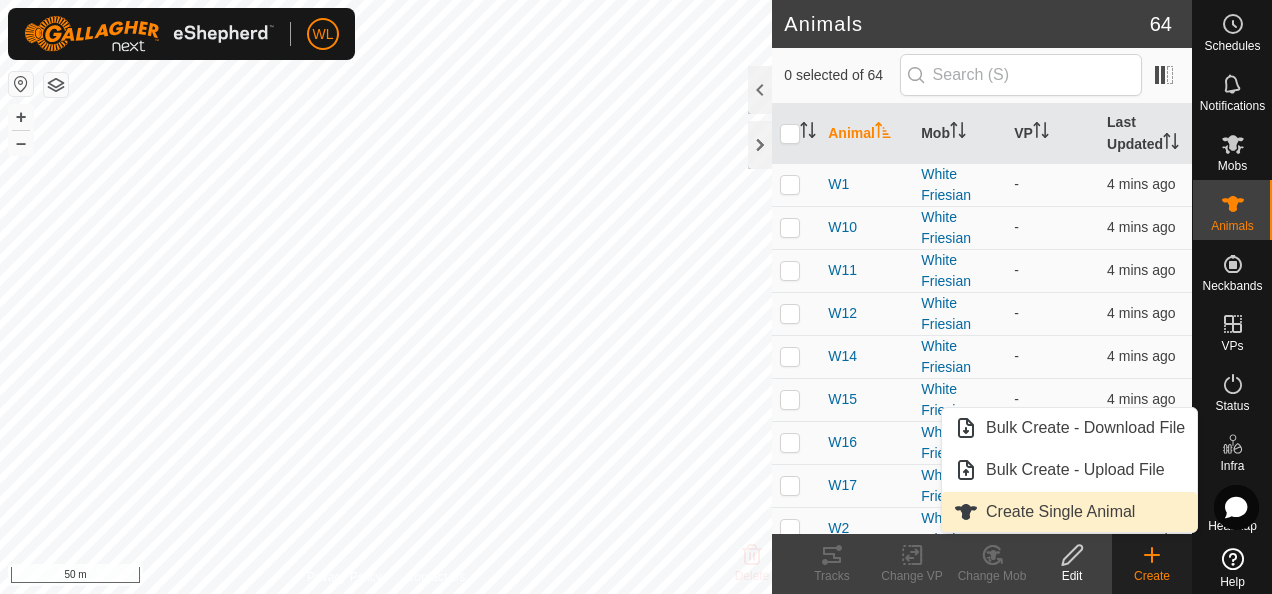 click on "Create Single Animal" at bounding box center [1069, 512] 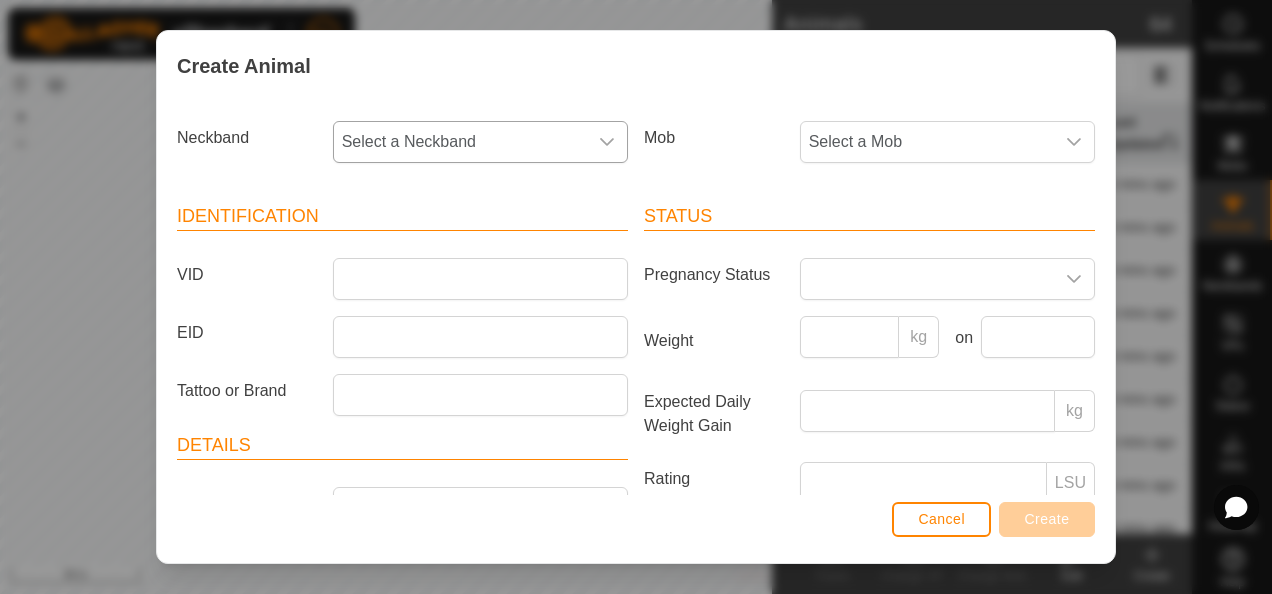 click on "Select a Neckband" at bounding box center [460, 142] 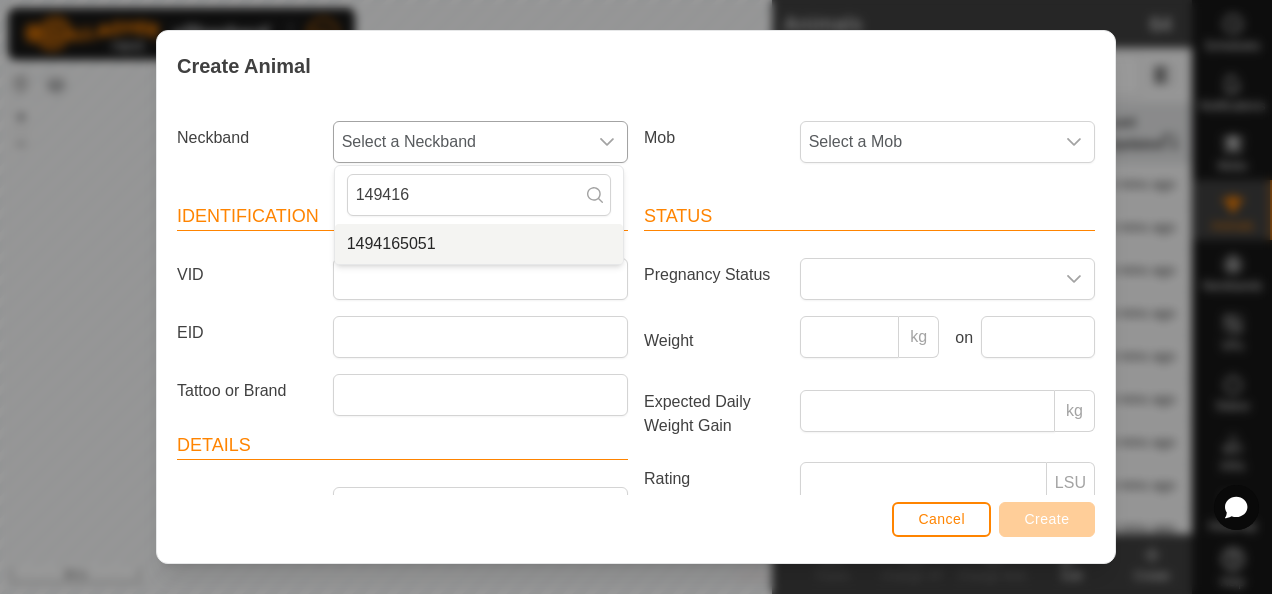 type on "149416" 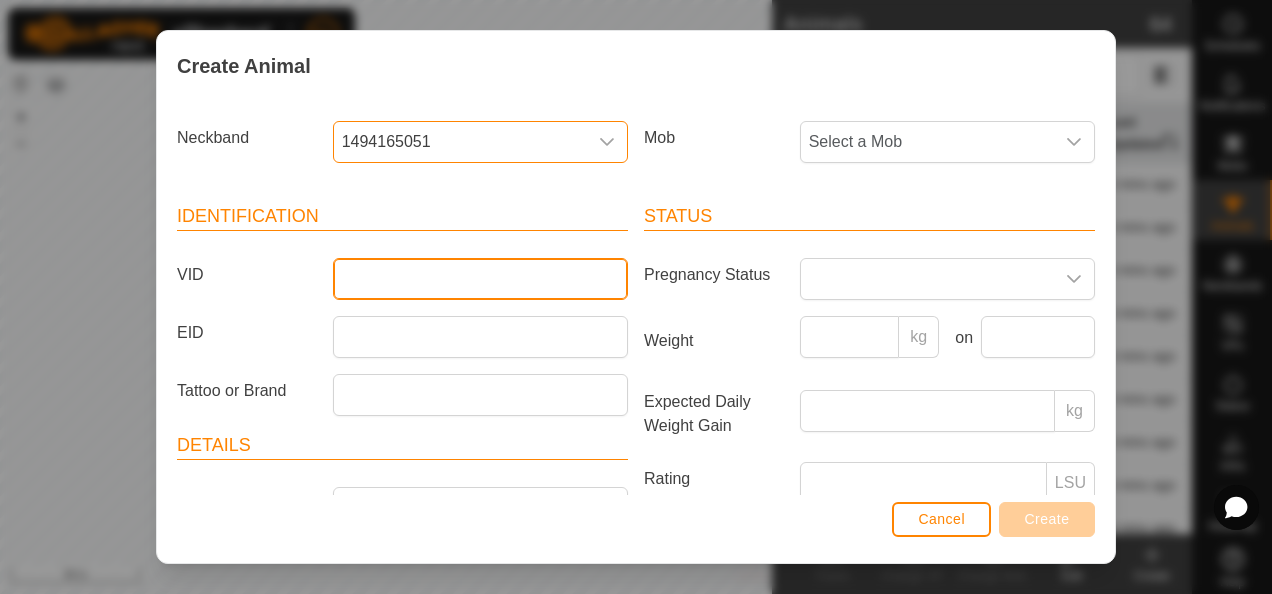 click on "VID" at bounding box center (480, 279) 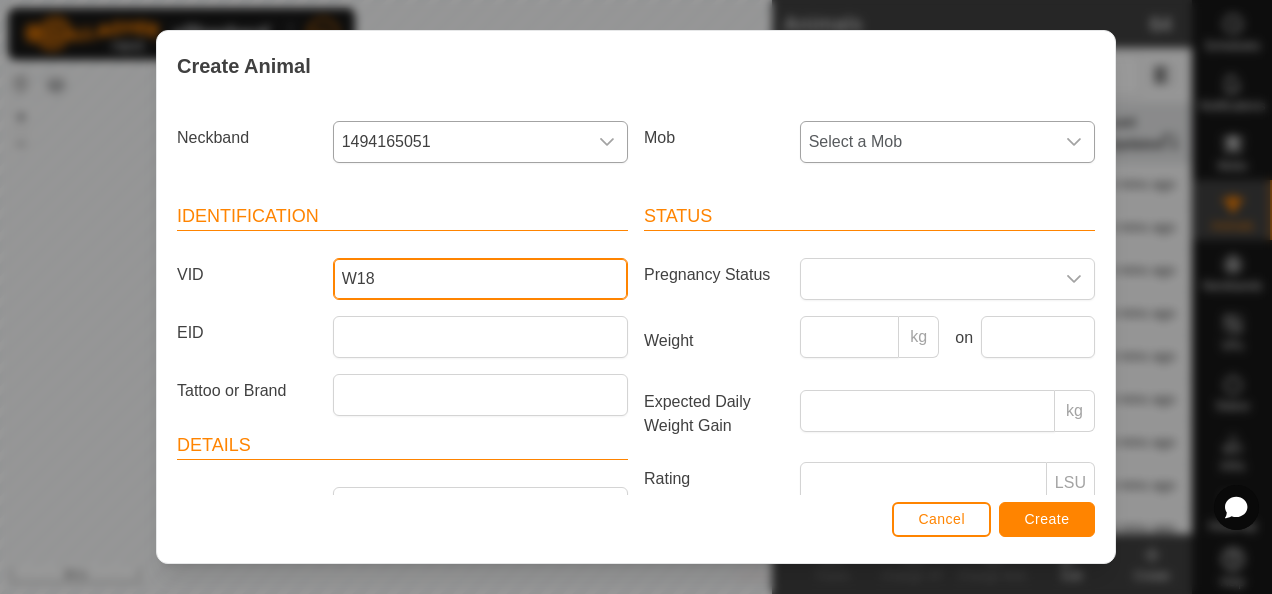 type on "W18" 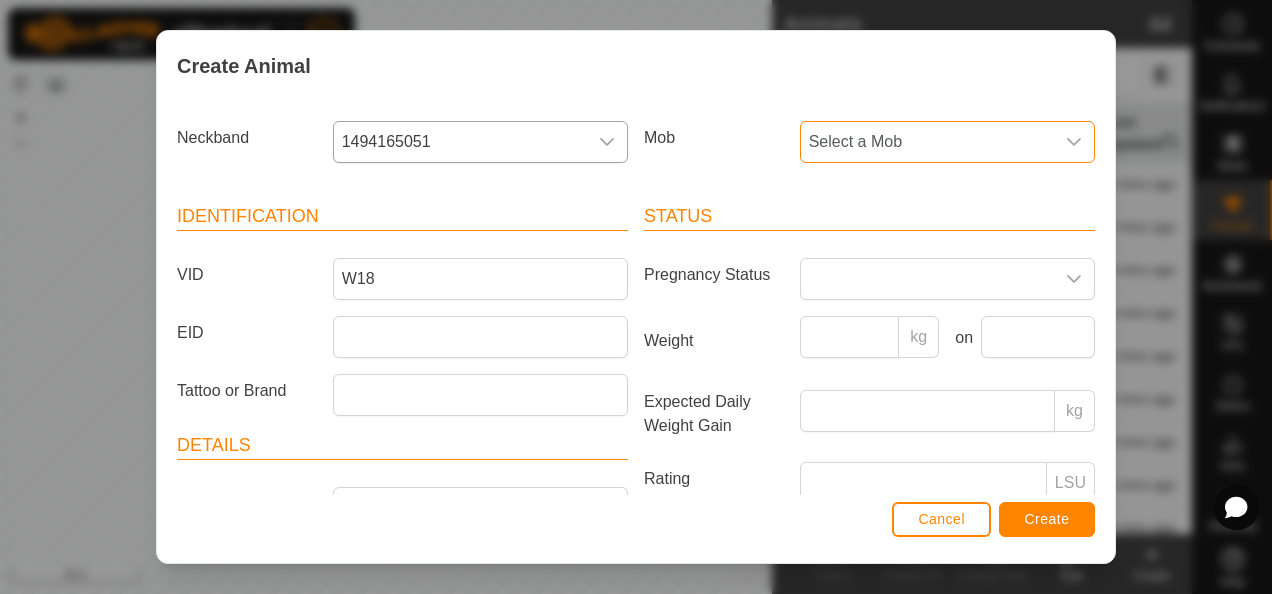 click on "Select a Mob" at bounding box center (927, 142) 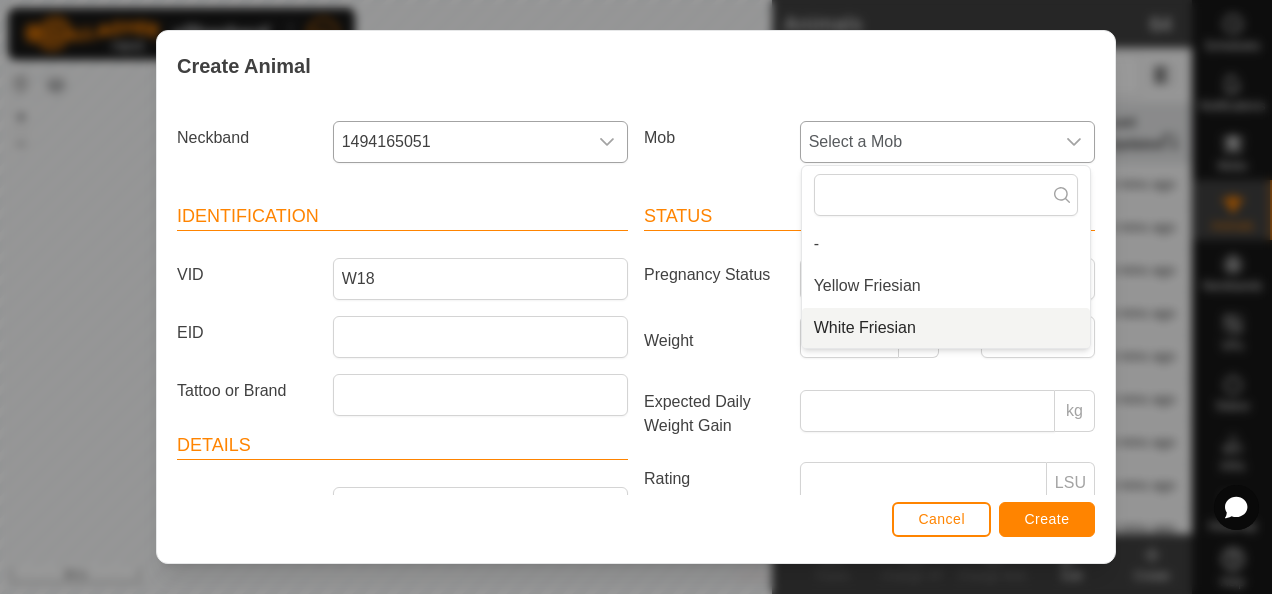 click on "White Friesian" at bounding box center (946, 328) 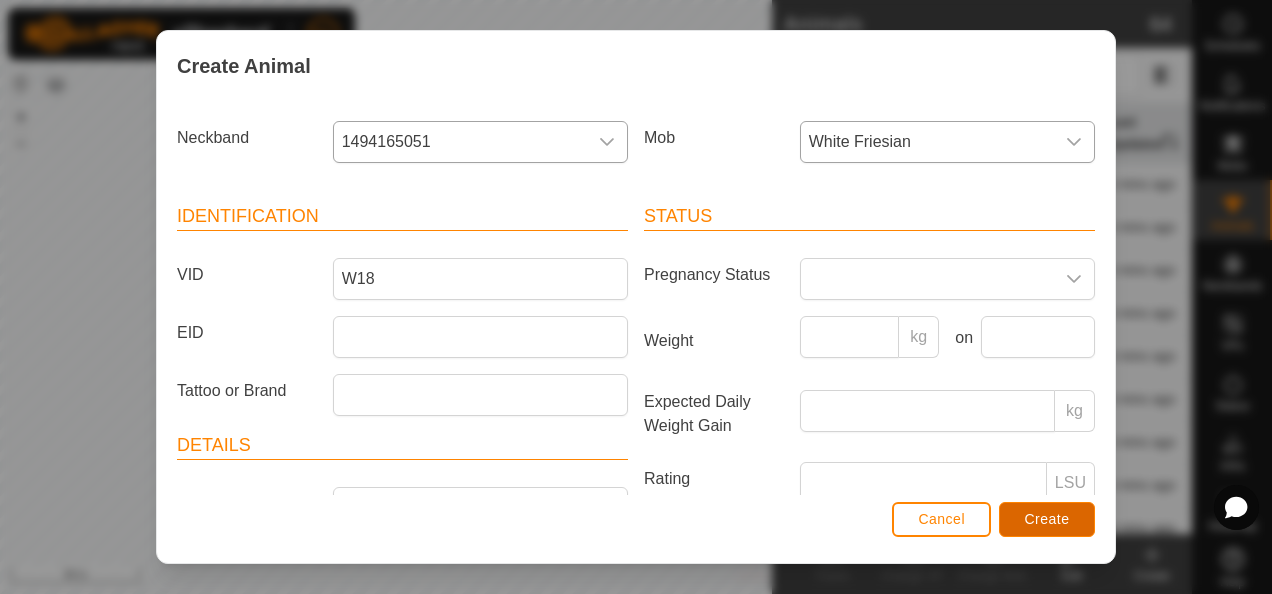 click on "Create" at bounding box center [1047, 519] 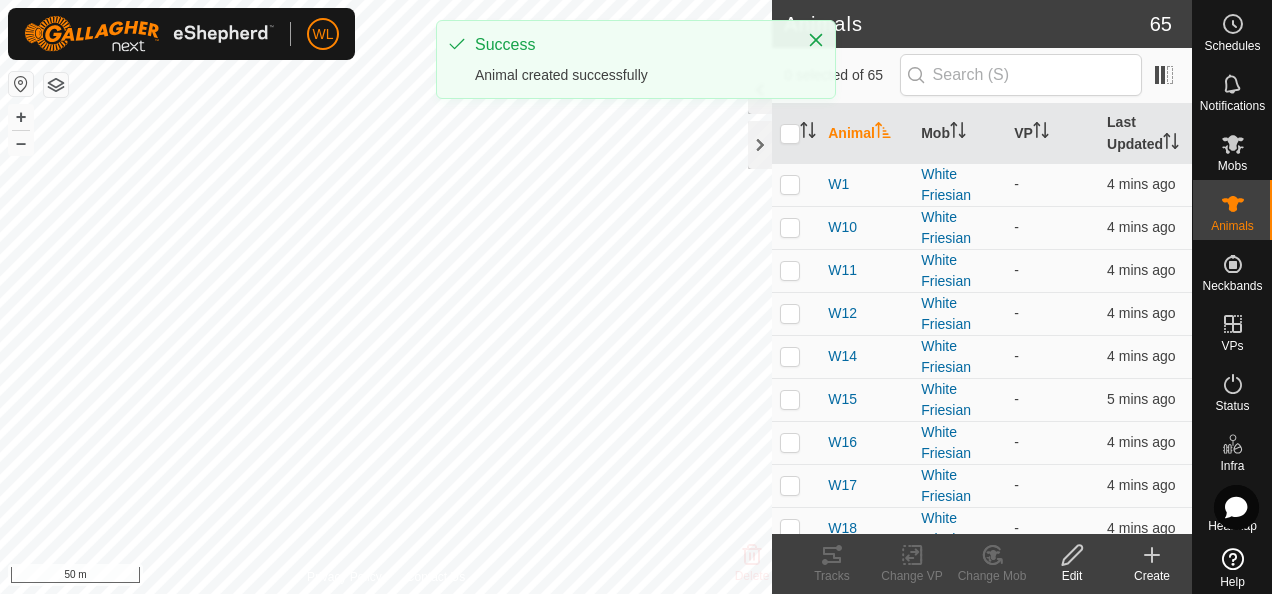 click 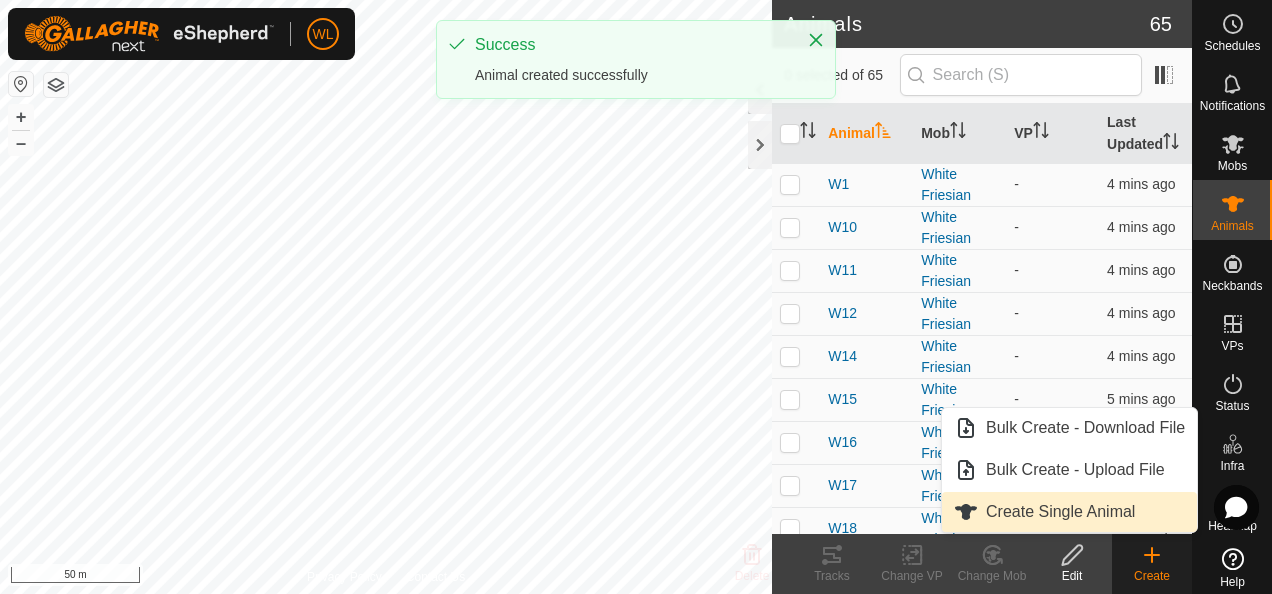 click on "Create Single Animal" at bounding box center (1069, 512) 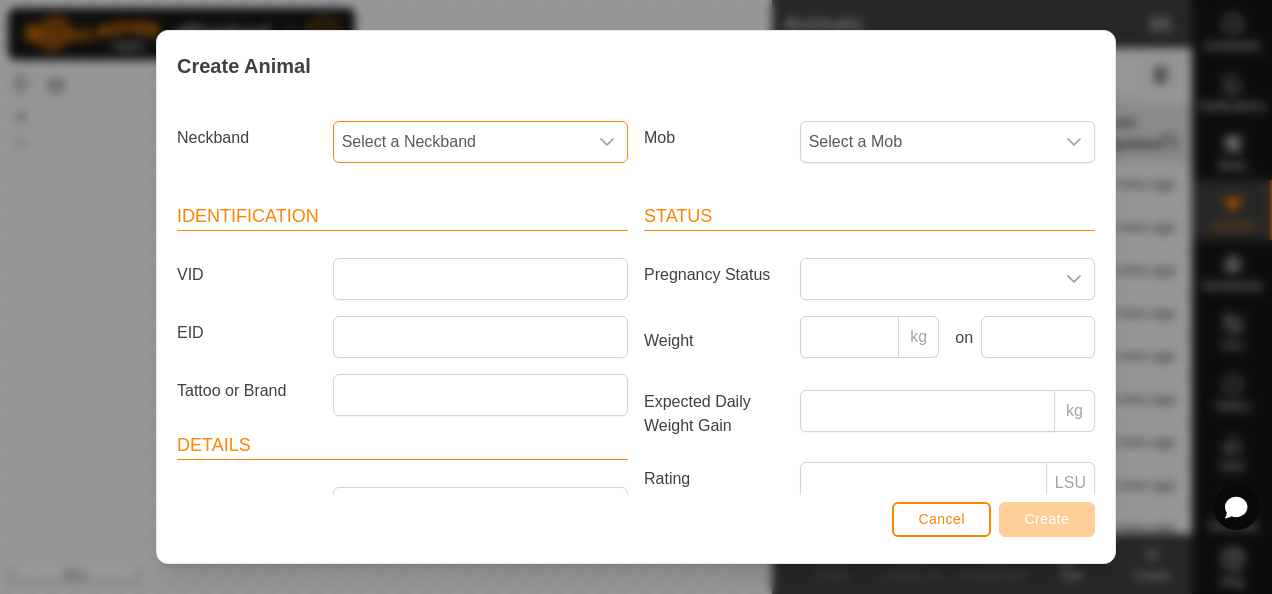click on "Select a Neckband" at bounding box center (460, 142) 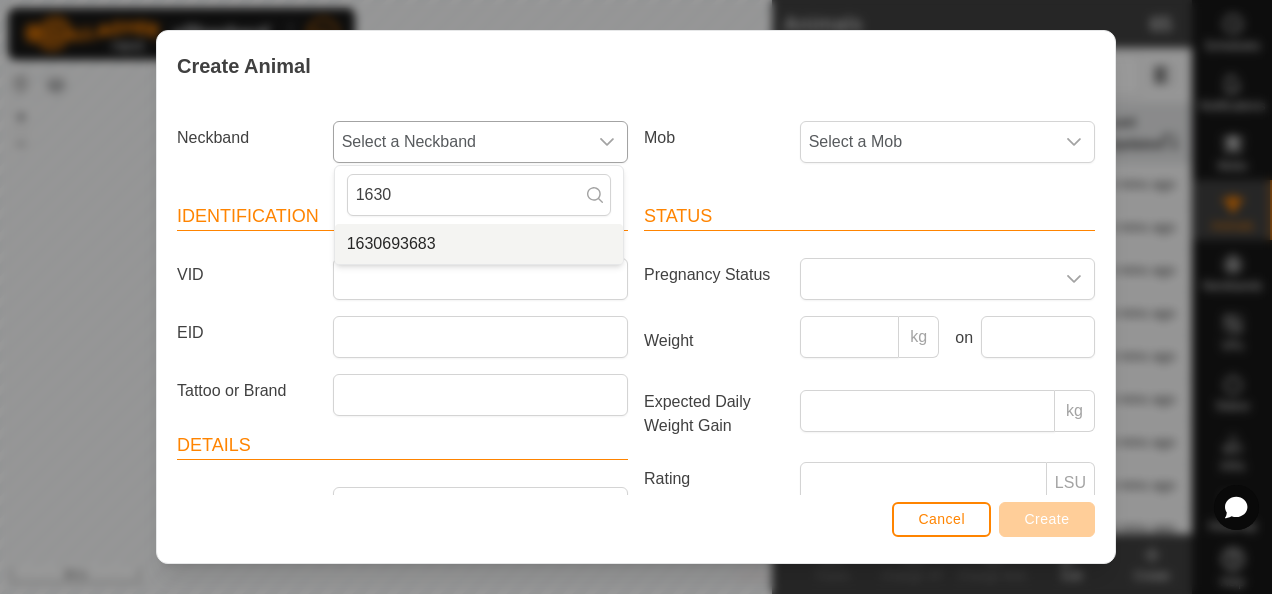 type on "1630" 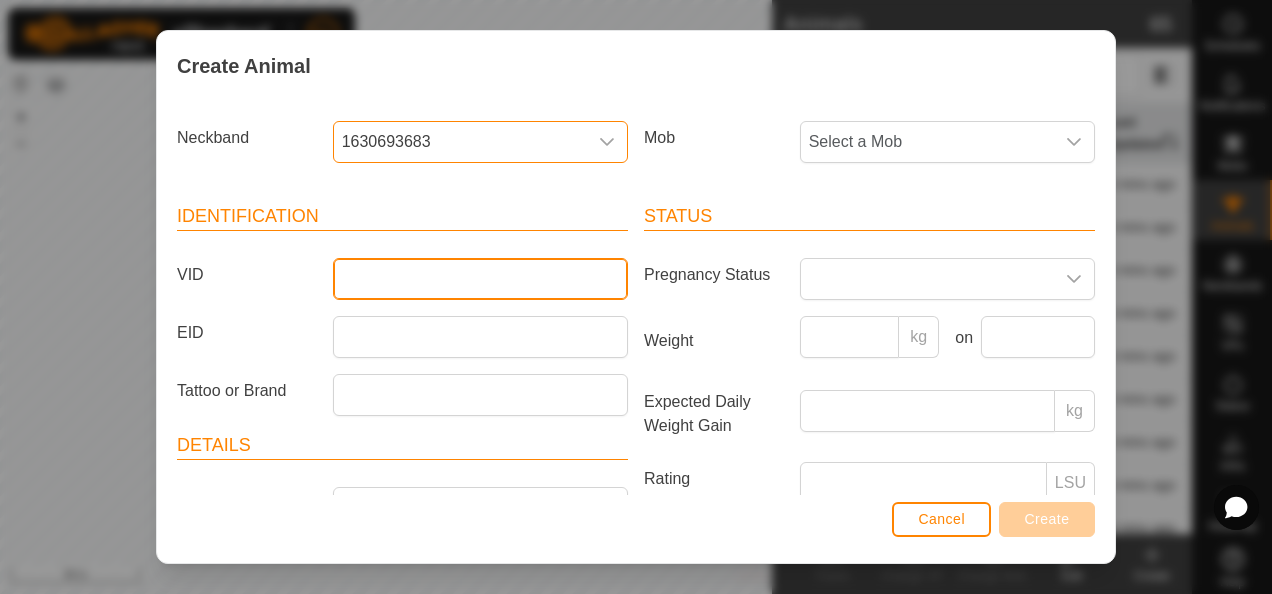 click on "VID" at bounding box center [480, 279] 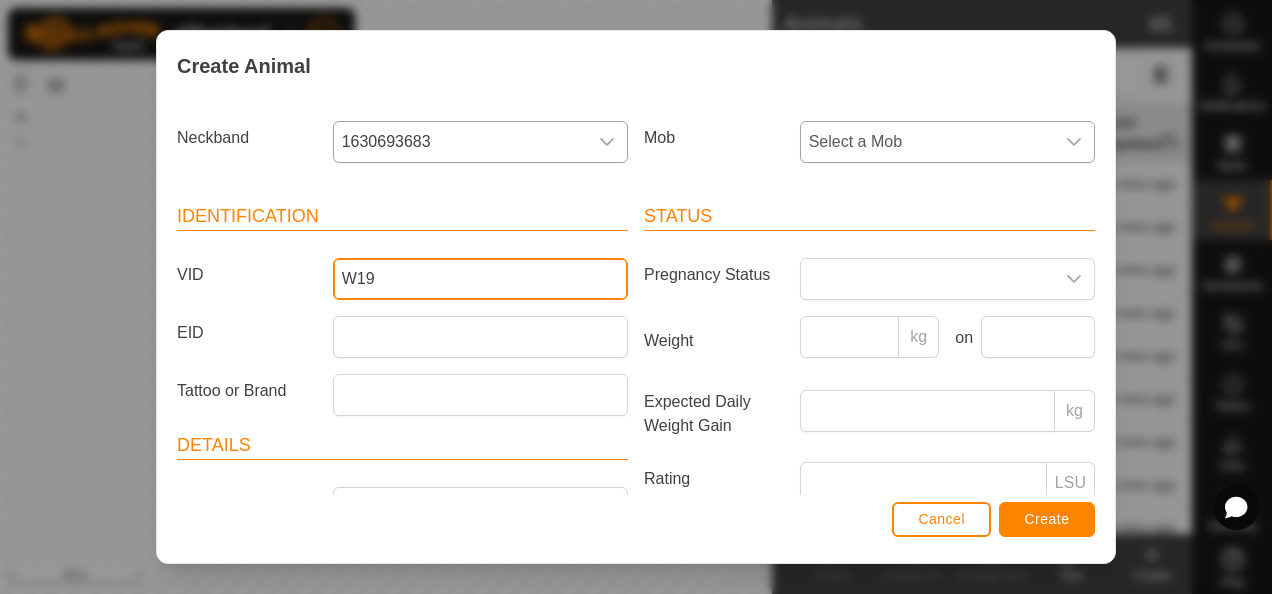 type on "W19" 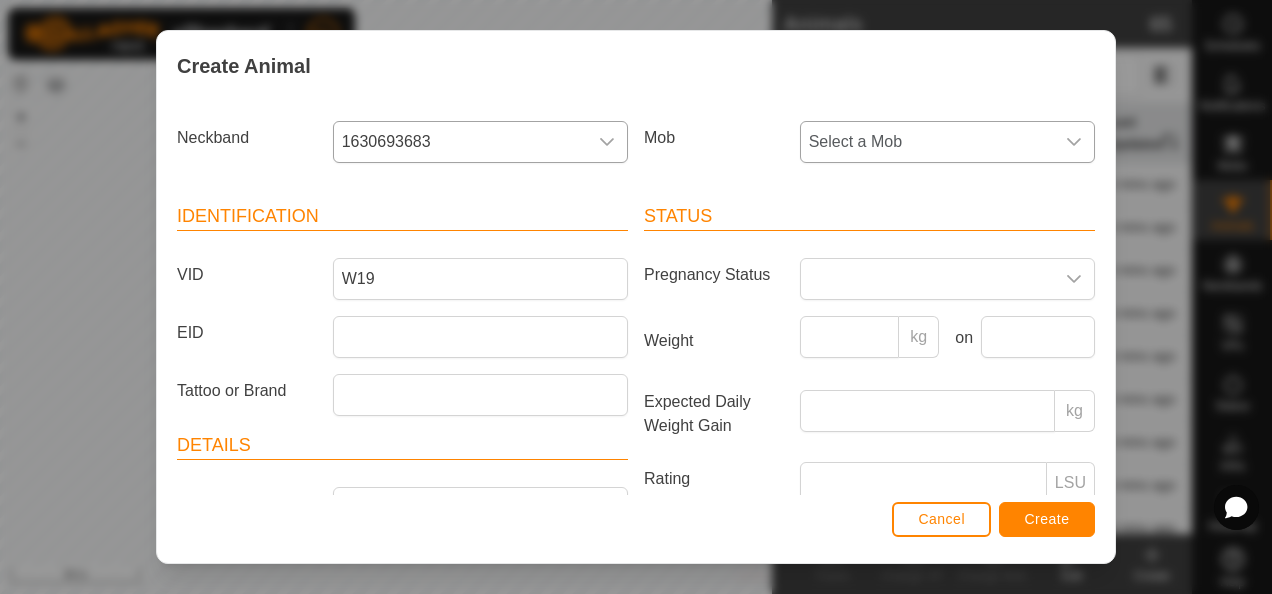 click on "Select a Mob" at bounding box center (927, 142) 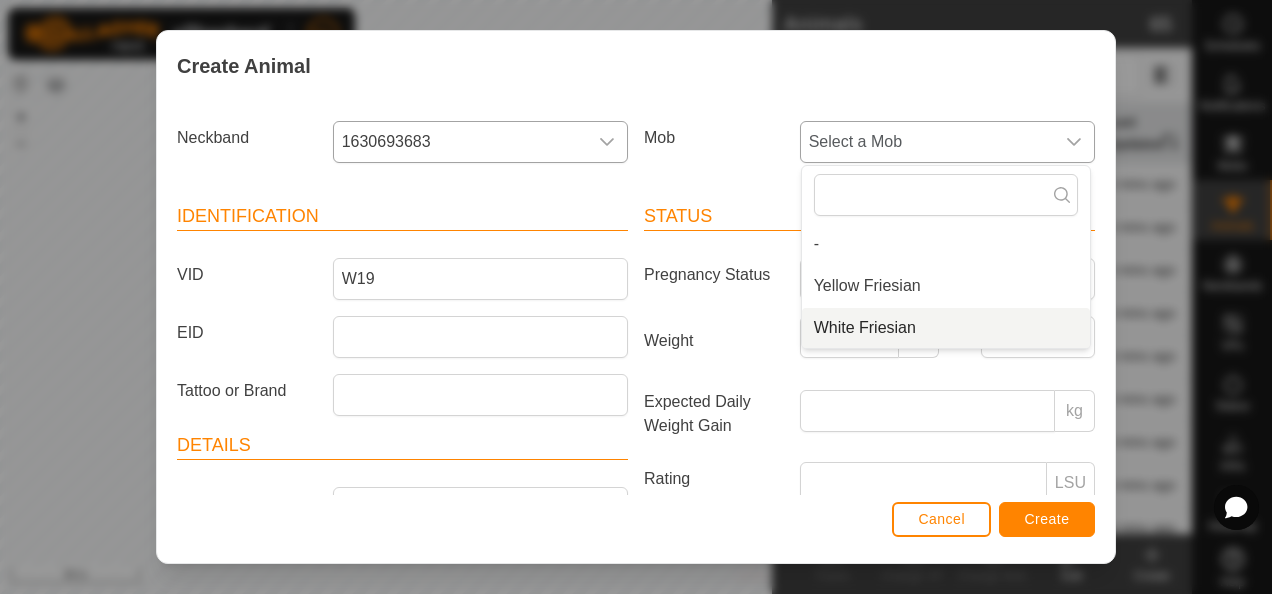 click on "White Friesian" at bounding box center (946, 328) 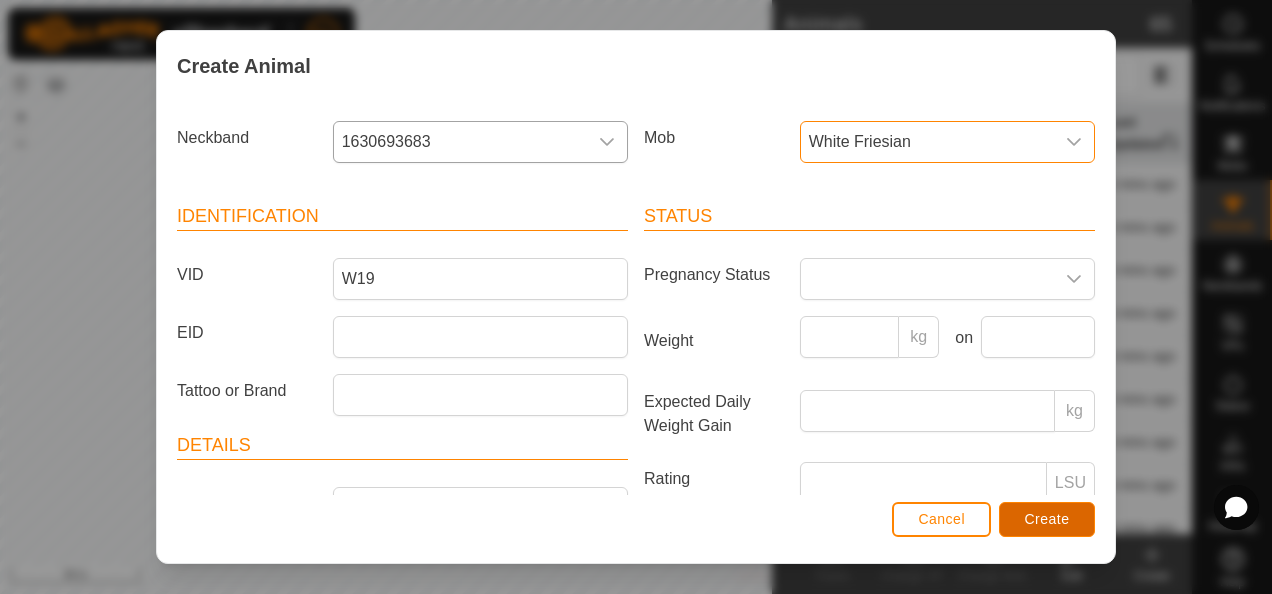 click on "Create" at bounding box center (1047, 519) 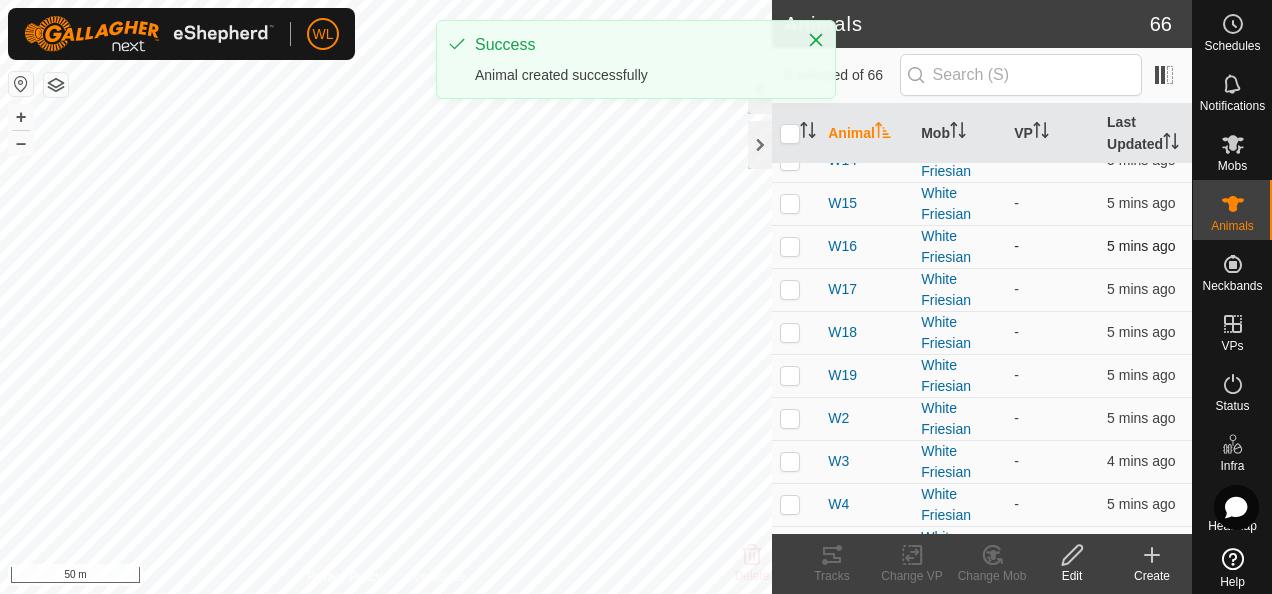 scroll, scrollTop: 197, scrollLeft: 0, axis: vertical 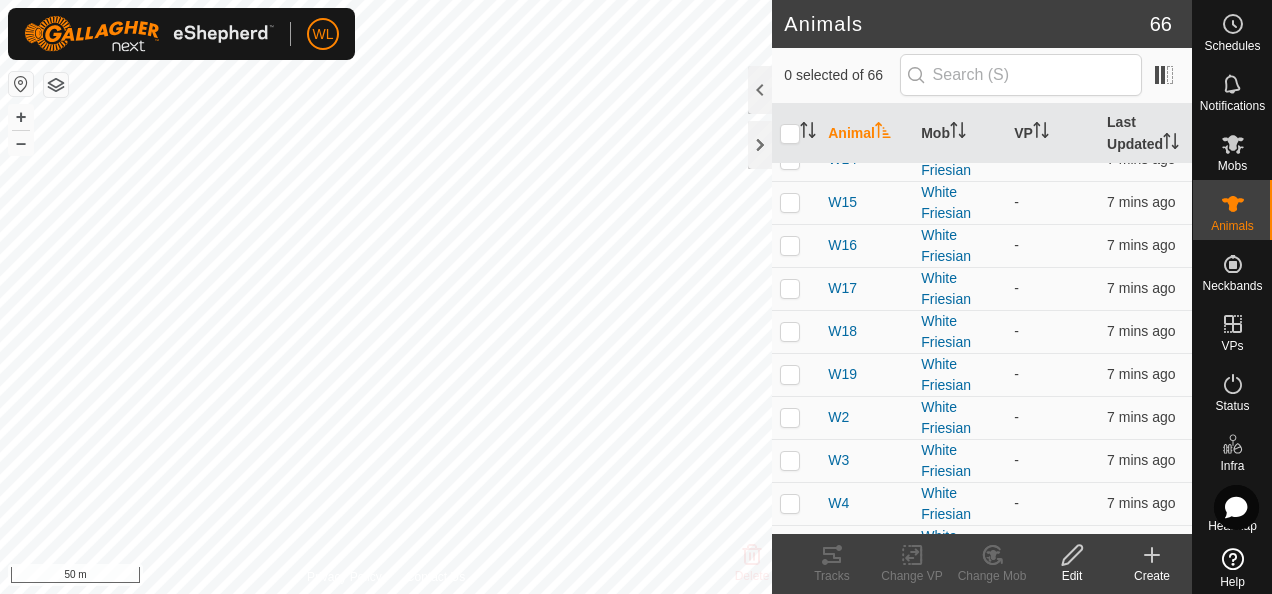 click 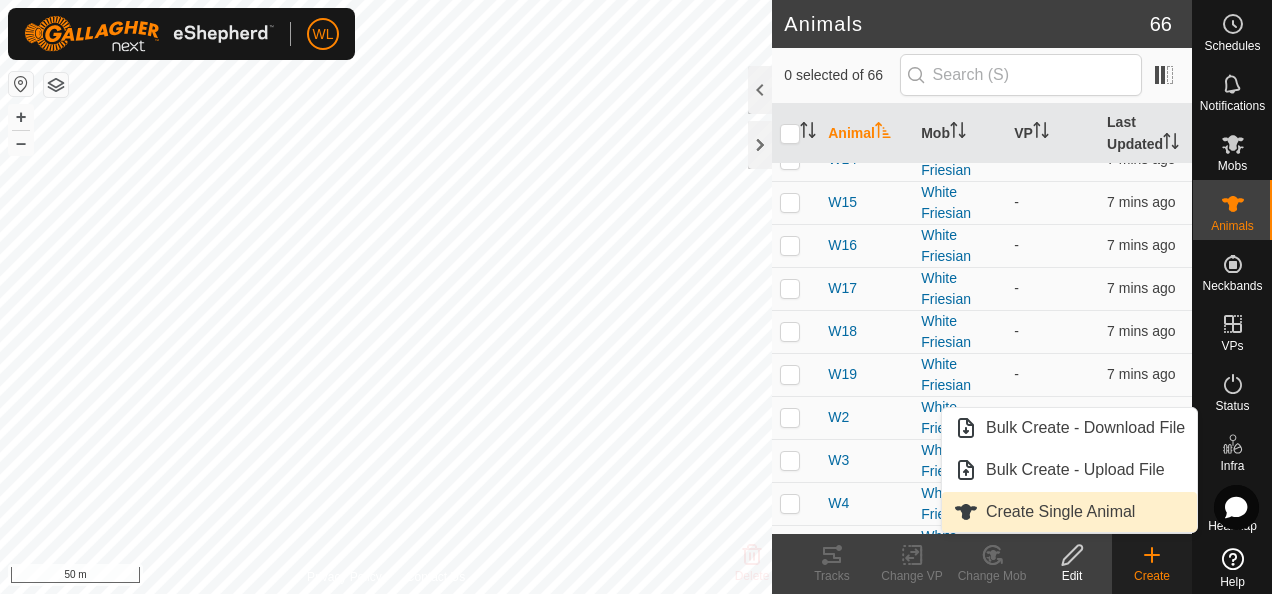 click on "Create Single Animal" at bounding box center [1069, 512] 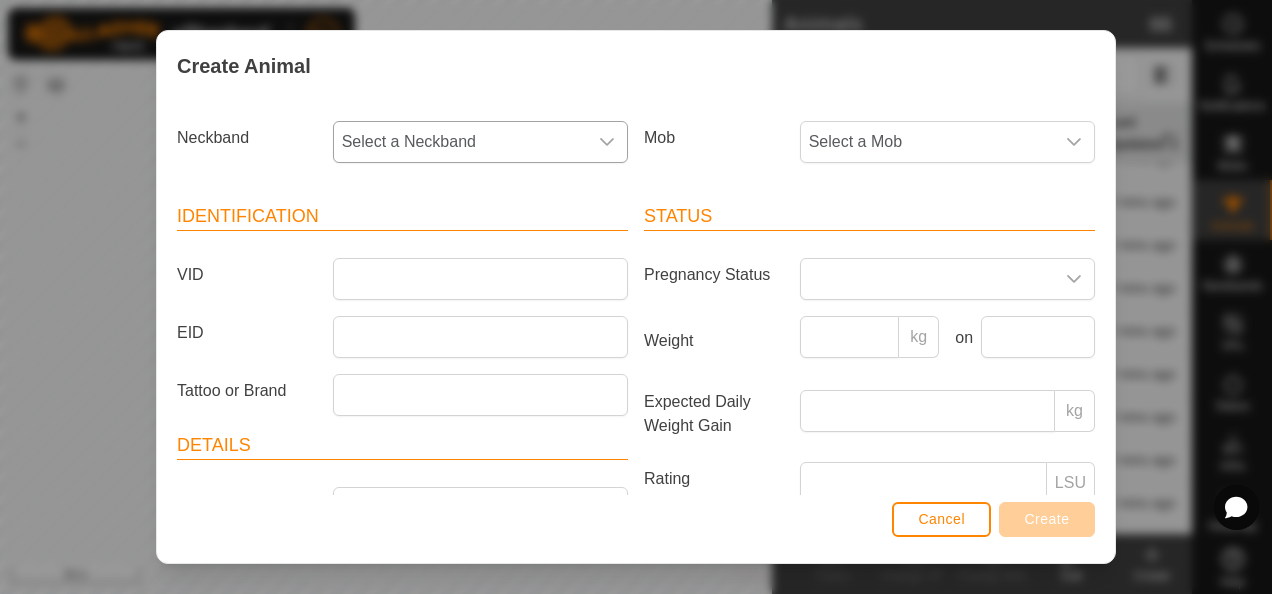 click on "Select a Neckband" at bounding box center (460, 142) 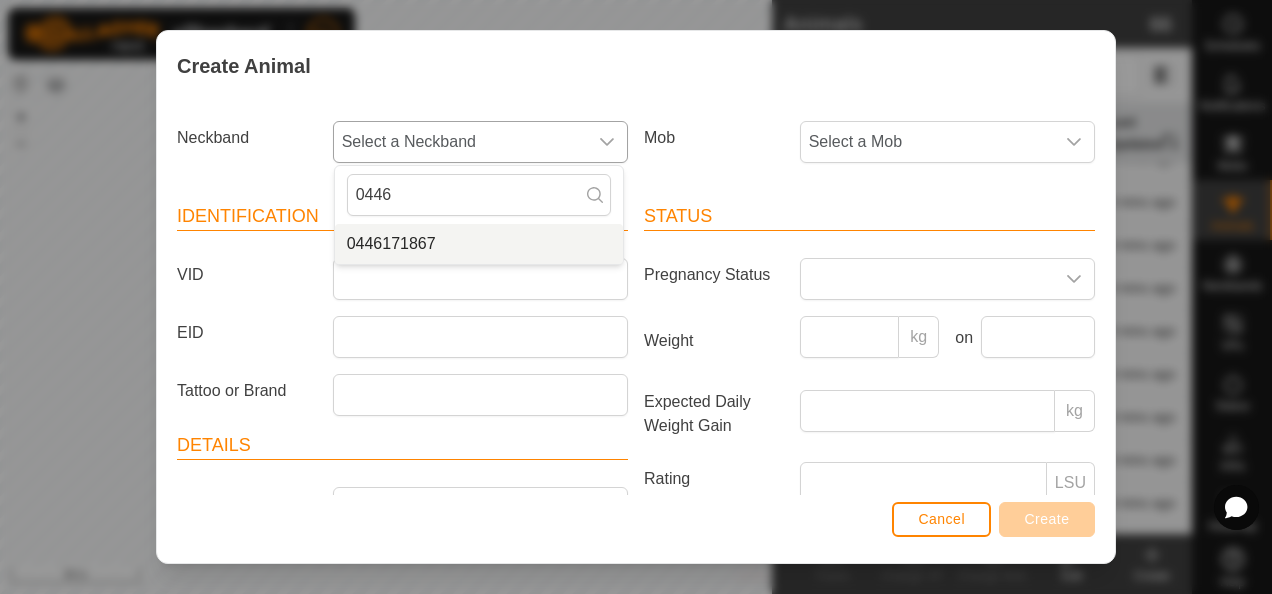type on "0446" 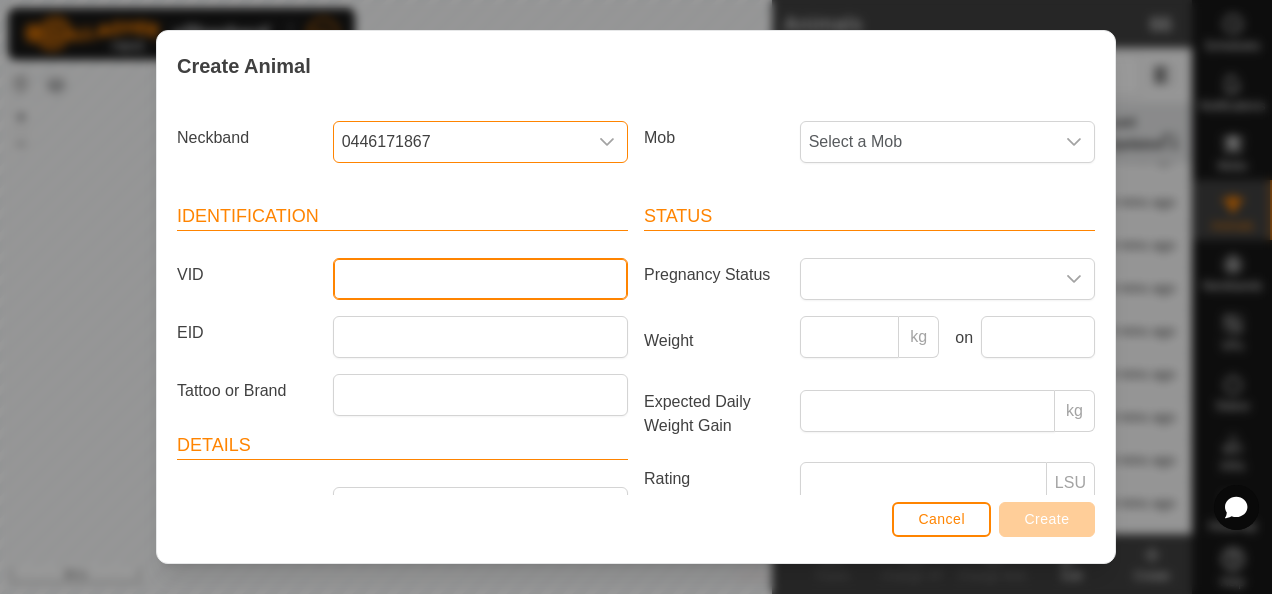 click on "VID" at bounding box center [480, 279] 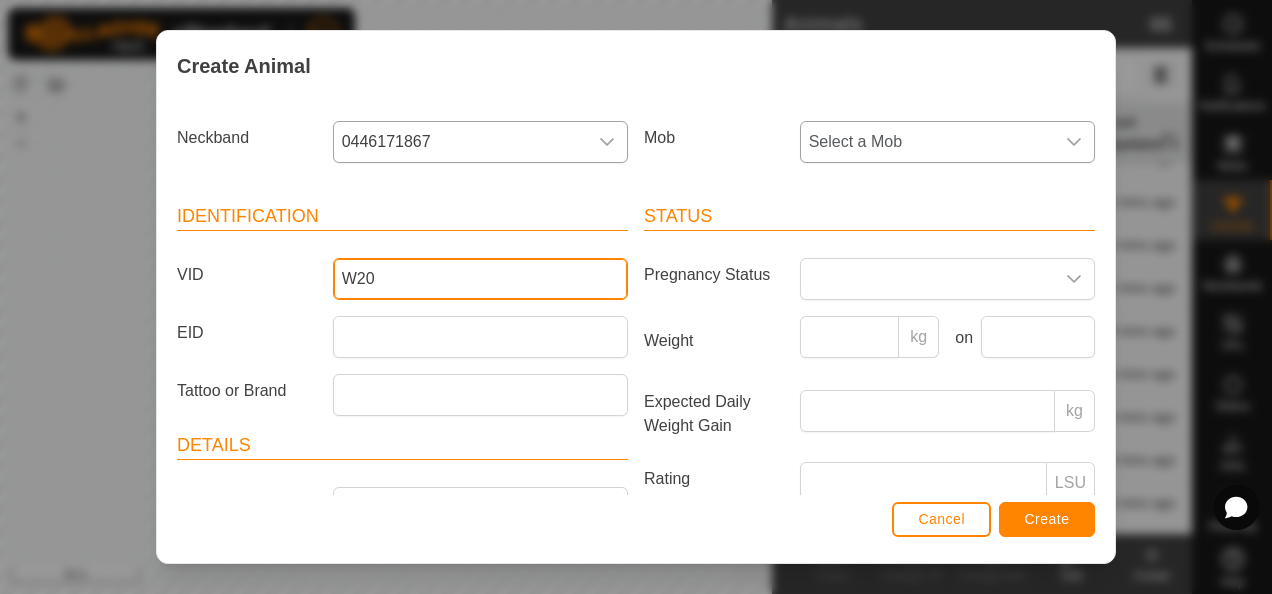 type on "W20" 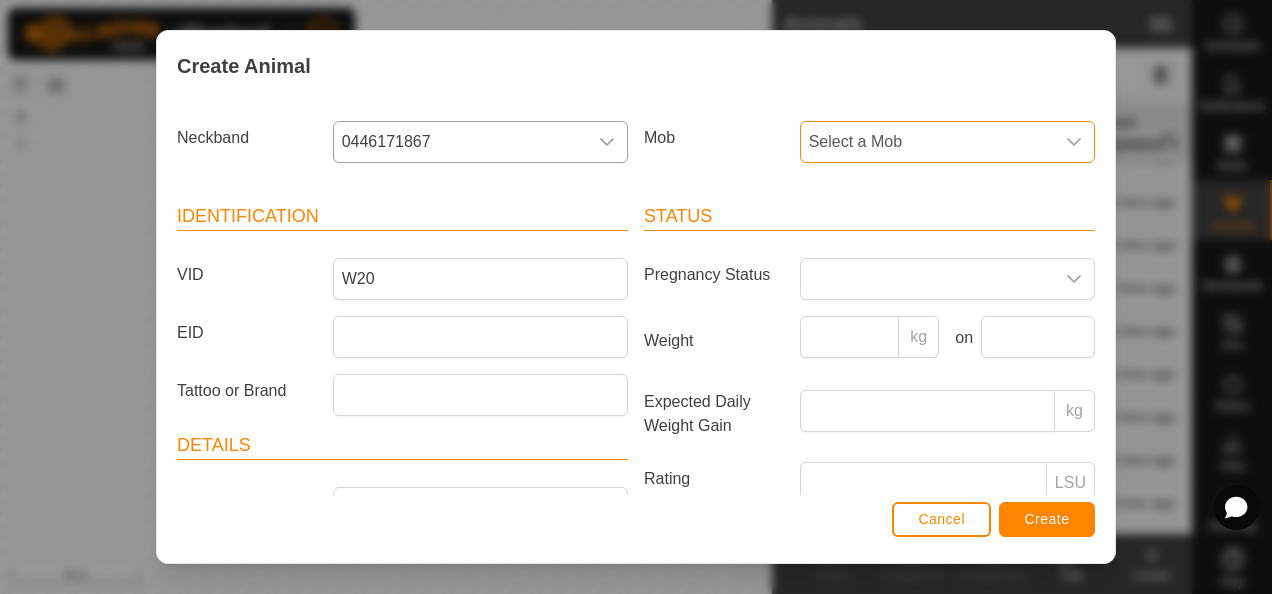 click on "Select a Mob" at bounding box center (927, 142) 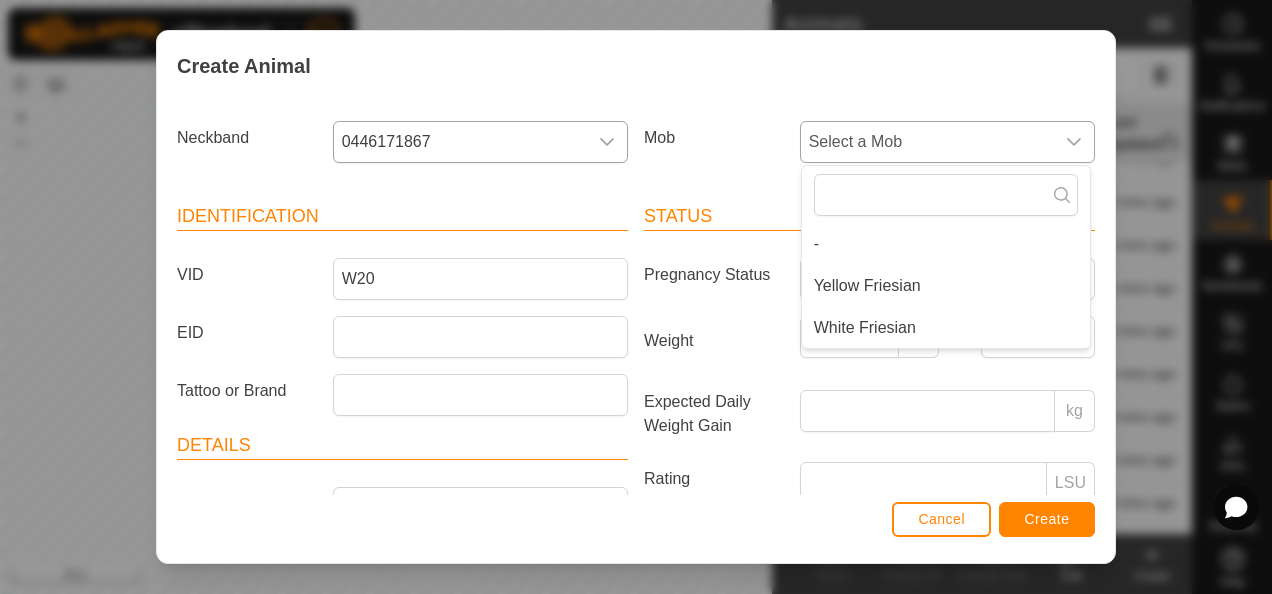 click on "White Friesian" at bounding box center (946, 328) 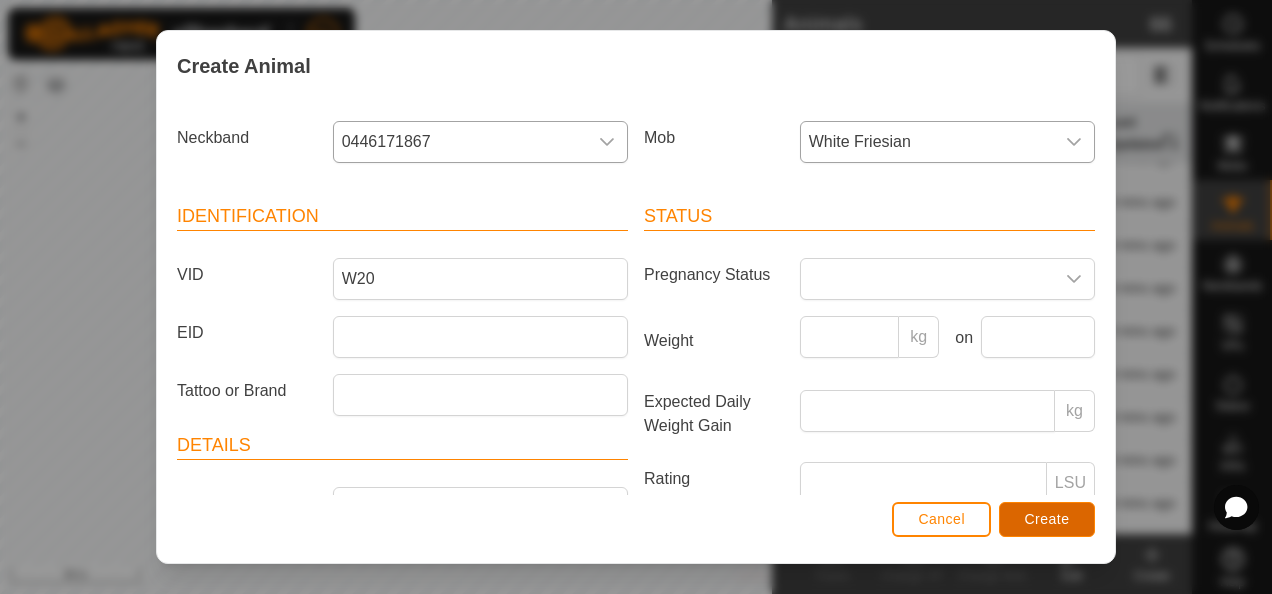 click on "Create" at bounding box center [1047, 519] 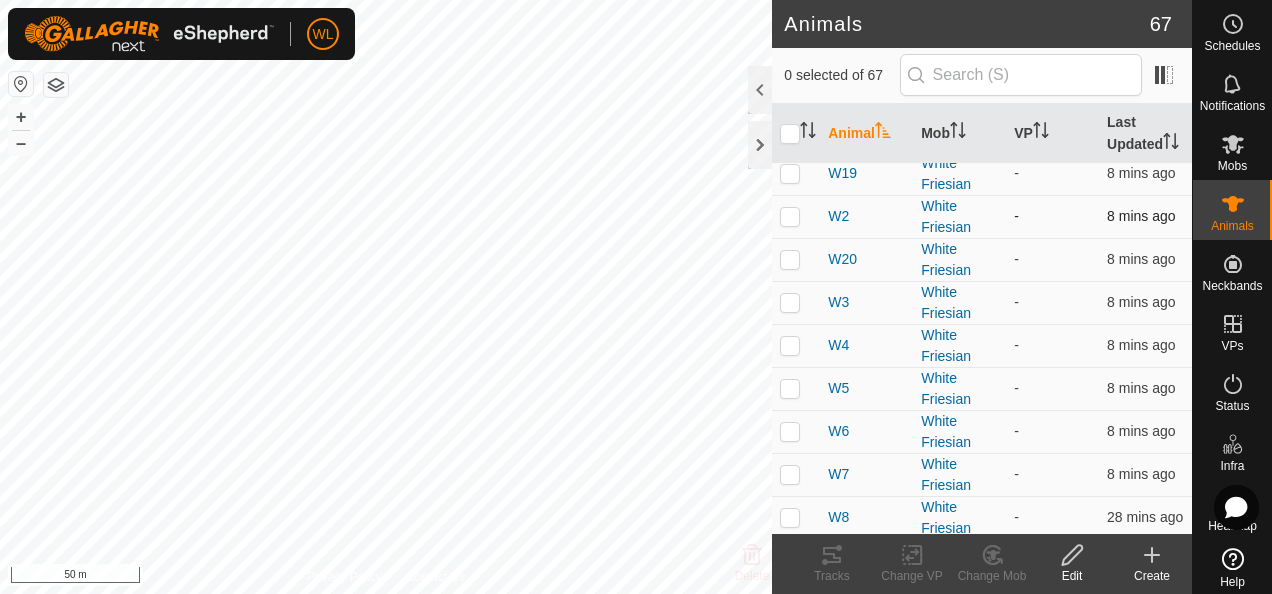 scroll, scrollTop: 406, scrollLeft: 0, axis: vertical 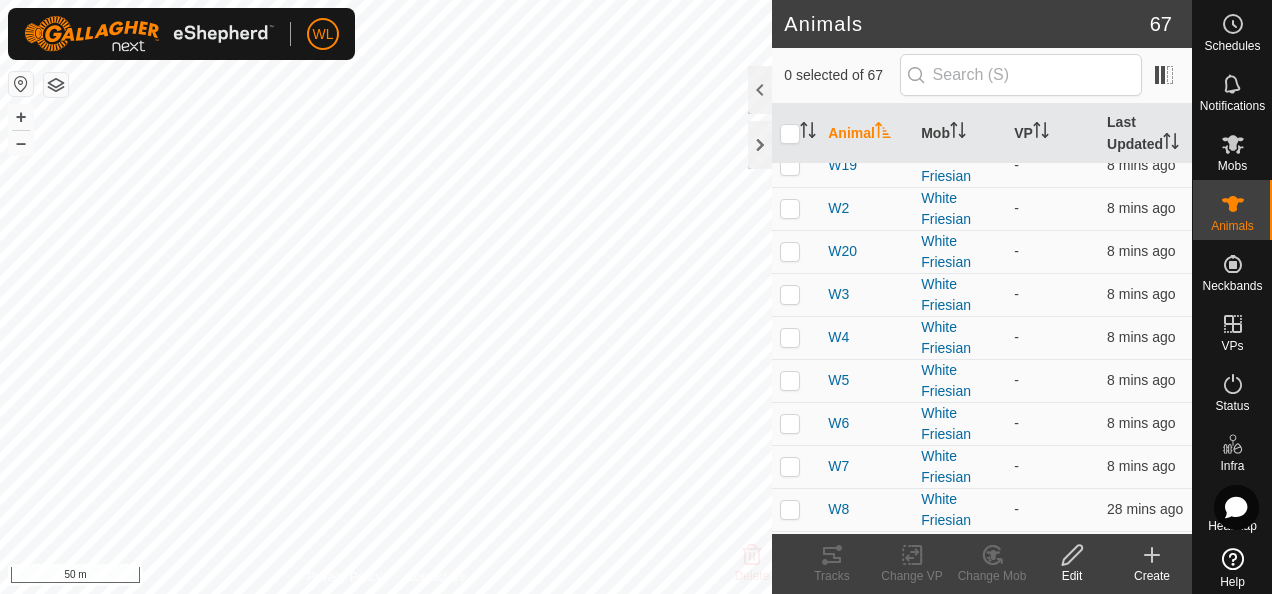 click 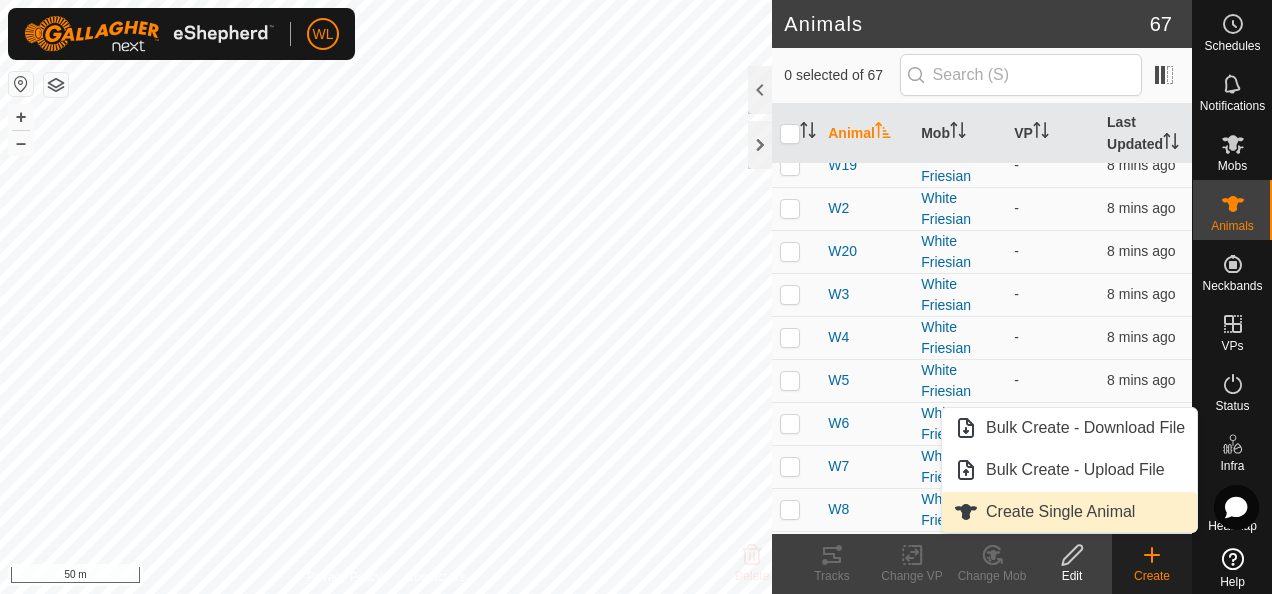 click on "Create Single Animal" at bounding box center (1069, 512) 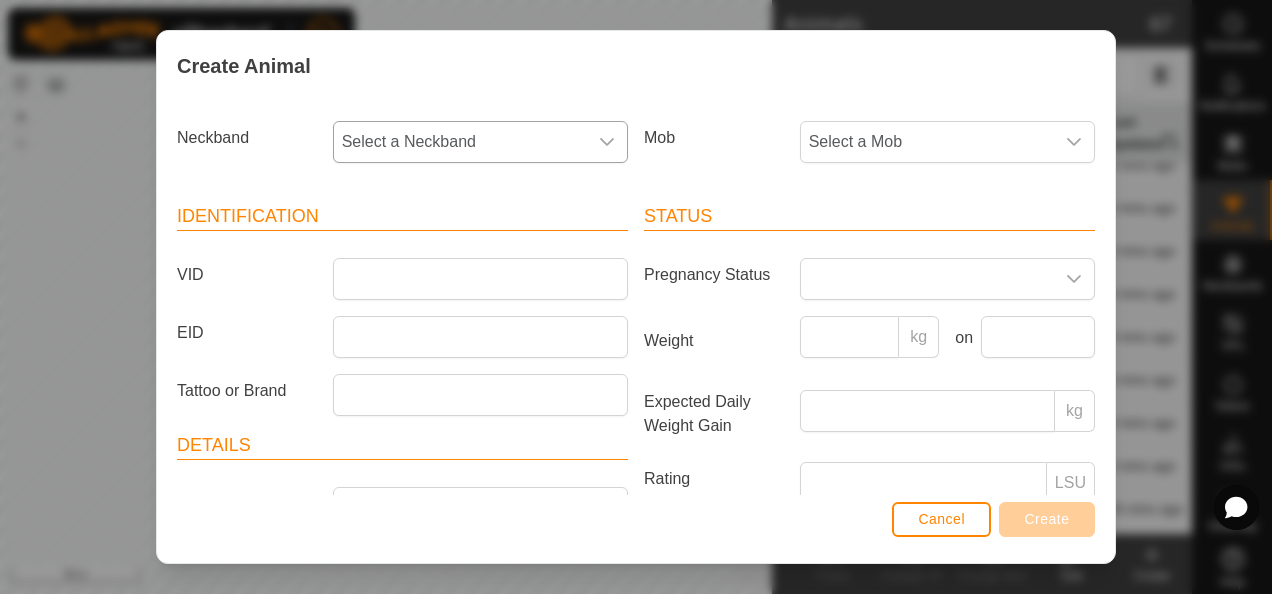 click on "Select a Neckband" at bounding box center (460, 142) 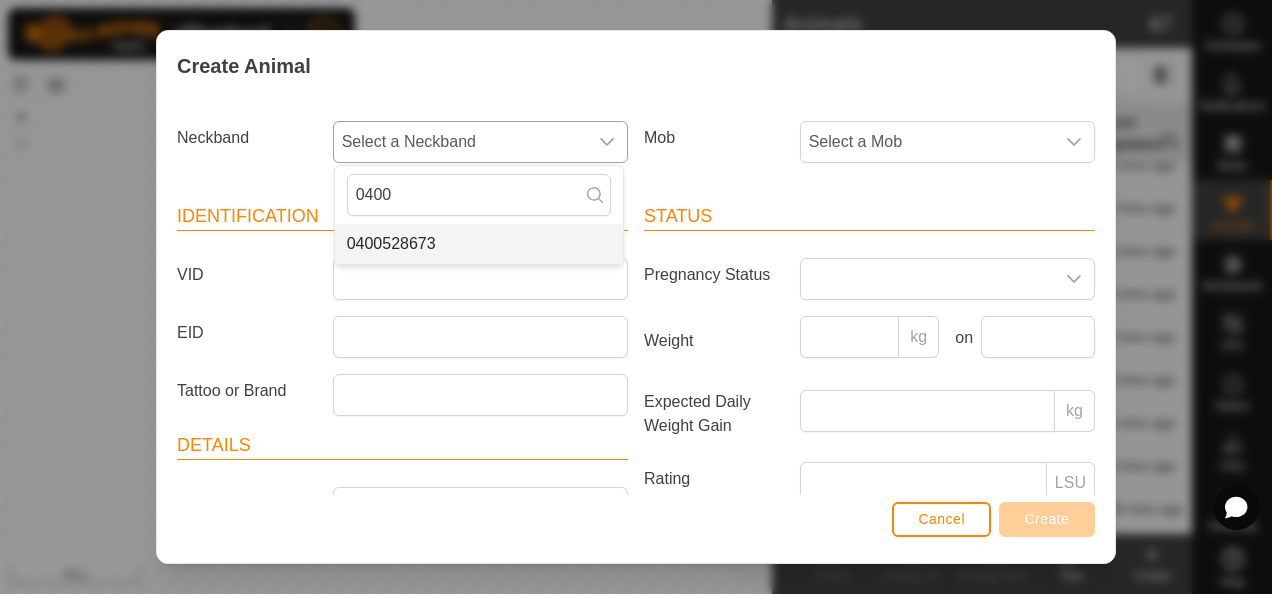 type on "0400" 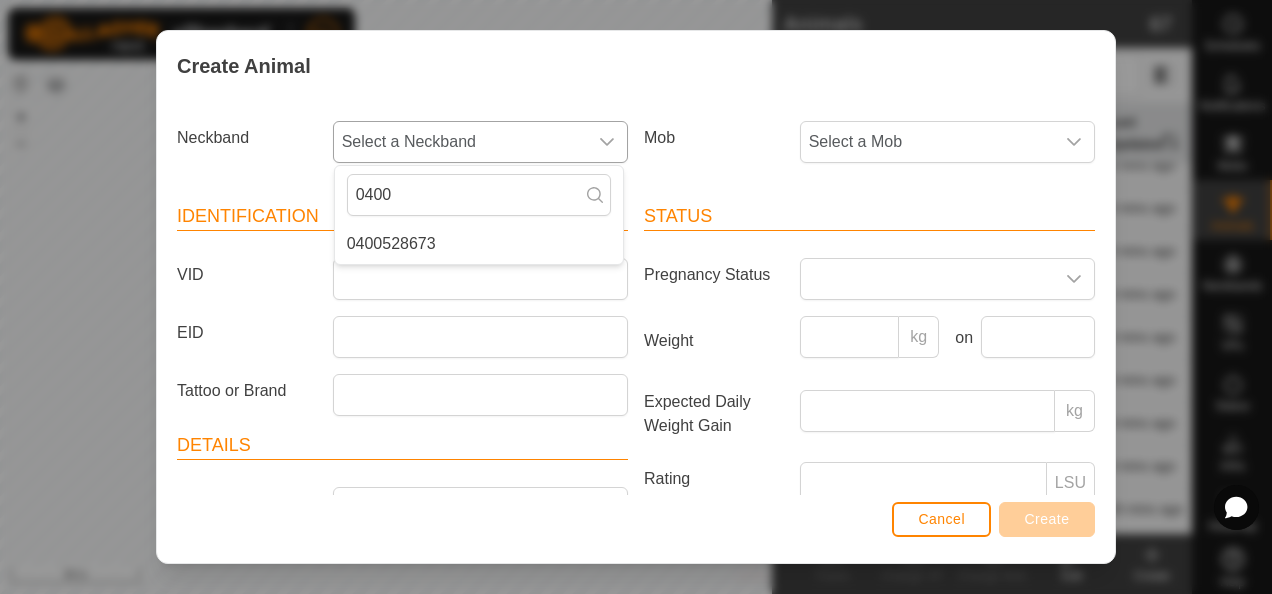 click on "0400528673" at bounding box center [479, 244] 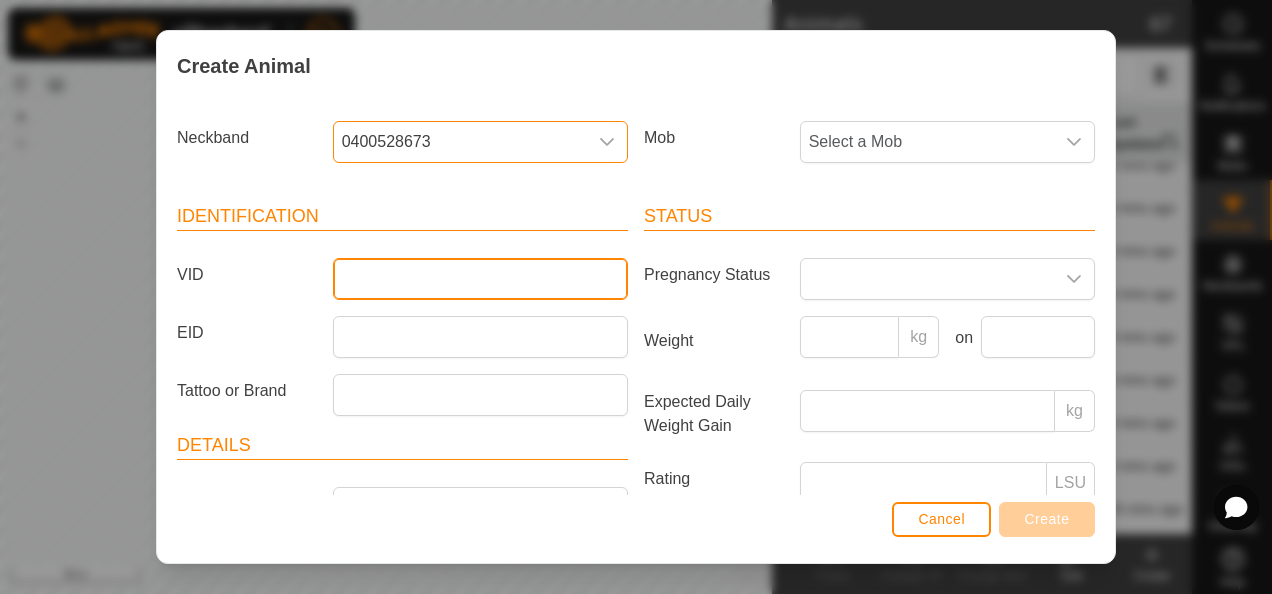 click on "VID" at bounding box center (480, 279) 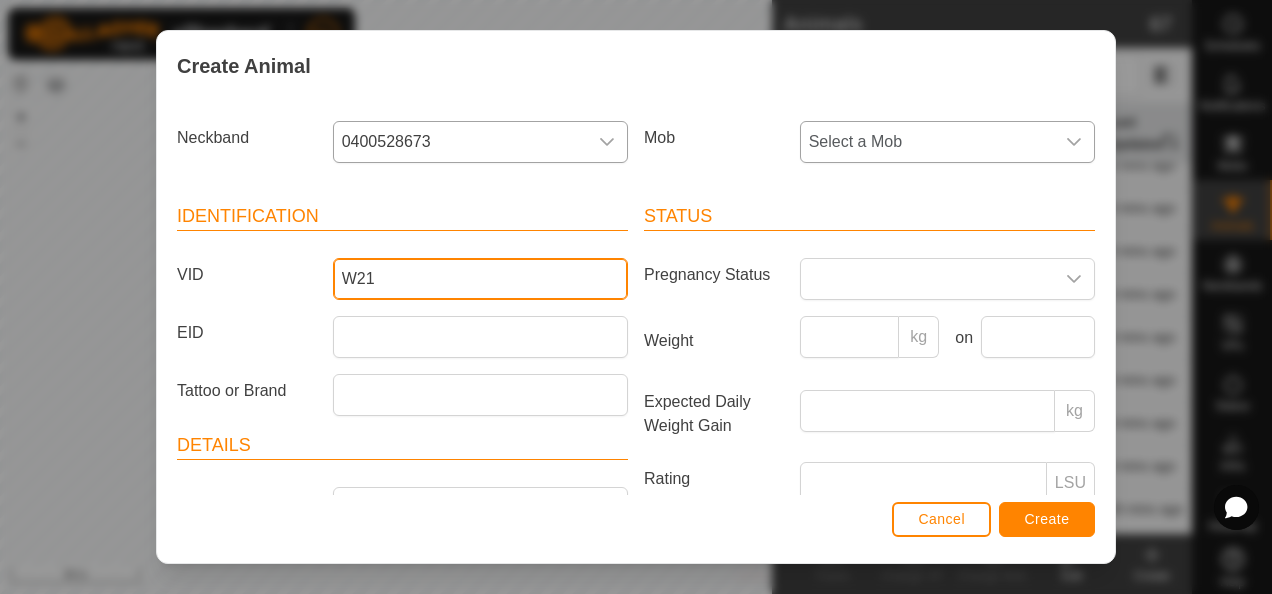 type on "W21" 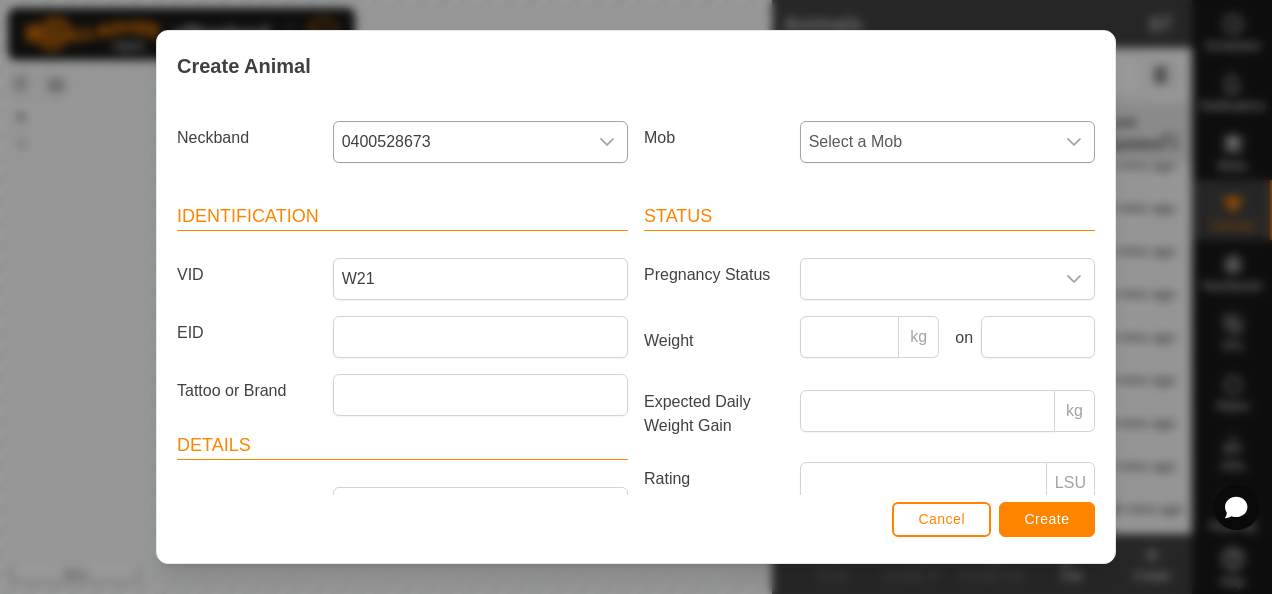 click on "Select a Mob" at bounding box center (927, 142) 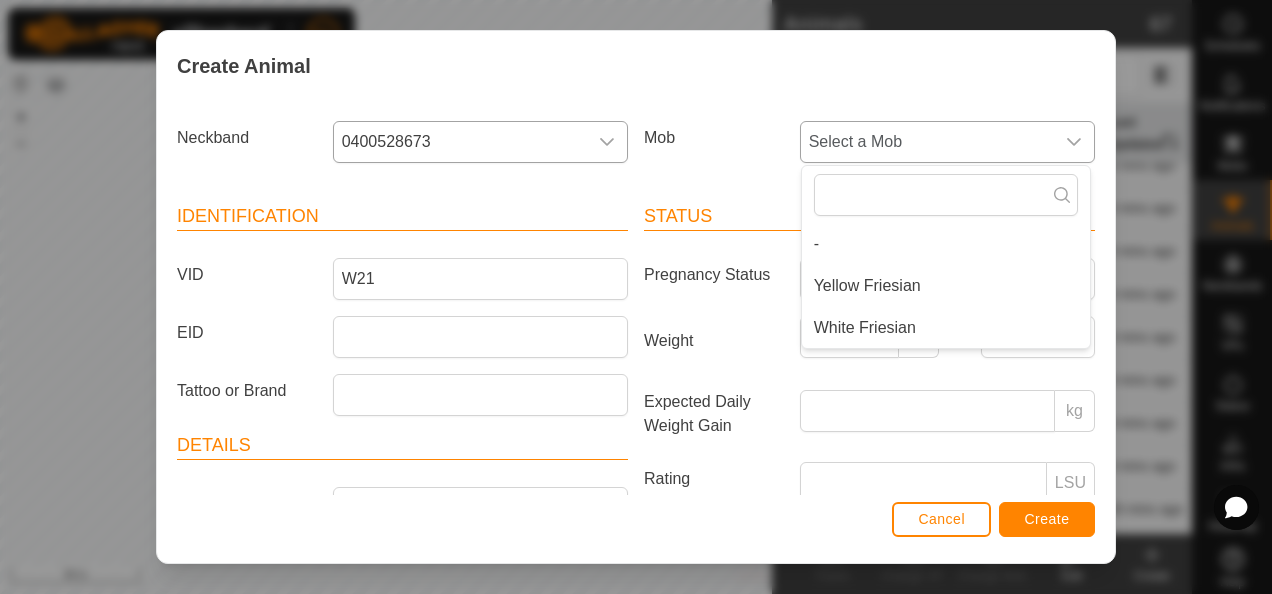 click on "White Friesian" at bounding box center [946, 328] 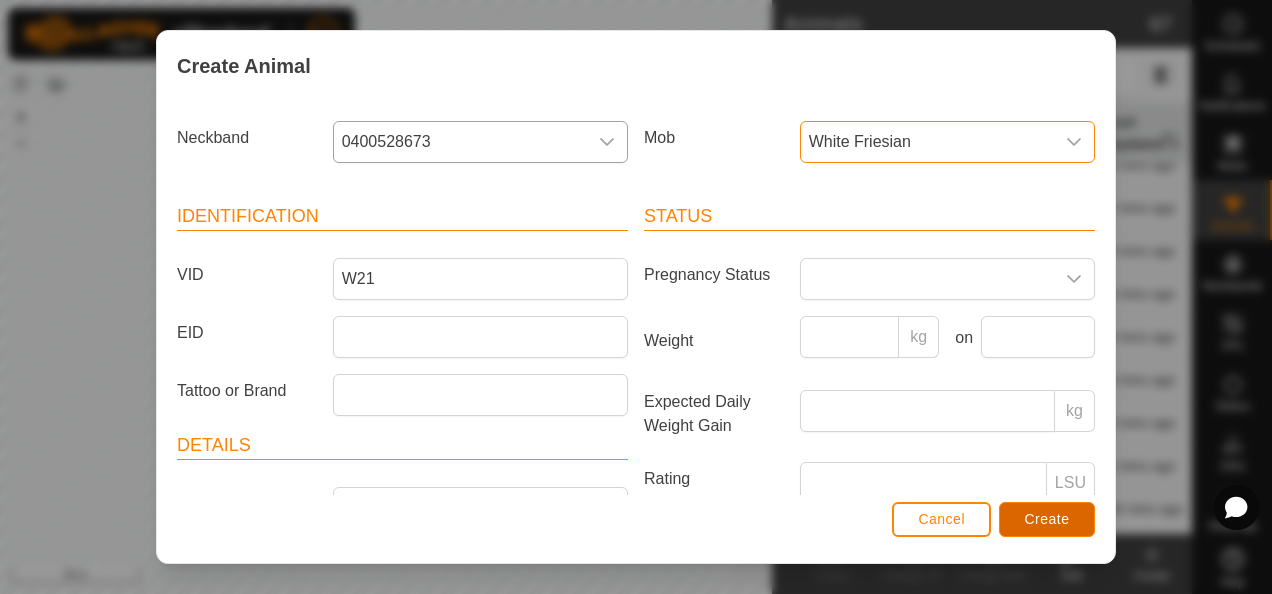 click on "Create" at bounding box center (1047, 519) 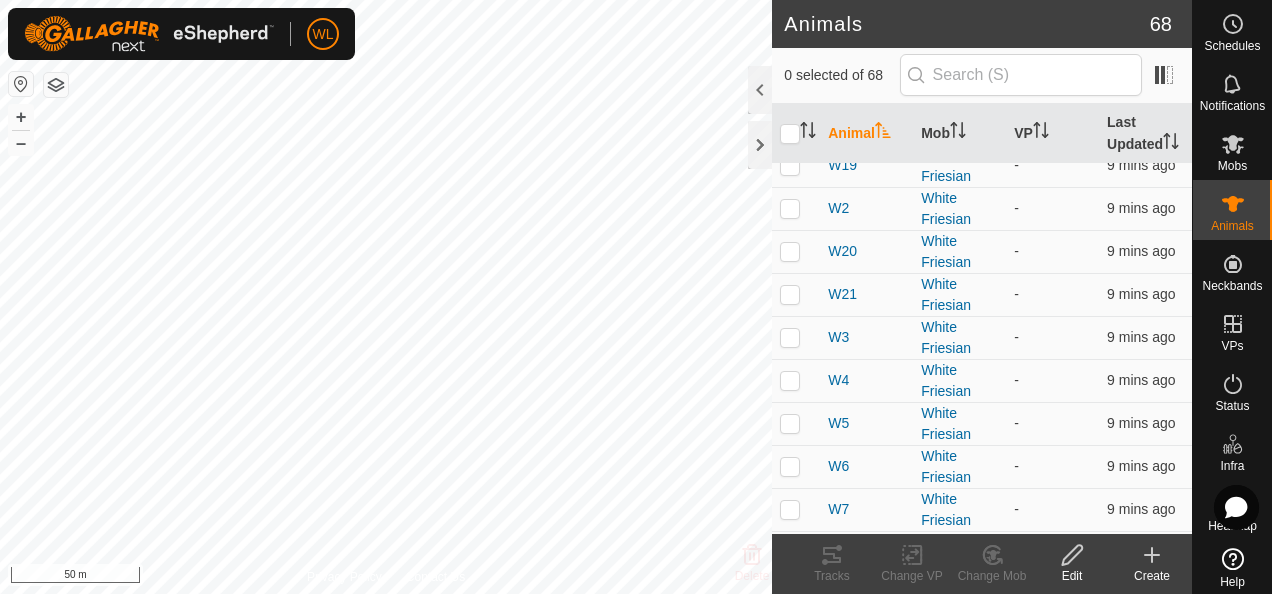 click on "29 mins ago" at bounding box center [1145, 552] 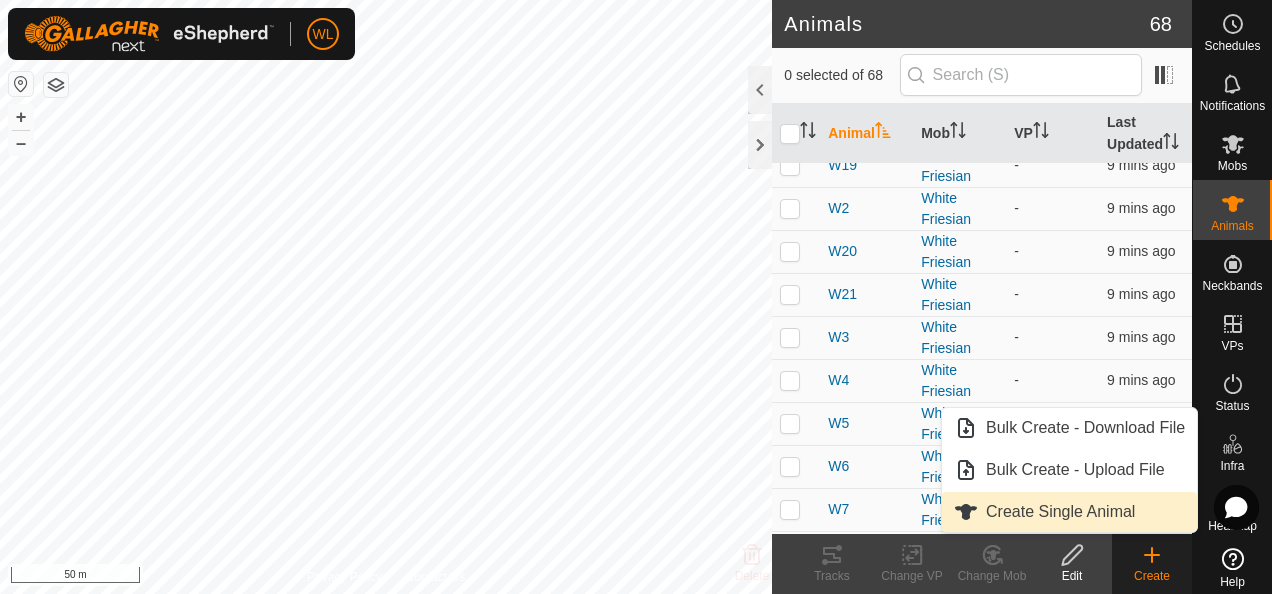 click on "Create Single Animal" at bounding box center [1069, 512] 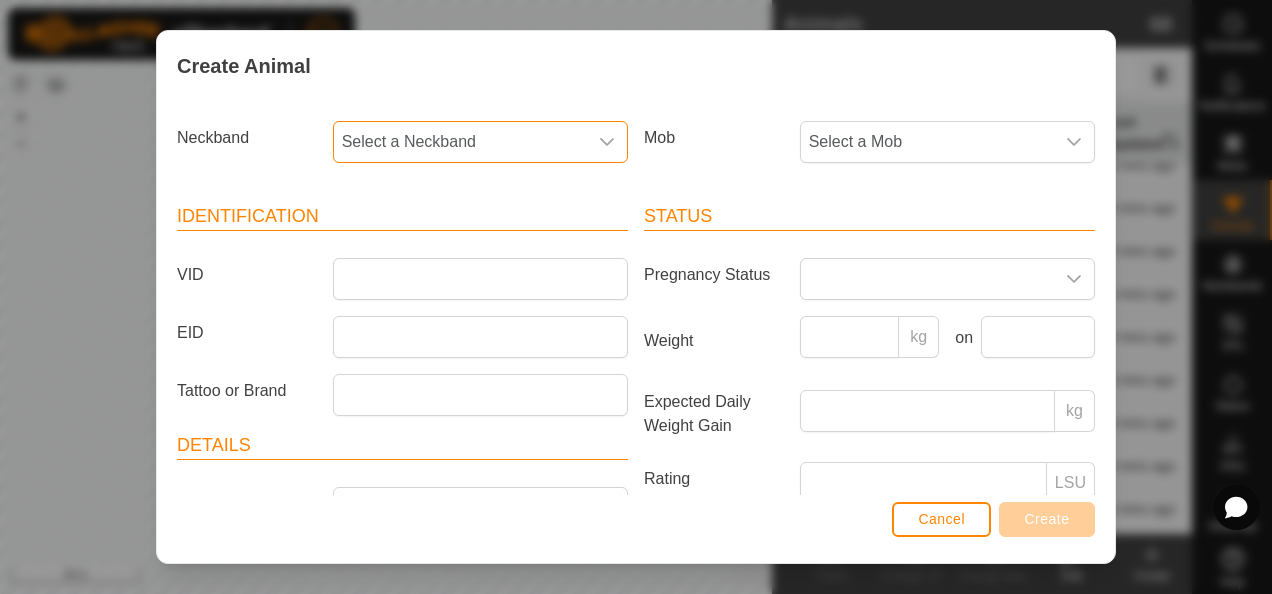 click on "Select a Neckband" at bounding box center [460, 142] 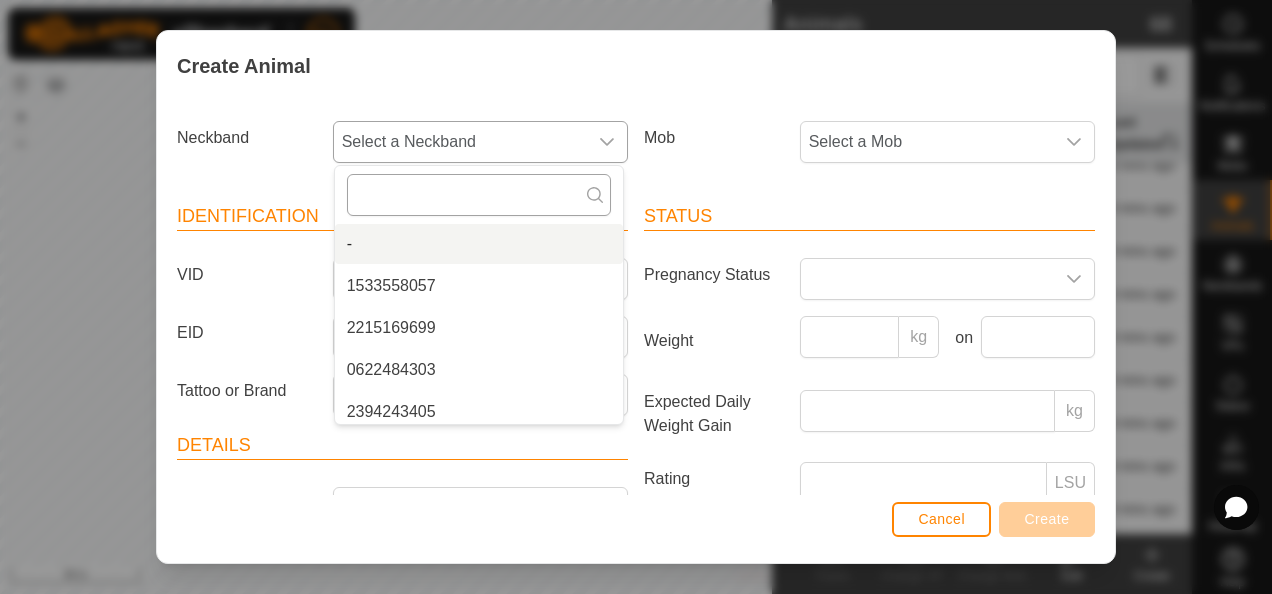 click at bounding box center [479, 195] 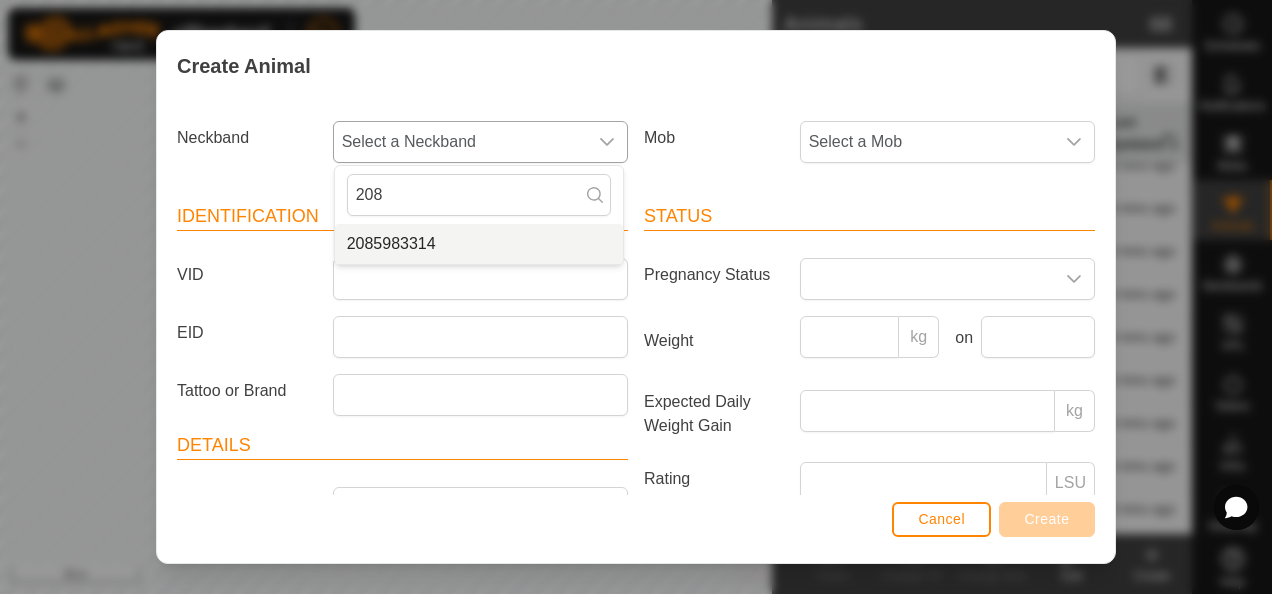 type on "208" 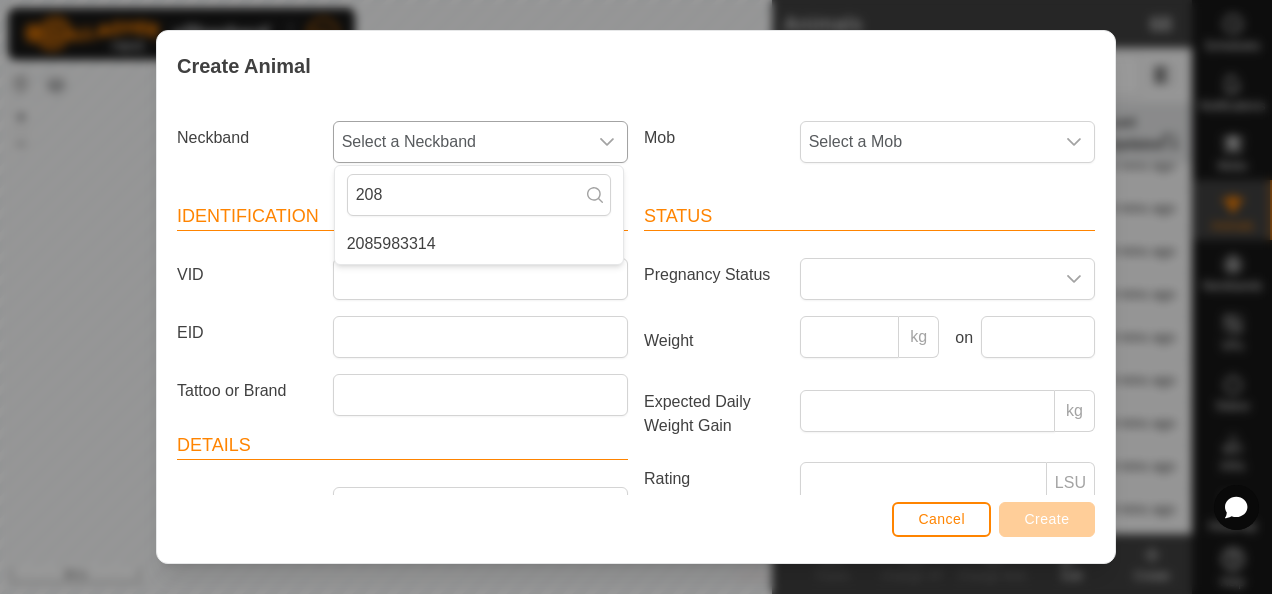 click on "2085983314" at bounding box center [479, 244] 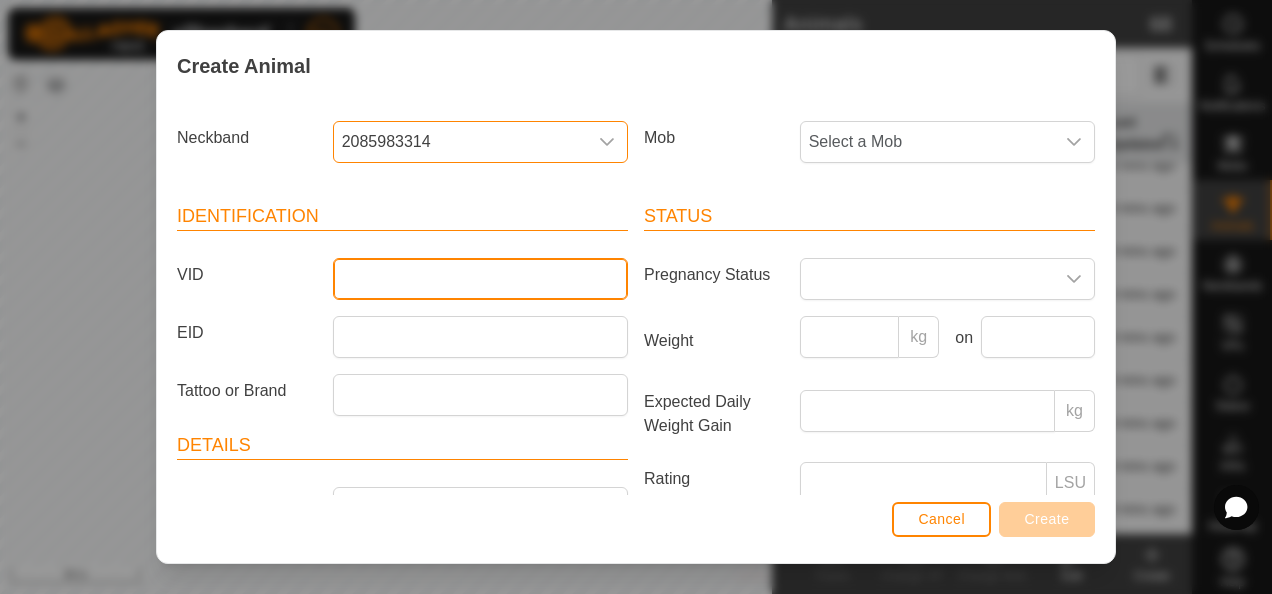 click on "VID" at bounding box center (480, 279) 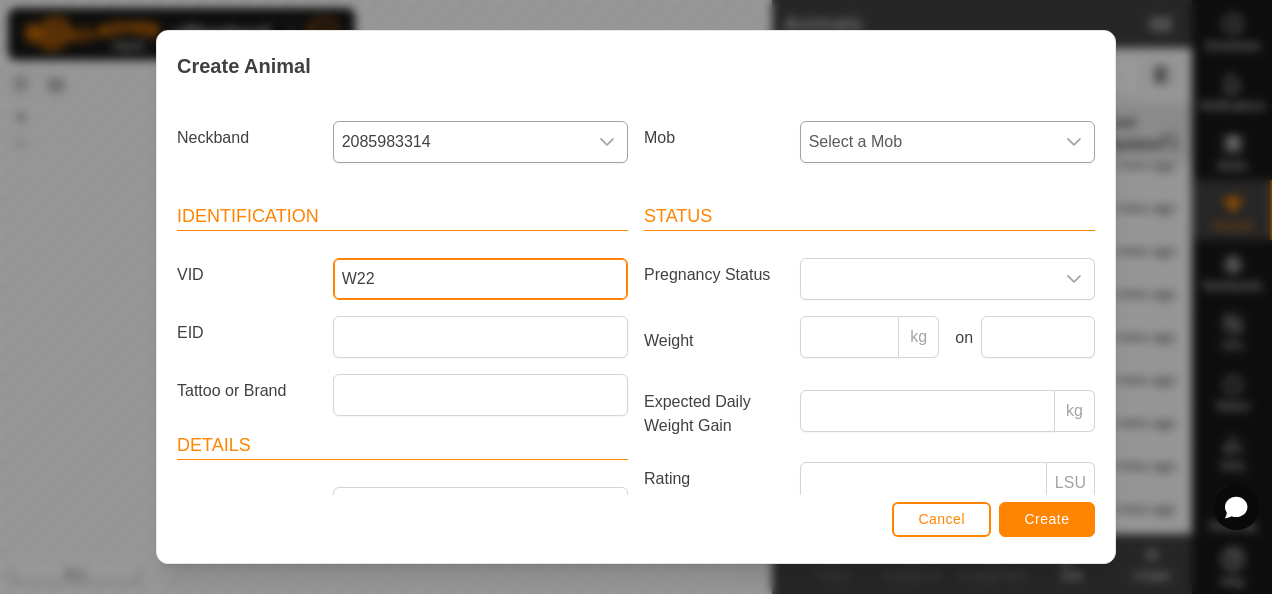 type on "W22" 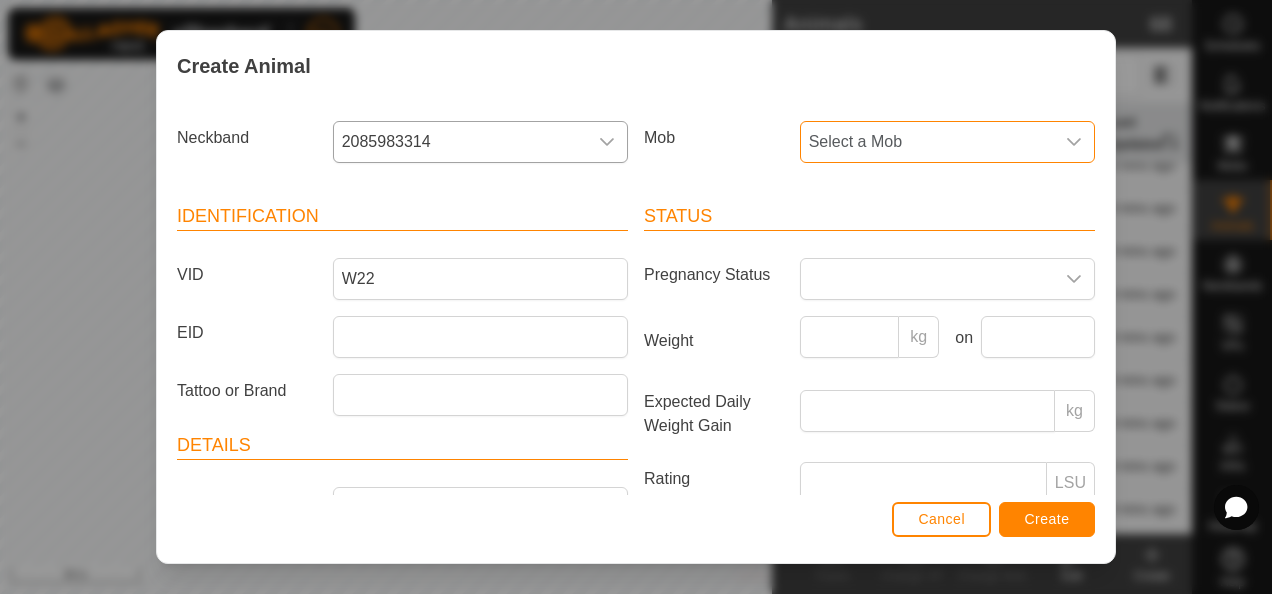 click on "Select a Mob" at bounding box center [927, 142] 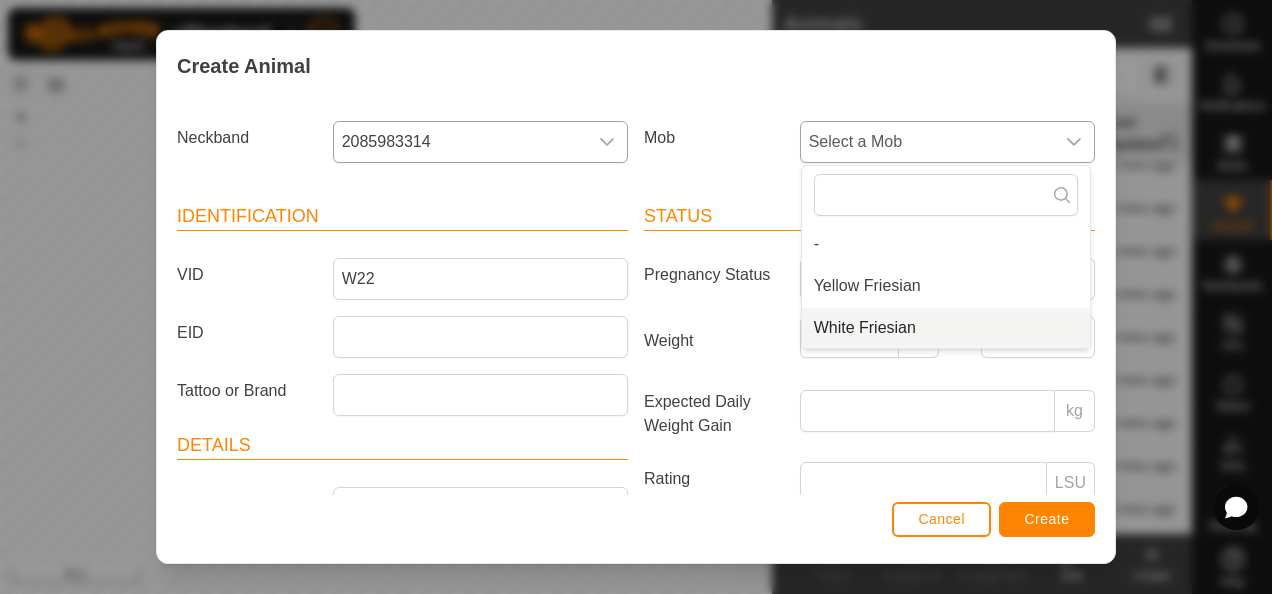 click on "White Friesian" at bounding box center [946, 328] 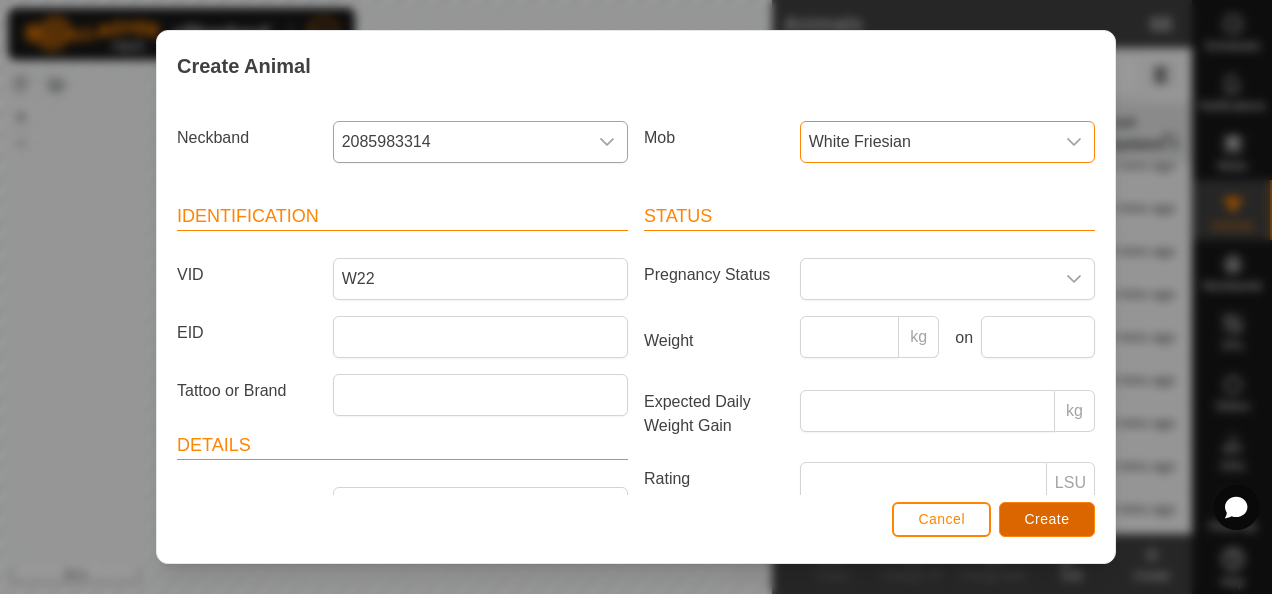 click on "Create" at bounding box center [1047, 519] 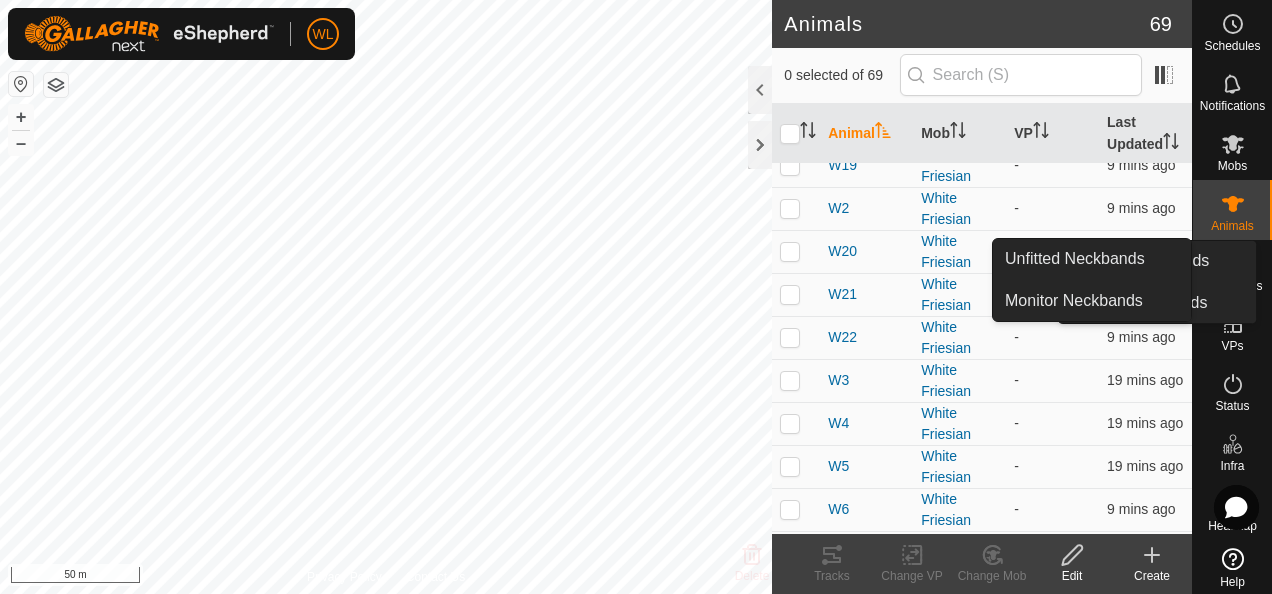 click 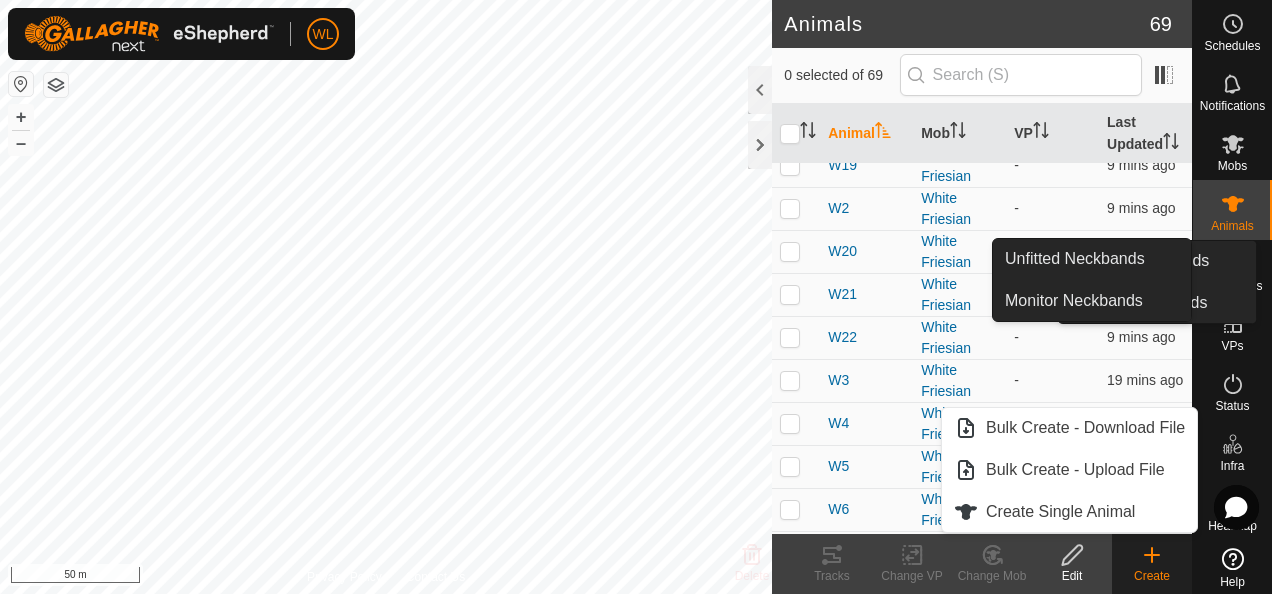 click 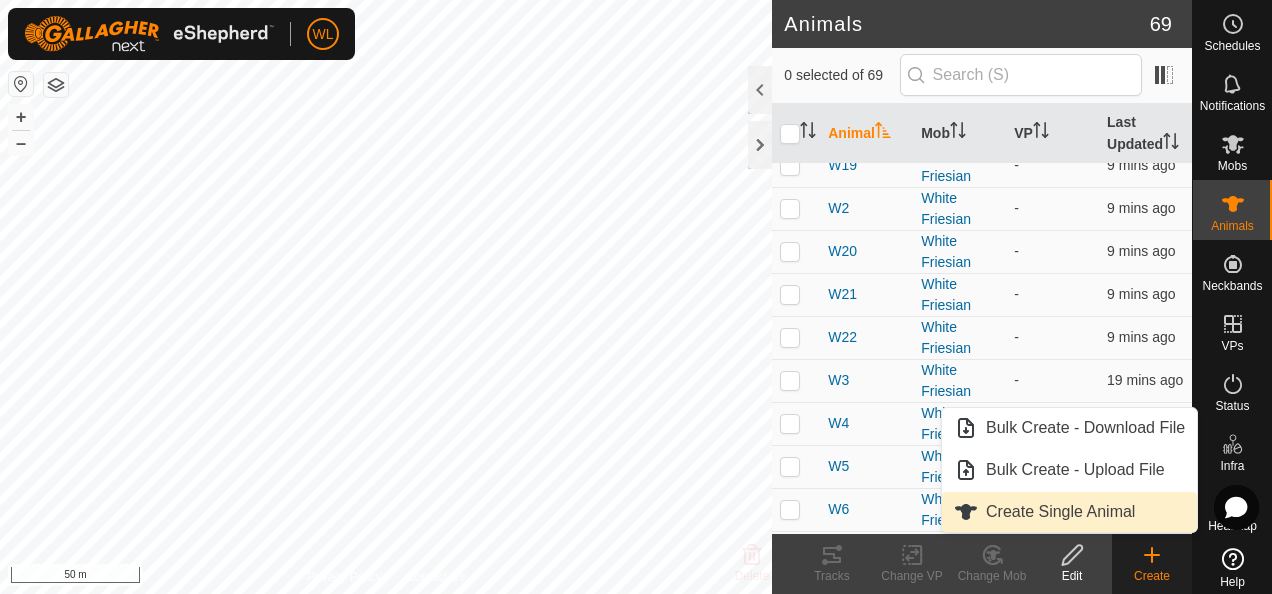 click on "Create Single Animal" at bounding box center [1069, 512] 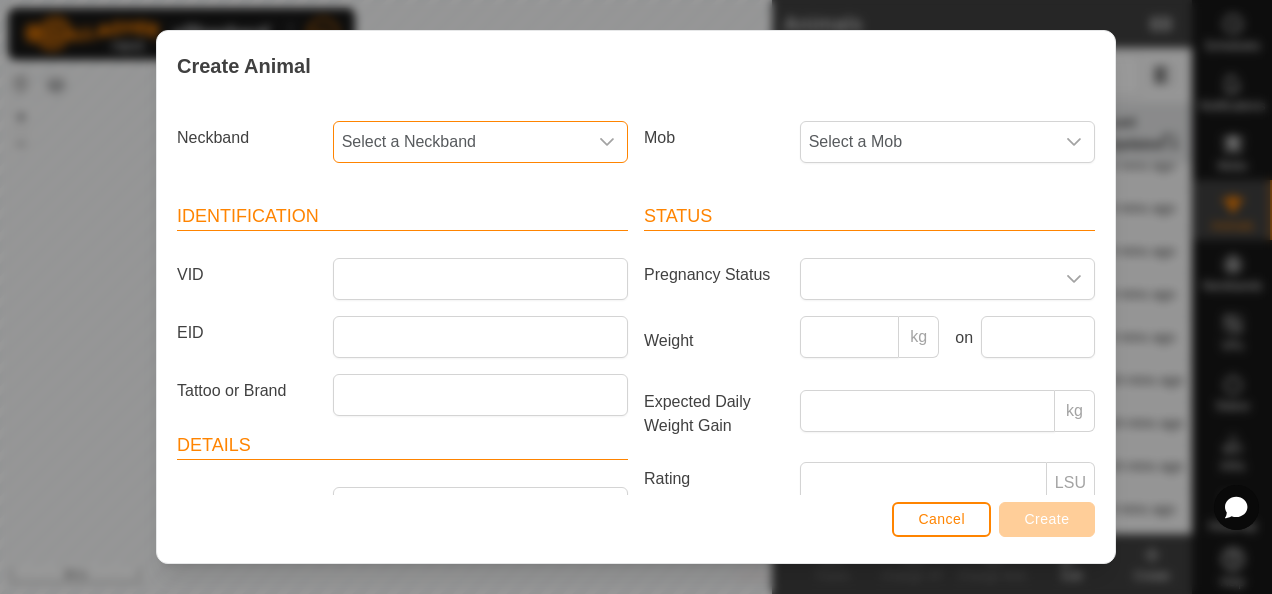 click on "Select a Neckband" at bounding box center [460, 142] 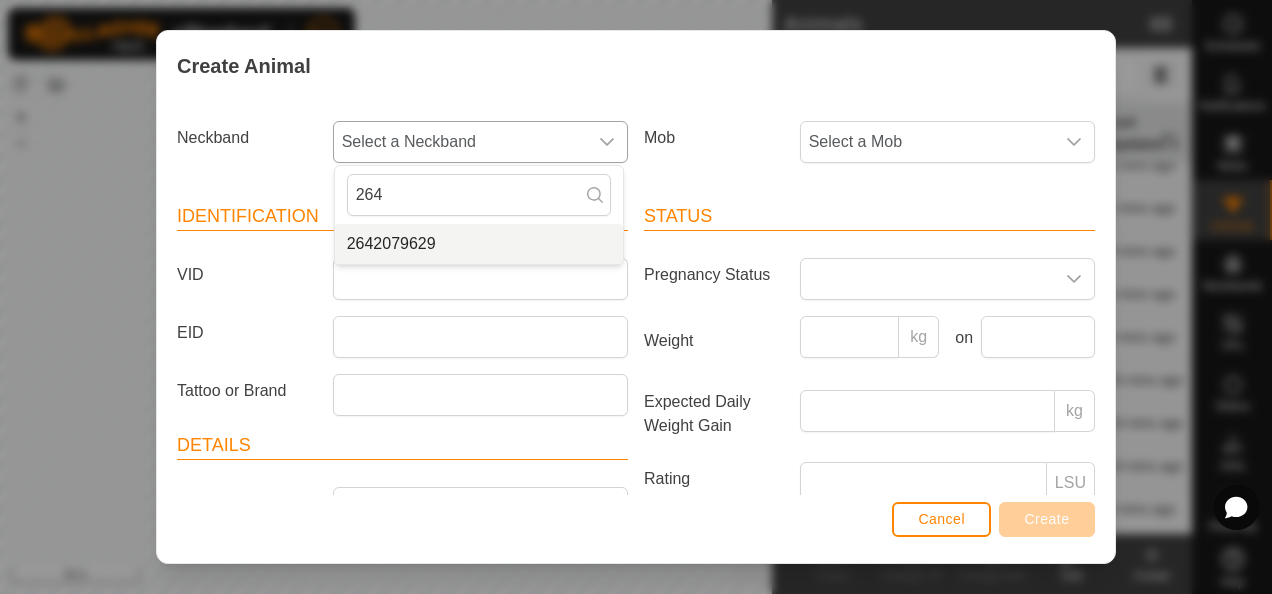 type on "264" 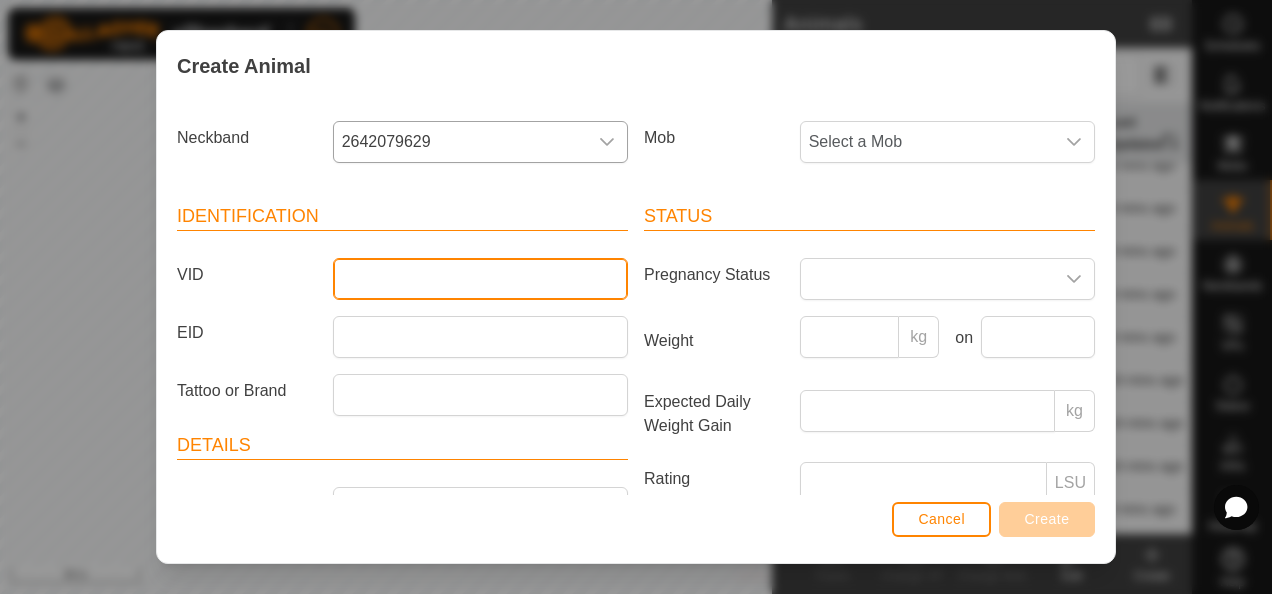 click on "VID" at bounding box center [480, 279] 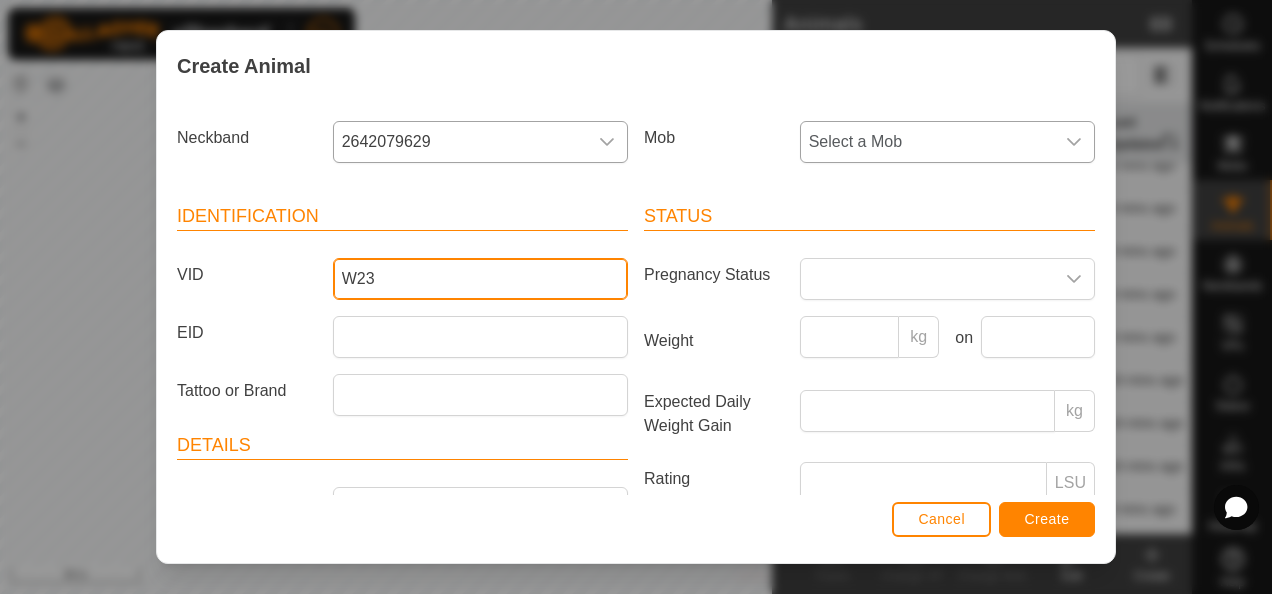 type on "W23" 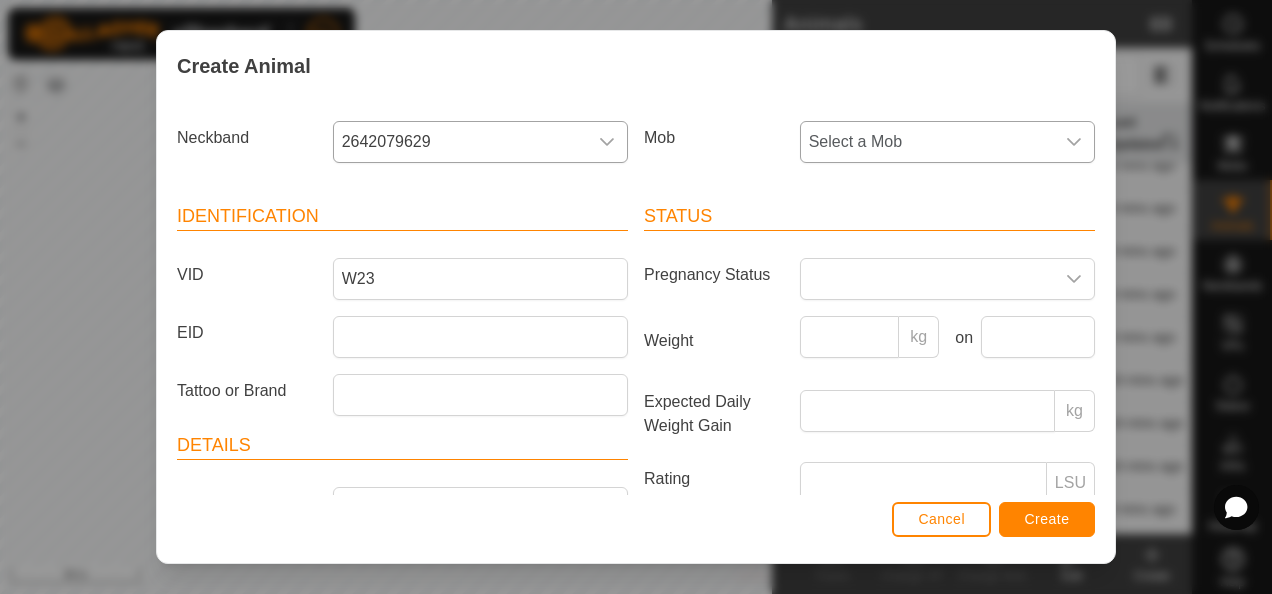 click on "Select a Mob" at bounding box center [927, 142] 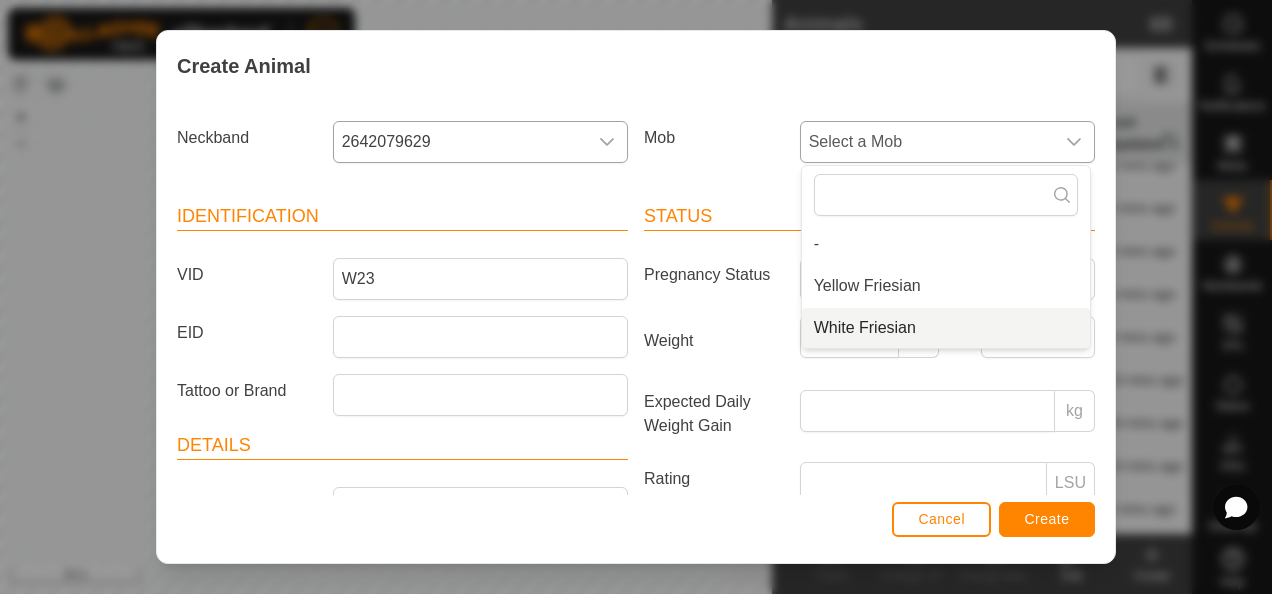 click on "White Friesian" at bounding box center (946, 328) 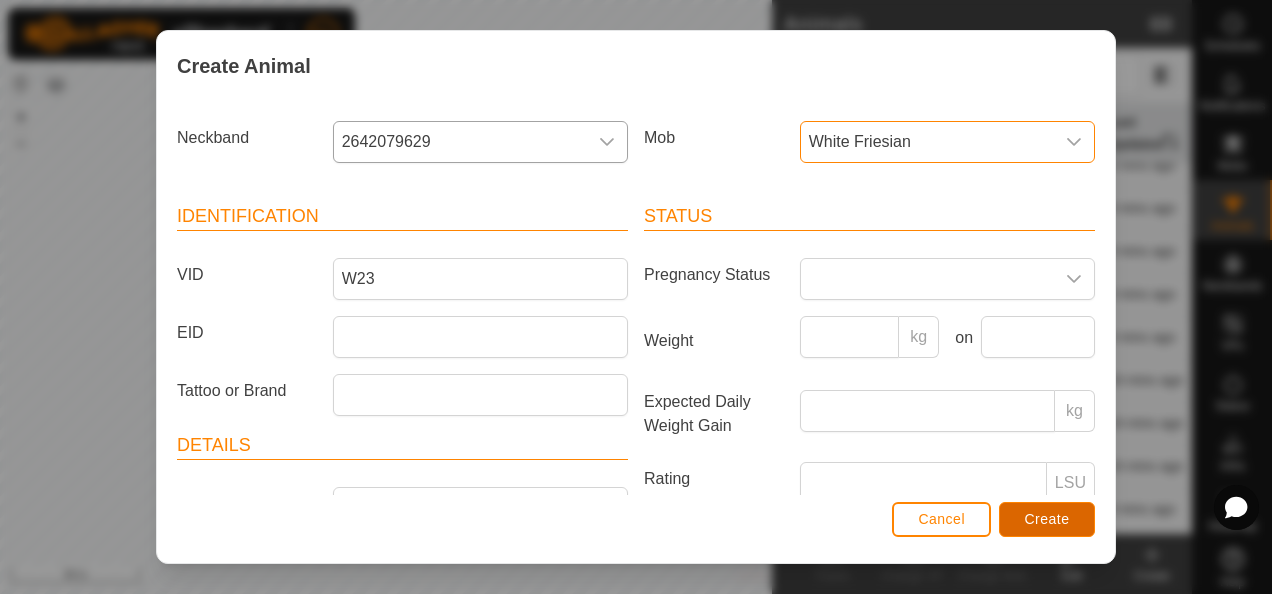 click on "Create" at bounding box center (1047, 519) 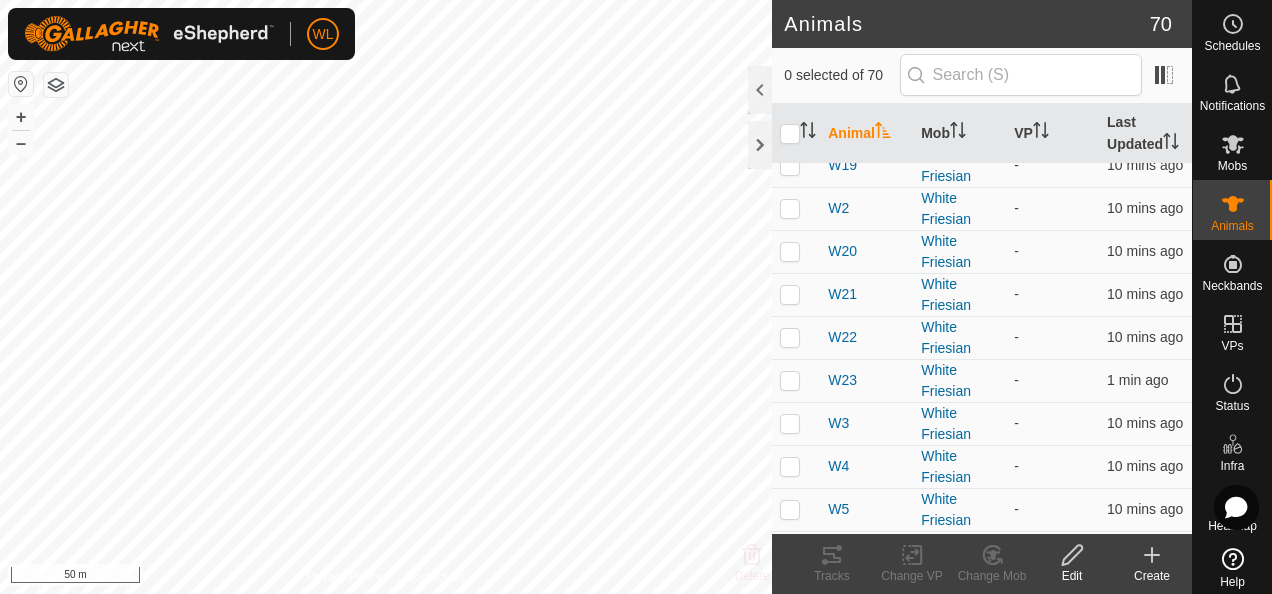 click 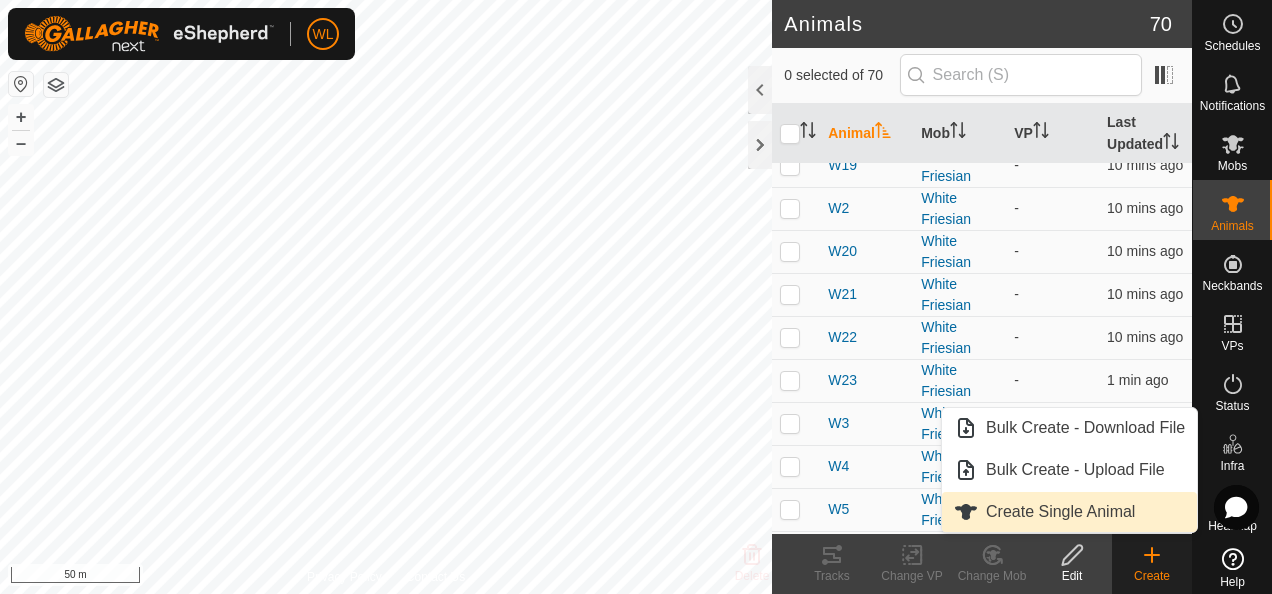 click on "Create Single Animal" at bounding box center [1069, 512] 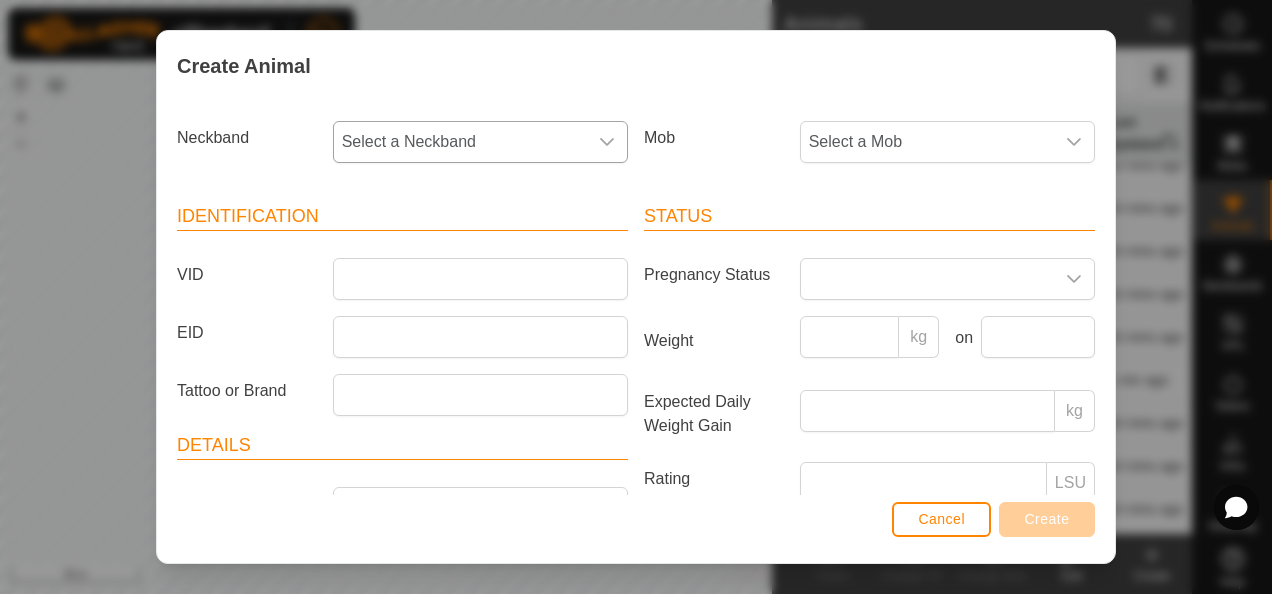 click on "Select a Neckband" at bounding box center [460, 142] 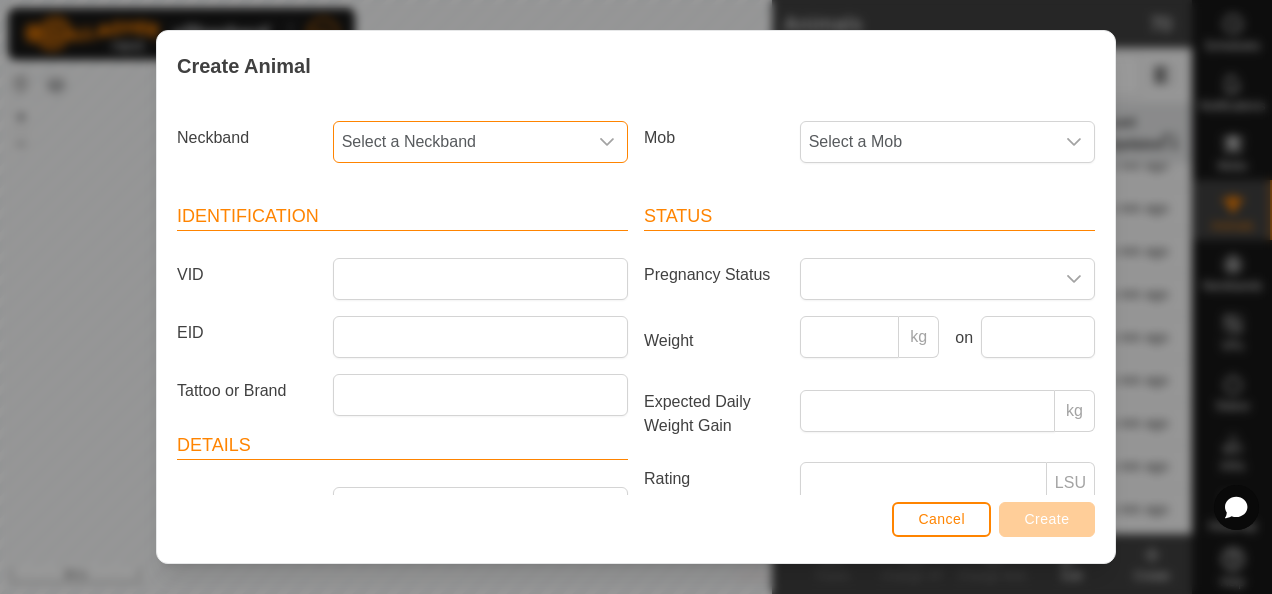 click on "Select a Neckband" at bounding box center [460, 142] 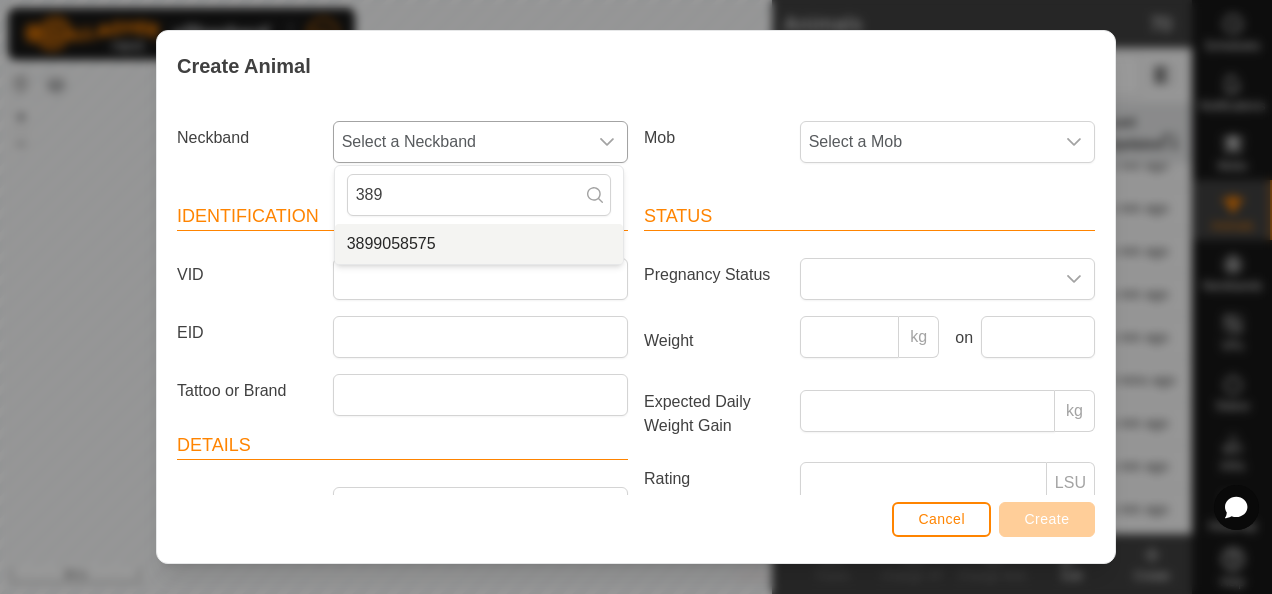 type on "389" 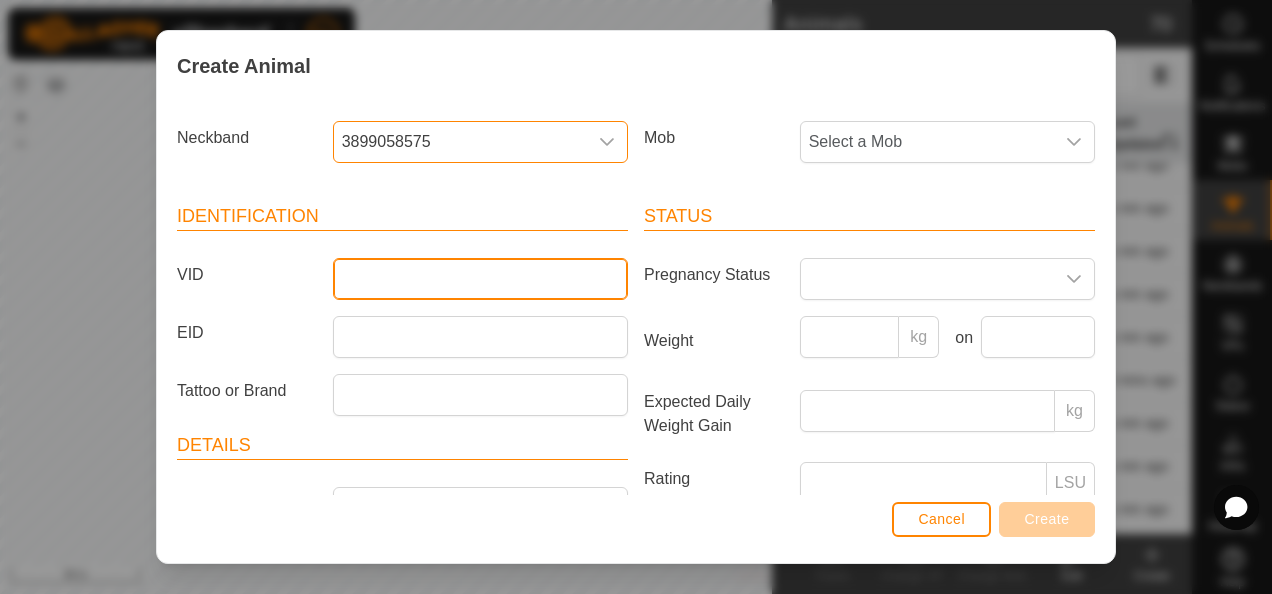 click on "VID" at bounding box center [480, 279] 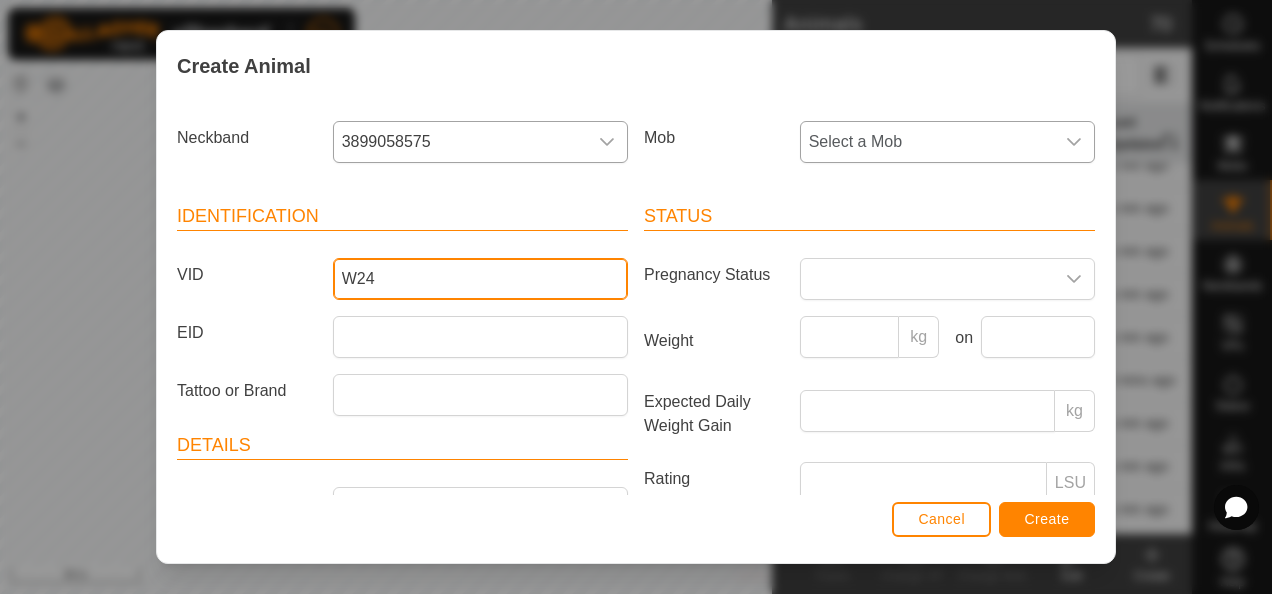 type on "W24" 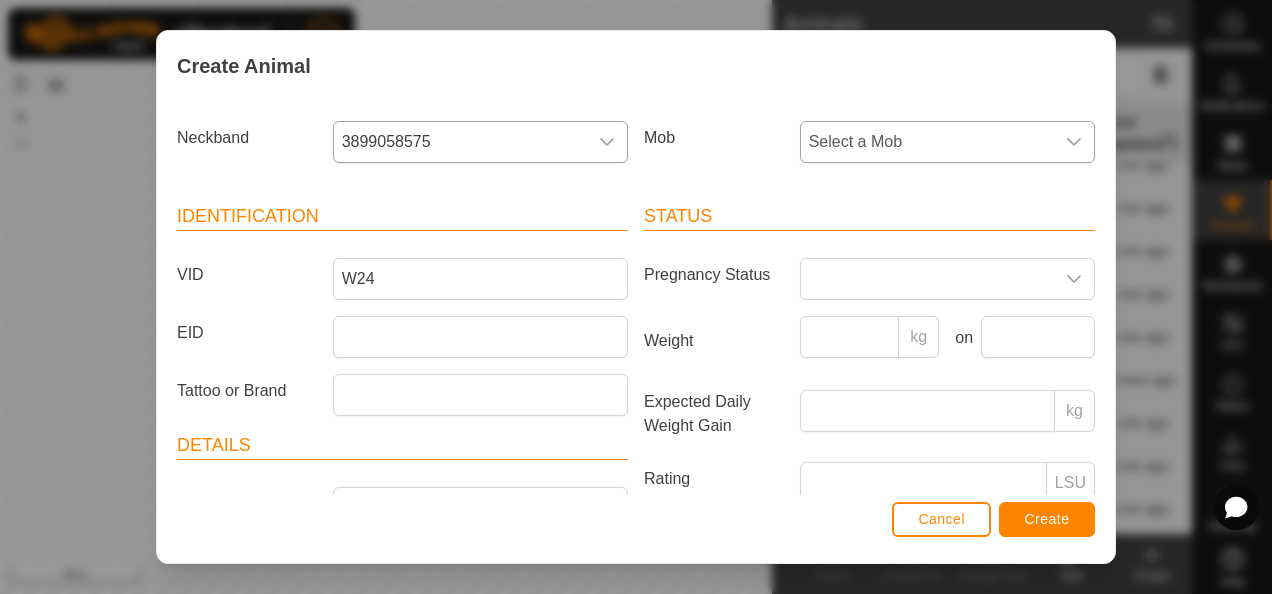 click on "Select a Mob" at bounding box center [927, 142] 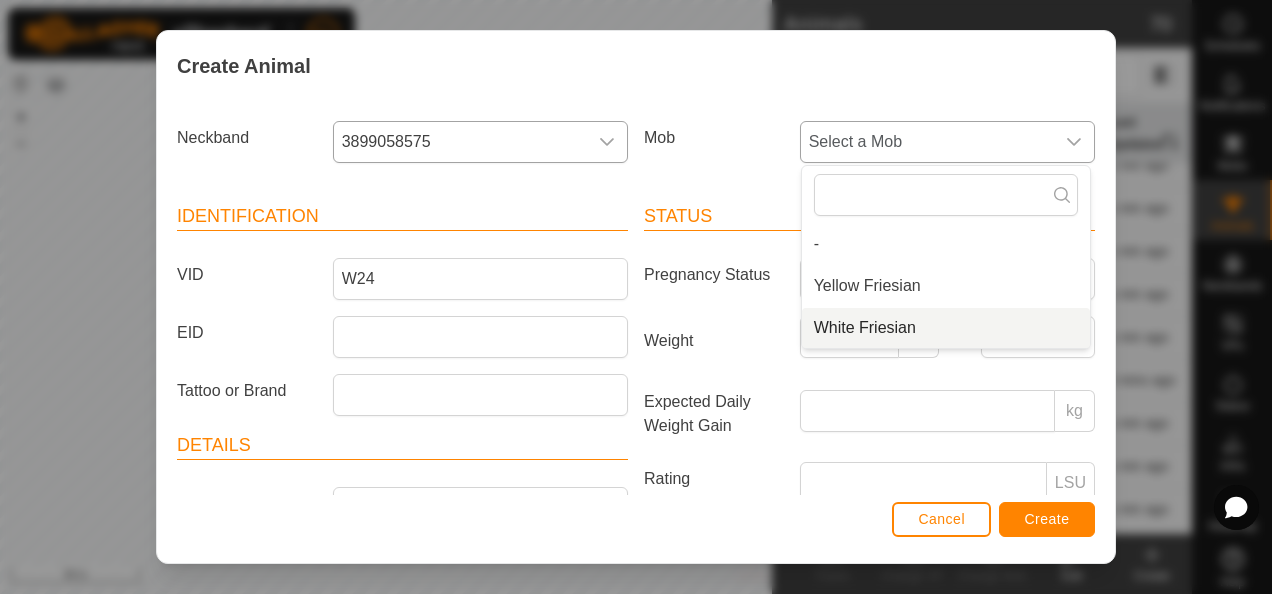 click on "White Friesian" at bounding box center [946, 328] 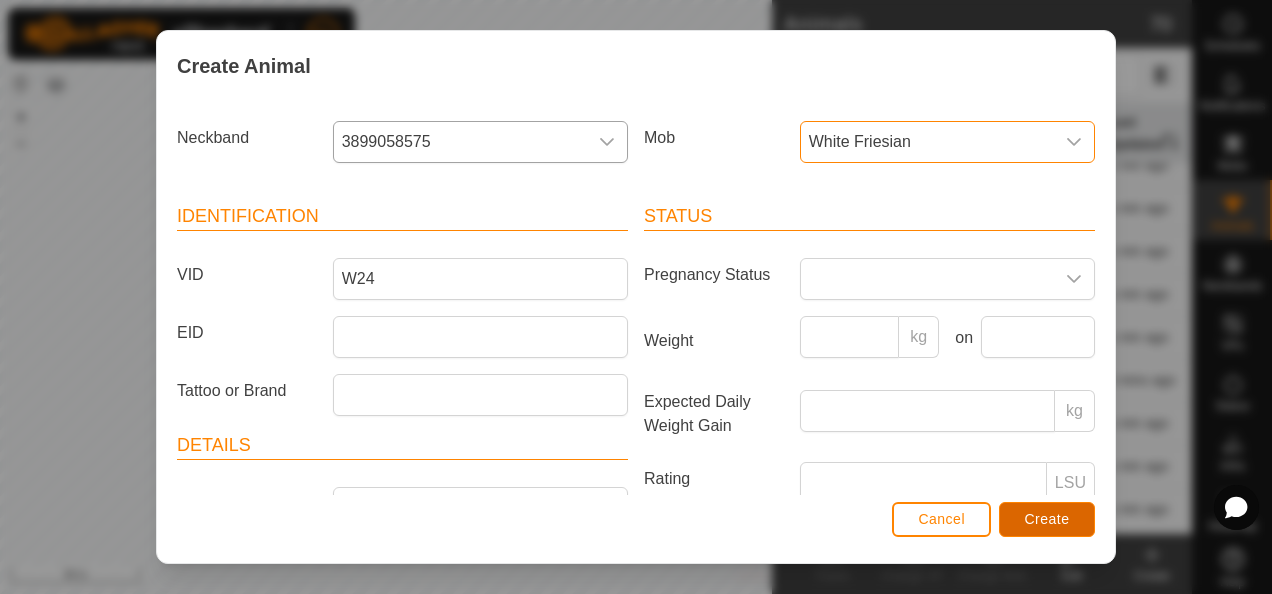 click on "Create" at bounding box center [1047, 519] 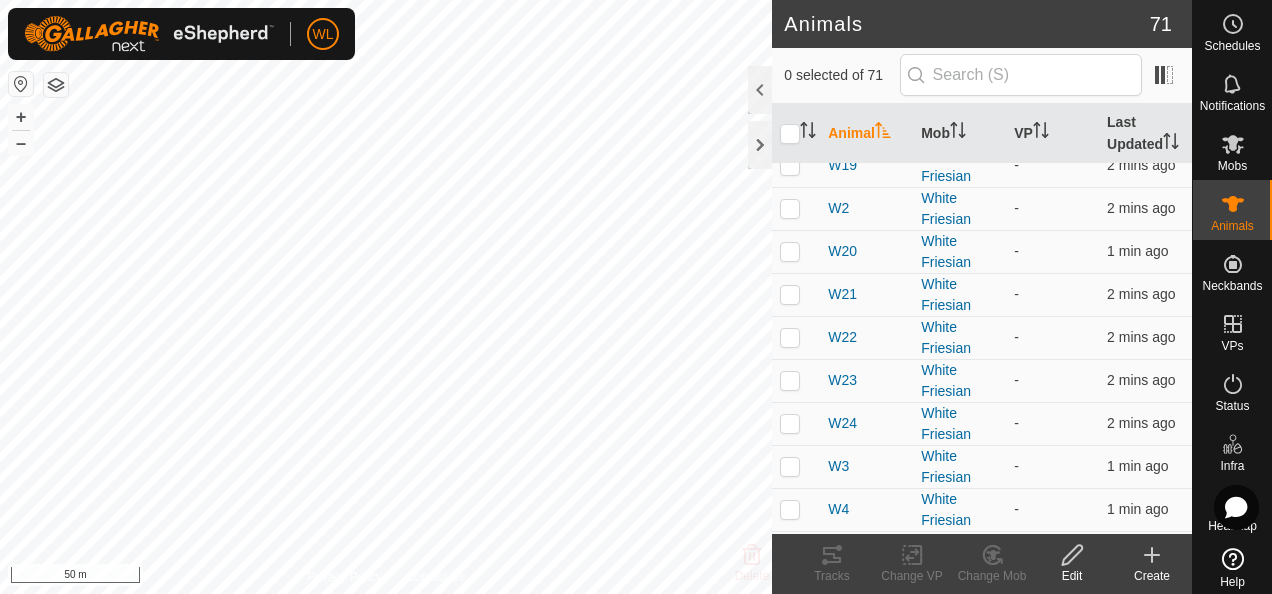 click 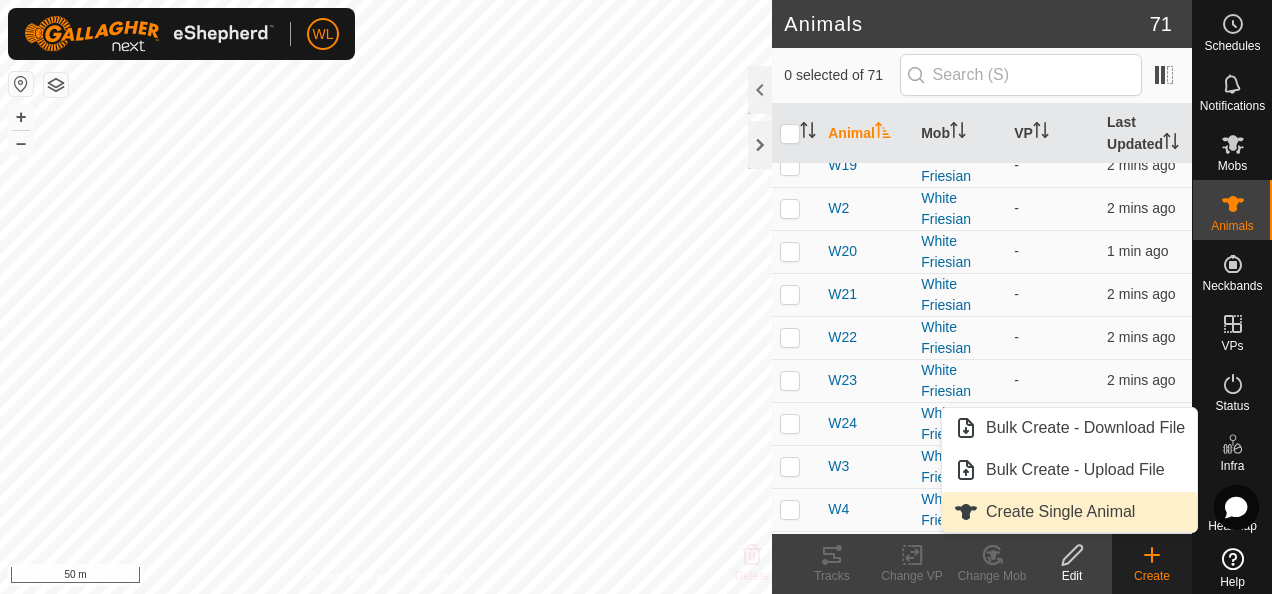 click on "Create Single Animal" at bounding box center (1069, 512) 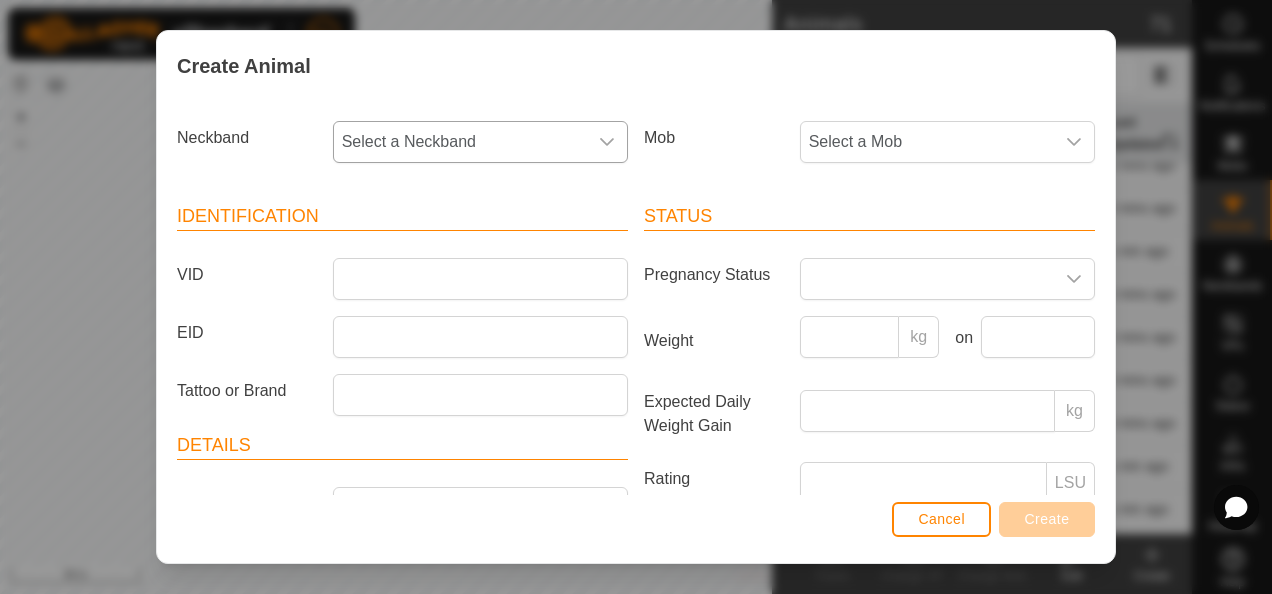click on "Select a Neckband" at bounding box center [460, 142] 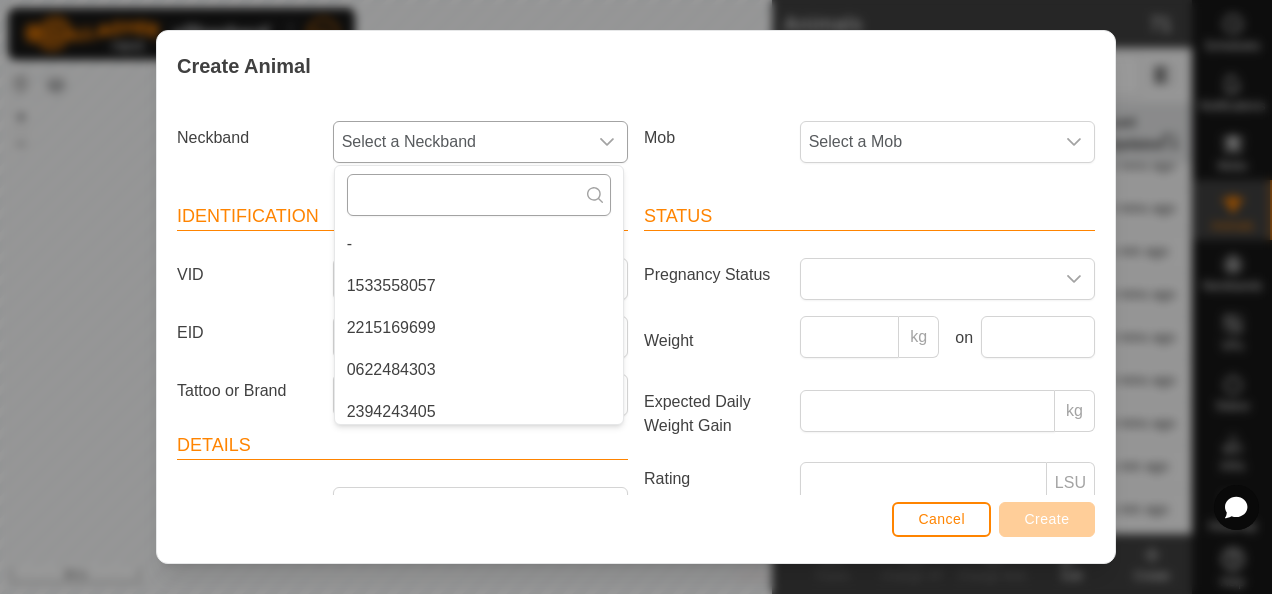 click at bounding box center (479, 195) 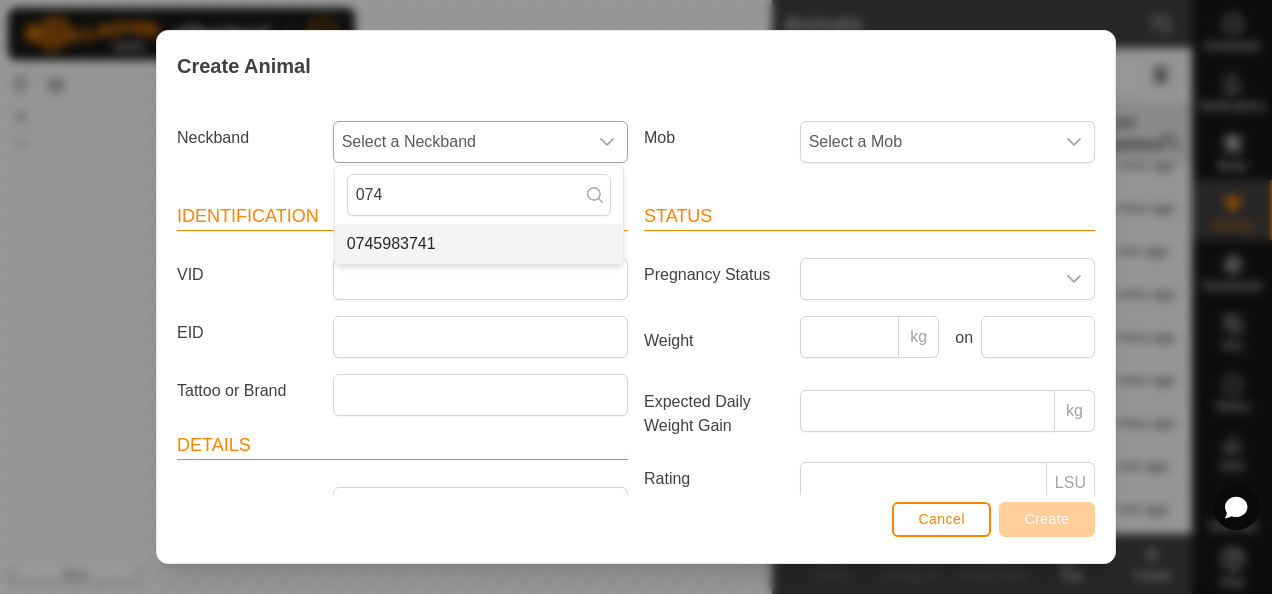 type on "074" 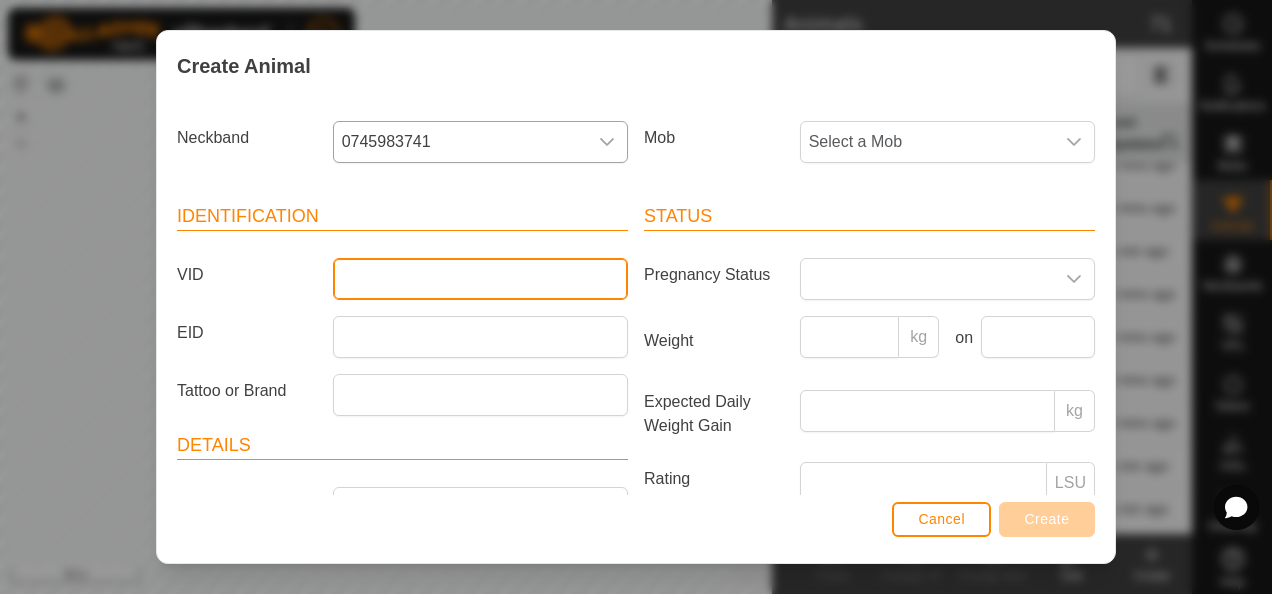 click on "VID" at bounding box center (480, 279) 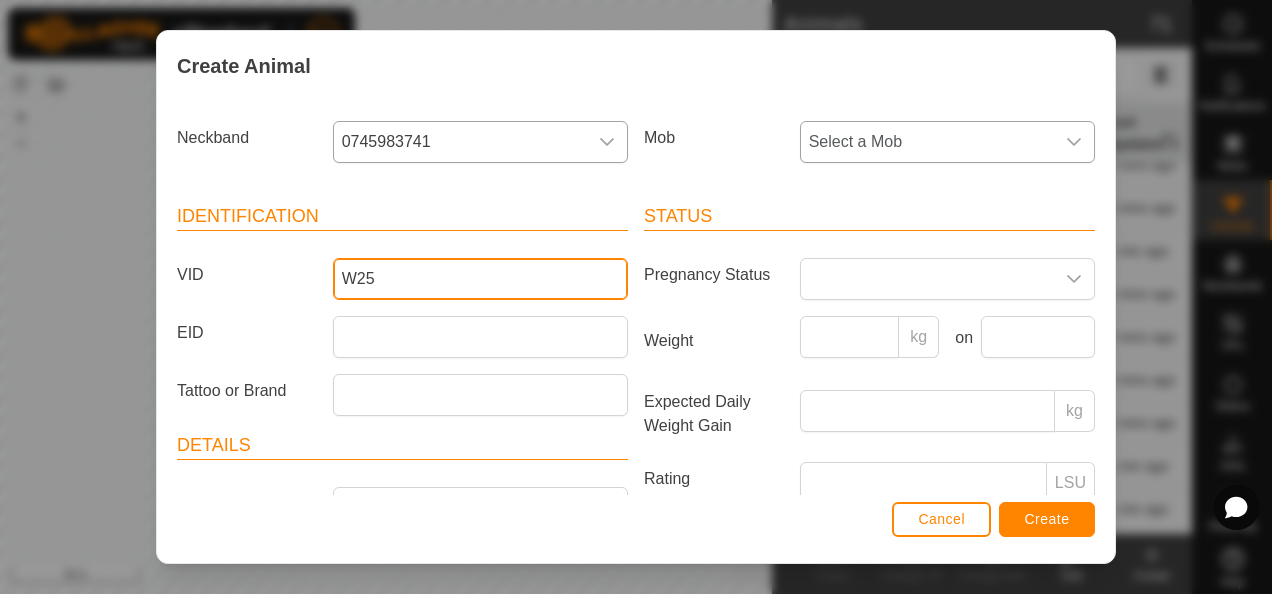 type on "W25" 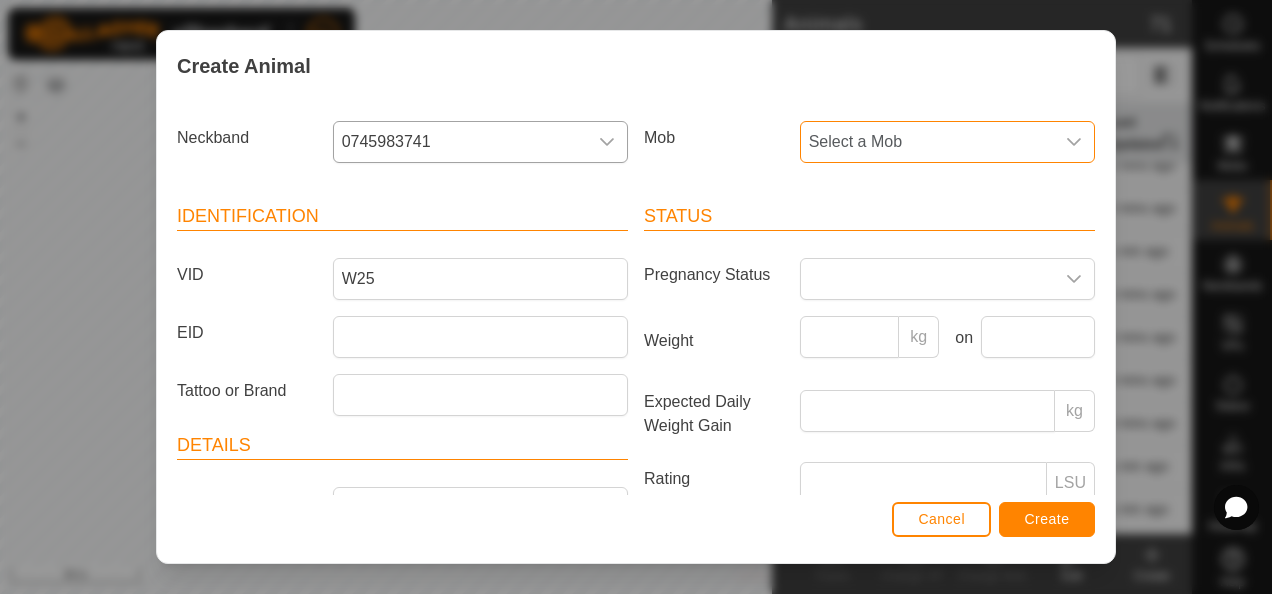 click on "Select a Mob" at bounding box center (927, 142) 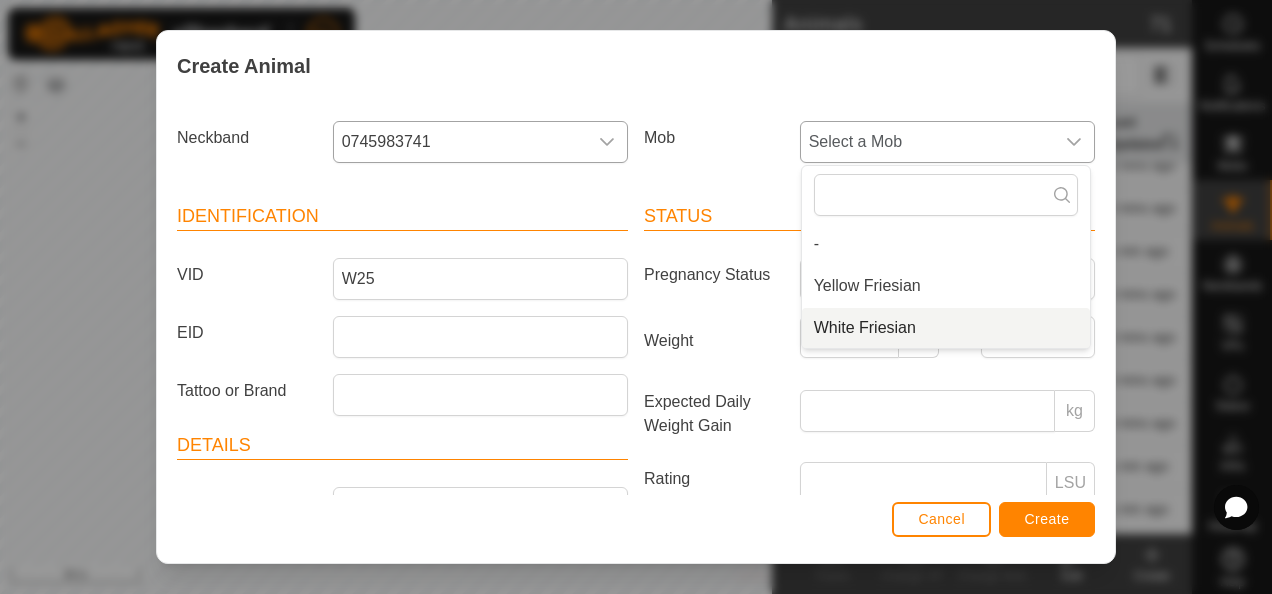 click on "White Friesian" at bounding box center [946, 328] 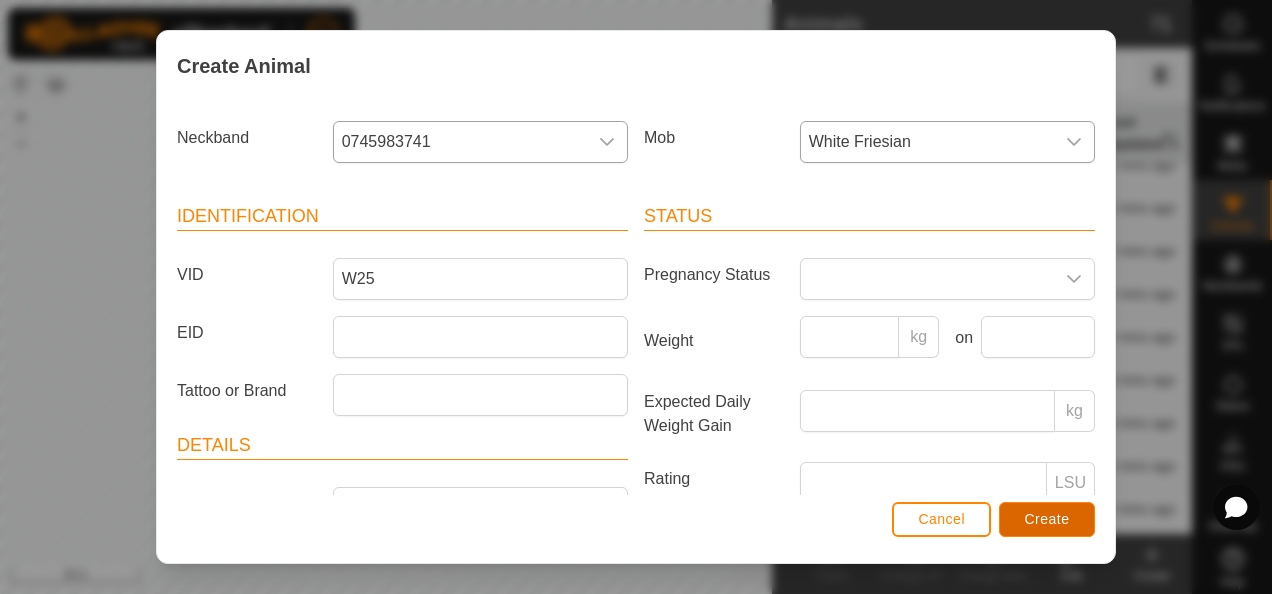 click on "Create" at bounding box center (1047, 519) 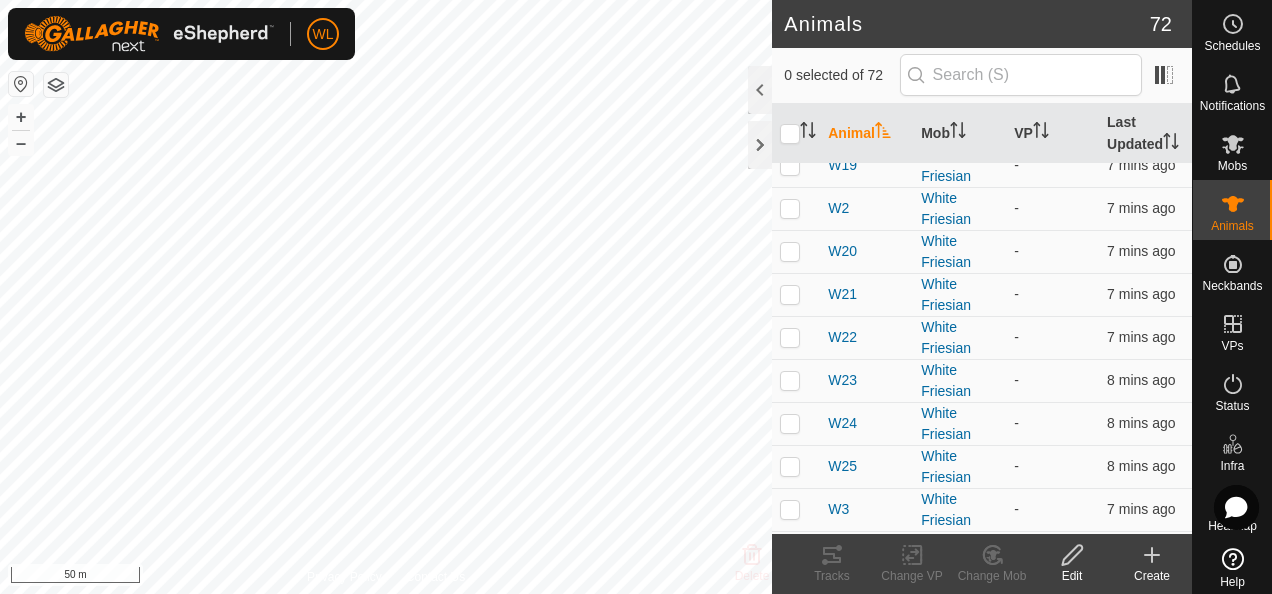 click on "-" at bounding box center [1052, 509] 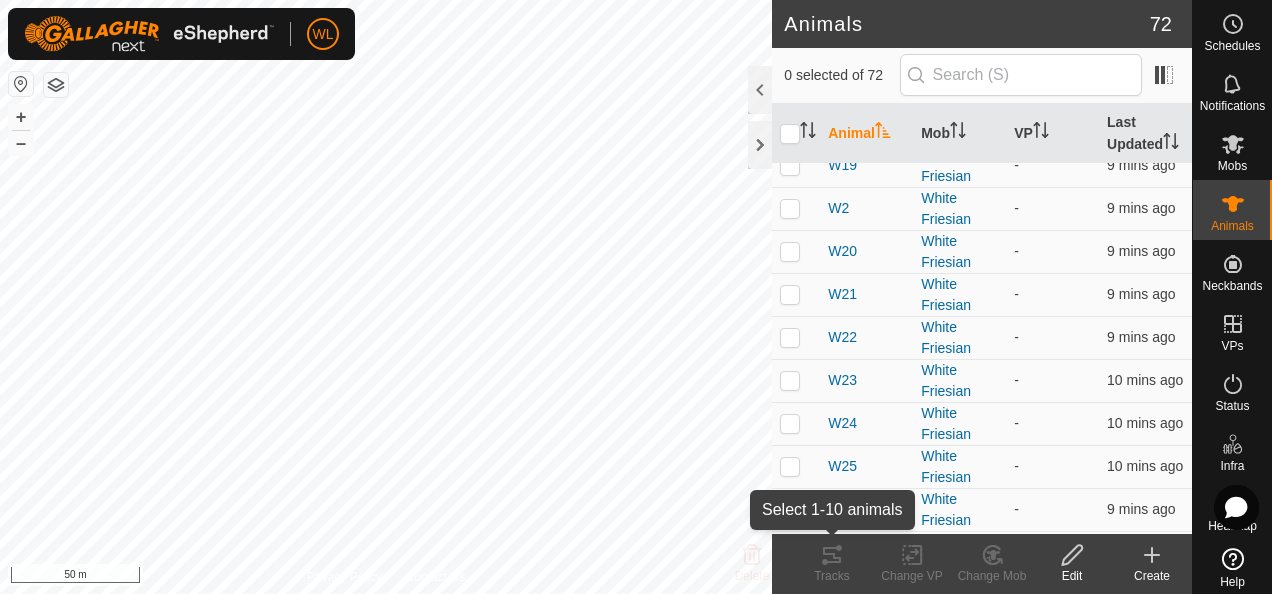 drag, startPoint x: 834, startPoint y: 553, endPoint x: 788, endPoint y: 552, distance: 46.010868 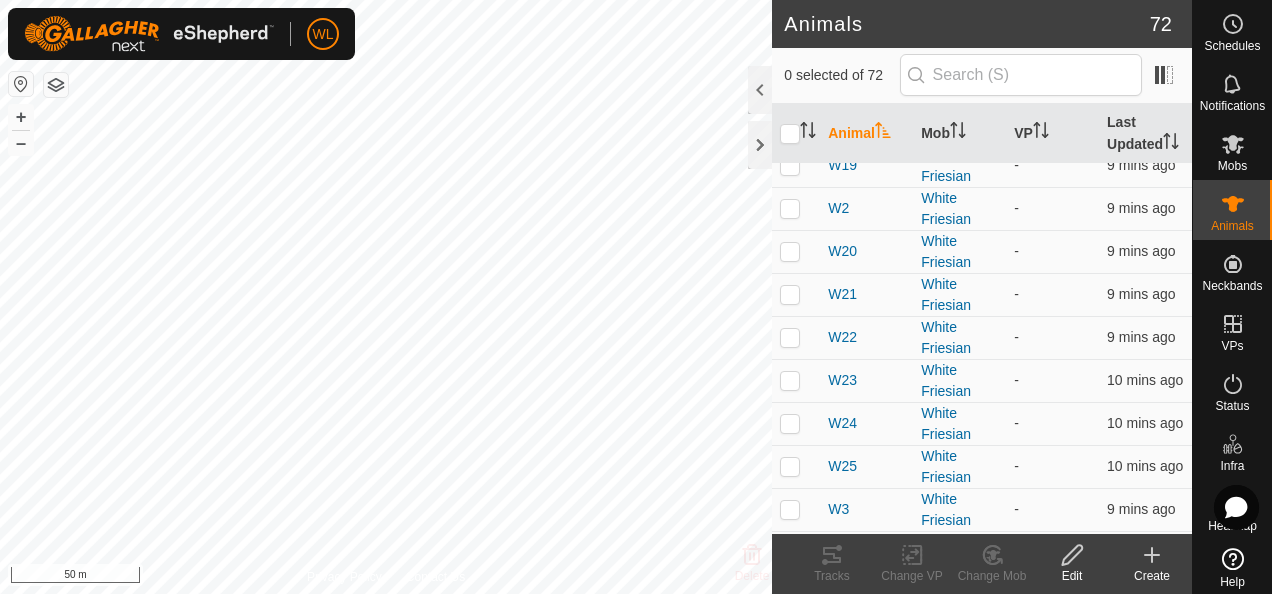 click on "Create" 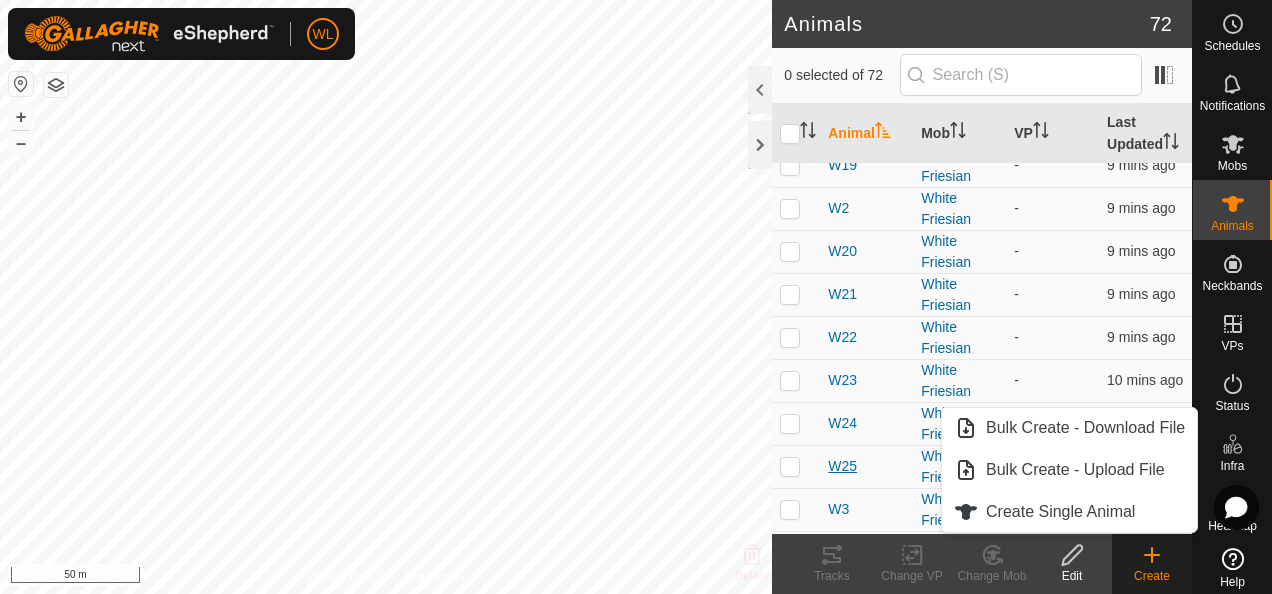 click on "W25" at bounding box center (842, 466) 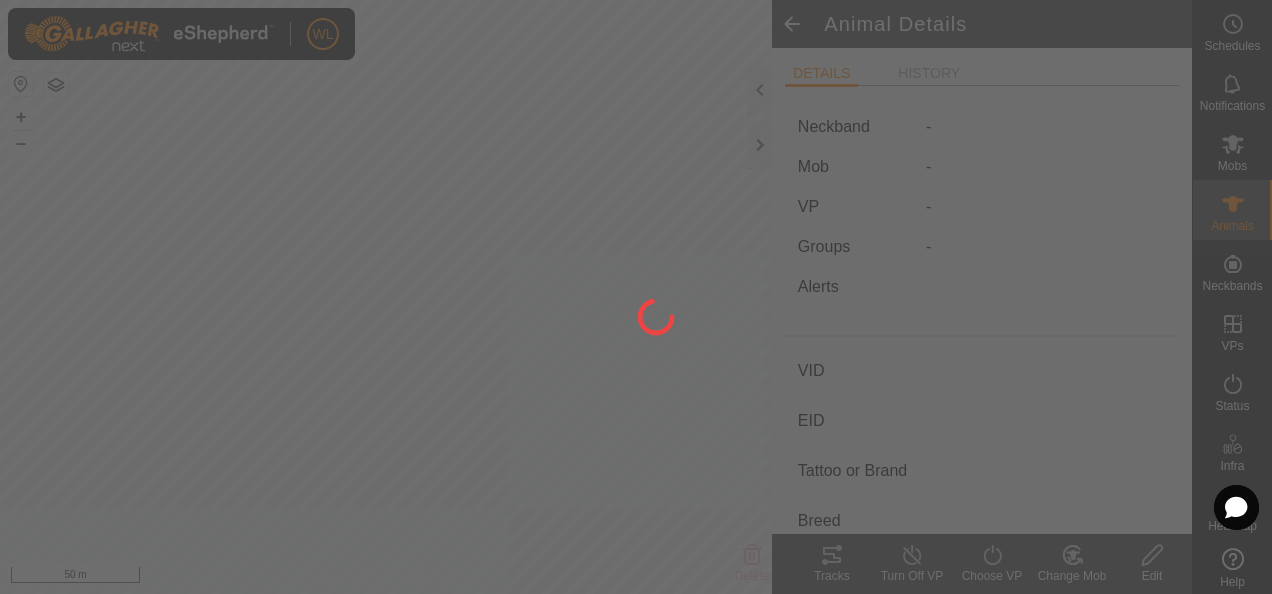 type on "W25" 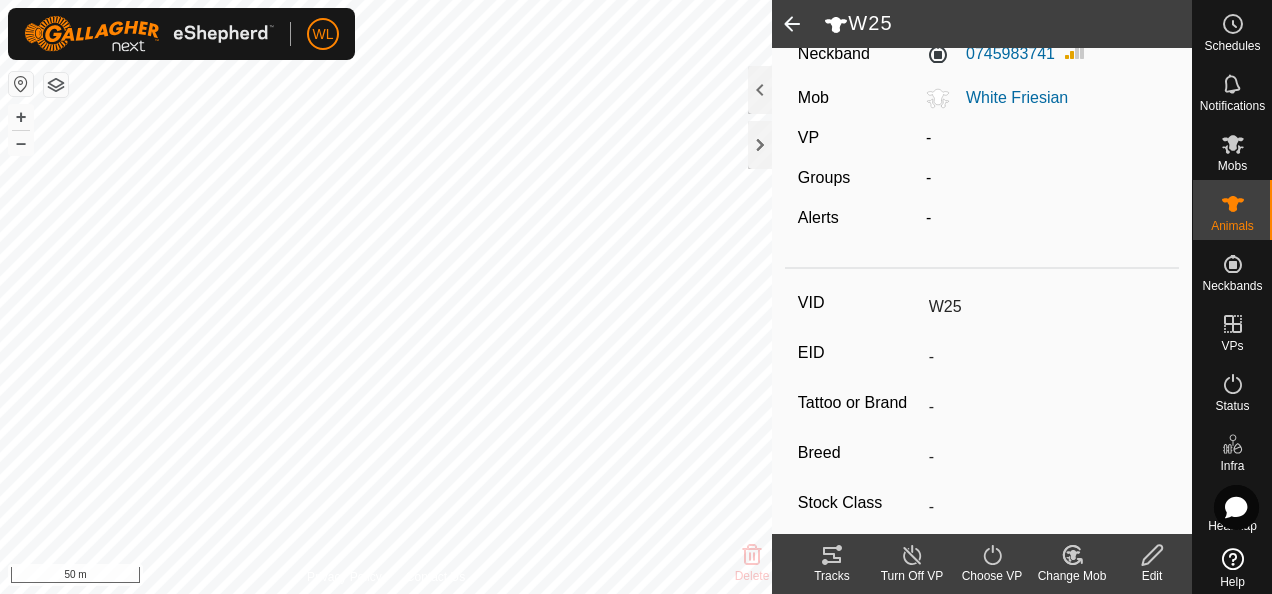 scroll, scrollTop: 0, scrollLeft: 0, axis: both 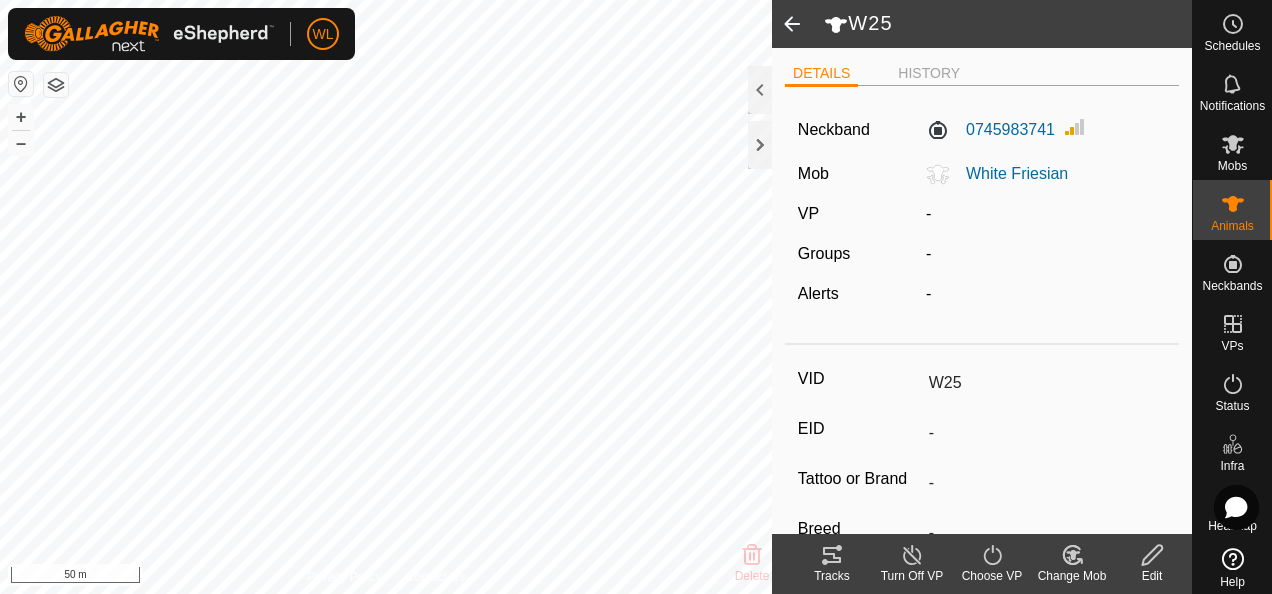 click 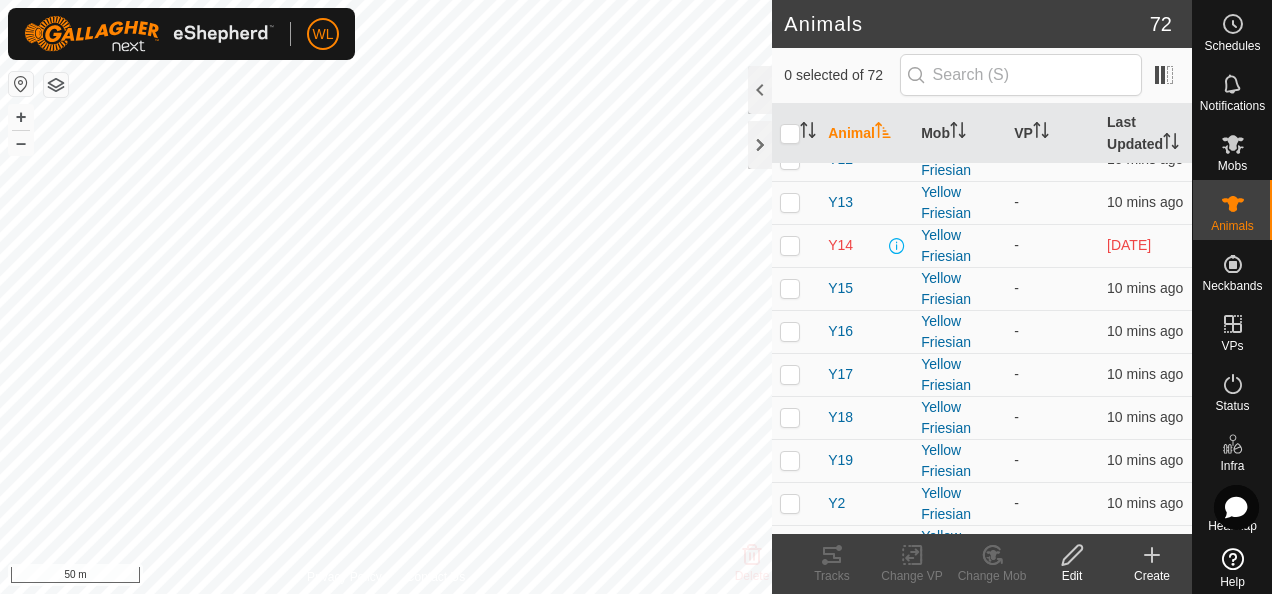 scroll, scrollTop: 1187, scrollLeft: 0, axis: vertical 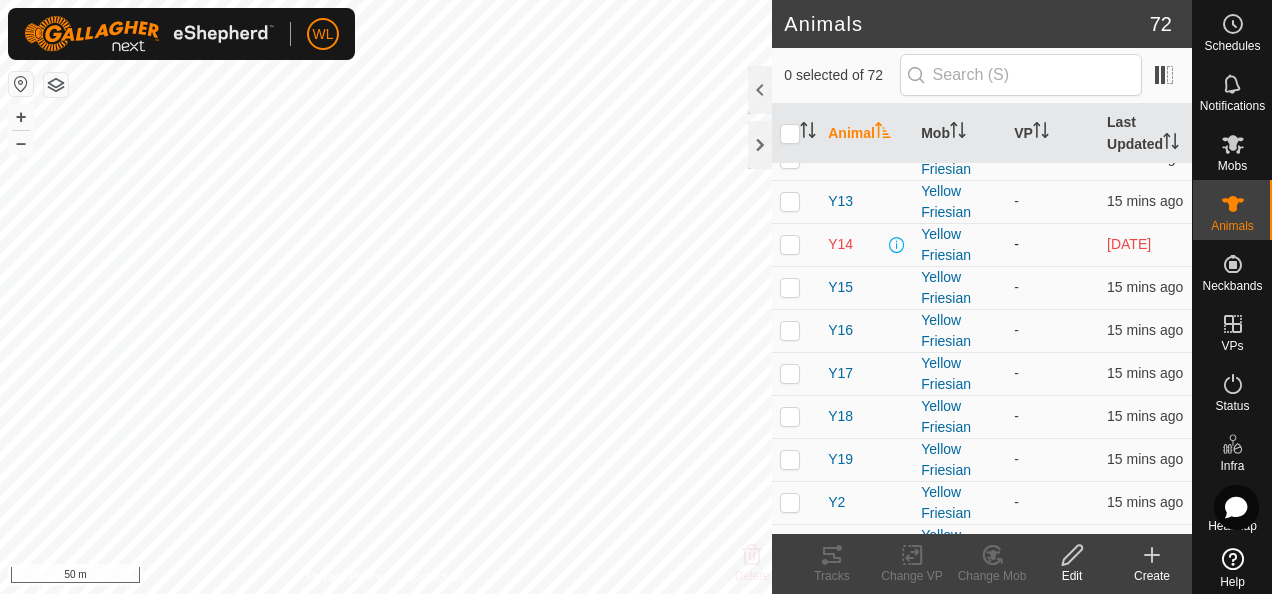 click on "Yellow Friesian" at bounding box center [959, 244] 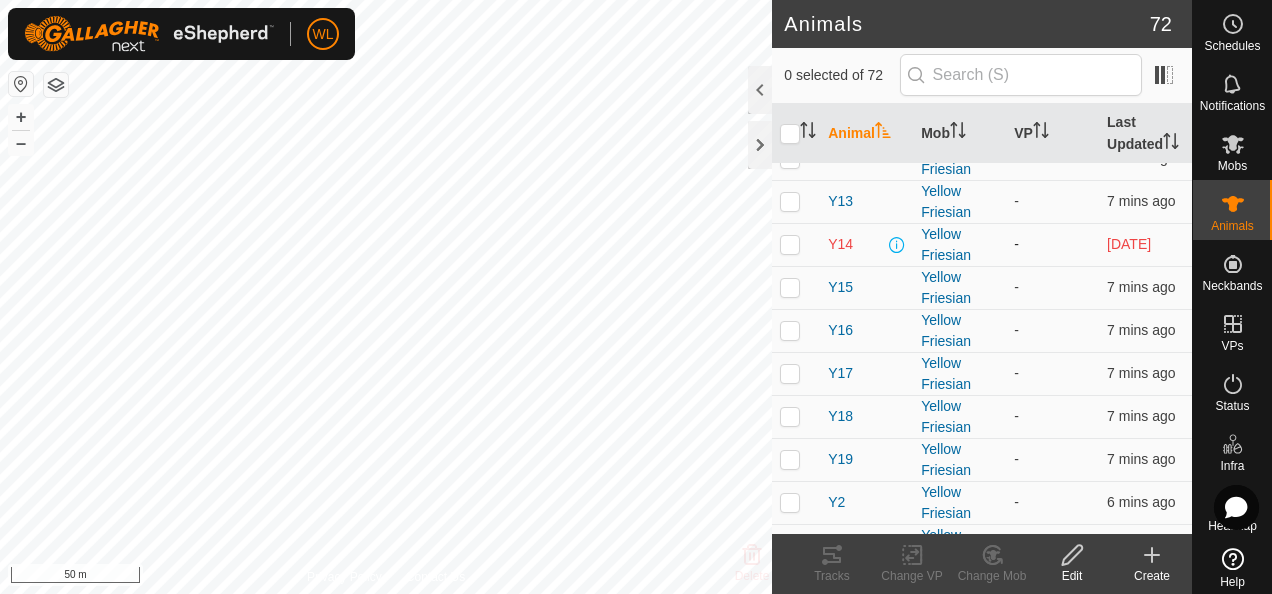 click on "Yellow Friesian" at bounding box center [959, 244] 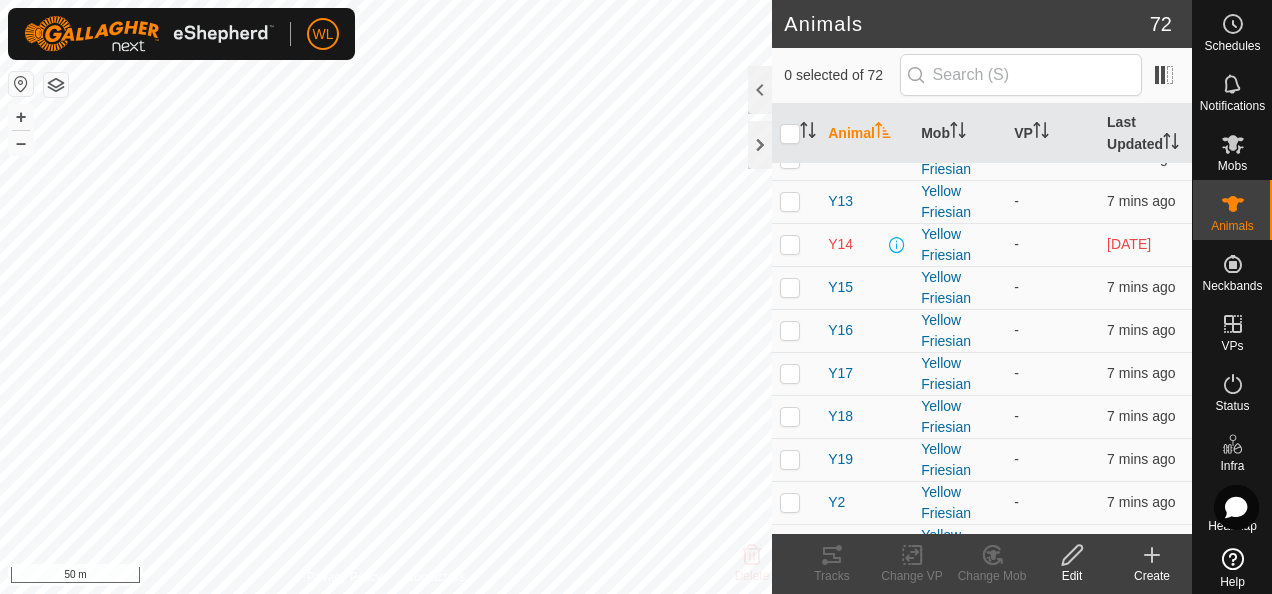 click 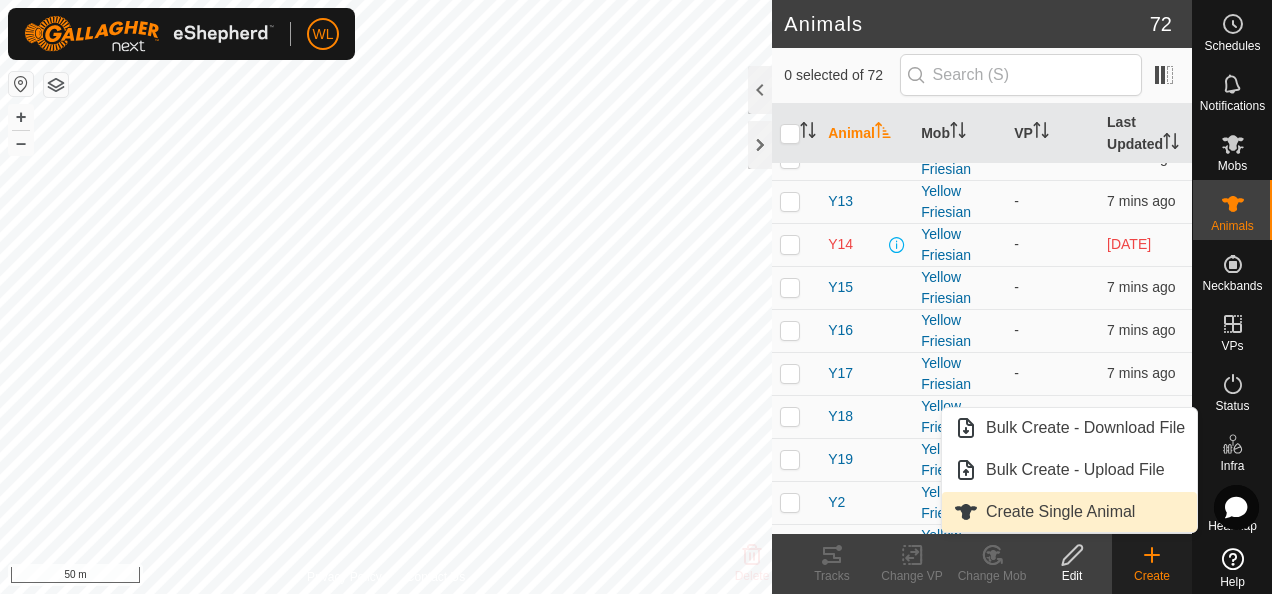 click on "Create Single Animal" at bounding box center (1069, 512) 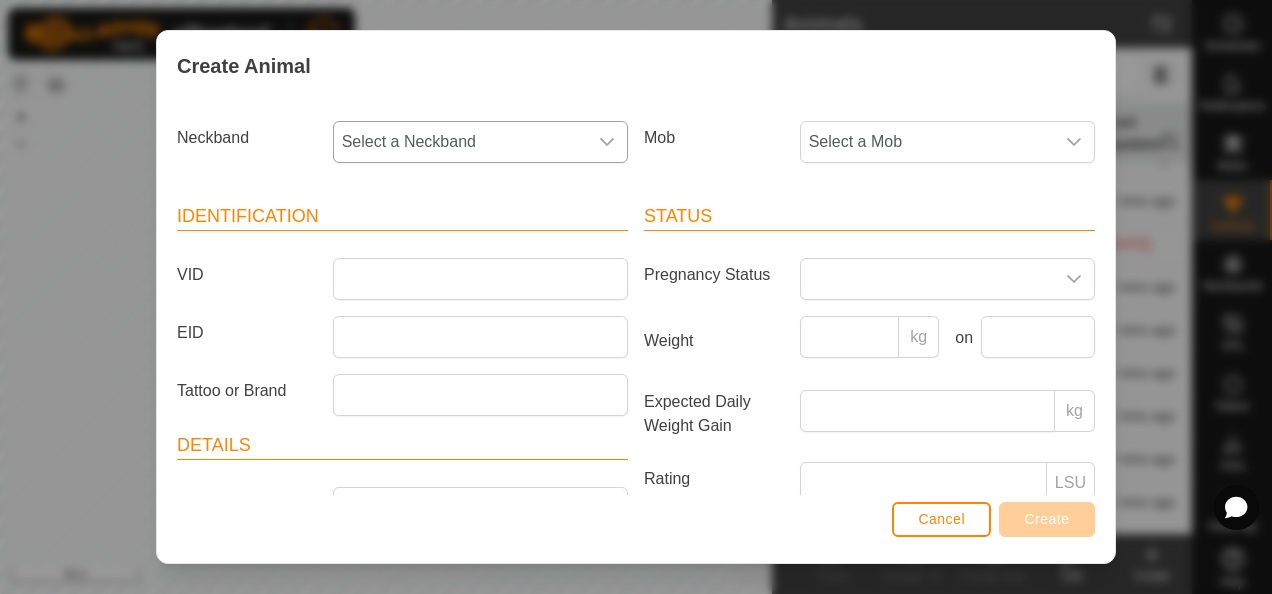 click on "Select a Neckband" at bounding box center (460, 142) 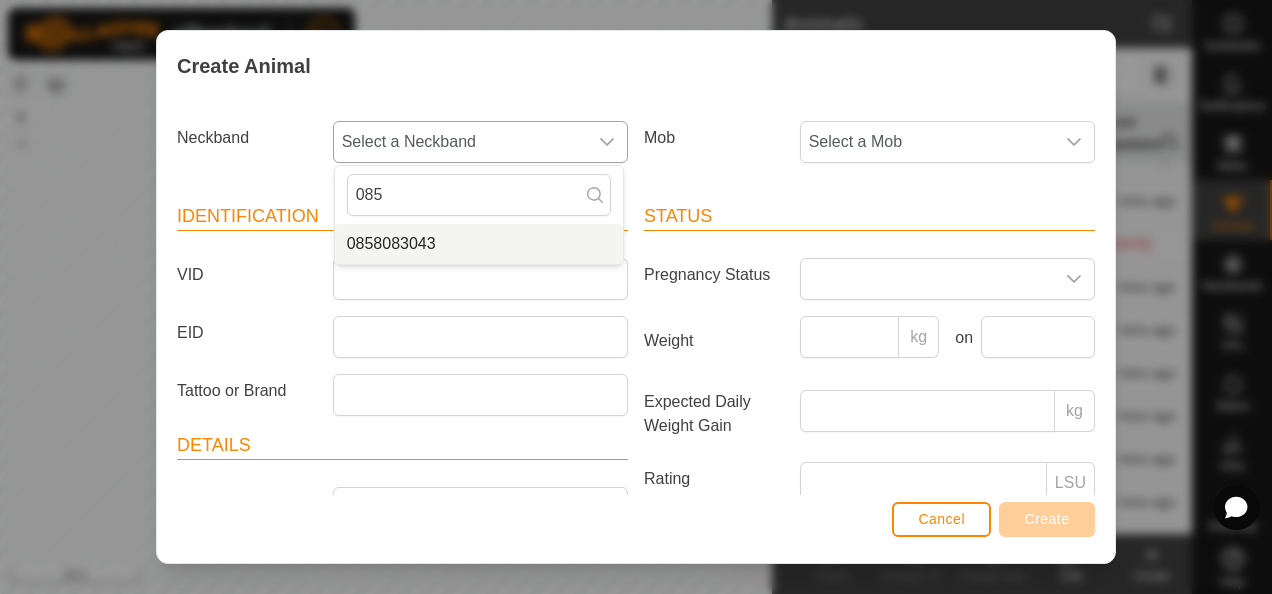 type on "085" 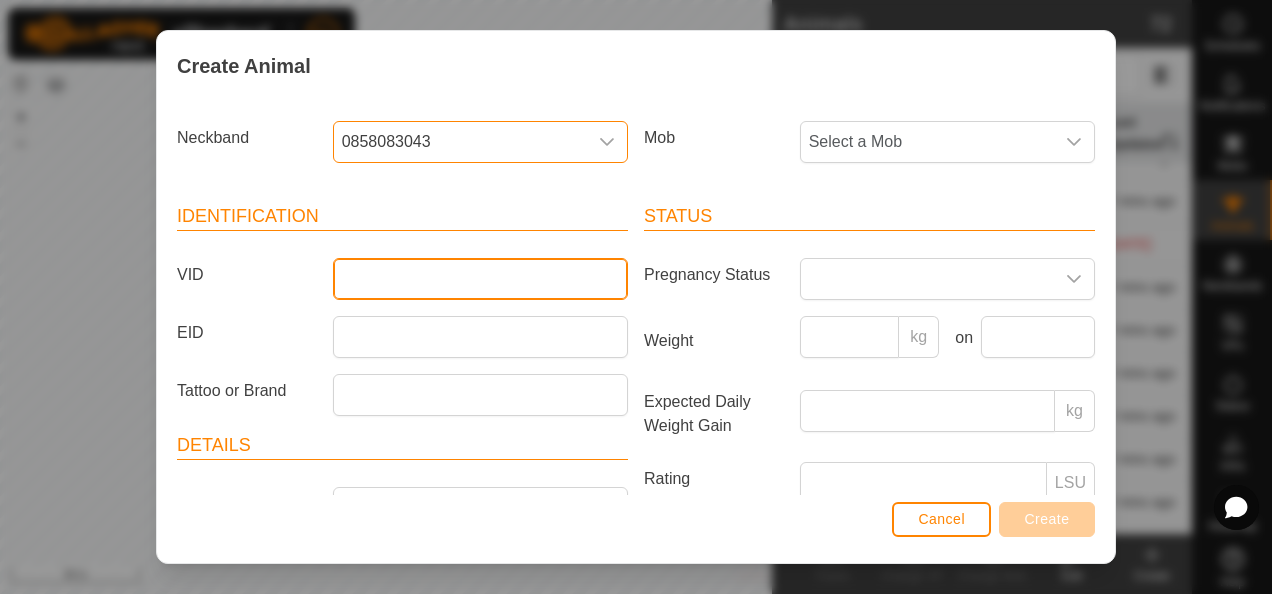 click on "VID" at bounding box center [480, 279] 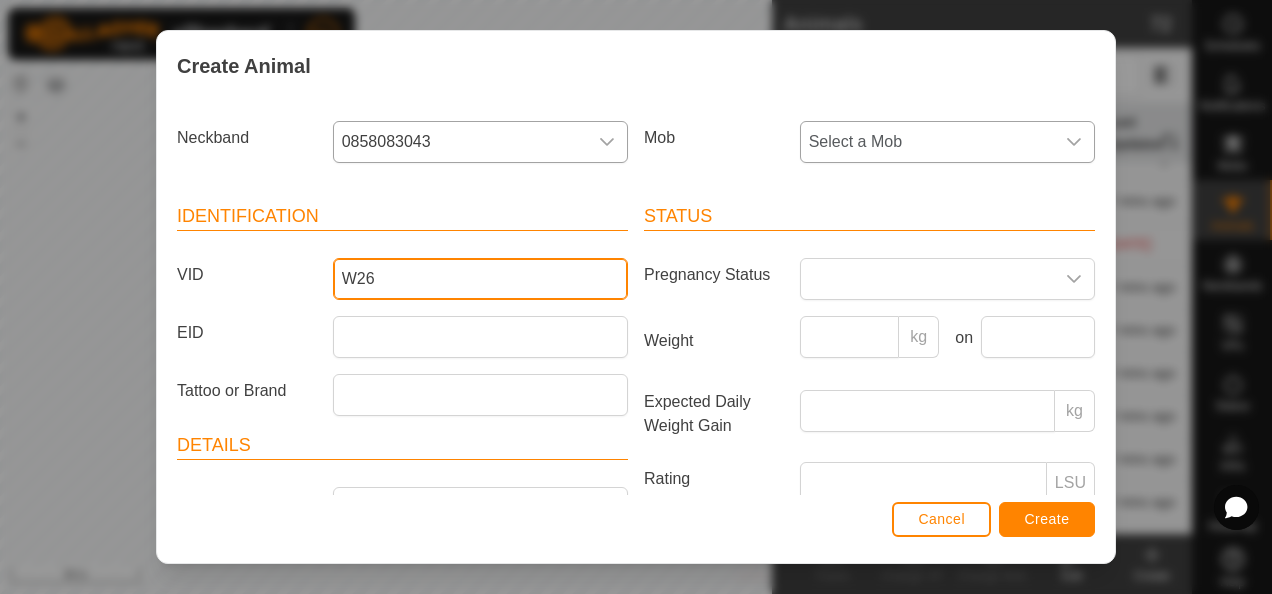 type on "W26" 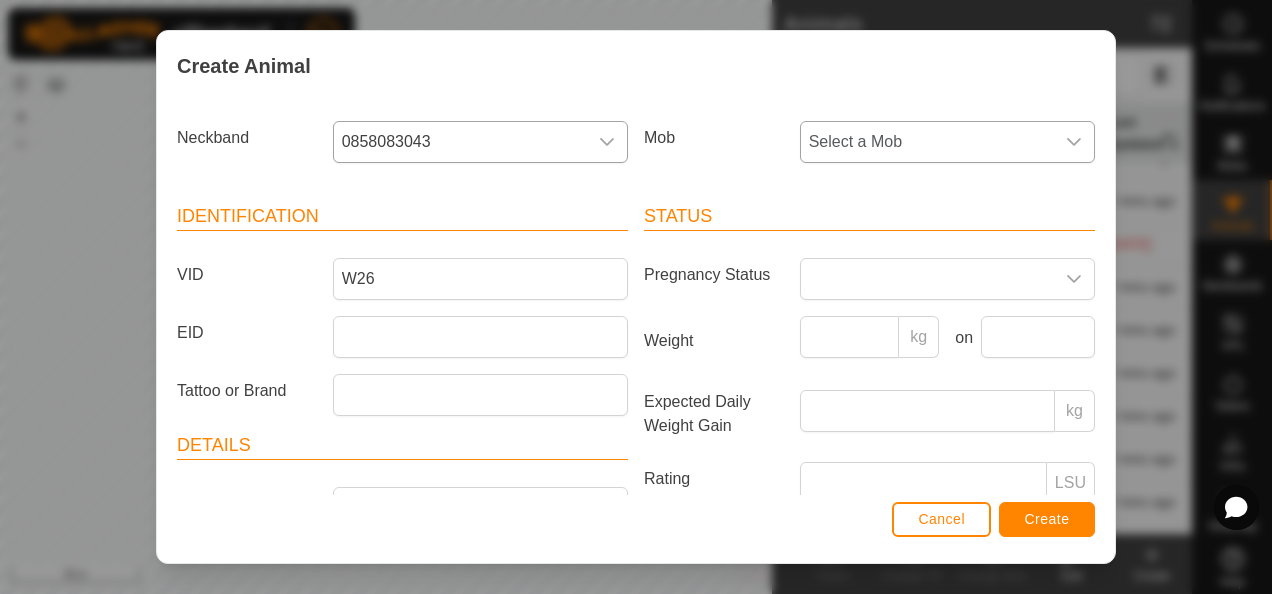 click on "Select a Mob" at bounding box center (927, 142) 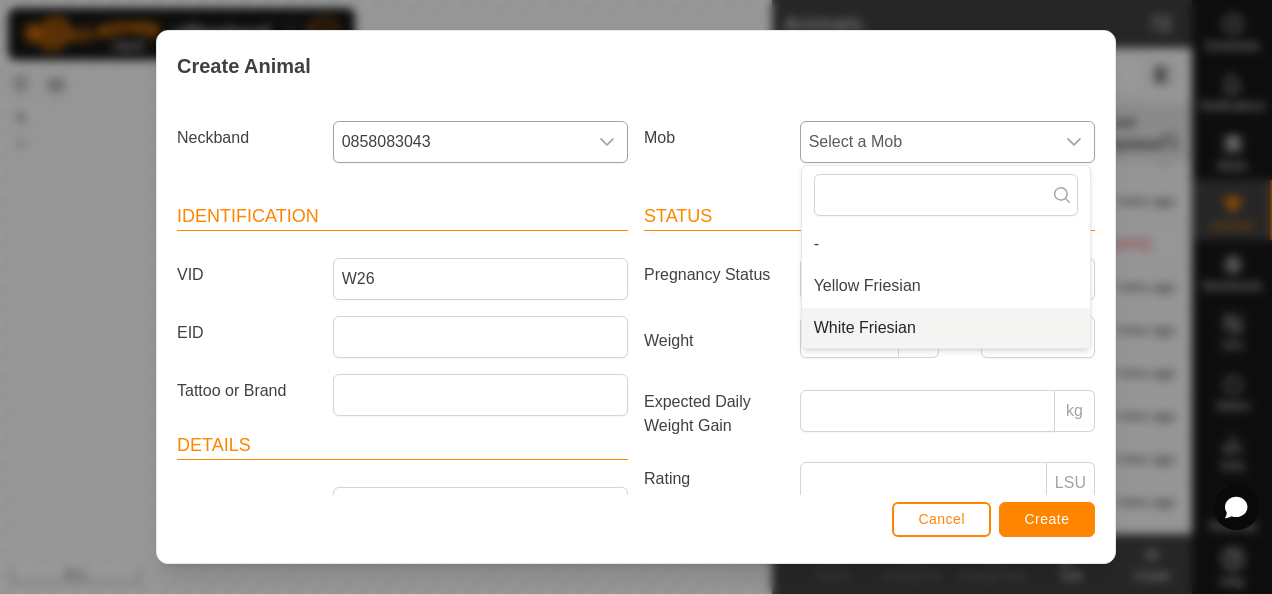 click on "White Friesian" at bounding box center (946, 328) 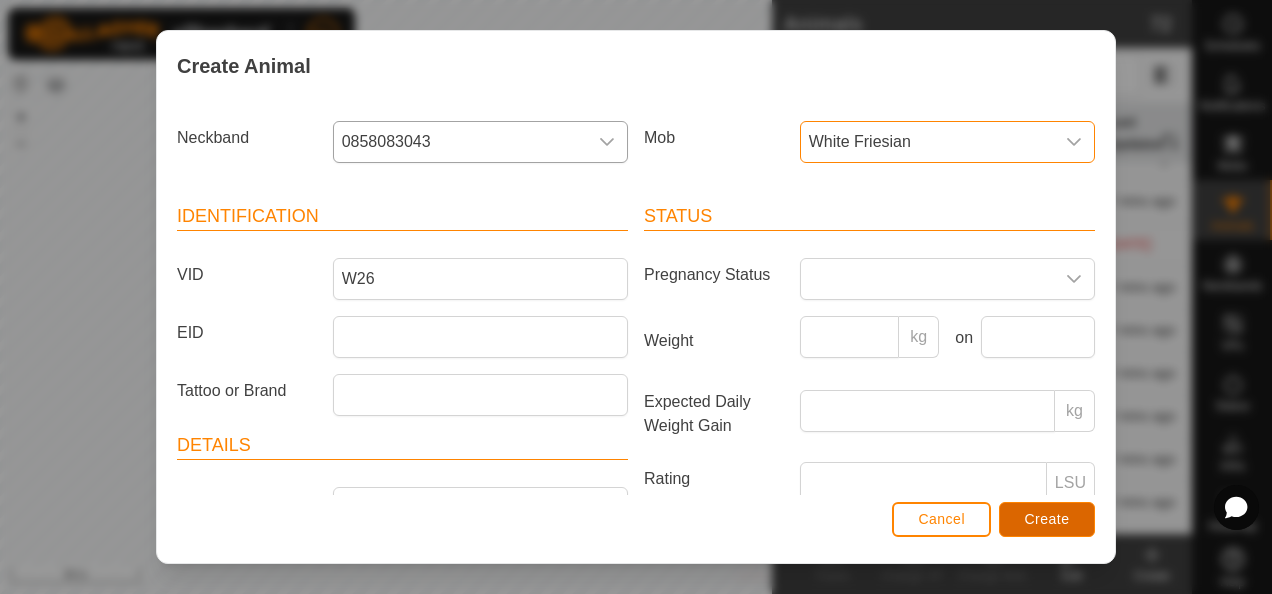 click on "Create" at bounding box center (1047, 519) 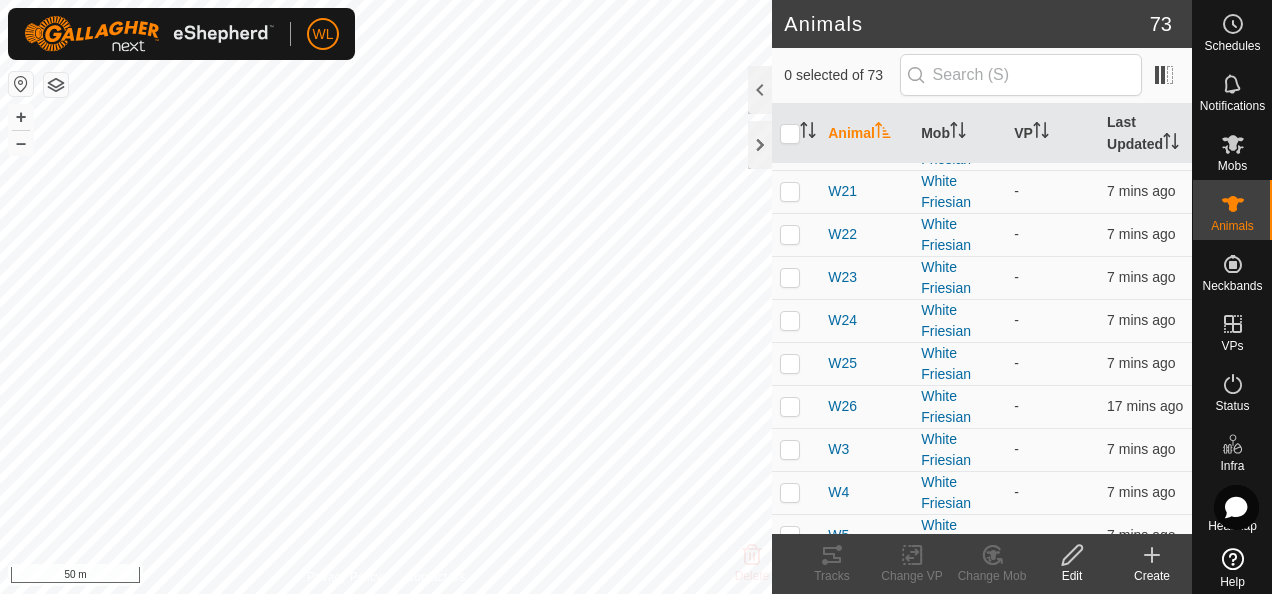 scroll, scrollTop: 510, scrollLeft: 0, axis: vertical 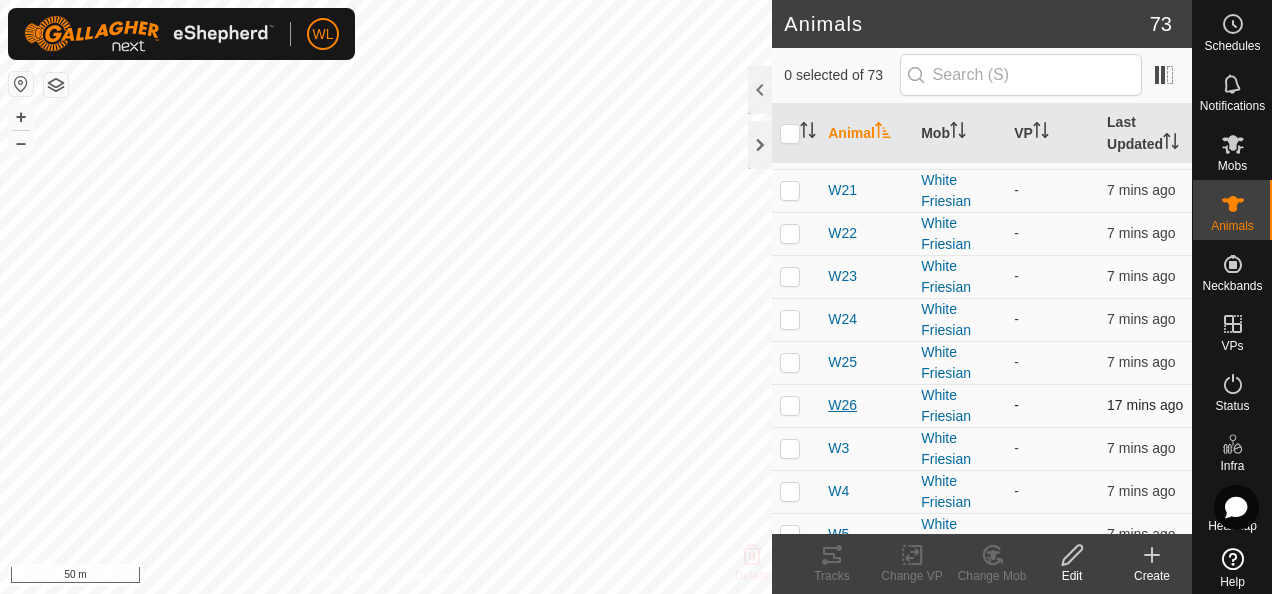 click on "W26" at bounding box center (842, 405) 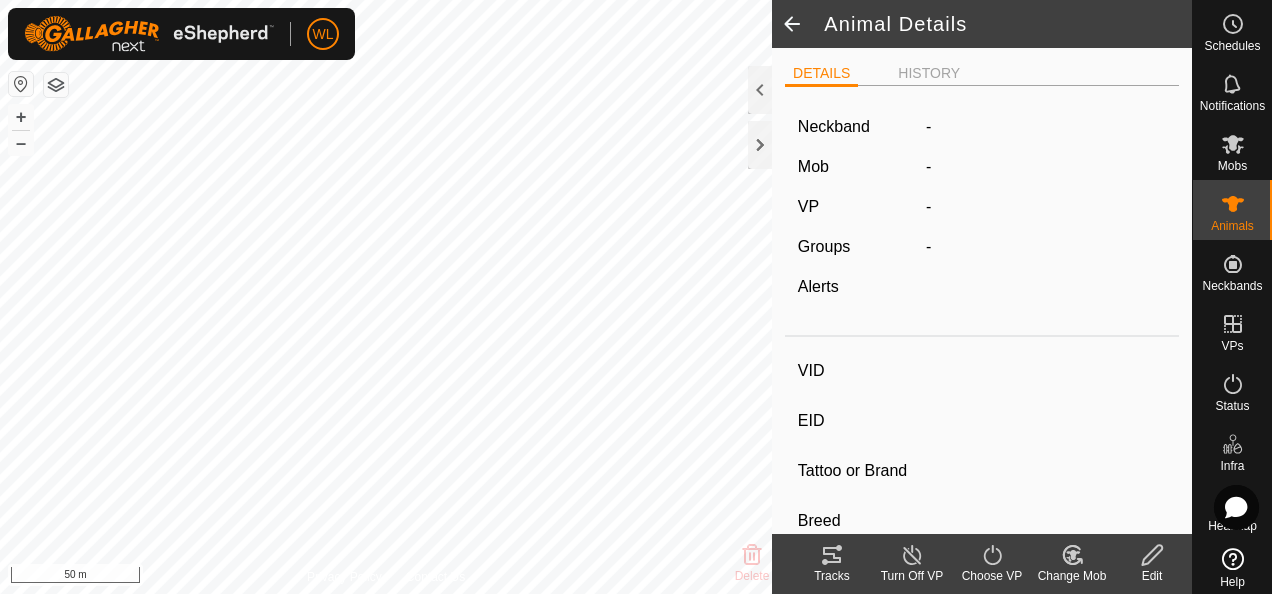 type on "W26" 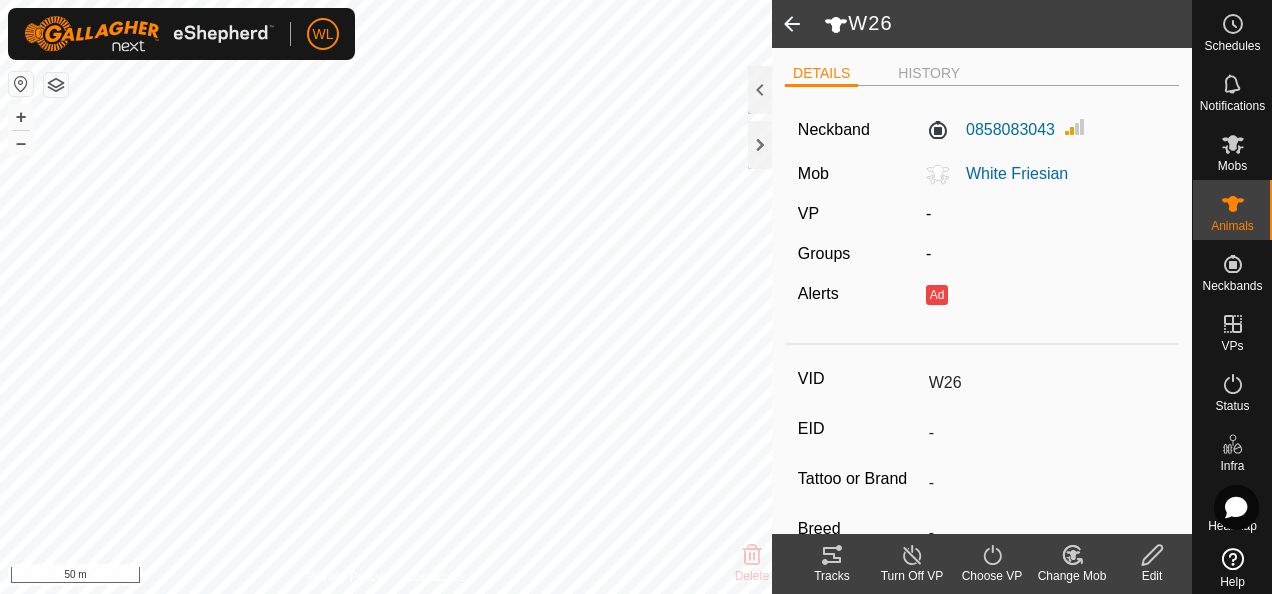 click 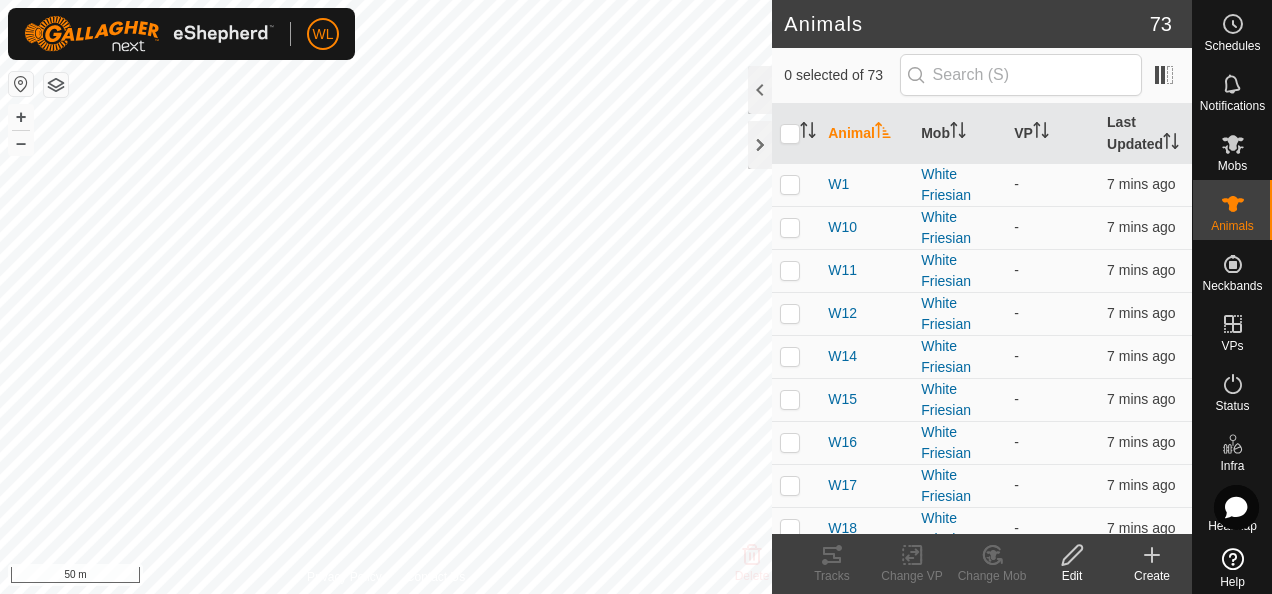 click 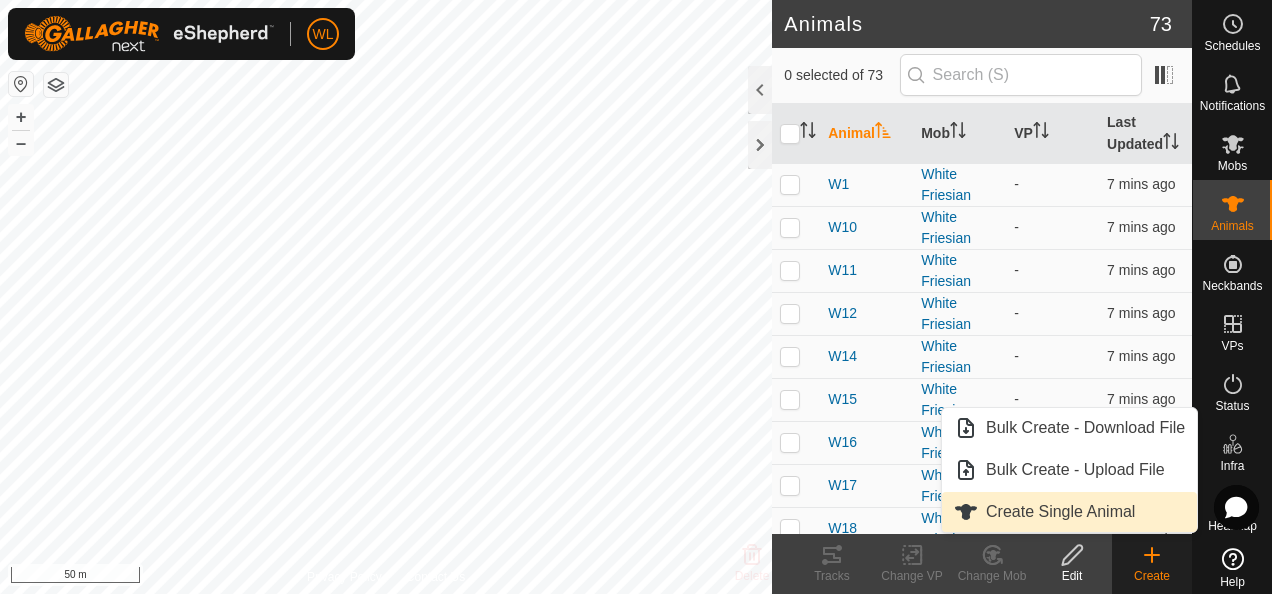 click on "Create Single Animal" at bounding box center [1069, 512] 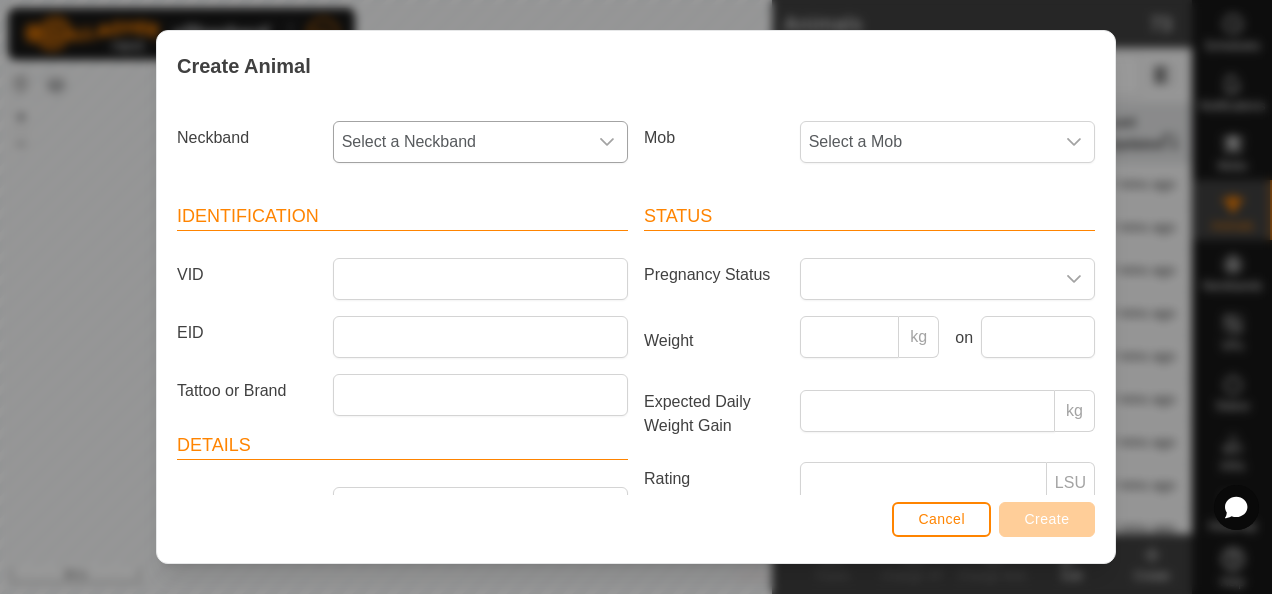 click on "Select a Neckband" at bounding box center [460, 142] 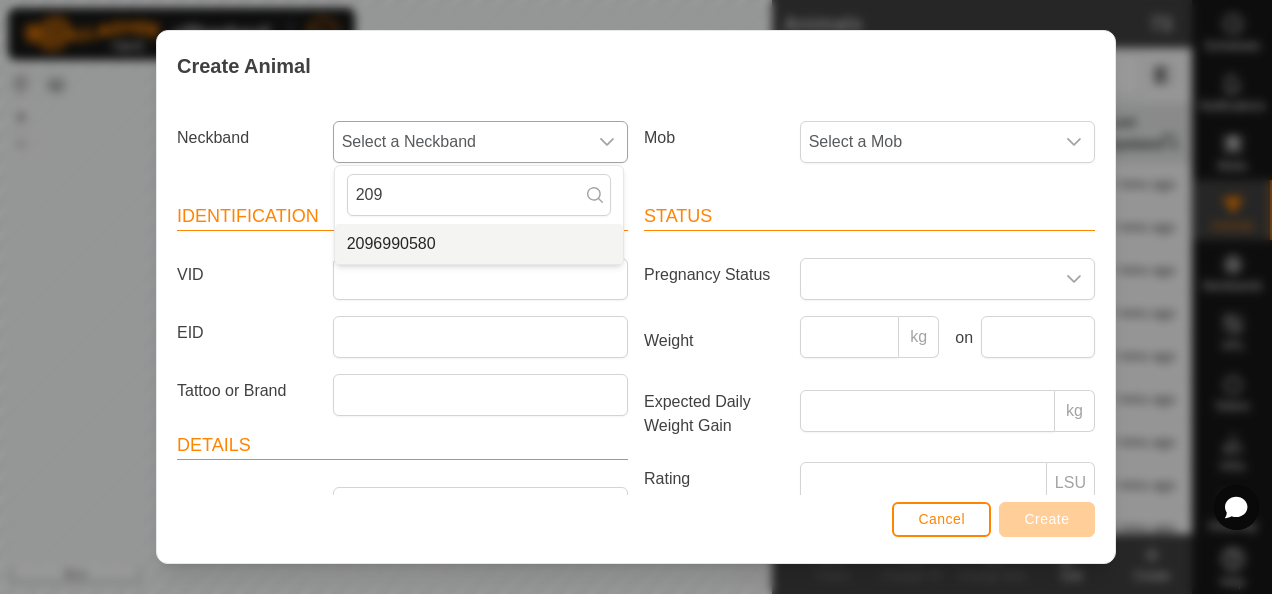 type on "209" 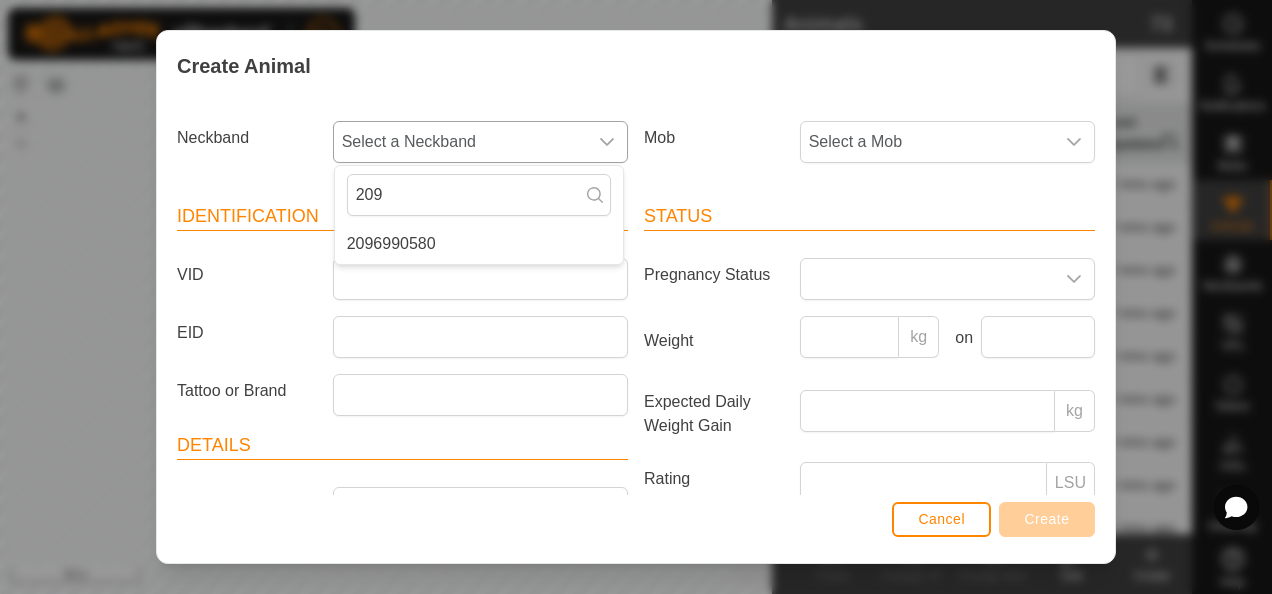 click on "2096990580" at bounding box center (479, 244) 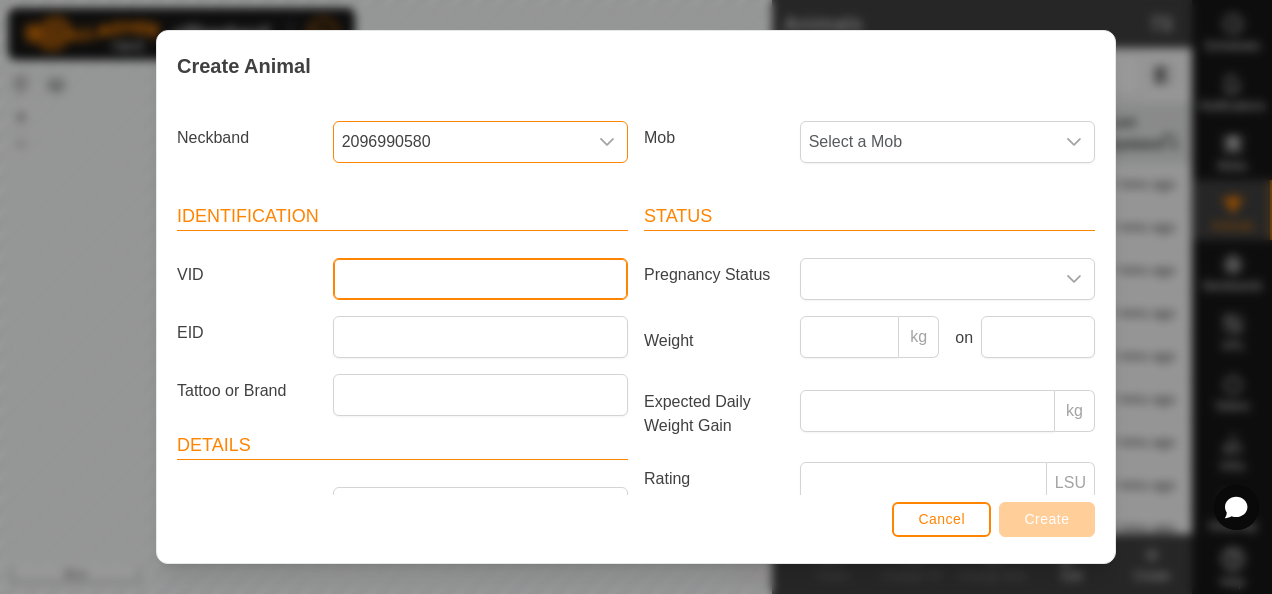 click on "VID" at bounding box center [480, 279] 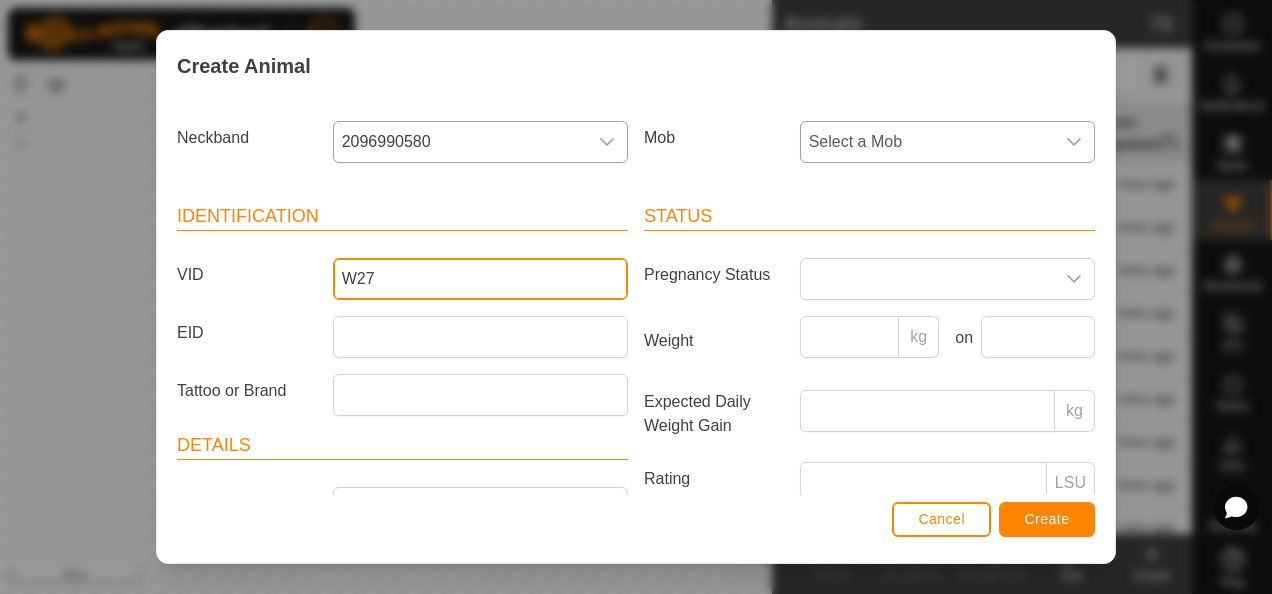 type on "W27" 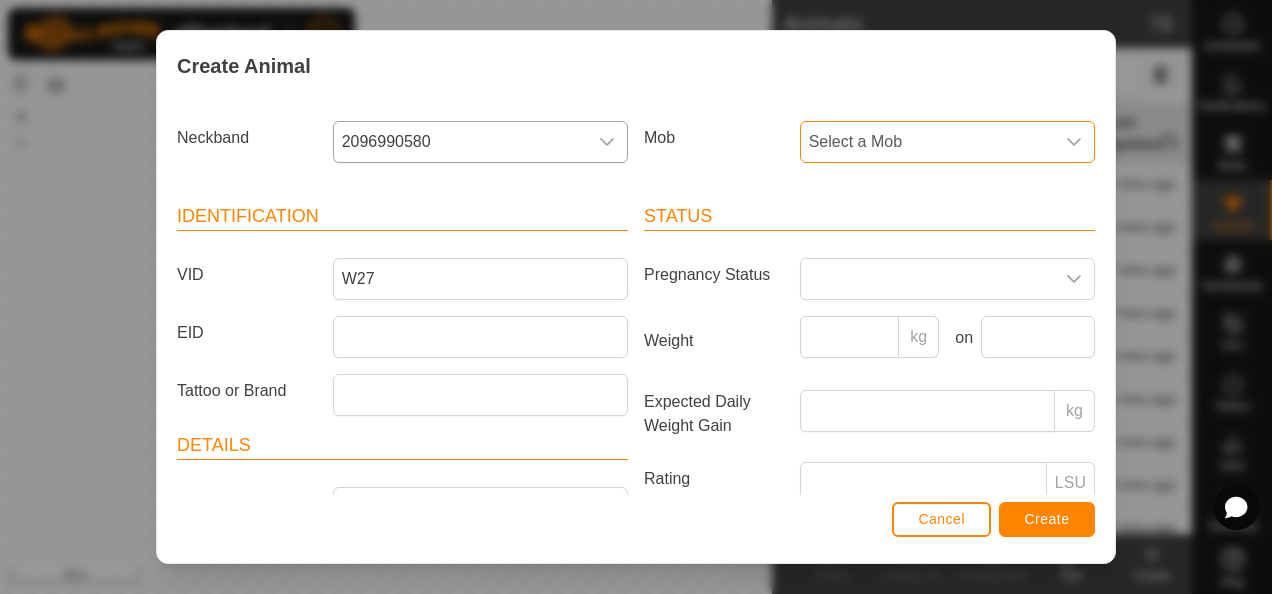 click on "Select a Mob" at bounding box center (927, 142) 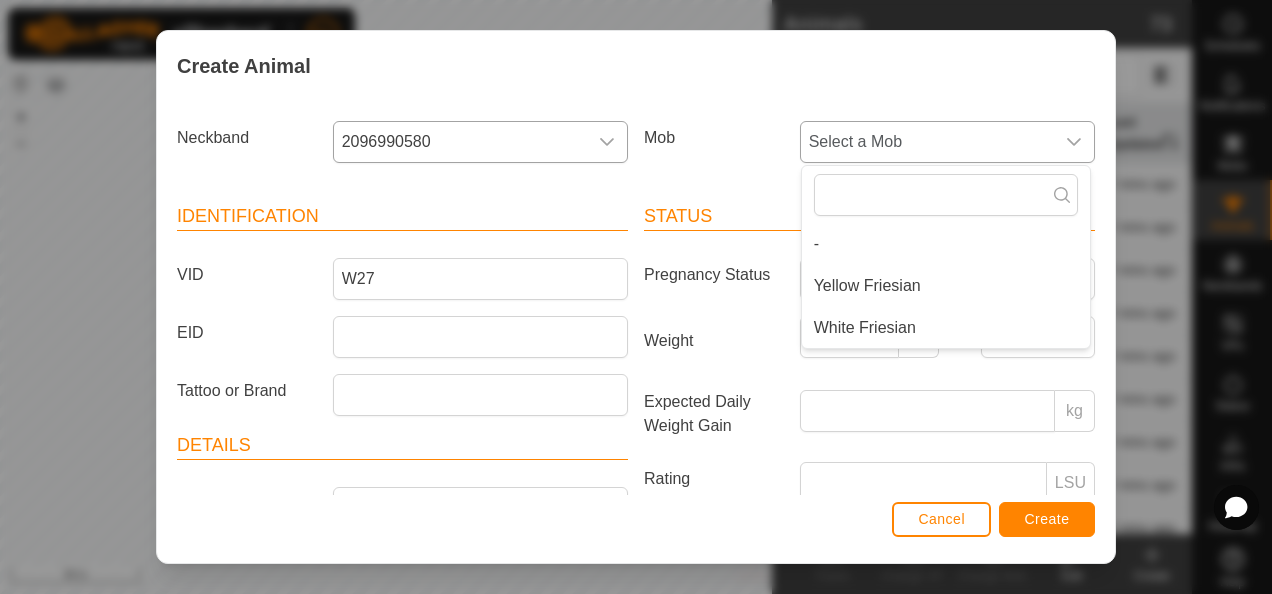 click on "White Friesian" at bounding box center (946, 328) 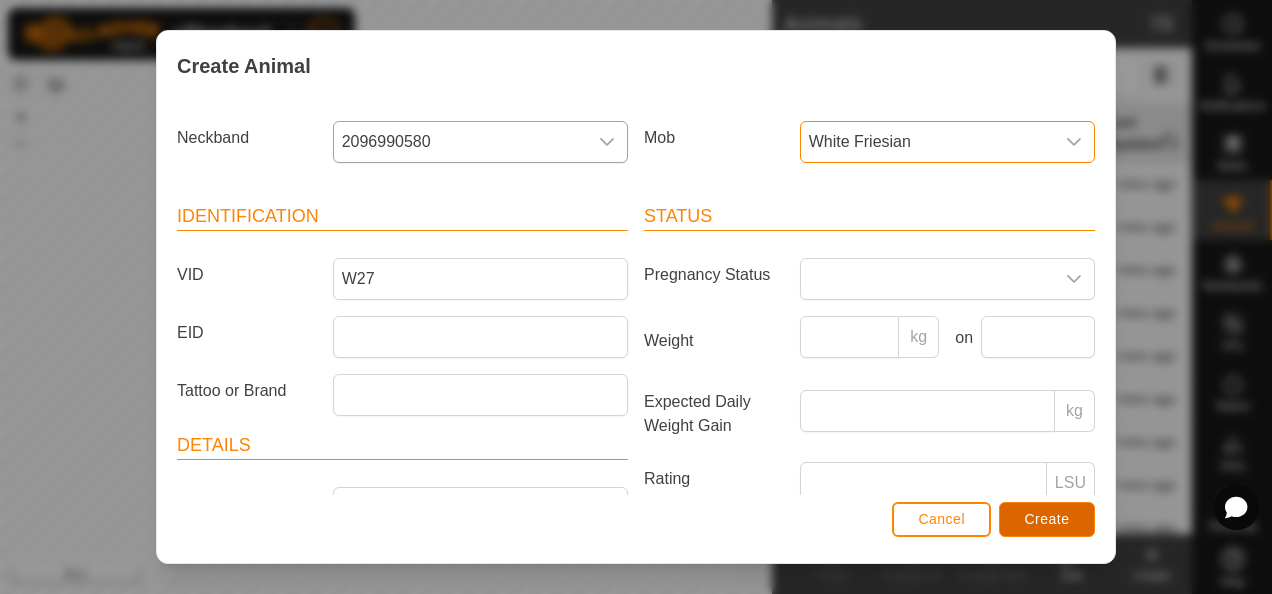 click on "Create" at bounding box center [1047, 519] 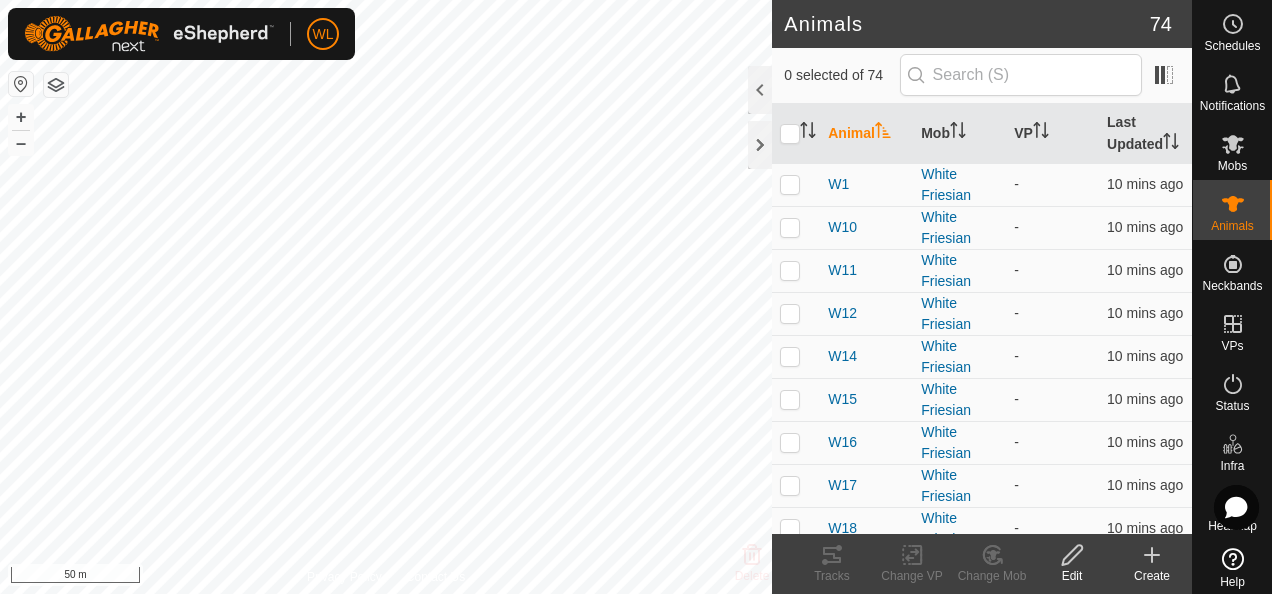click 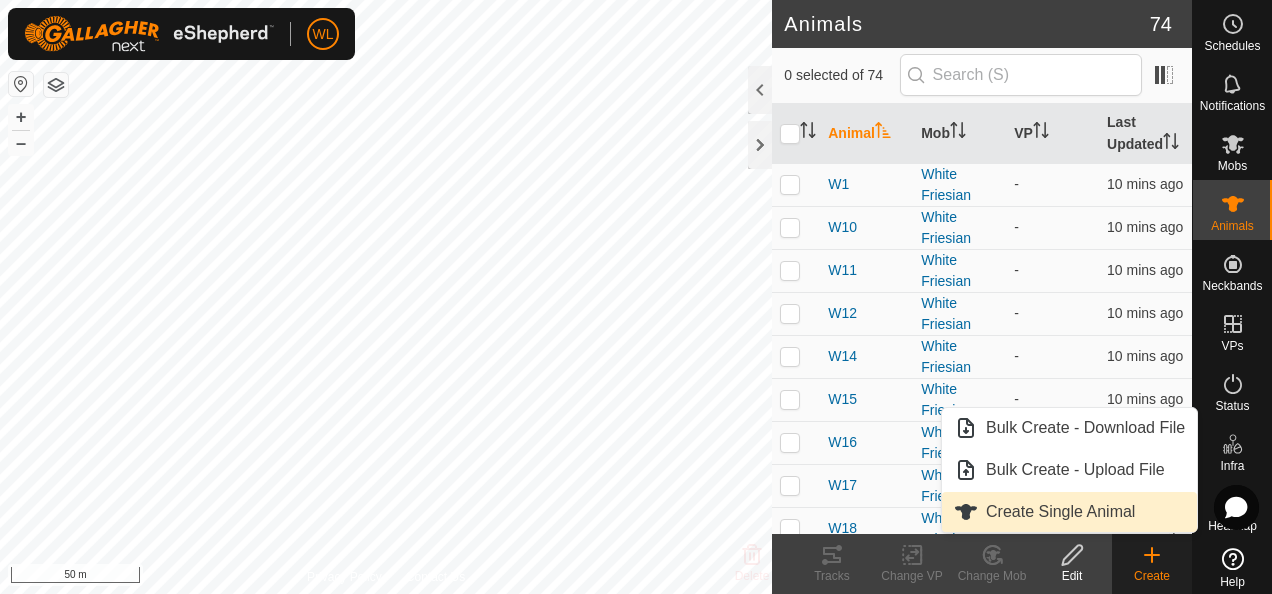 click on "Create Single Animal" at bounding box center [1069, 512] 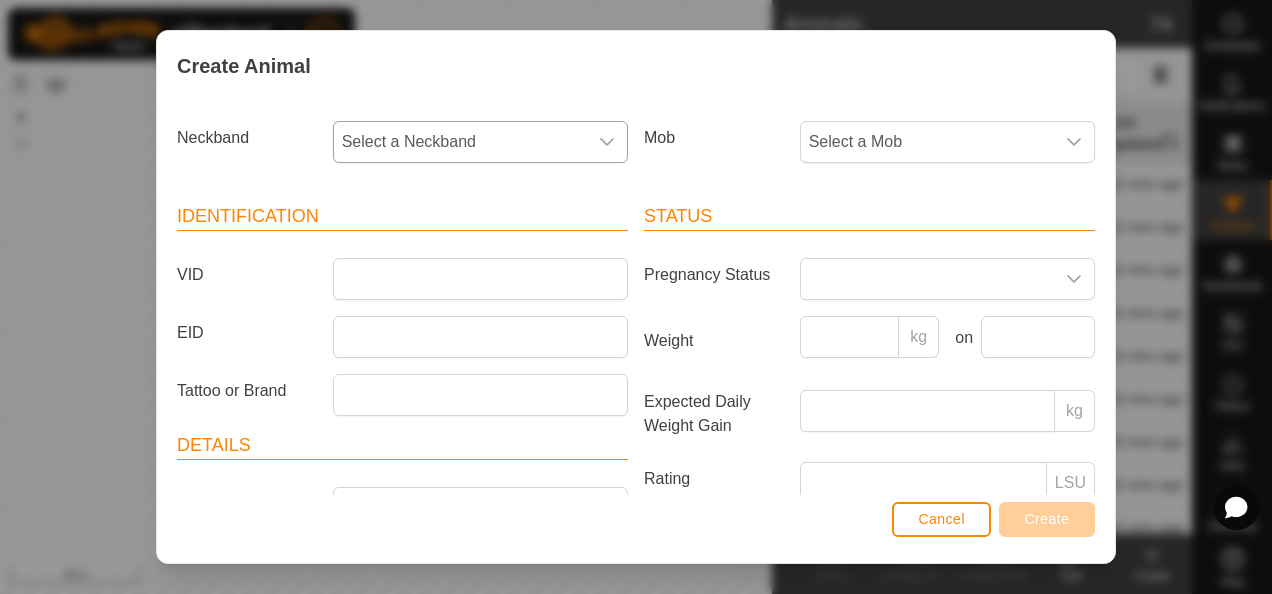click on "Select a Neckband" at bounding box center (460, 142) 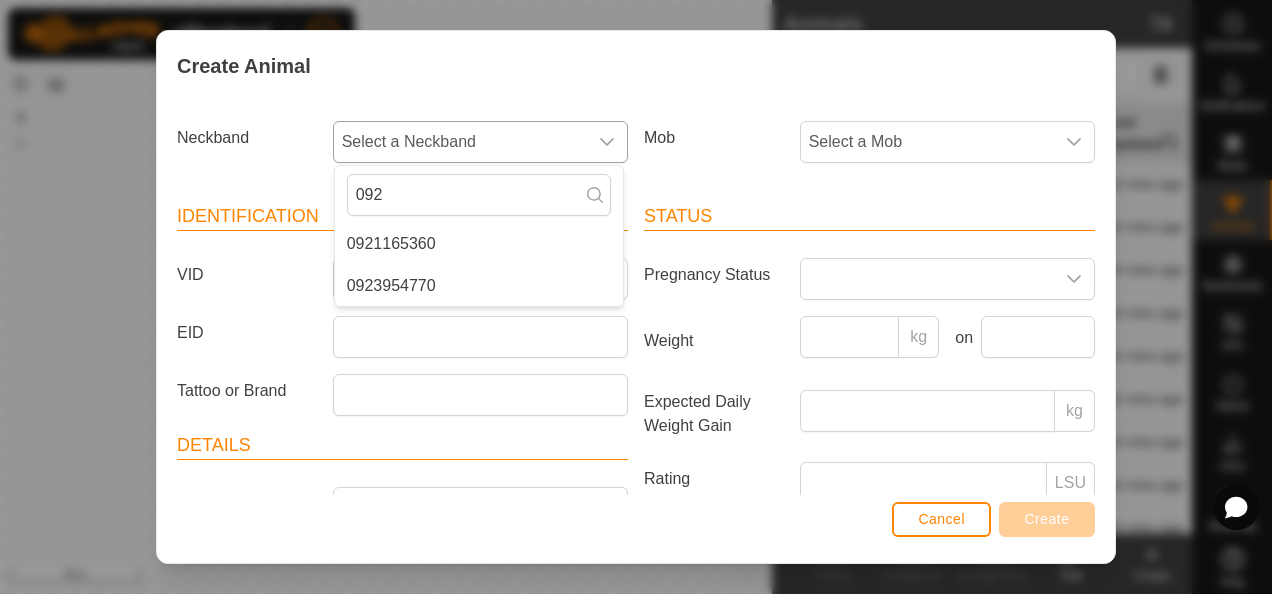 type on "092" 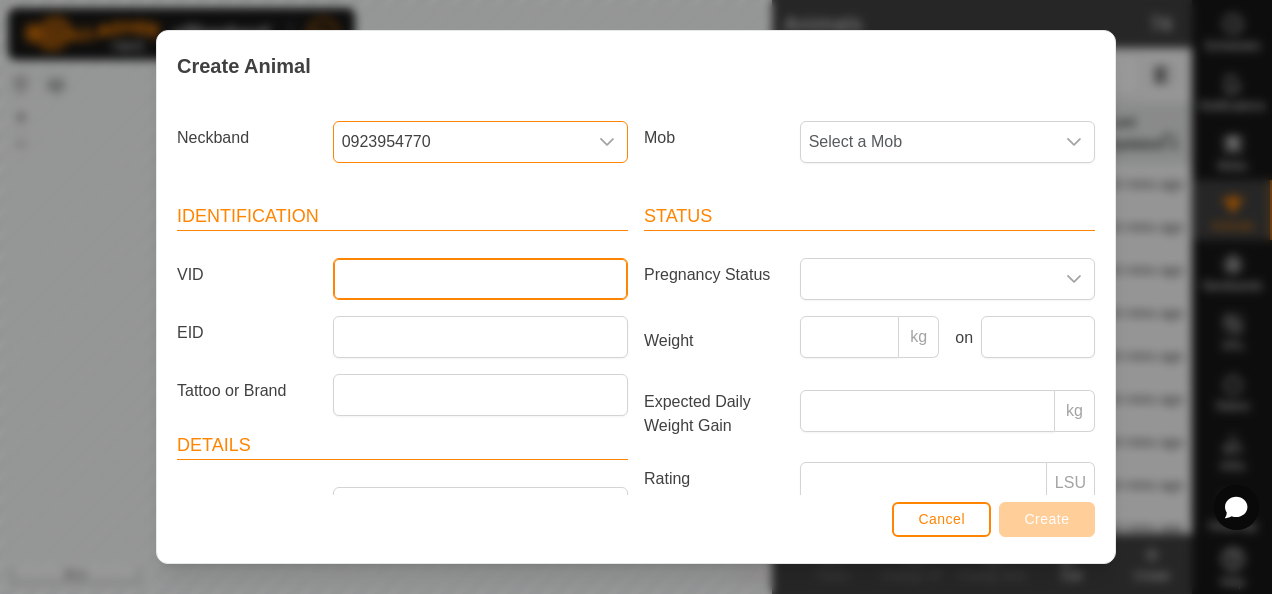 click on "VID" at bounding box center (480, 279) 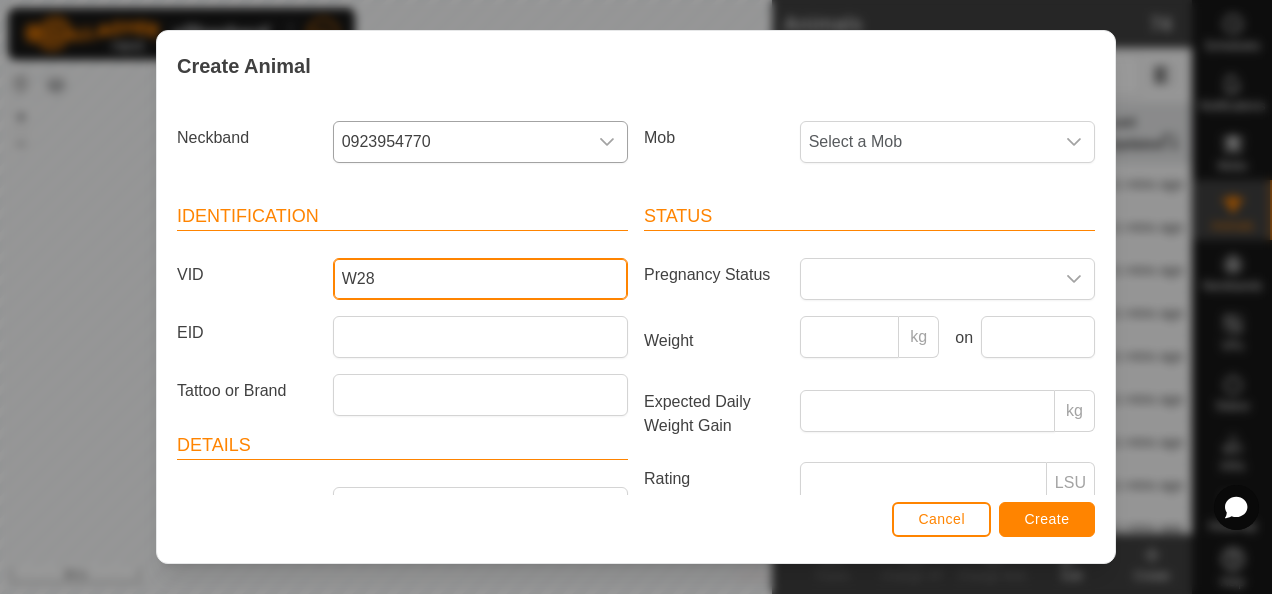 type on "W28" 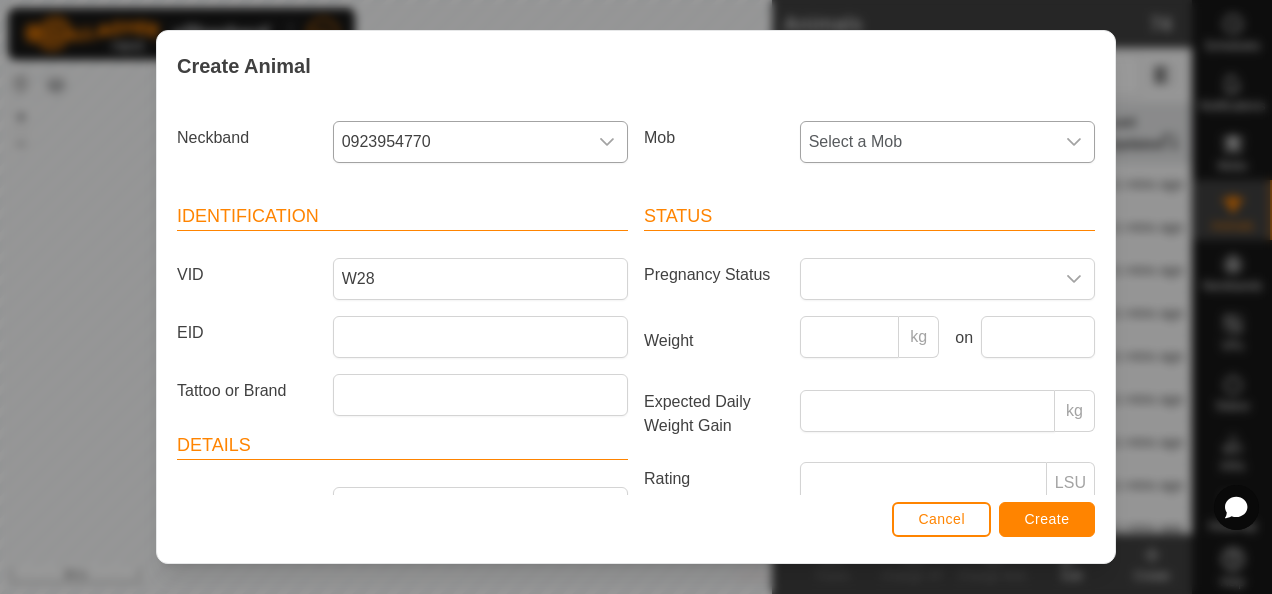click on "Select a Mob" at bounding box center (927, 142) 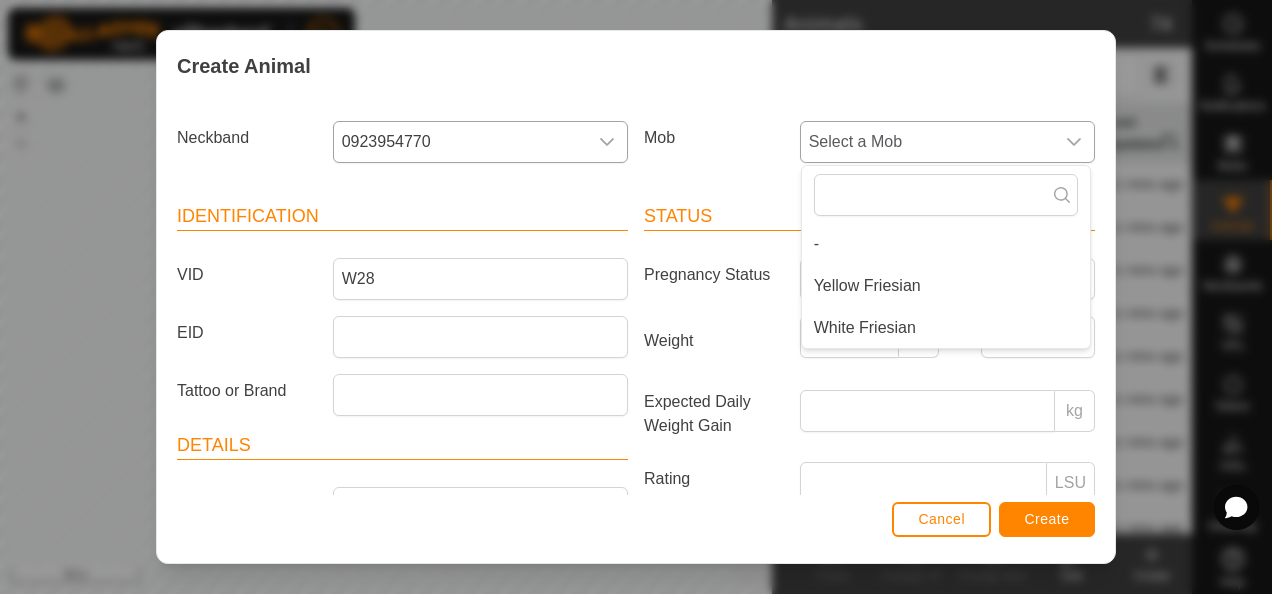 click on "White Friesian" at bounding box center [865, 328] 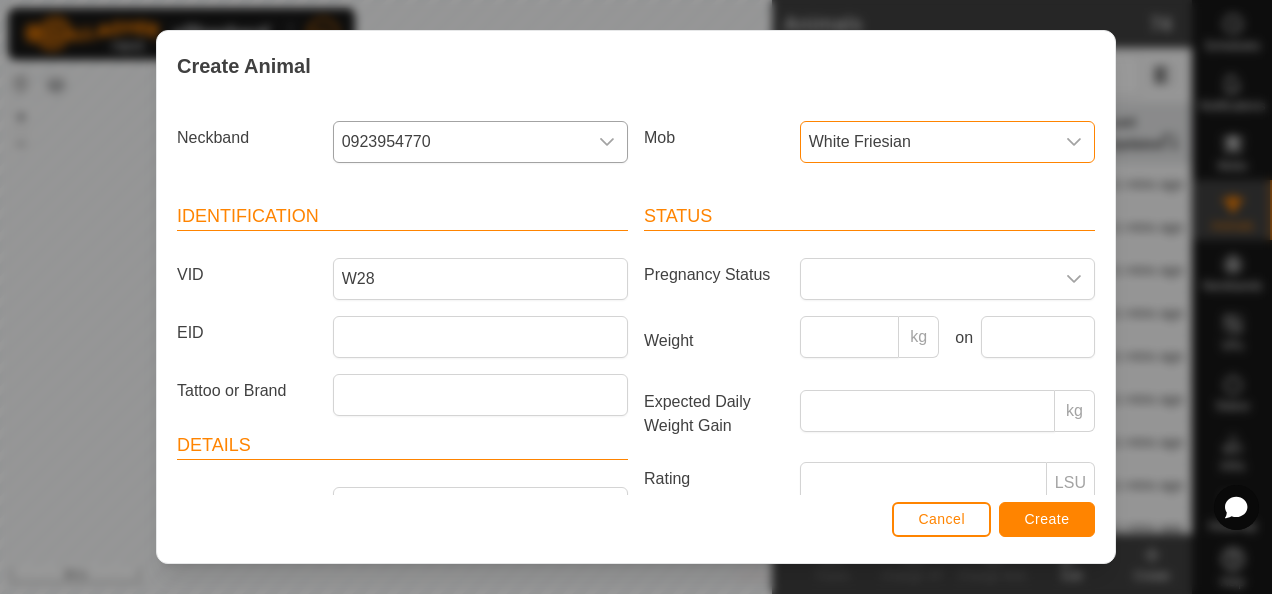 click on "Create" at bounding box center [1047, 519] 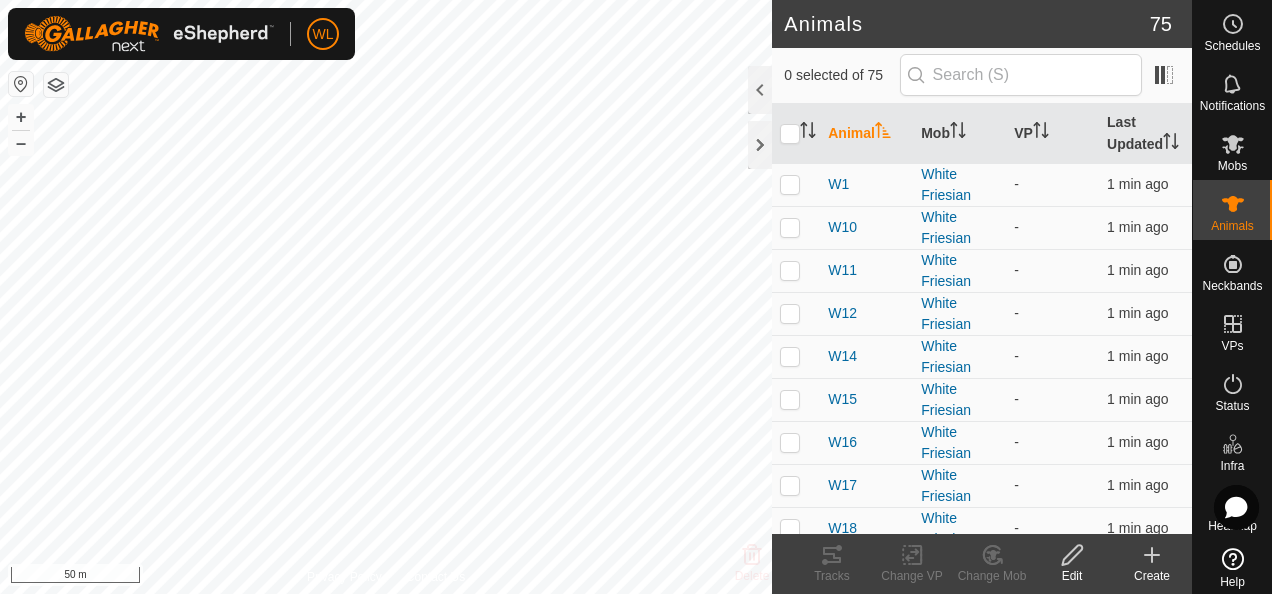 click 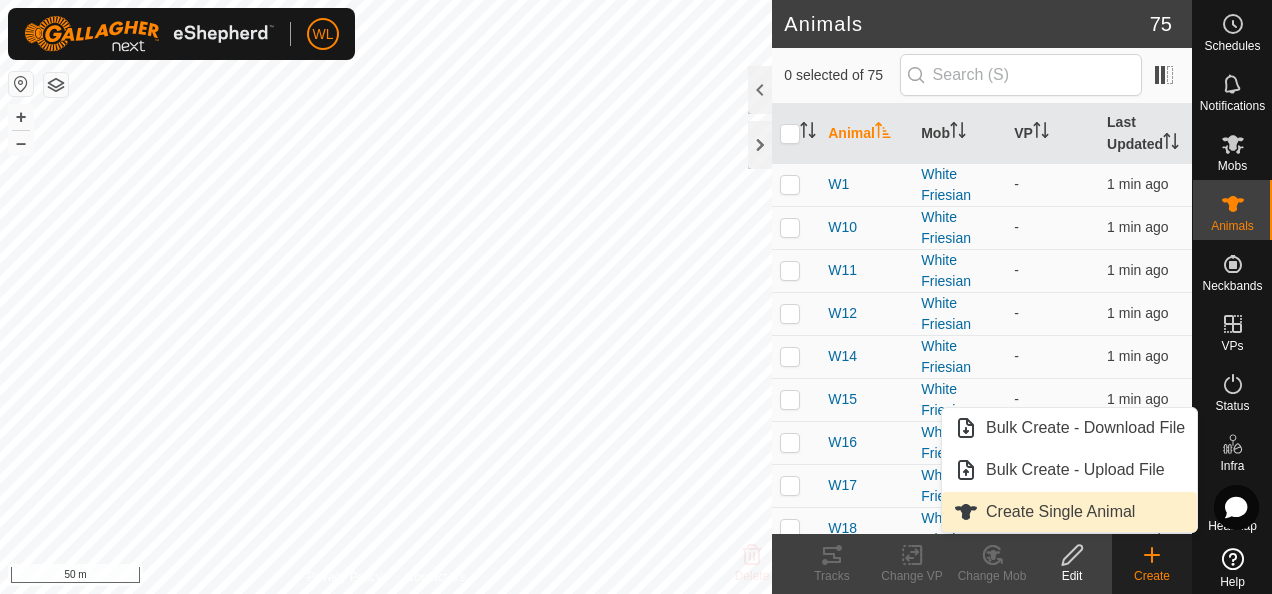 click on "Create Single Animal" at bounding box center [1069, 512] 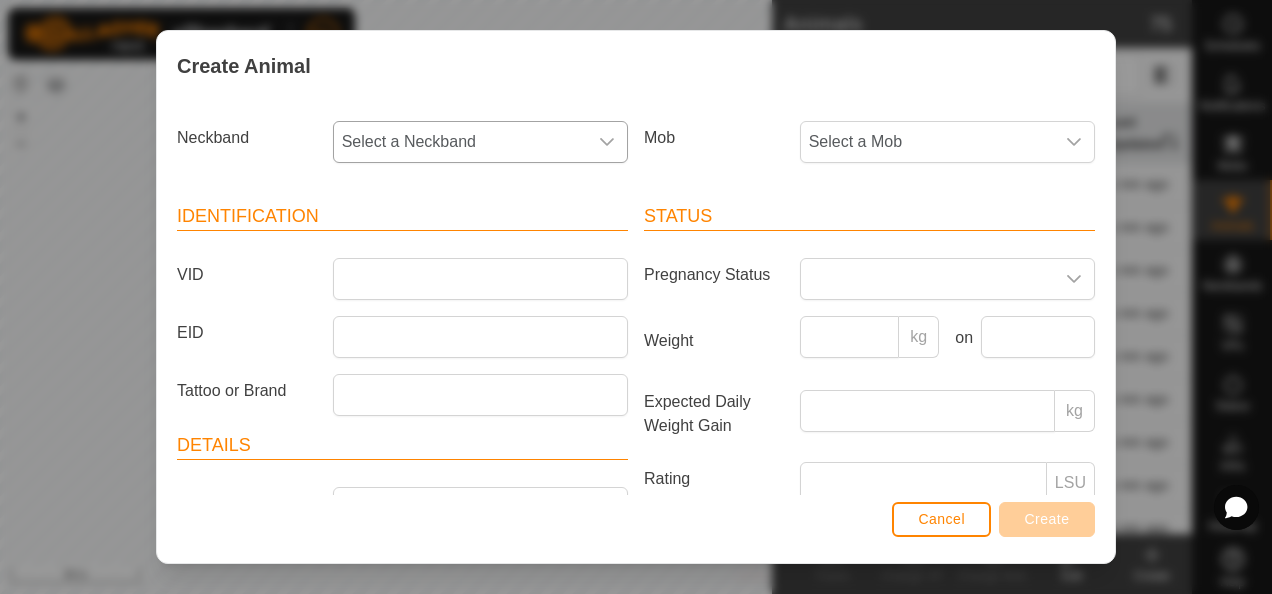 click on "Select a Neckband" at bounding box center [460, 142] 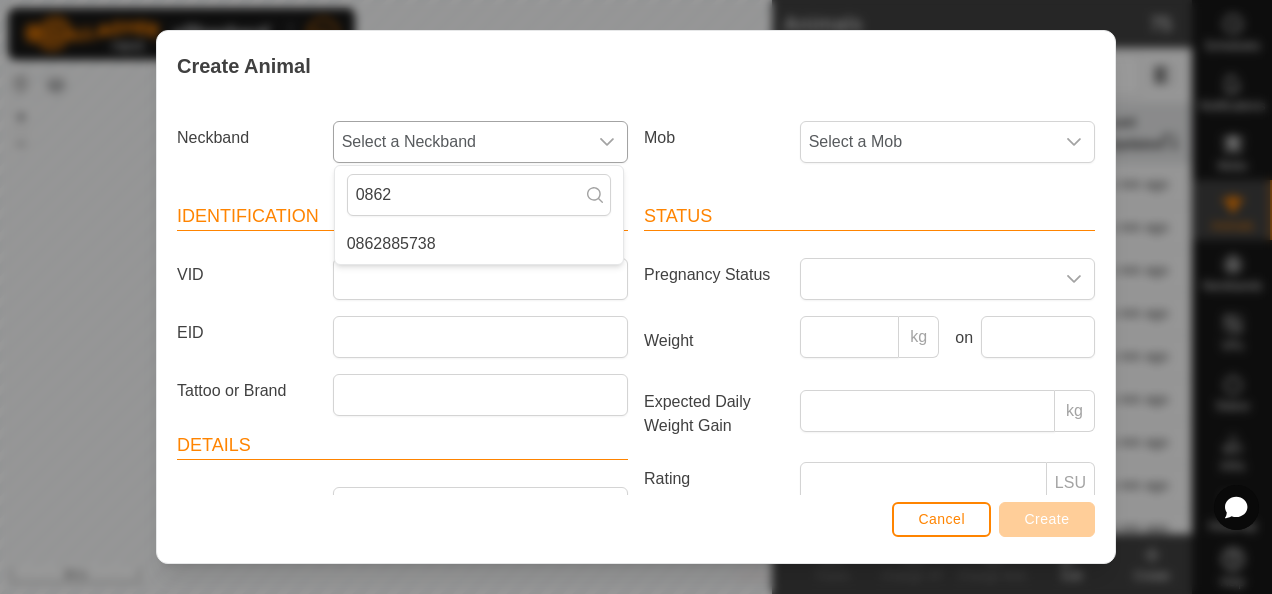 type on "0862" 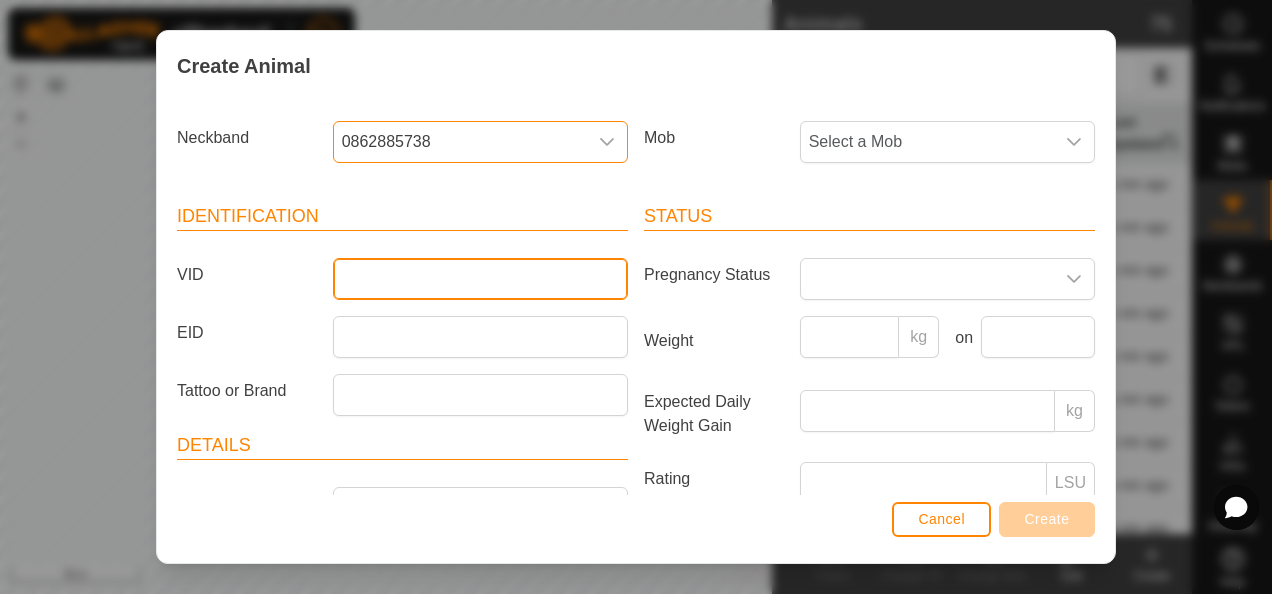 click on "VID" at bounding box center [480, 279] 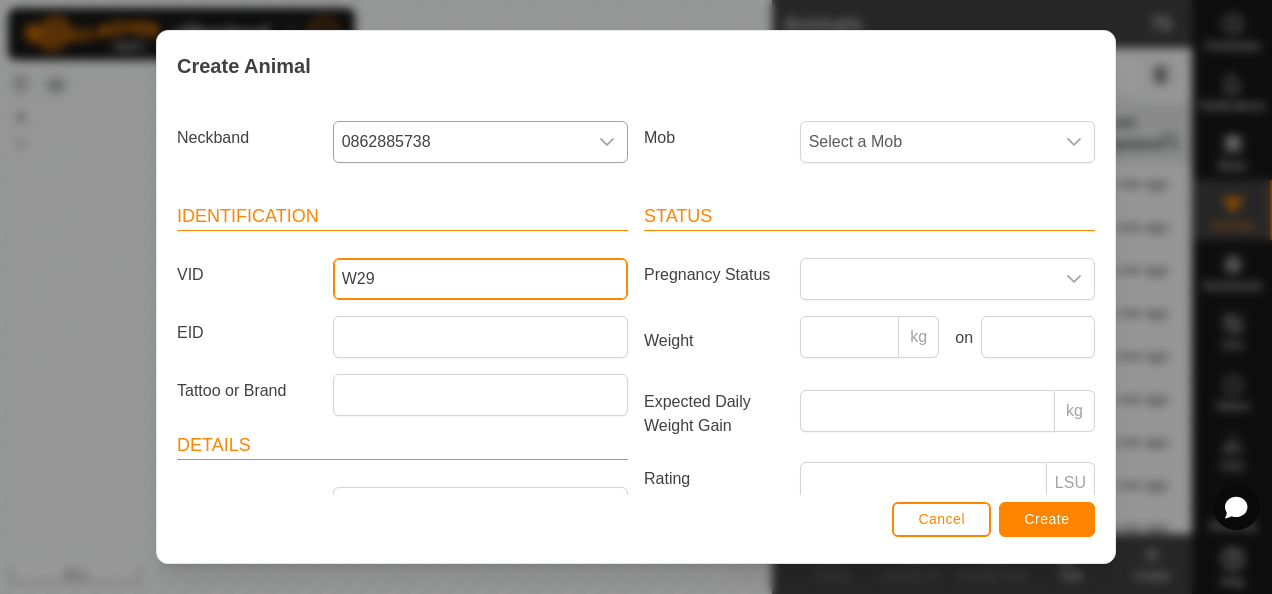 type on "W29" 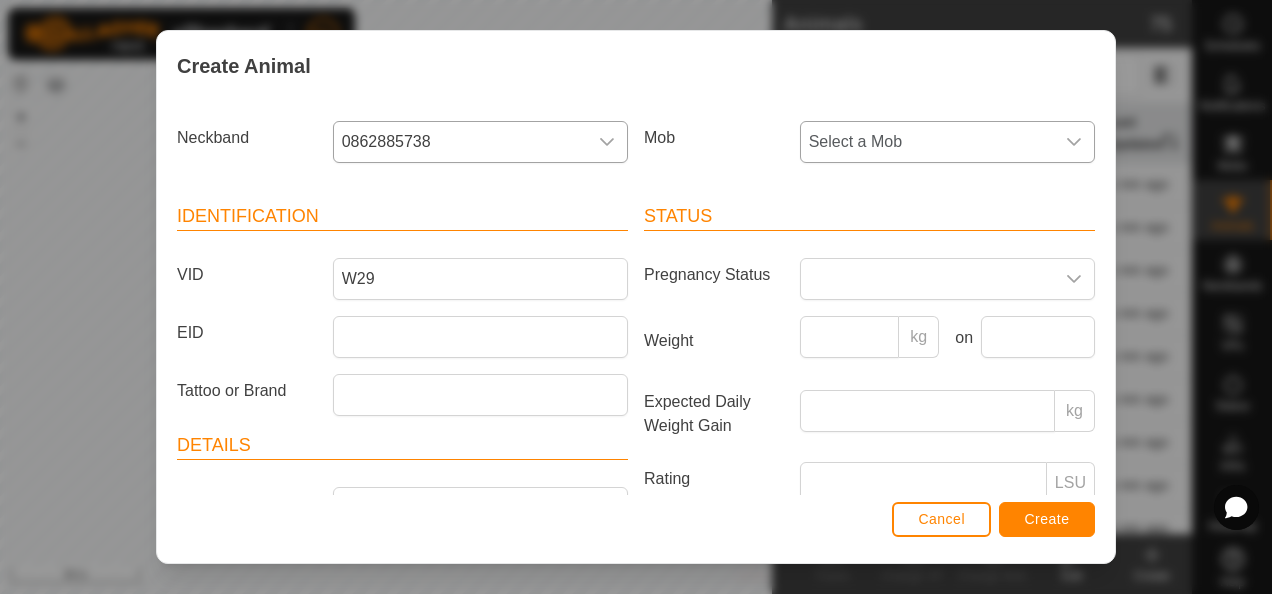 click on "Select a Mob" at bounding box center [927, 142] 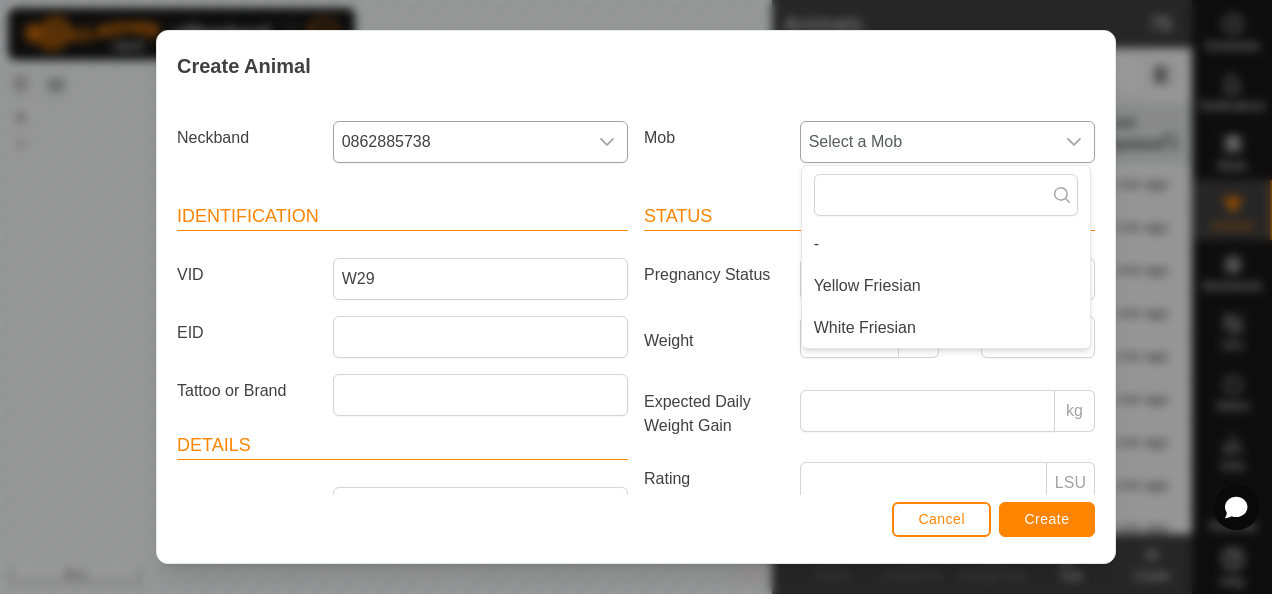 click on "White Friesian" at bounding box center [865, 328] 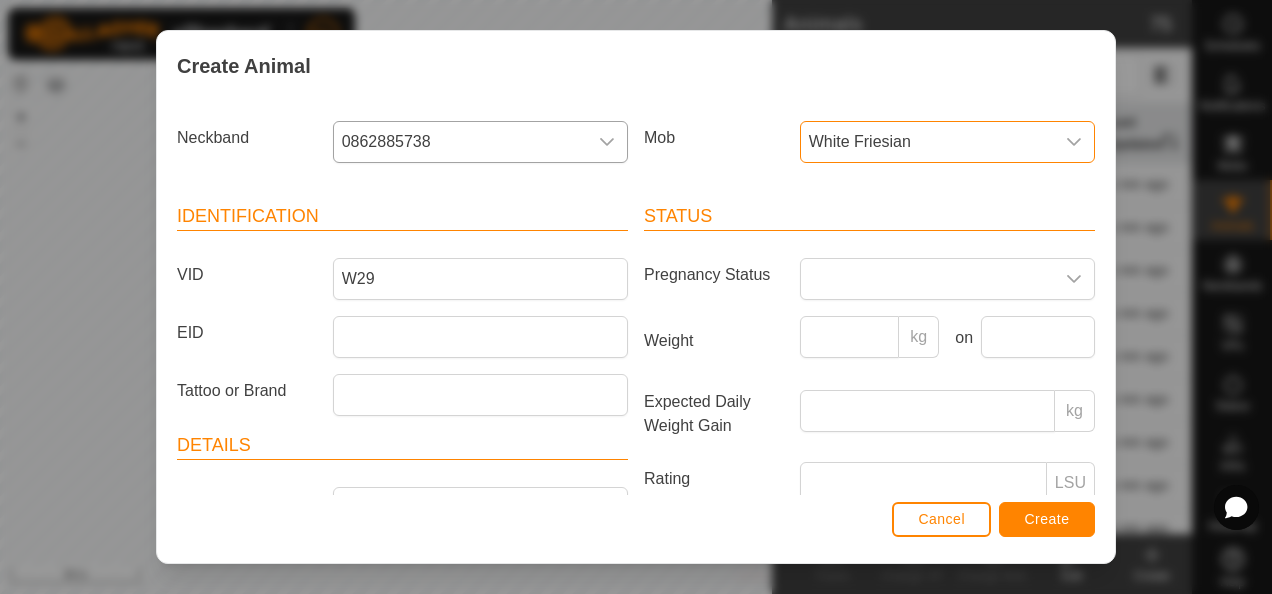 click on "Create" at bounding box center (1047, 519) 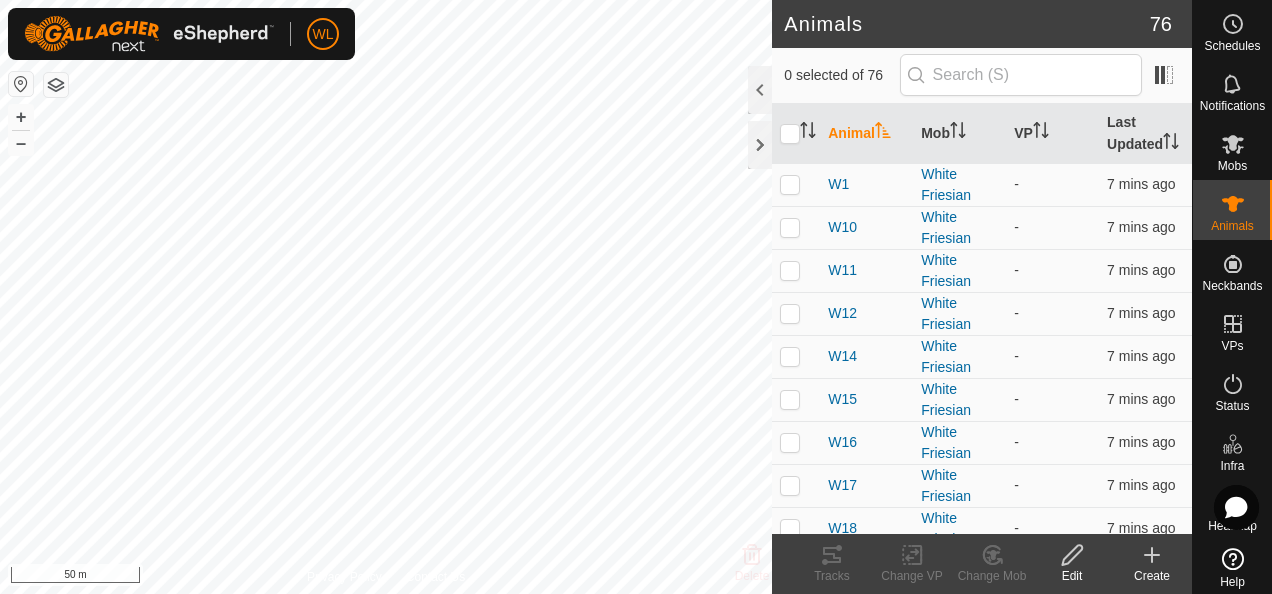 click 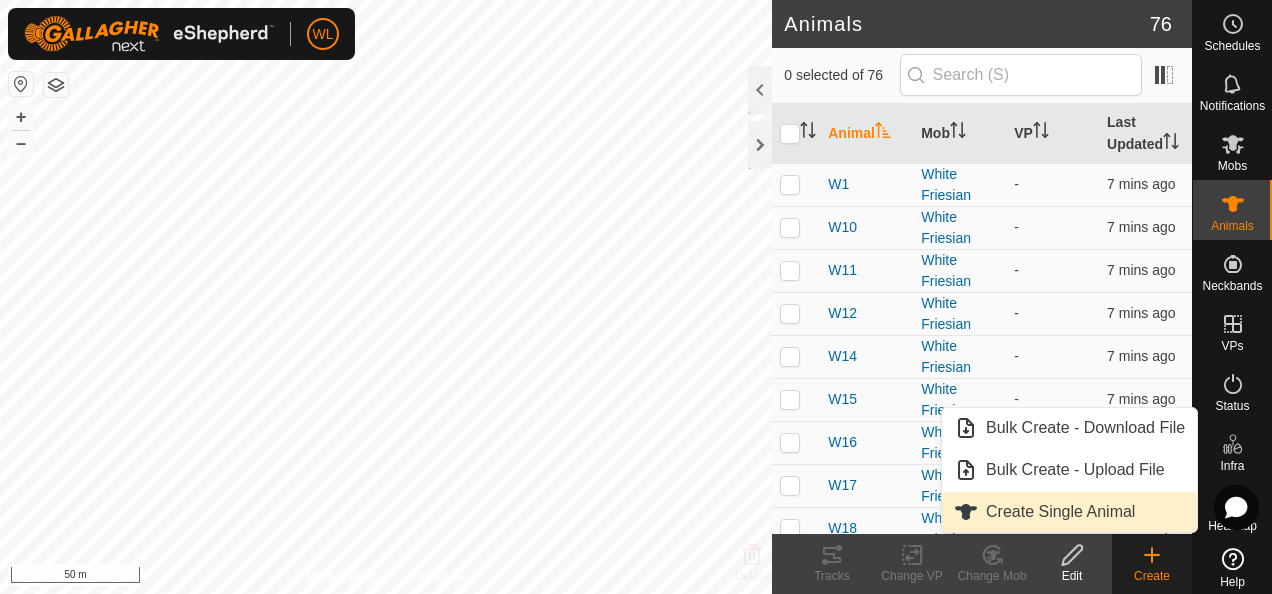 click on "Create Single Animal" at bounding box center [1060, 512] 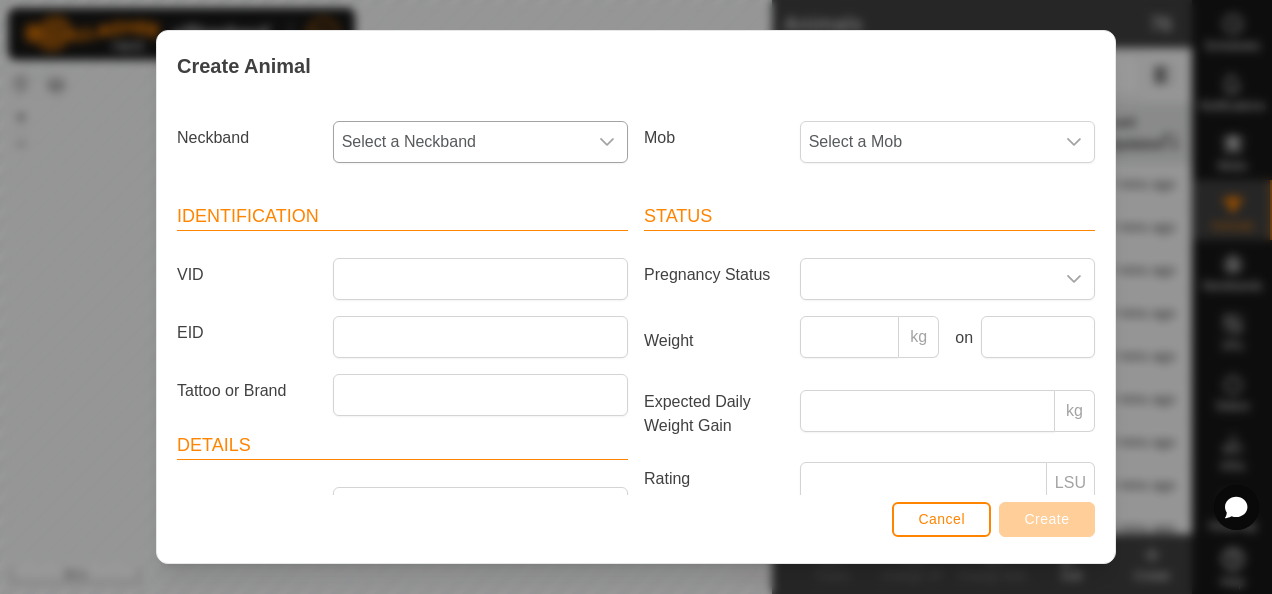 click on "Select a Neckband" at bounding box center (460, 142) 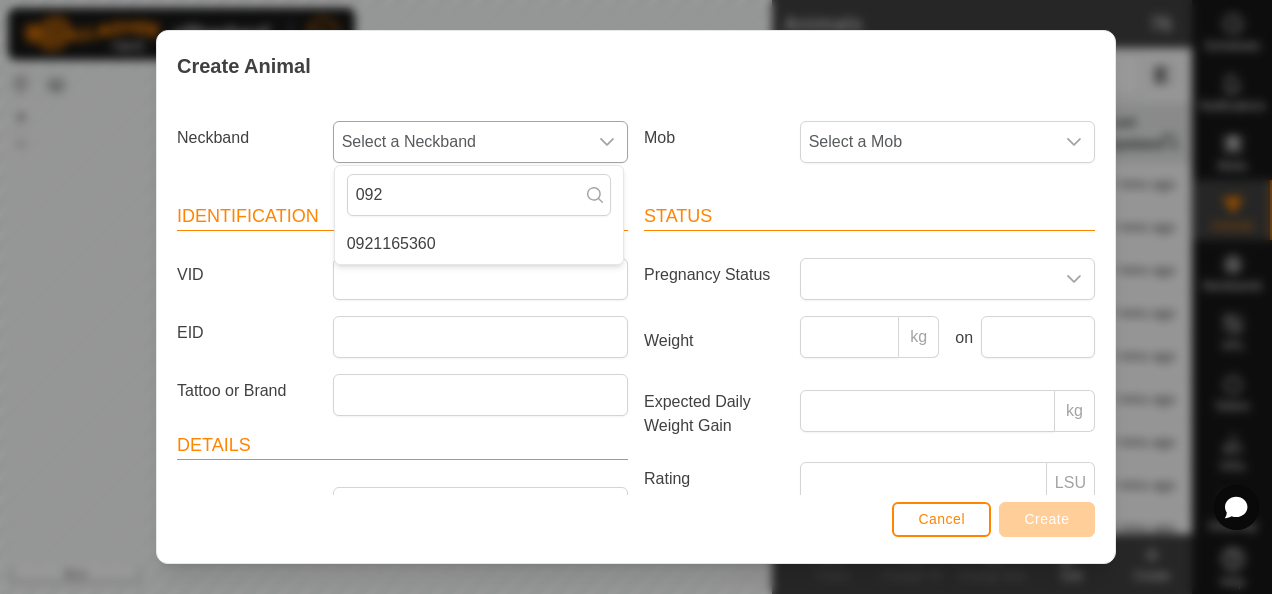 type on "092" 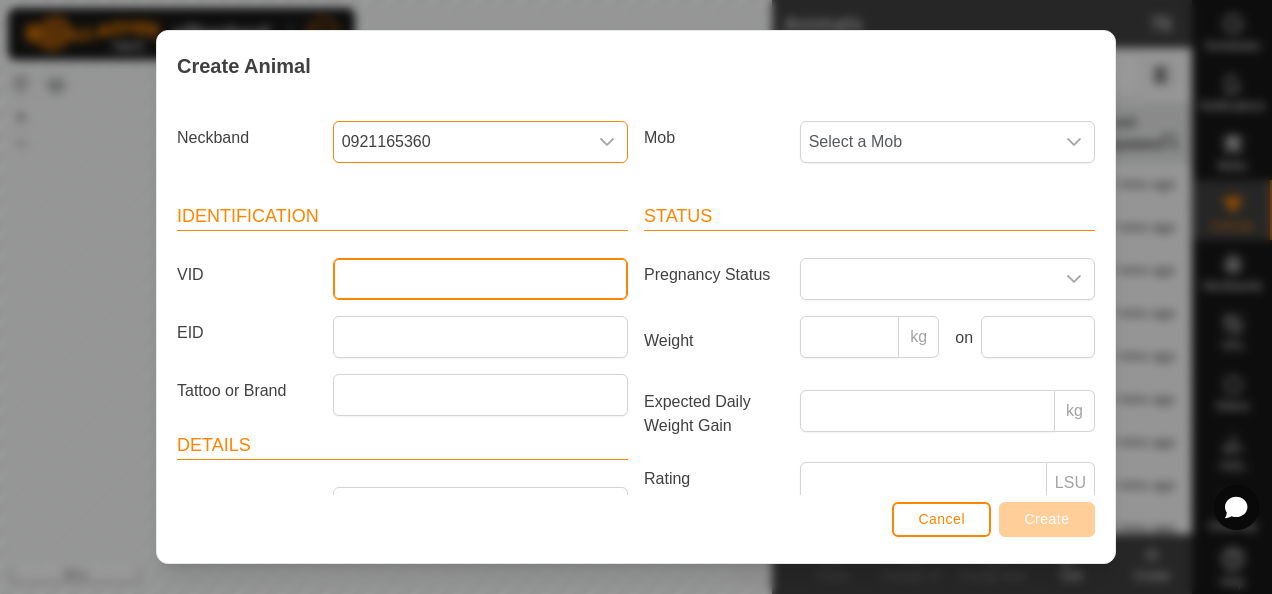 click on "VID" at bounding box center [480, 279] 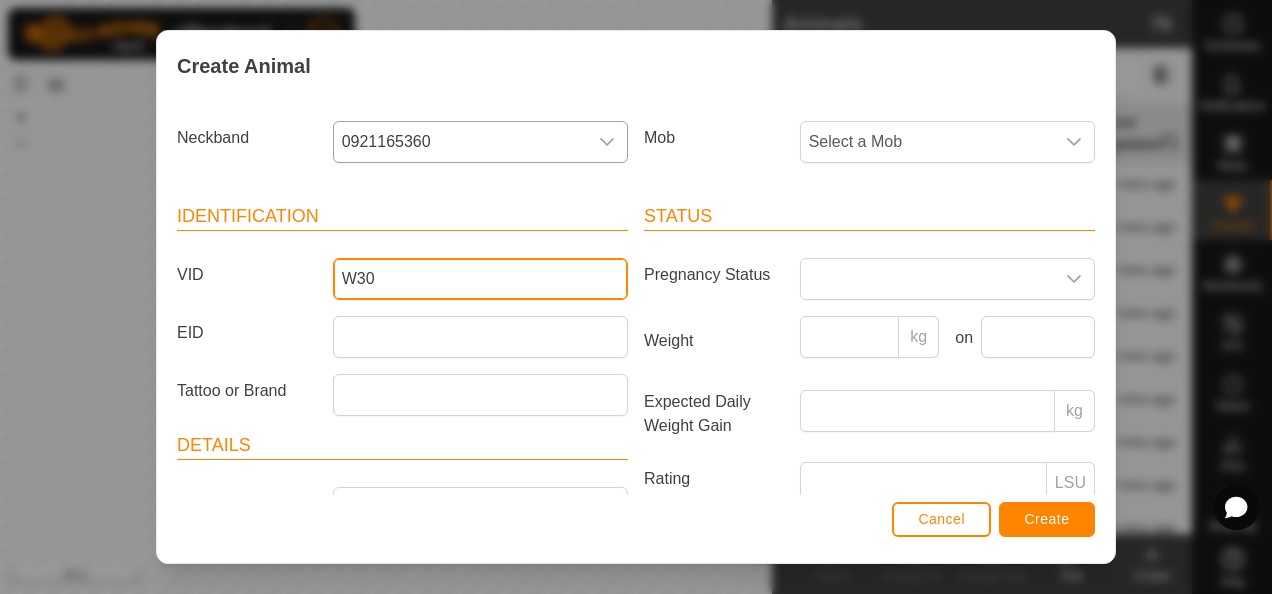 type on "W30" 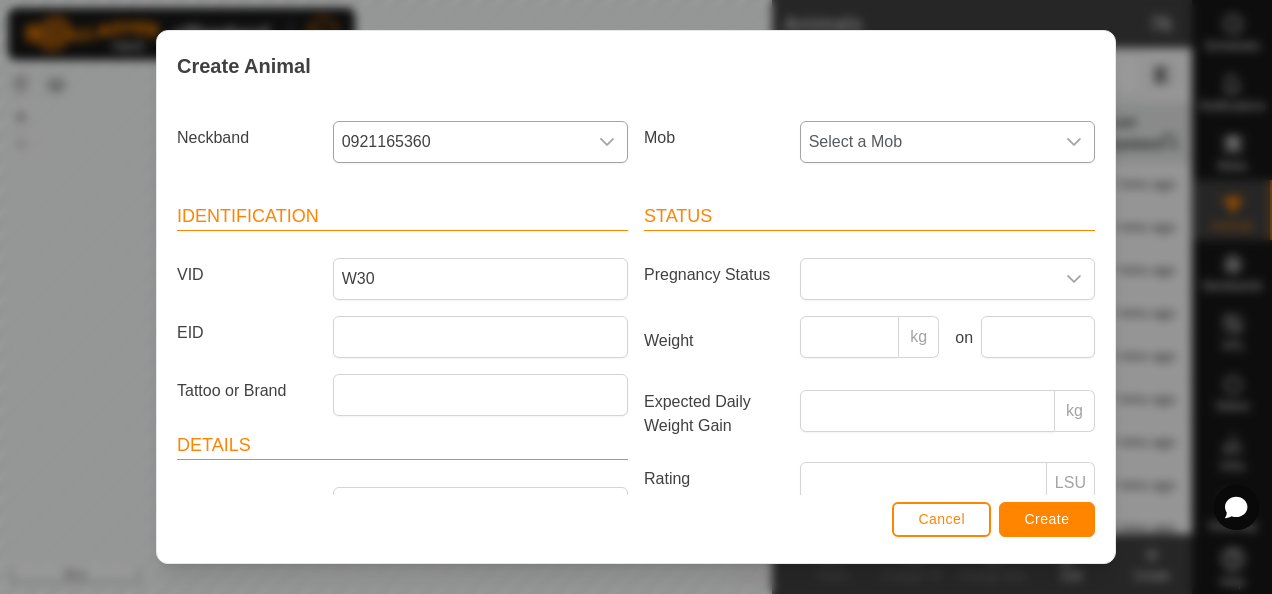 click on "Select a Mob" at bounding box center [927, 142] 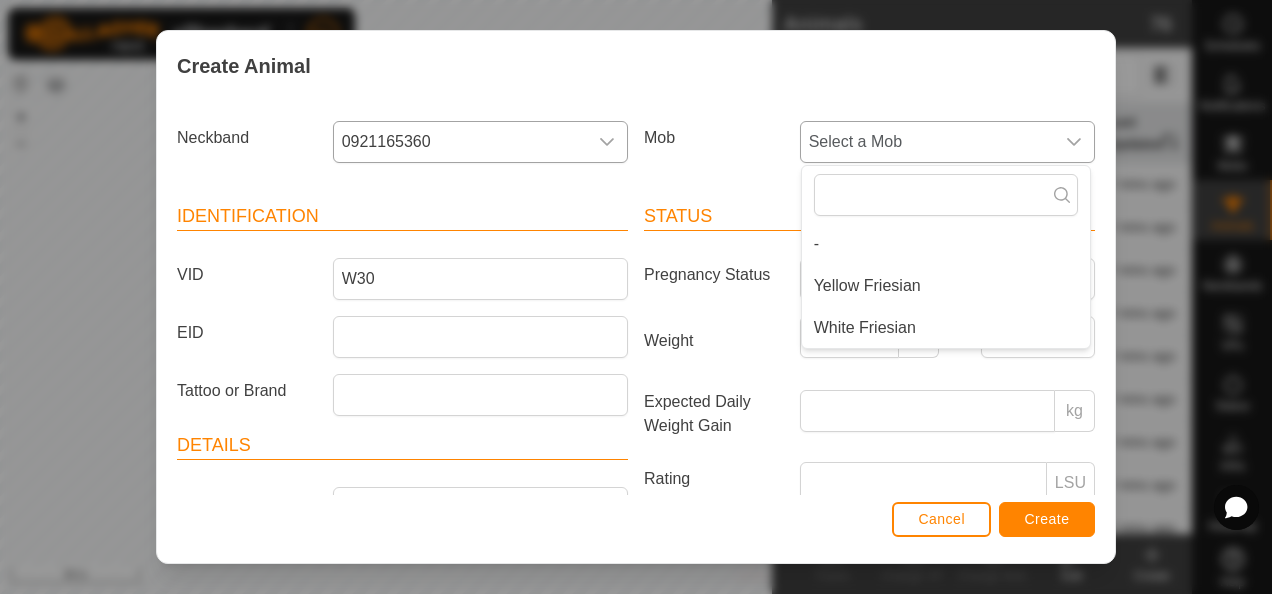 click on "White Friesian" at bounding box center [865, 328] 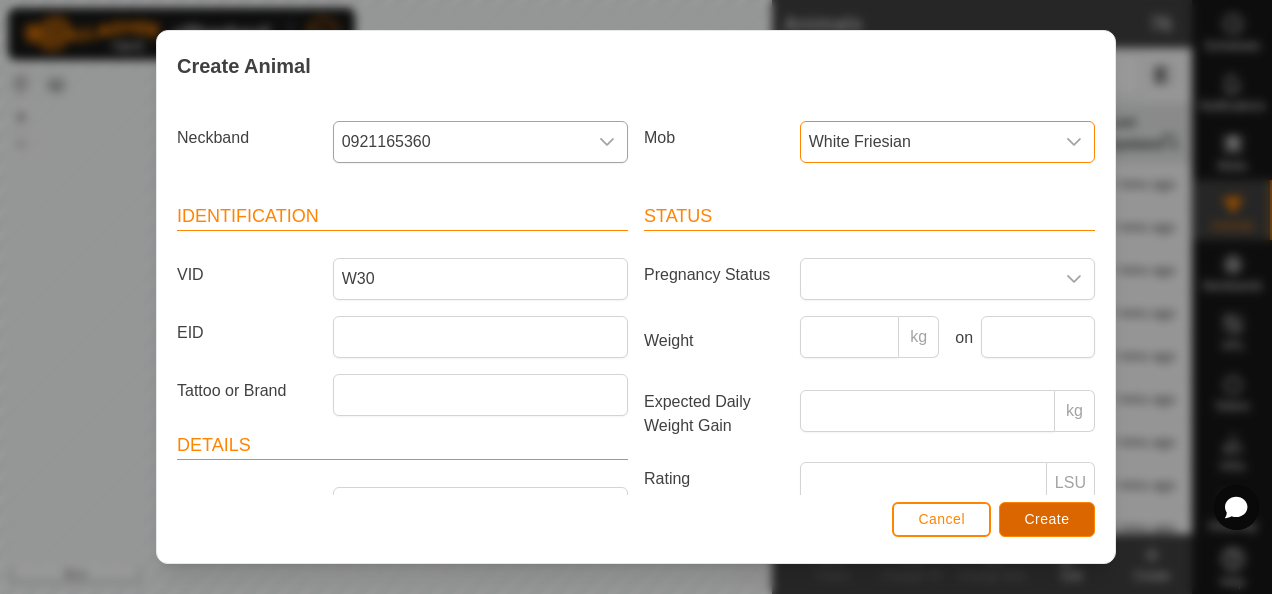 click on "Create" at bounding box center [1047, 519] 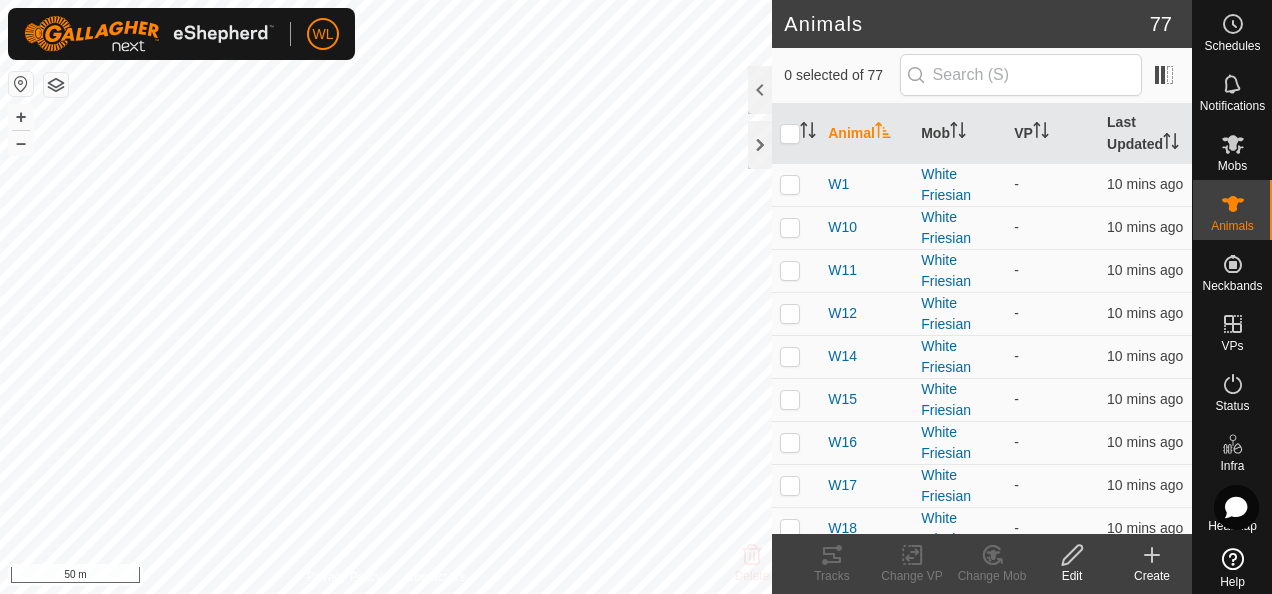 click 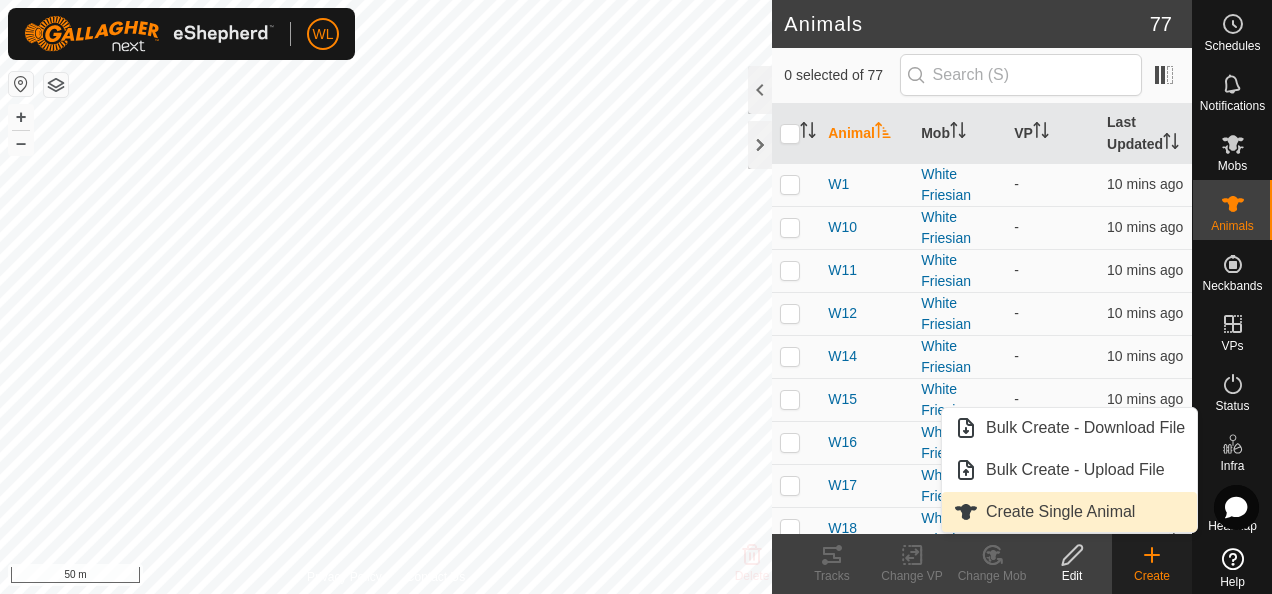 click on "Create Single Animal" at bounding box center (1060, 512) 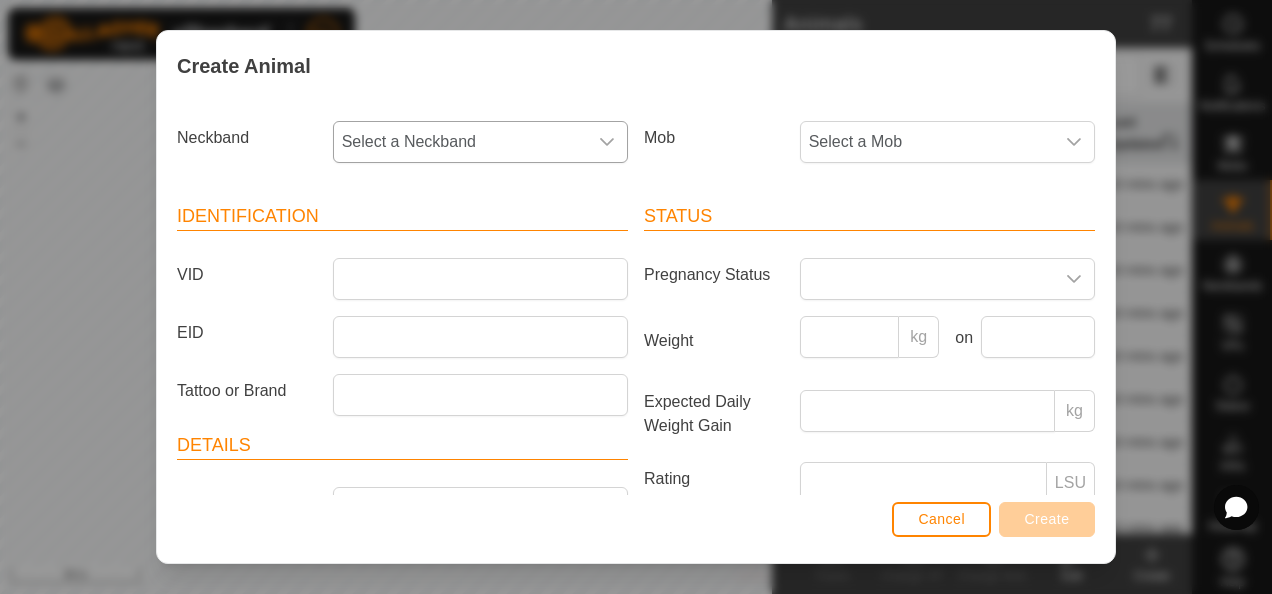 click on "Select a Neckband" at bounding box center (460, 142) 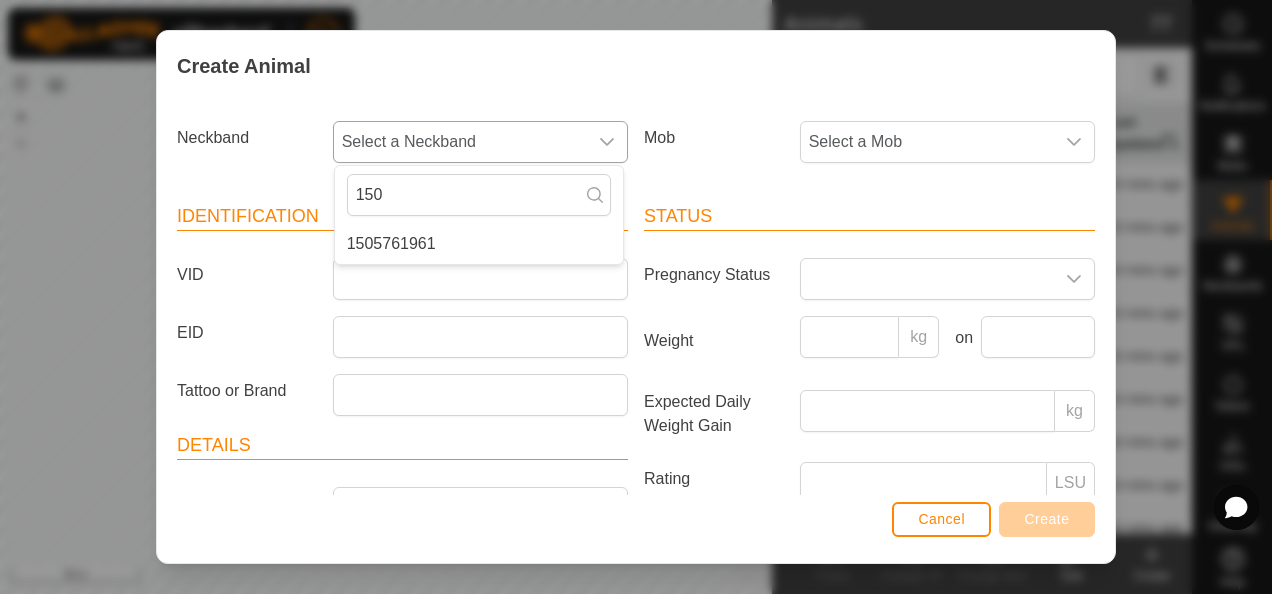type on "150" 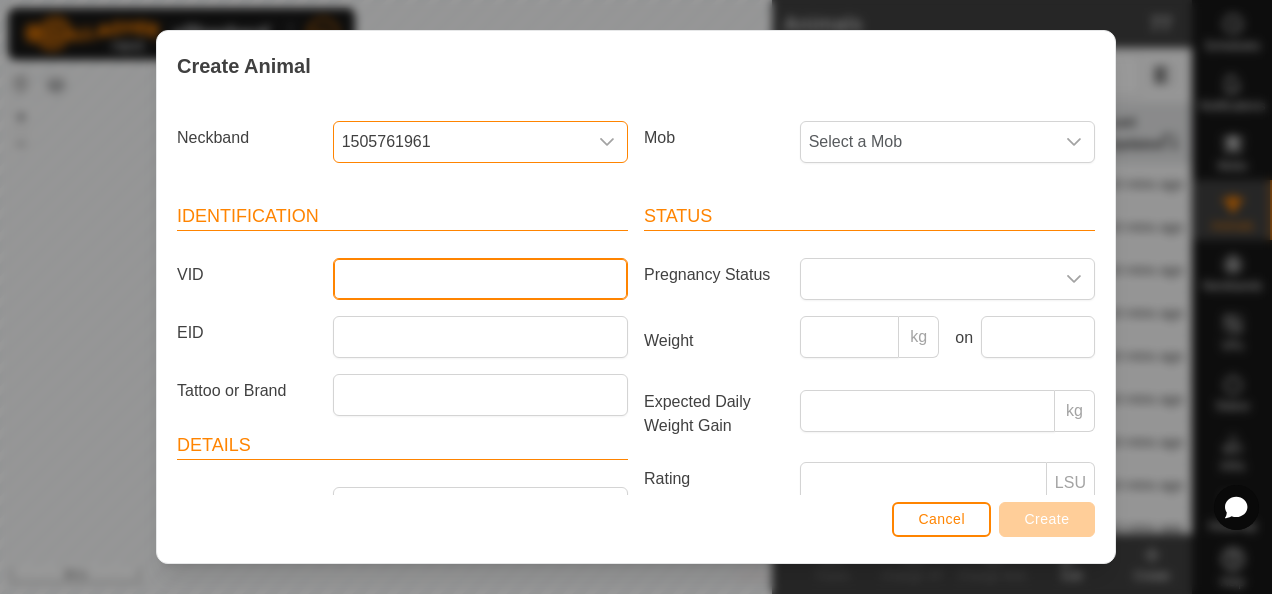 click on "VID" at bounding box center [480, 279] 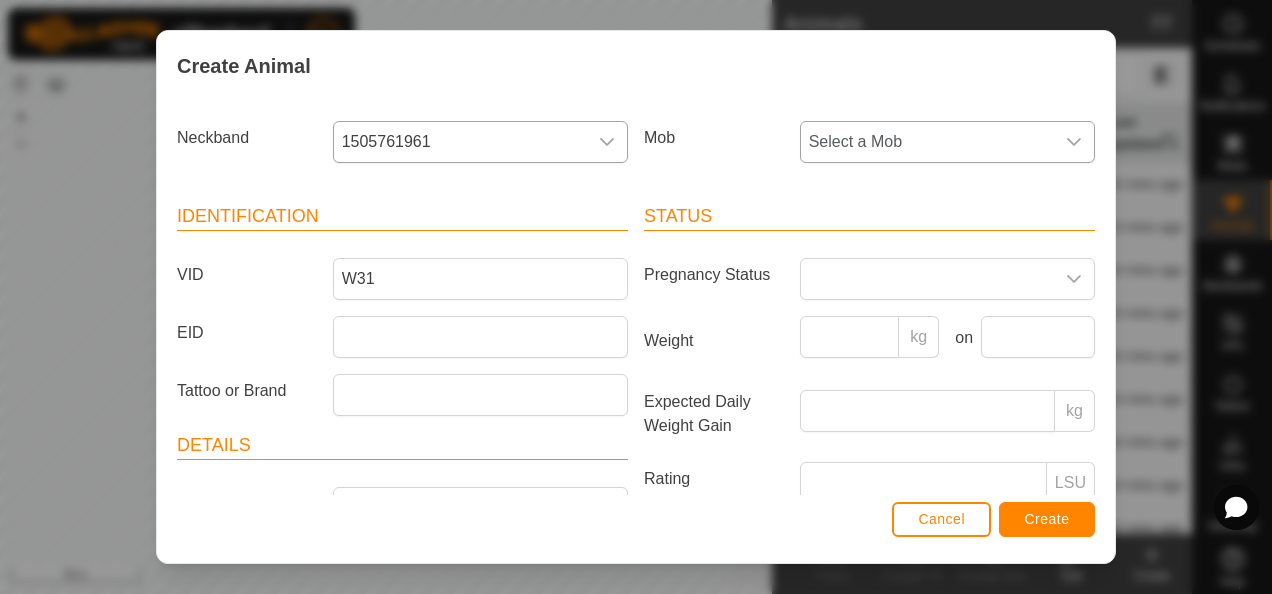 click on "Select a Mob" at bounding box center [927, 142] 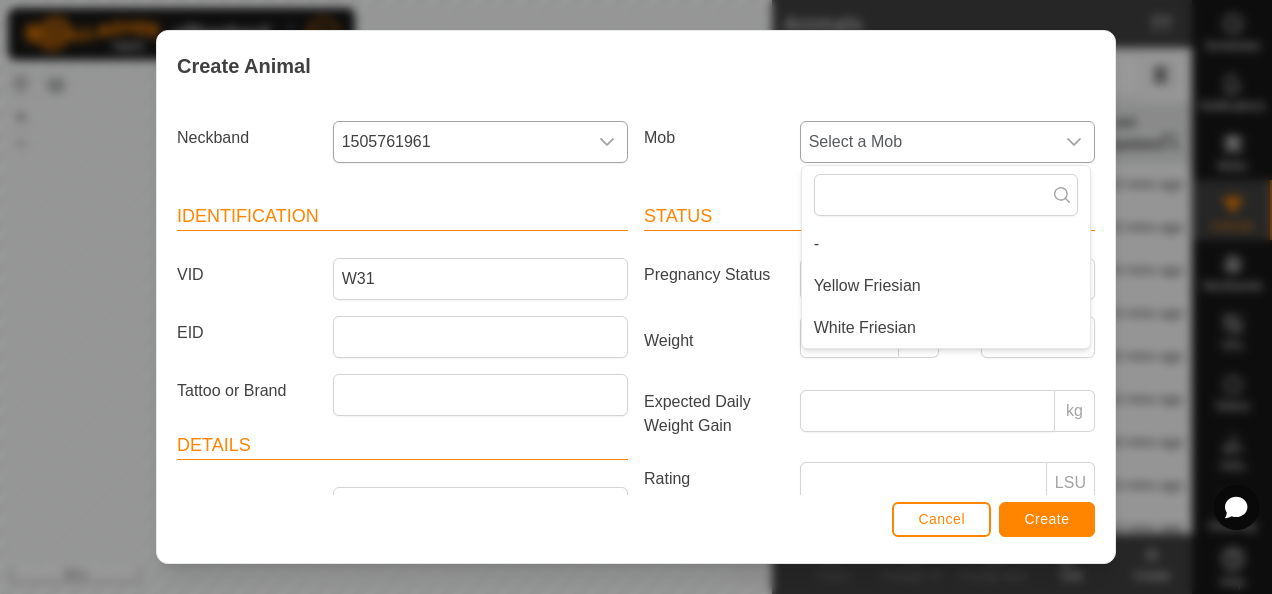 click on "White Friesian" at bounding box center (946, 328) 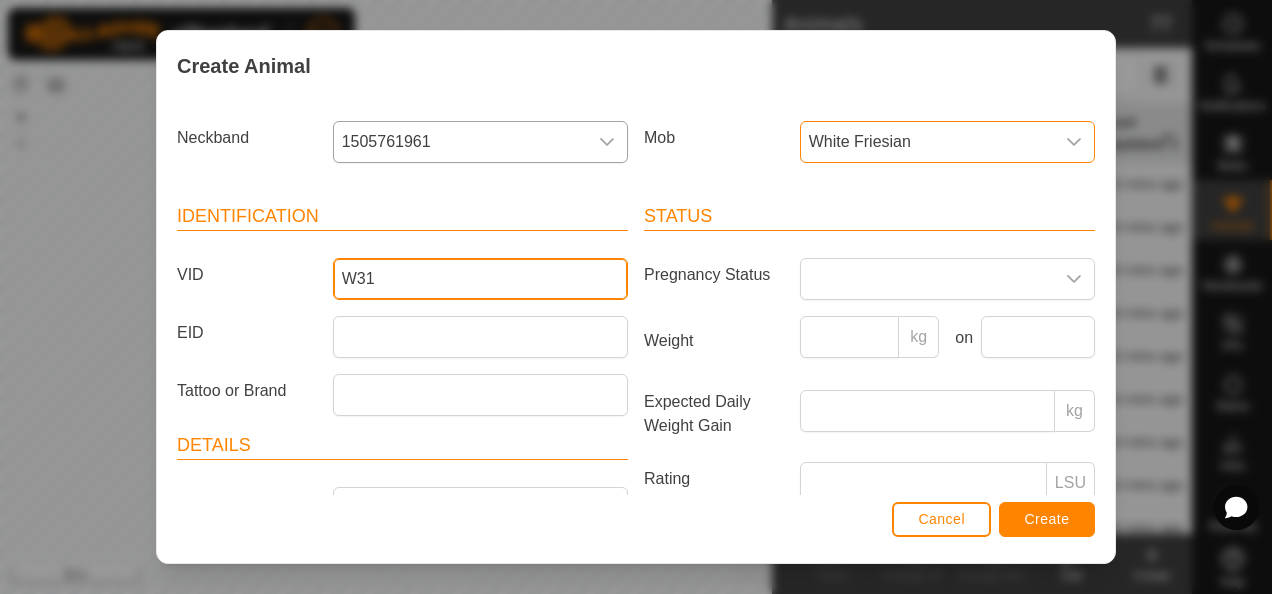 click on "W31" at bounding box center (480, 279) 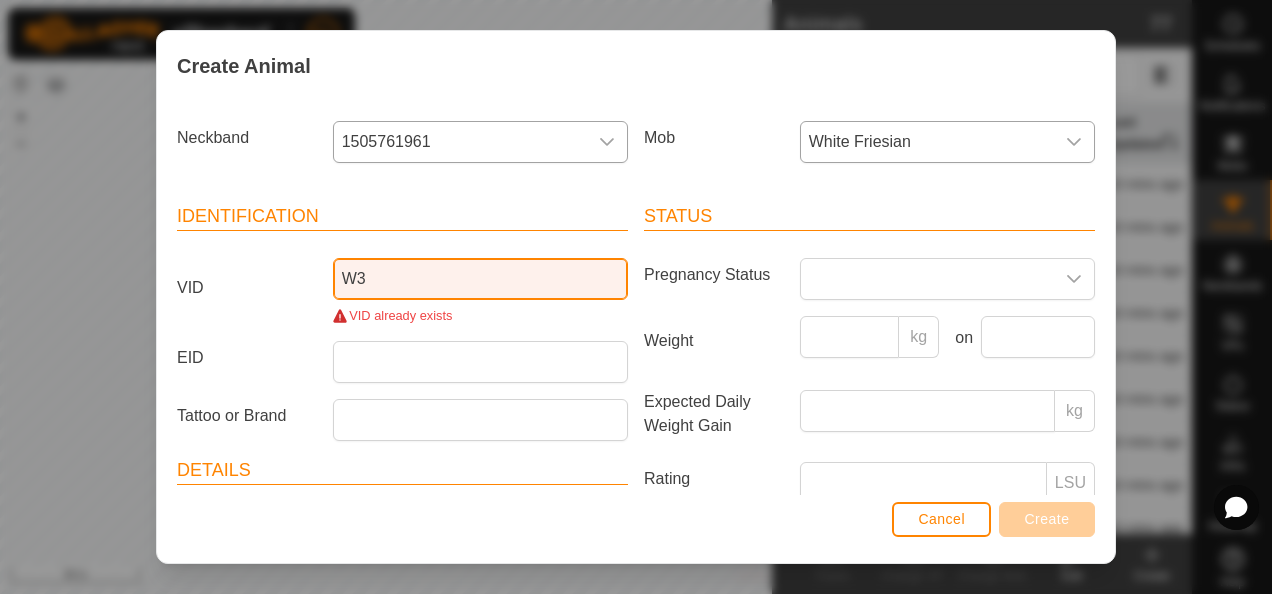 type on "W31" 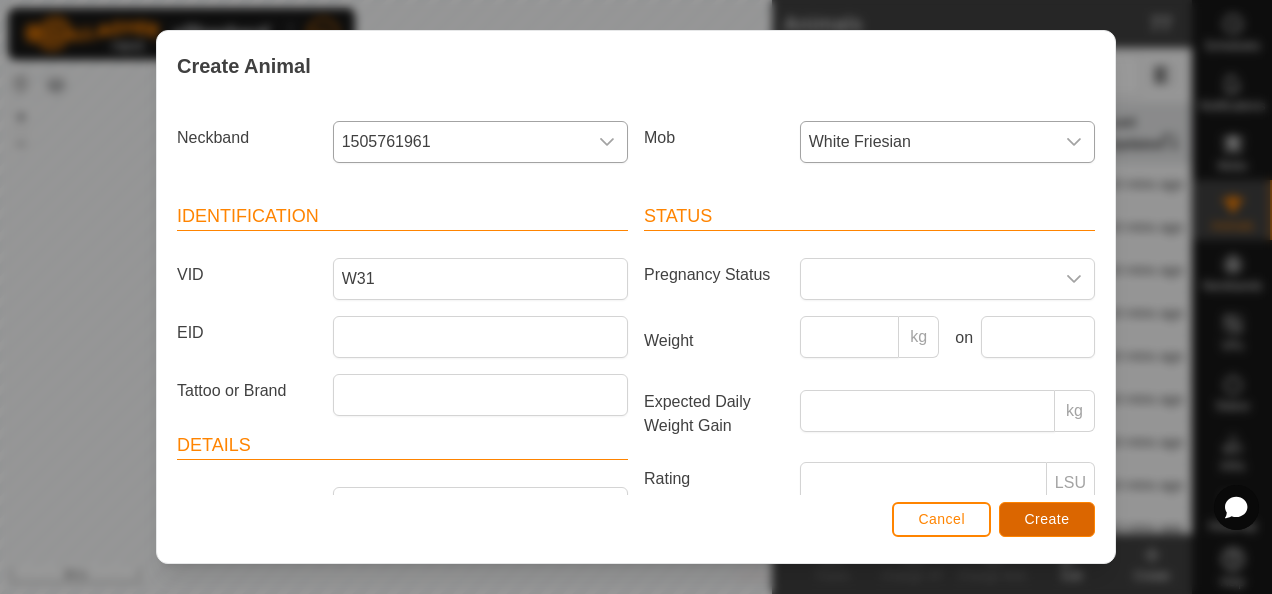 click on "Create" at bounding box center (1047, 519) 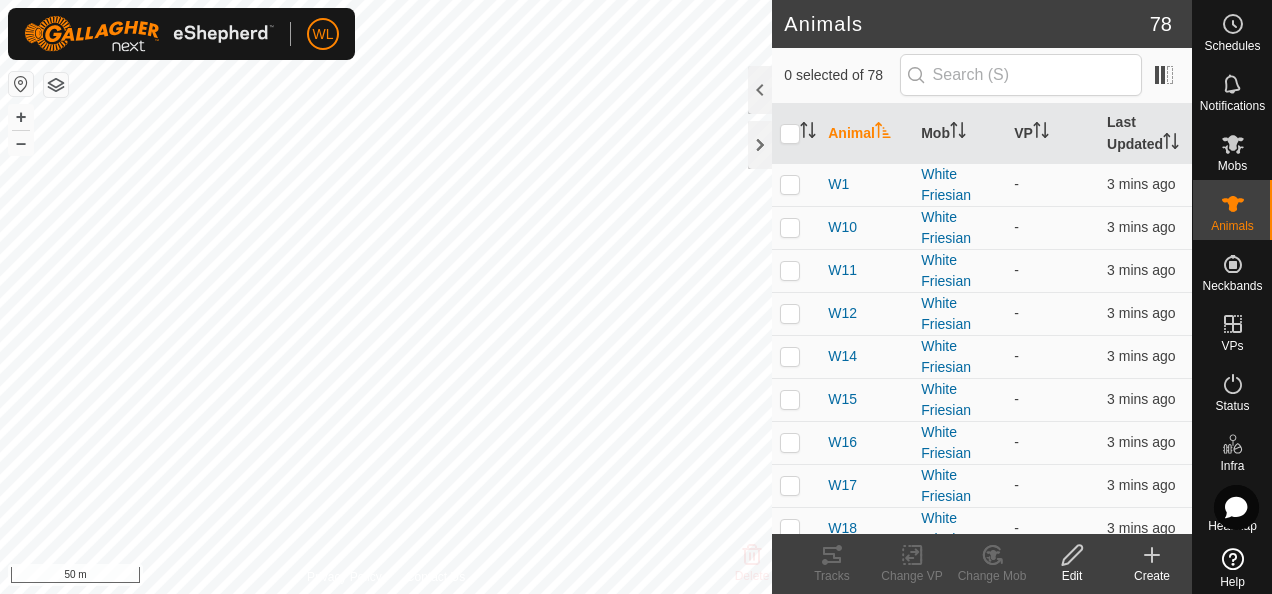 click 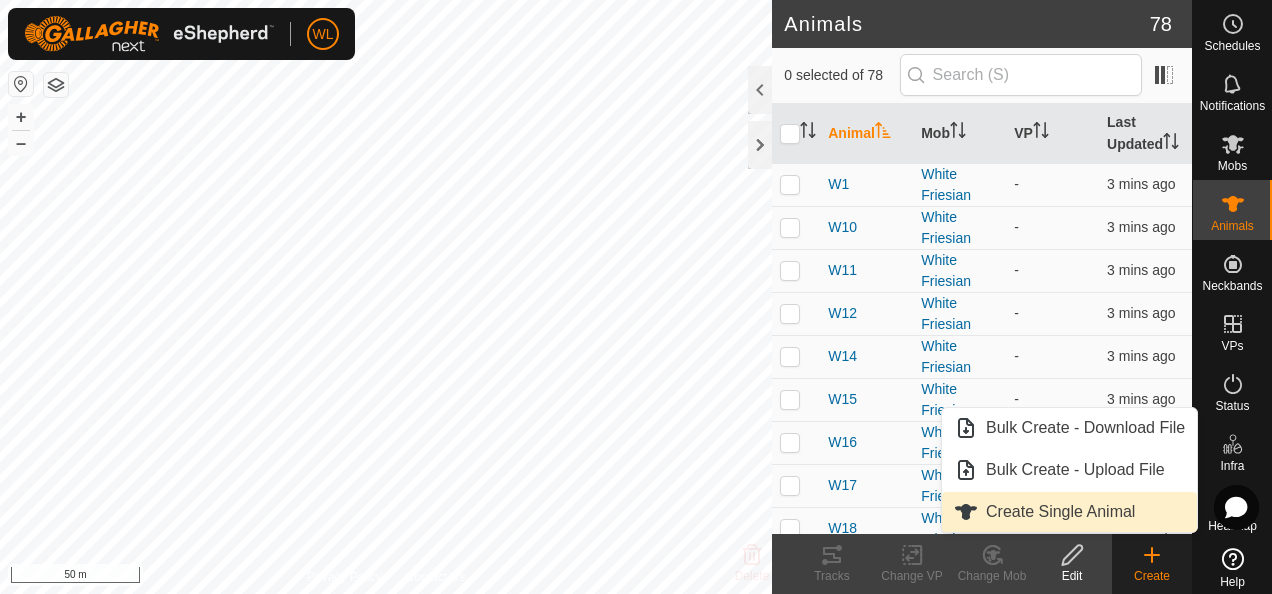 click on "Create Single Animal" at bounding box center [1060, 512] 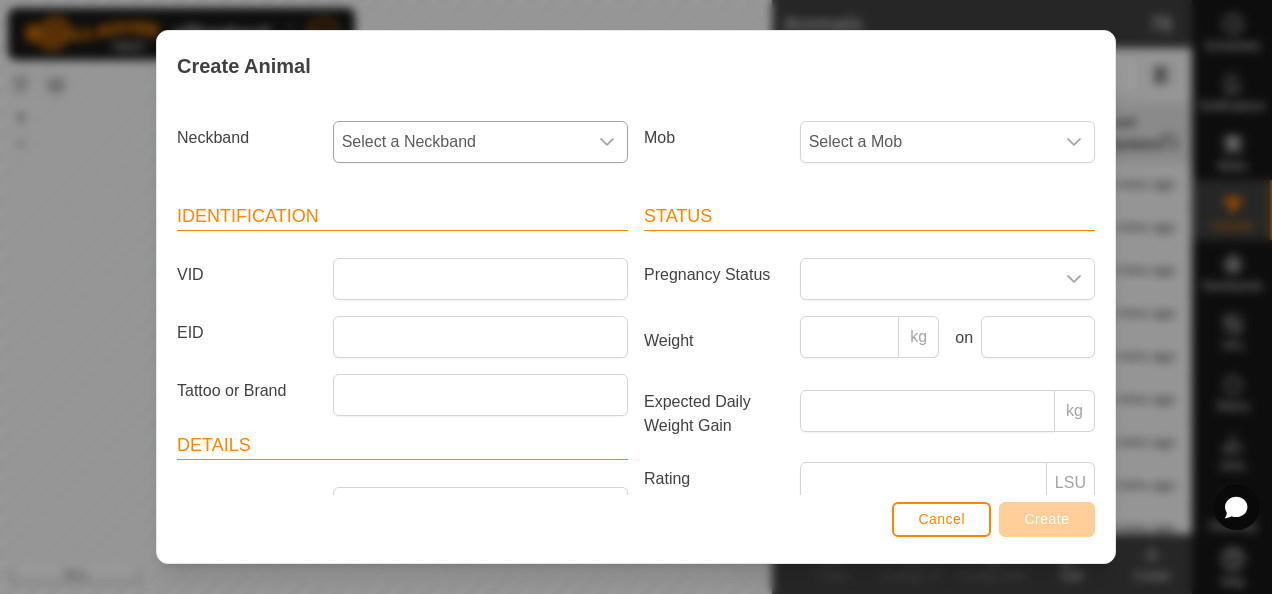click on "Select a Neckband" at bounding box center (460, 142) 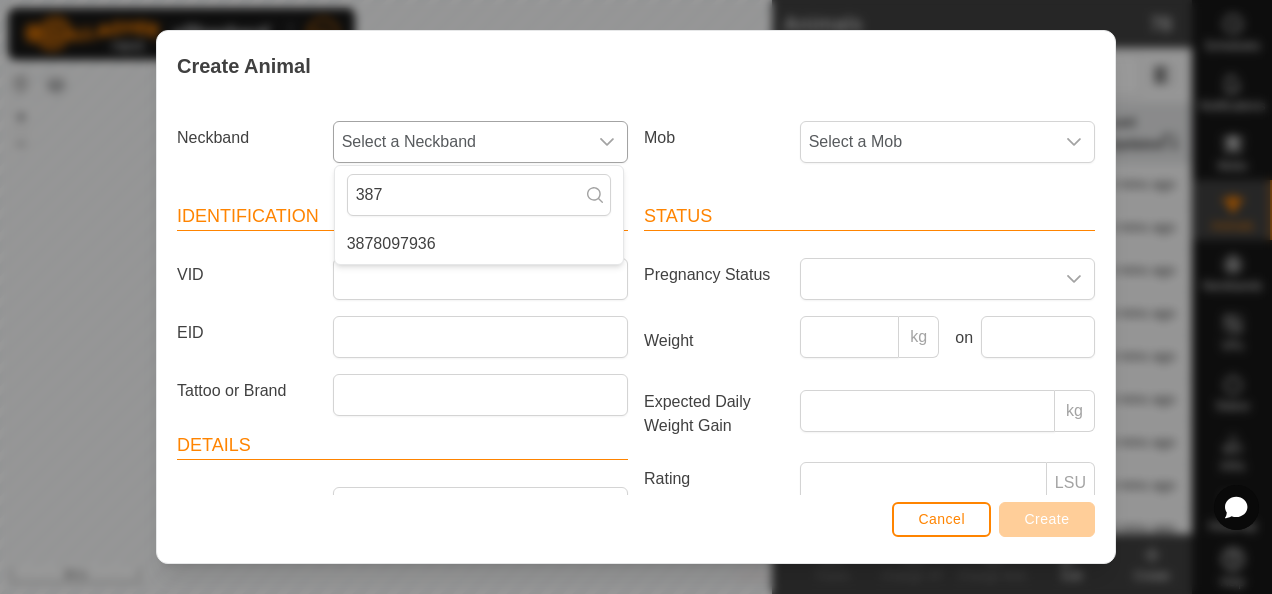 type on "387" 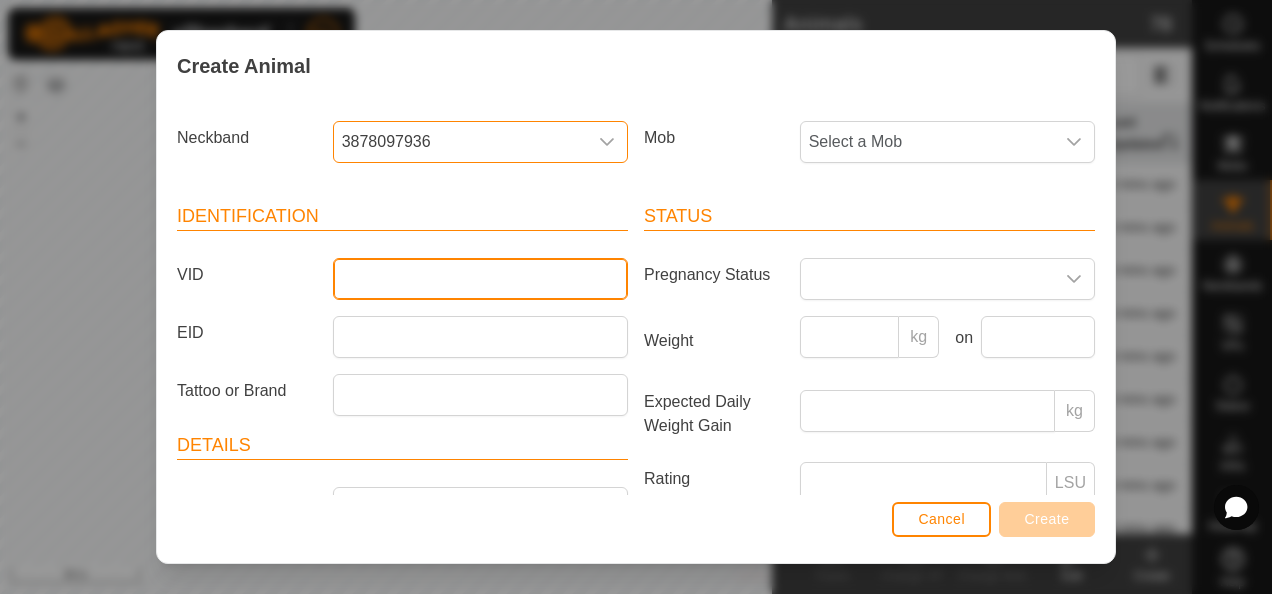 click on "VID" at bounding box center [480, 279] 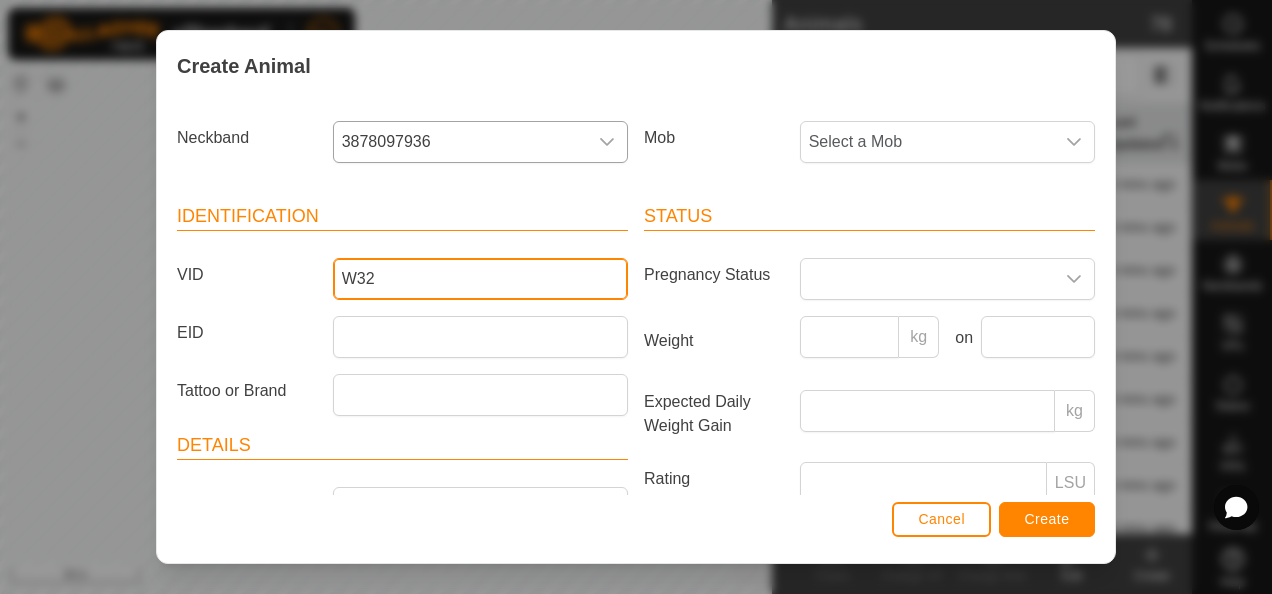 type on "W32" 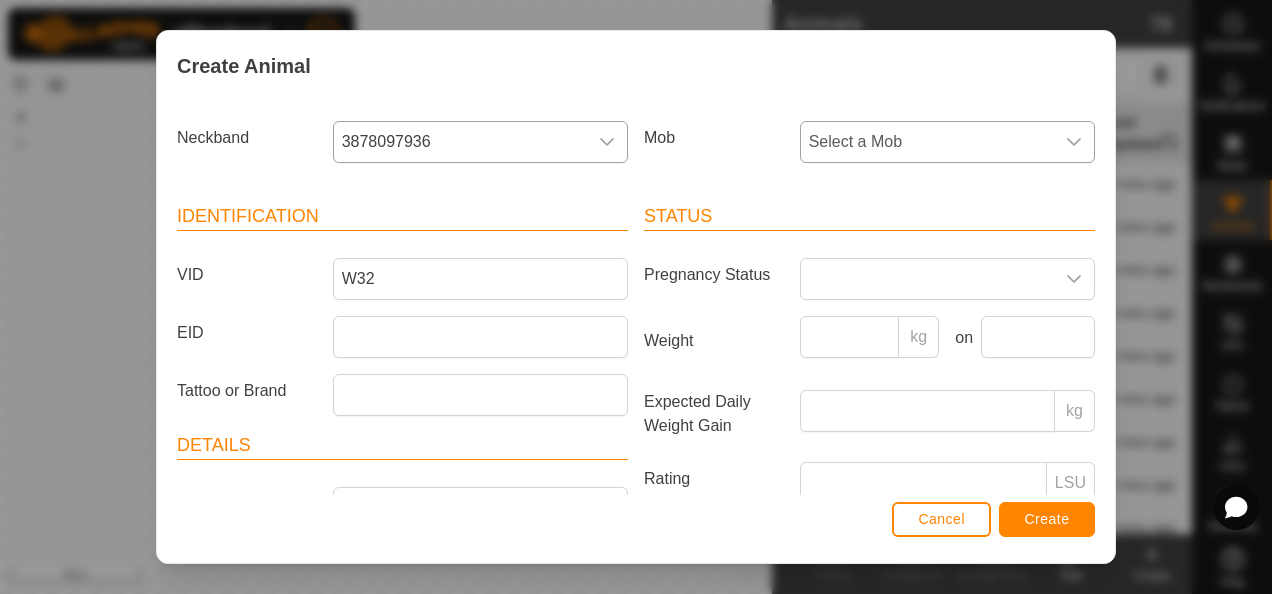 click on "Select a Mob" at bounding box center (927, 142) 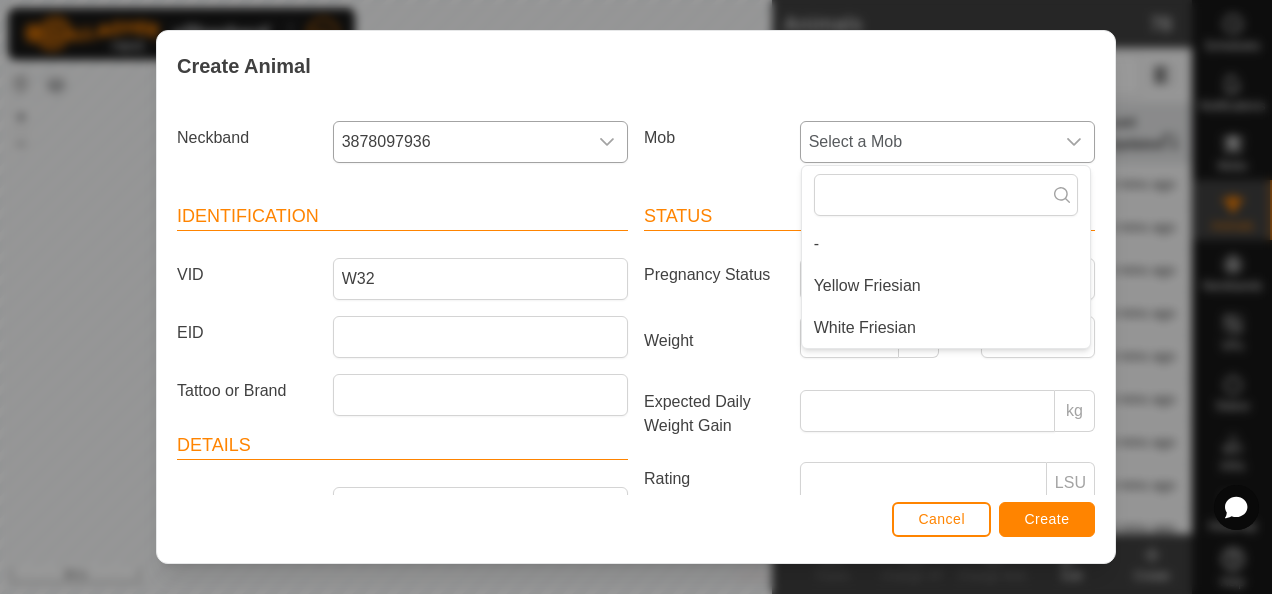 click on "White Friesian" at bounding box center (865, 328) 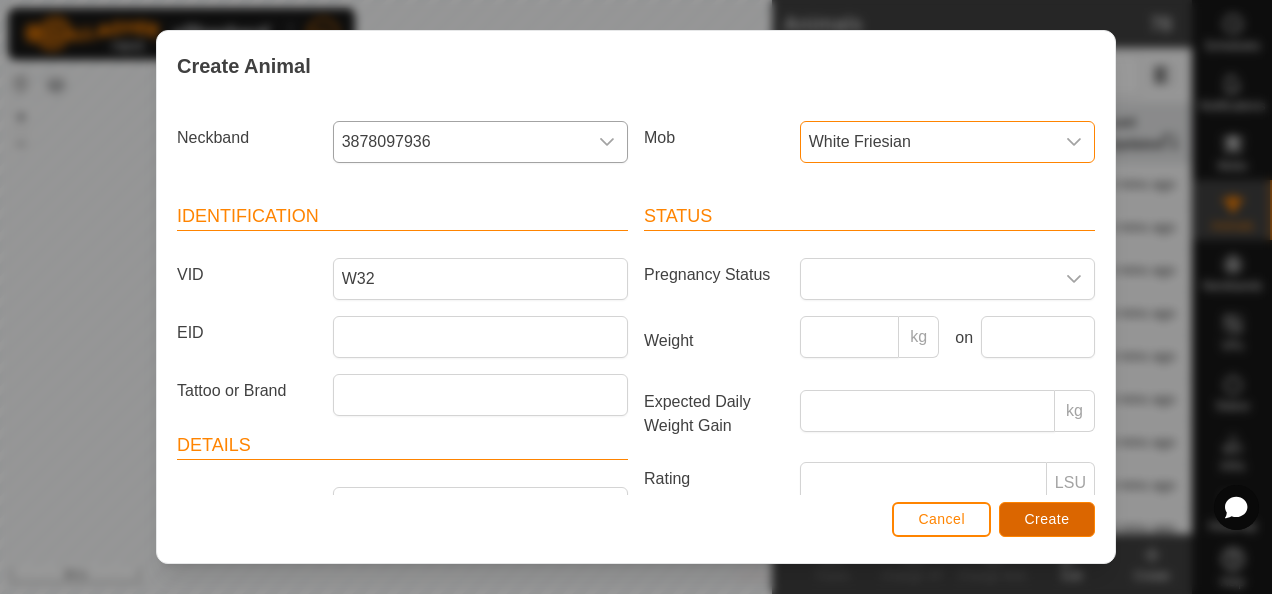 click on "Create" at bounding box center [1047, 519] 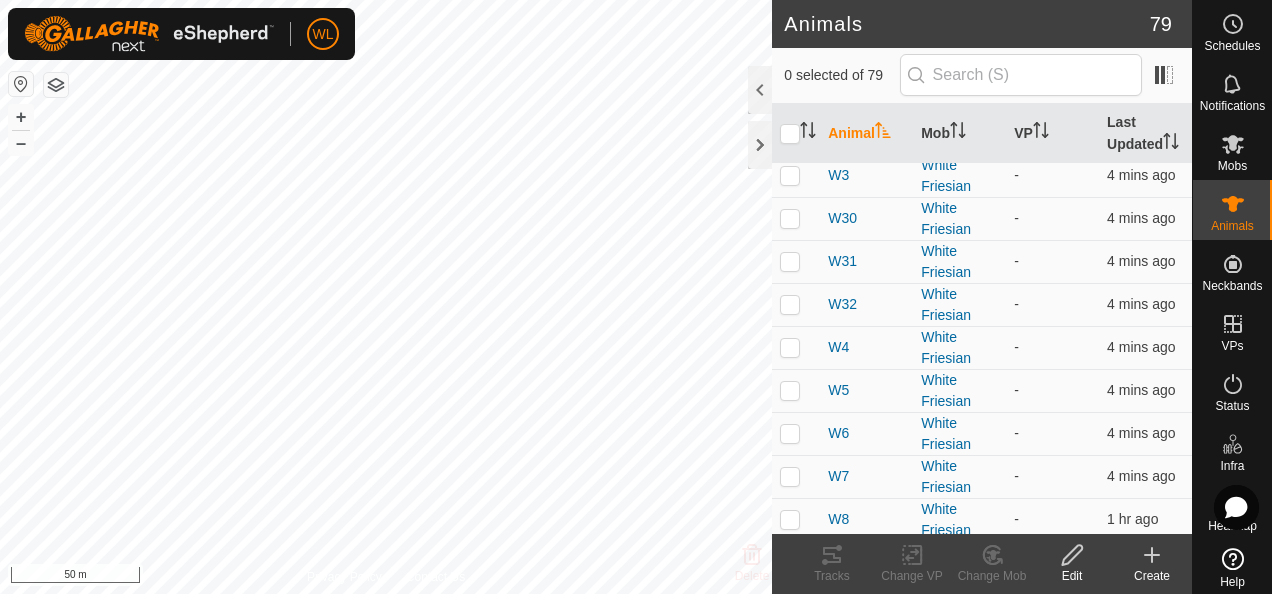 scroll, scrollTop: 918, scrollLeft: 0, axis: vertical 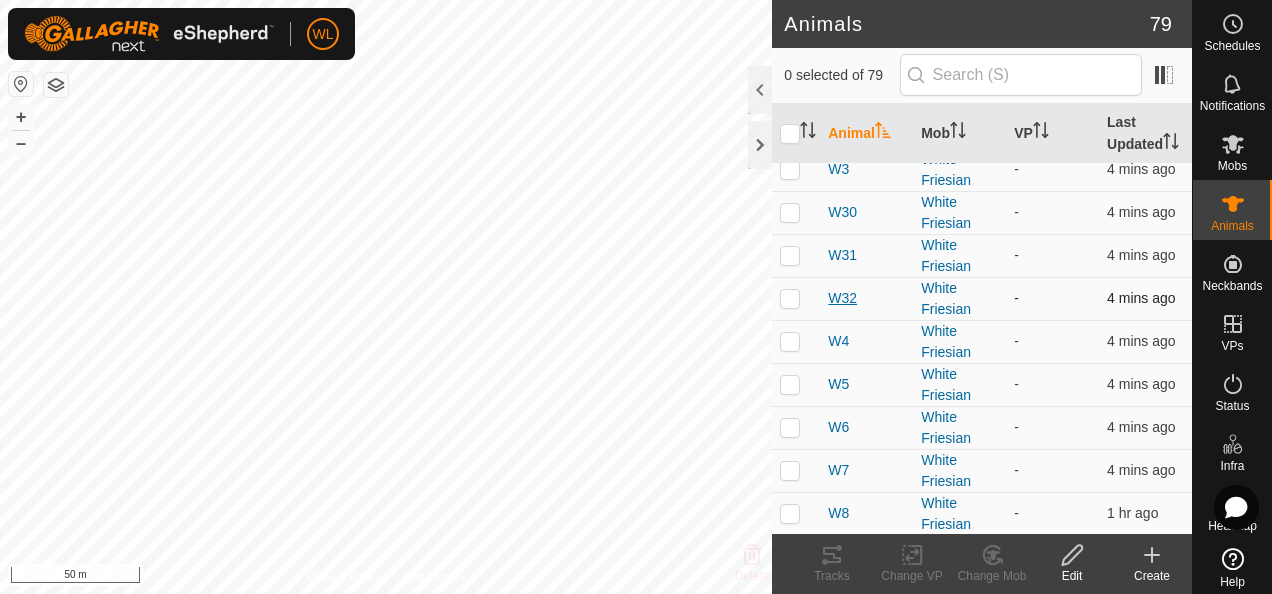 click on "W32" at bounding box center [842, 298] 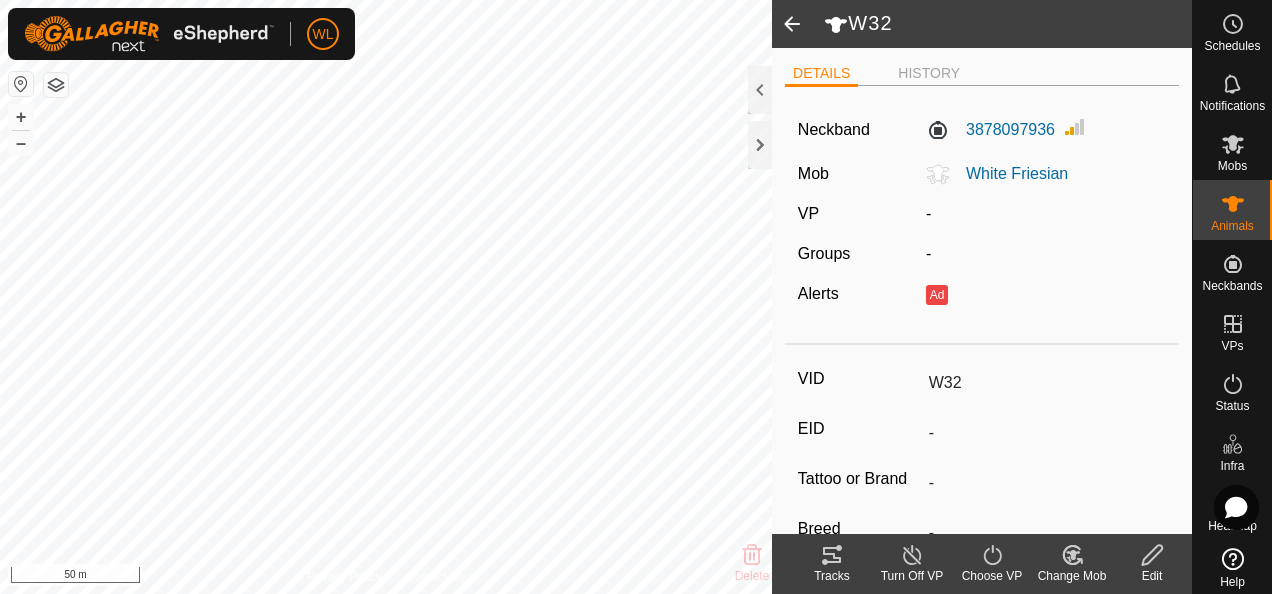 click 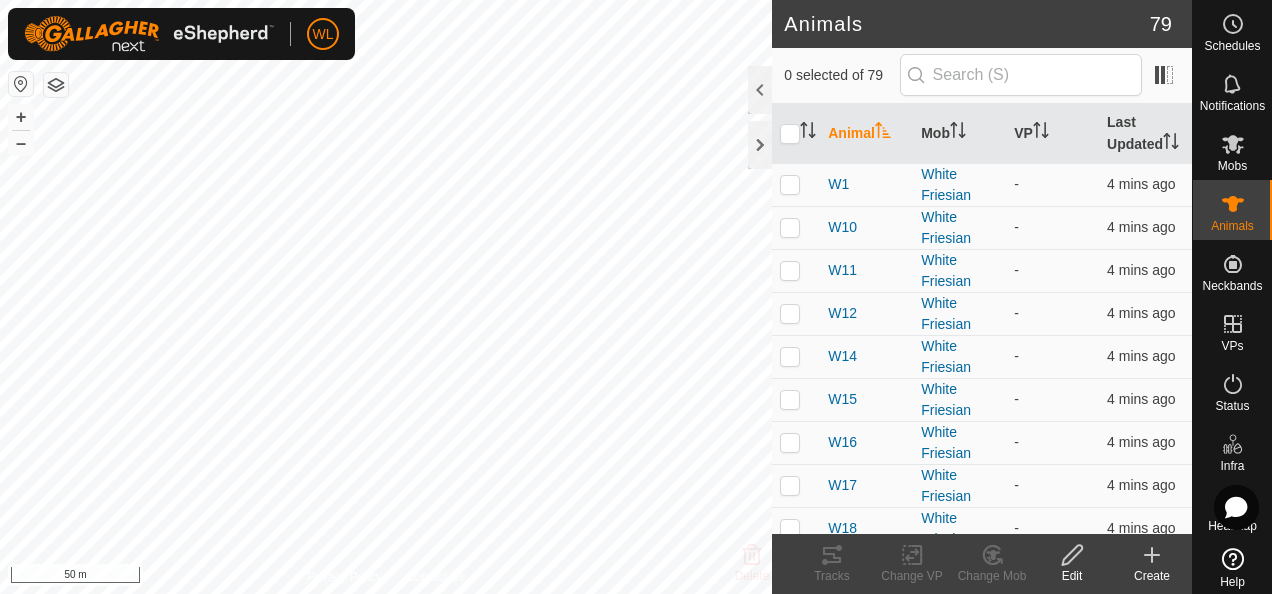 click 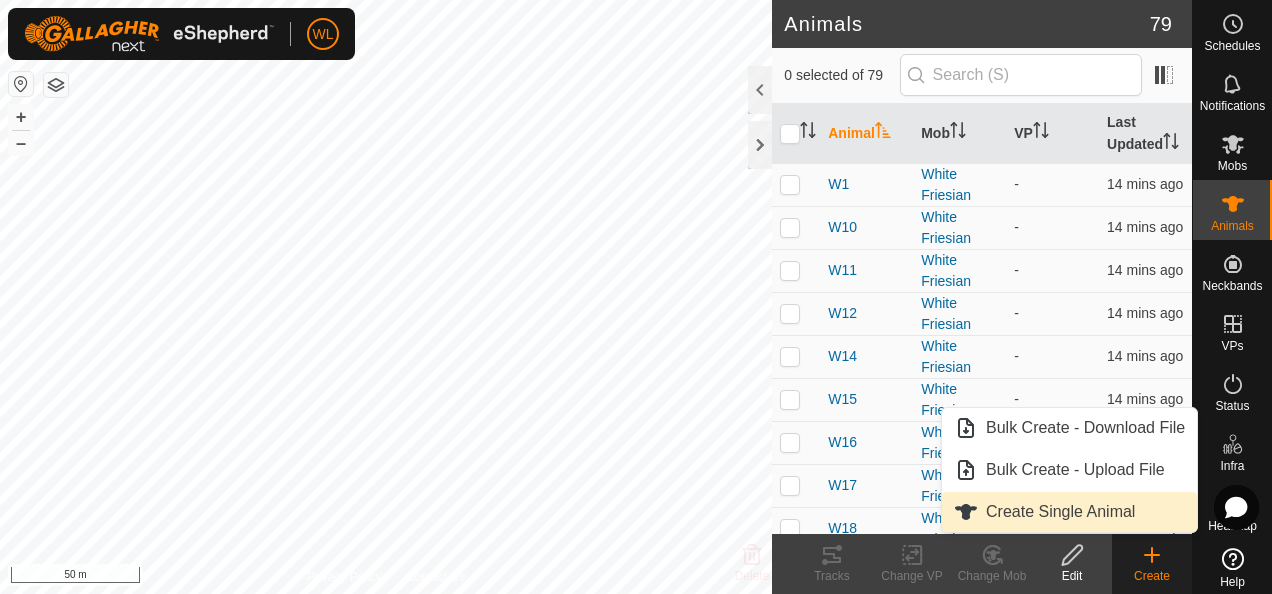 click on "Create Single Animal" at bounding box center (1060, 512) 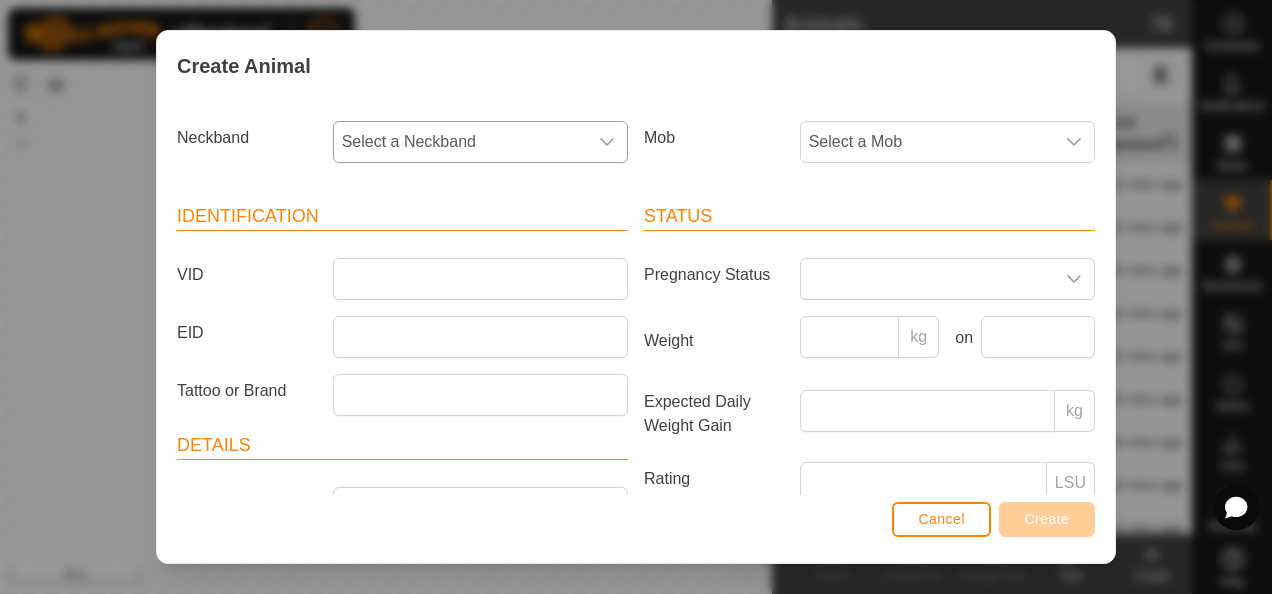 click on "Select a Neckband" at bounding box center [460, 142] 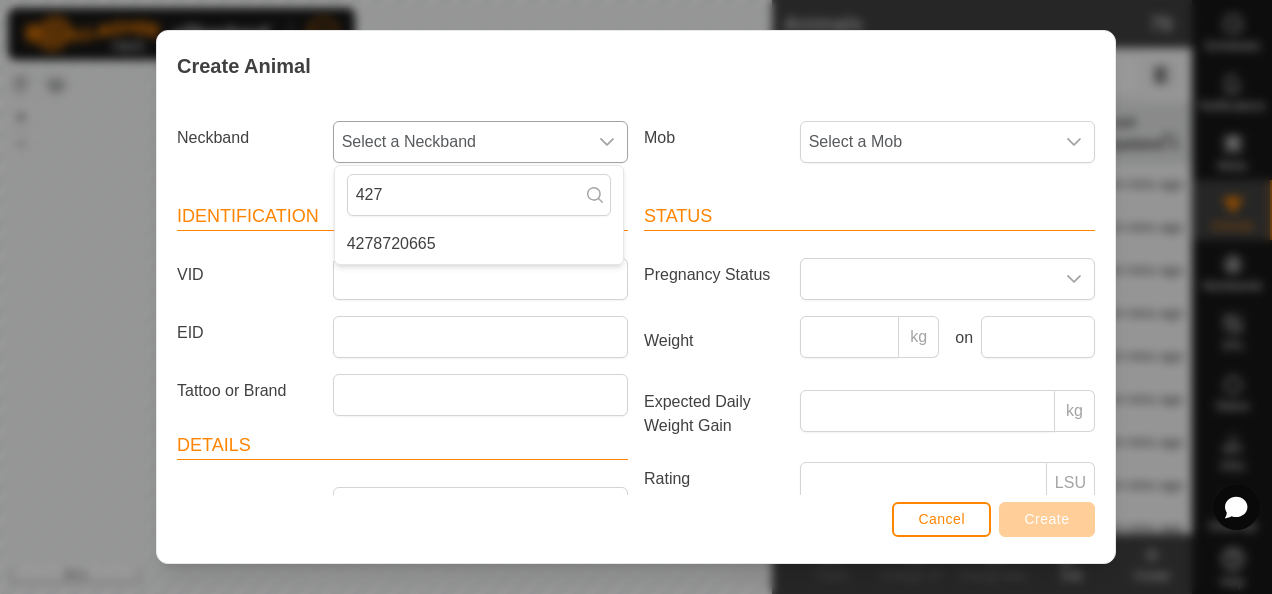 type on "427" 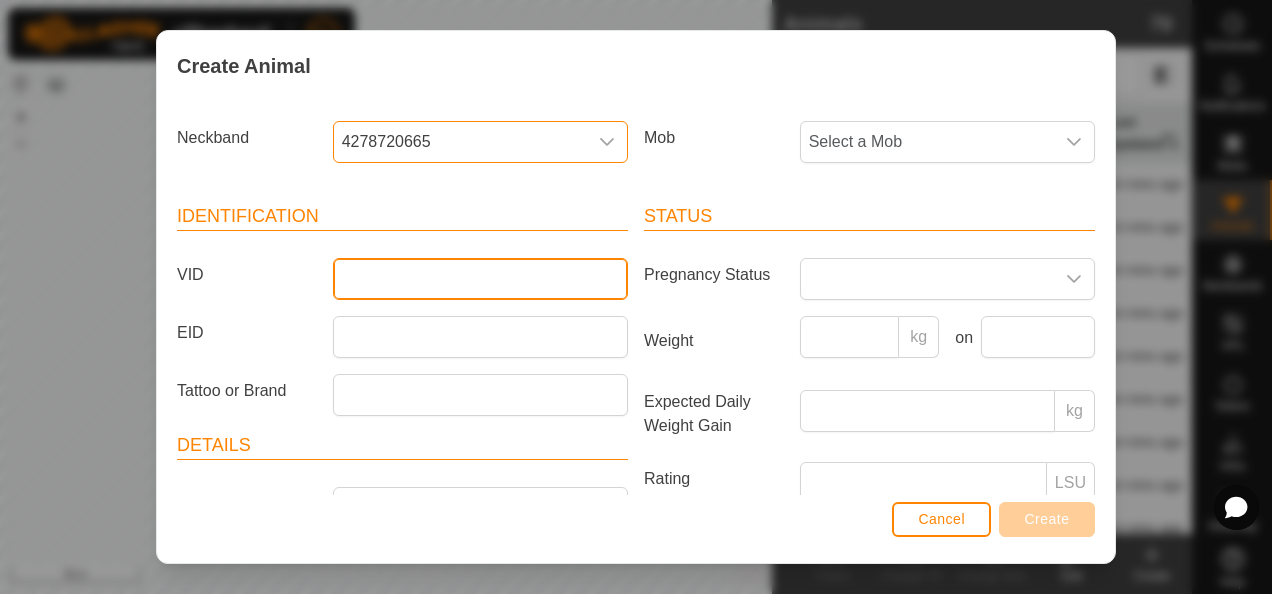 click on "VID" at bounding box center (480, 279) 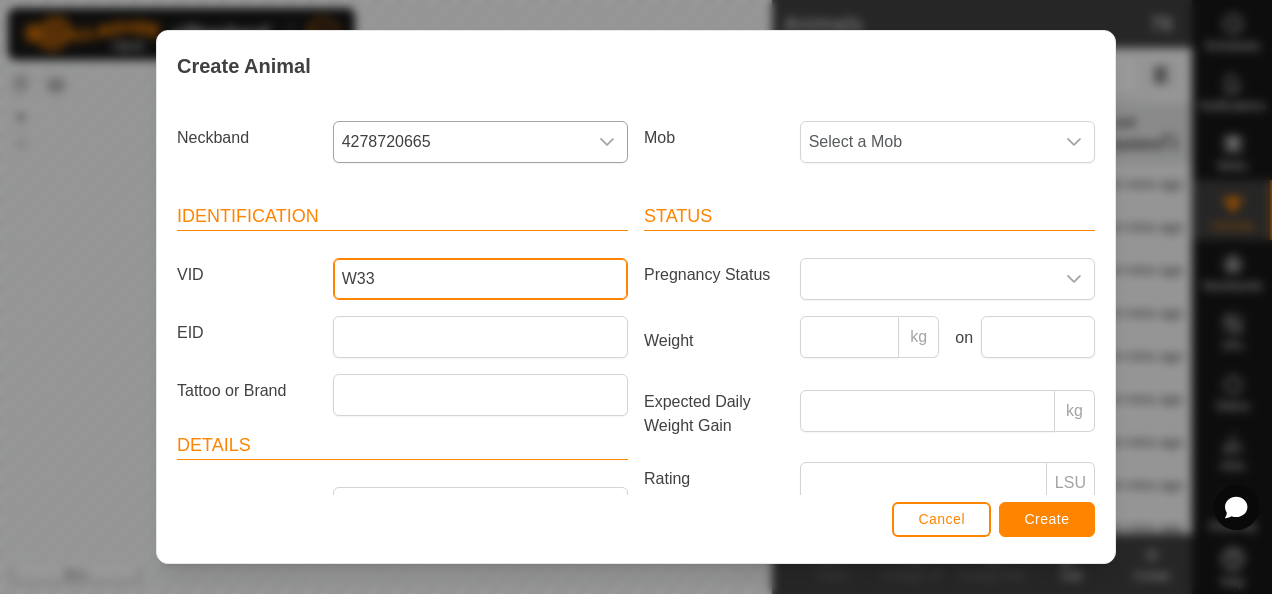 type on "W33" 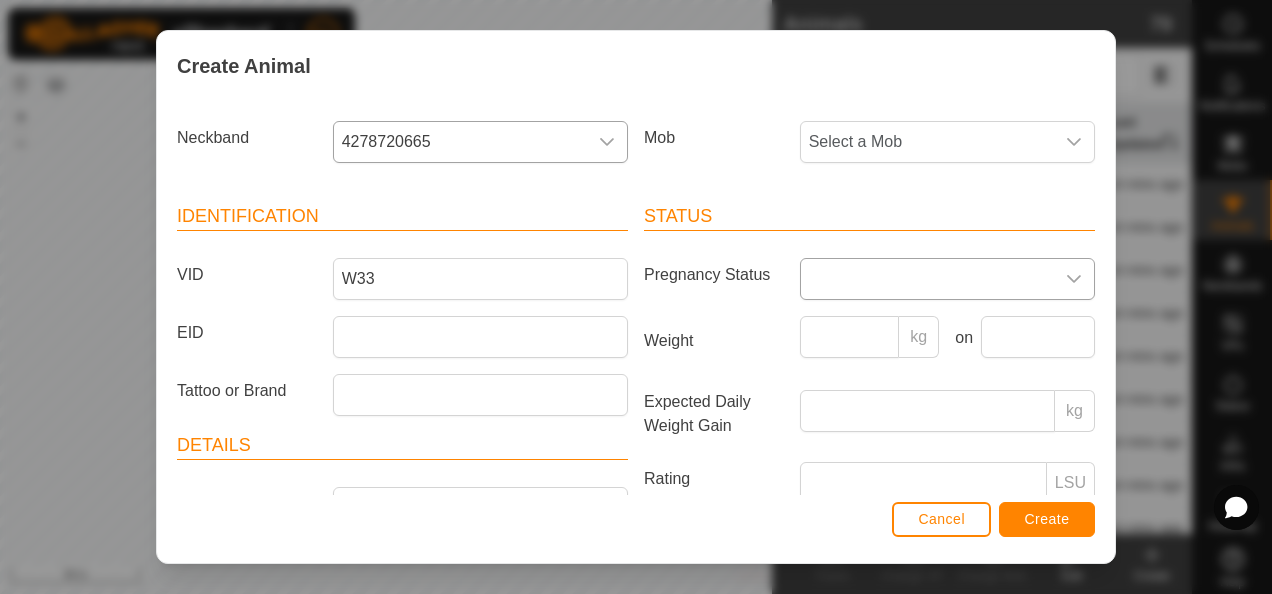 click at bounding box center [927, 279] 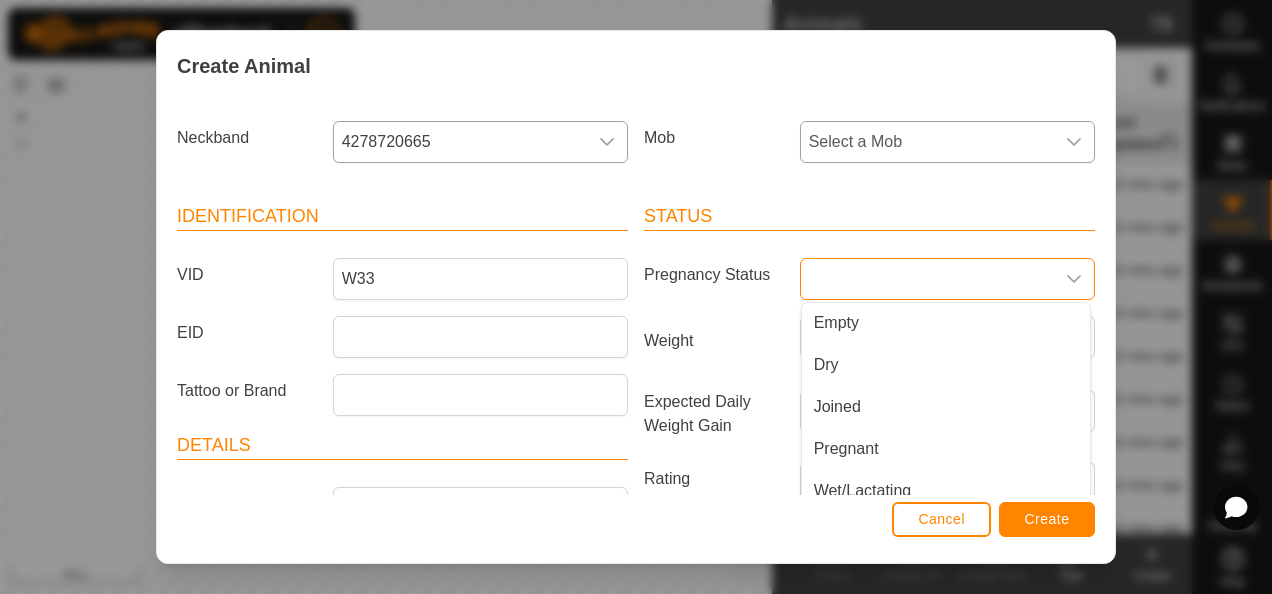 click on "Select a Mob" at bounding box center [927, 142] 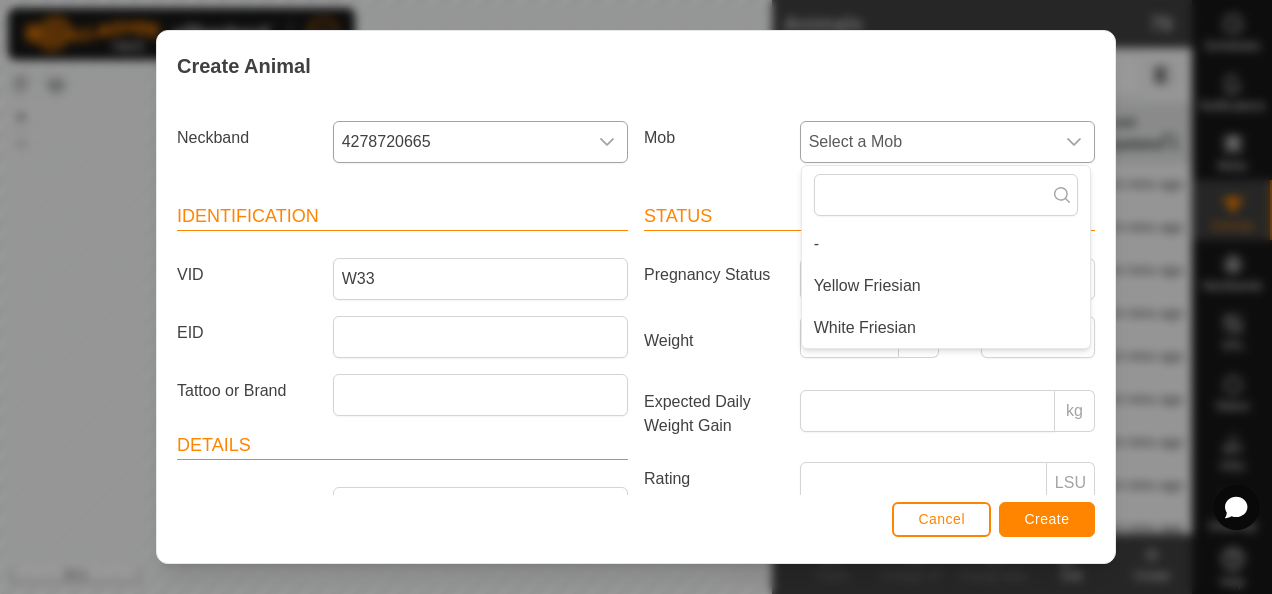 click on "White Friesian" at bounding box center [865, 328] 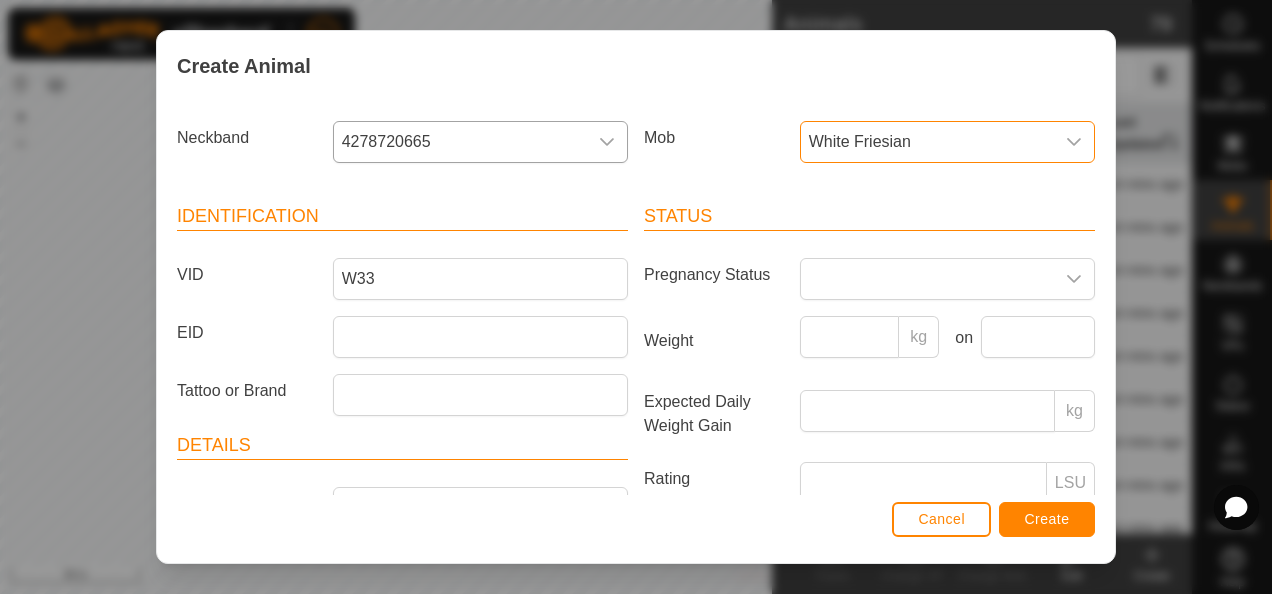 click on "Create" at bounding box center [1047, 519] 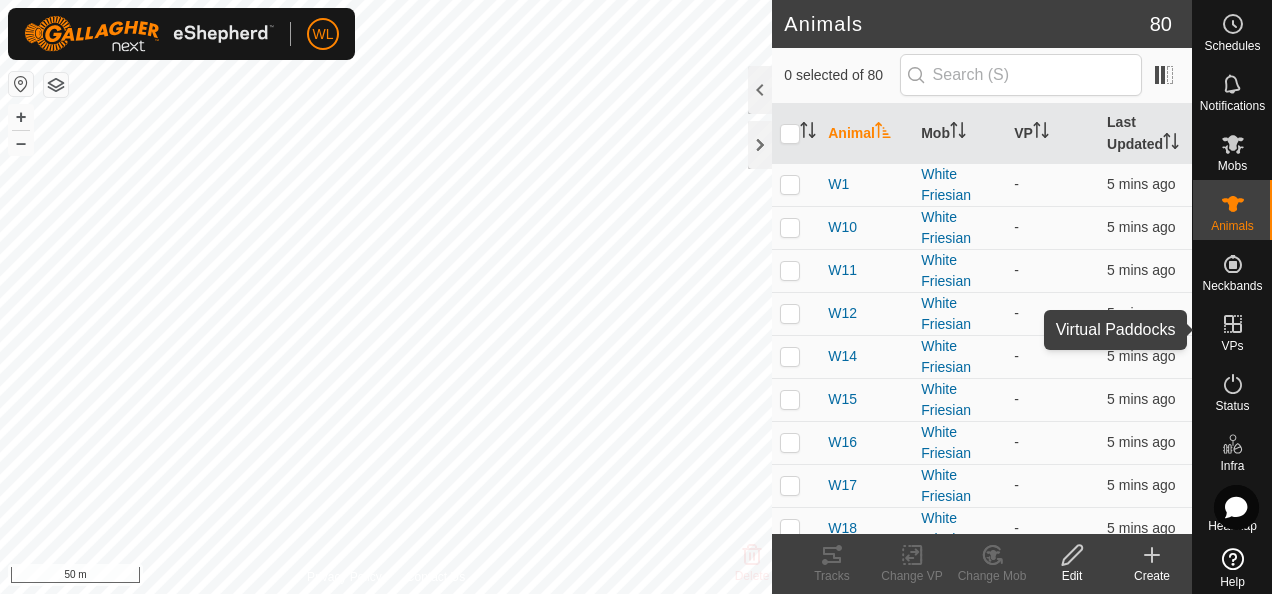 click 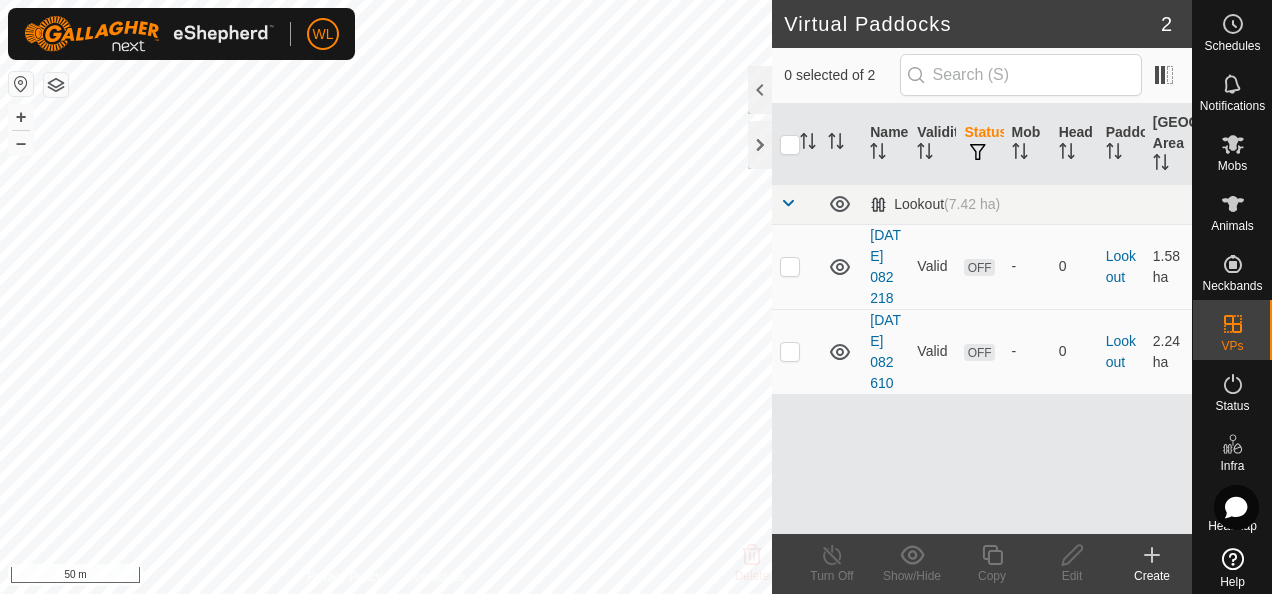 click 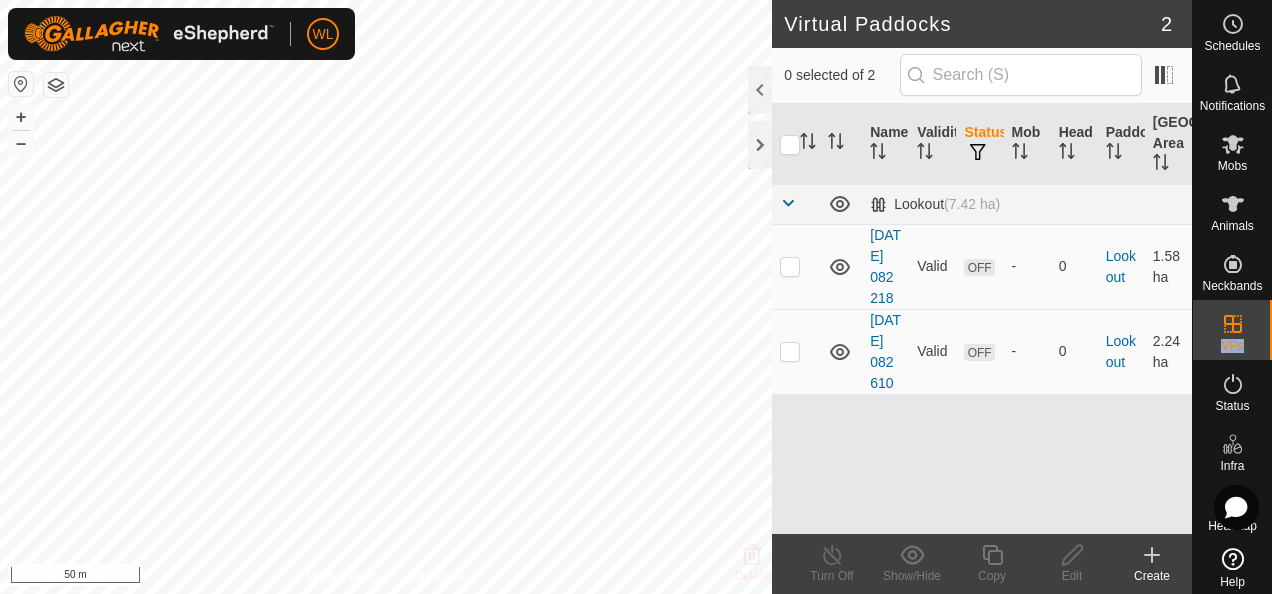 click at bounding box center [1233, 324] 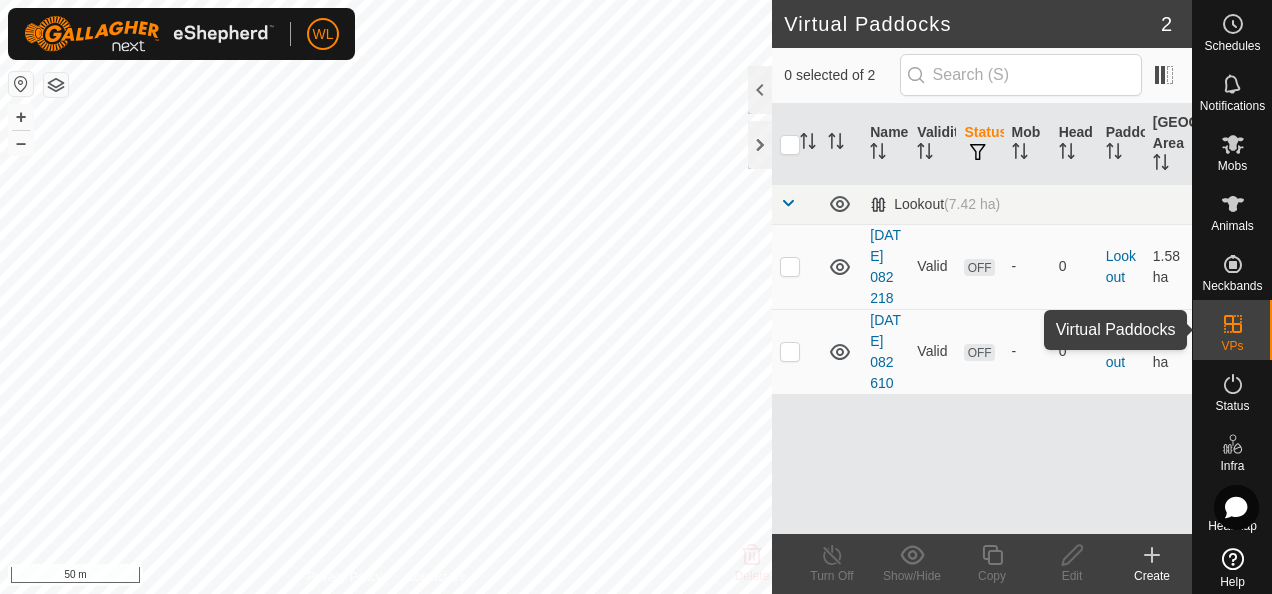 click on "VPs" at bounding box center [1232, 330] 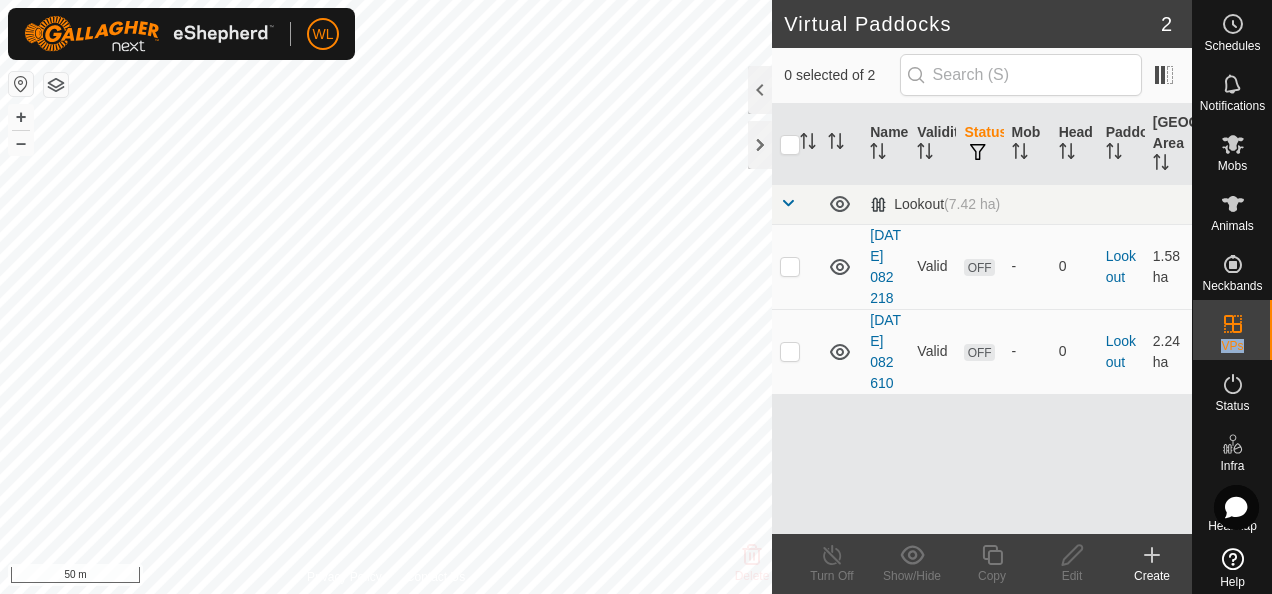 scroll, scrollTop: 0, scrollLeft: 2, axis: horizontal 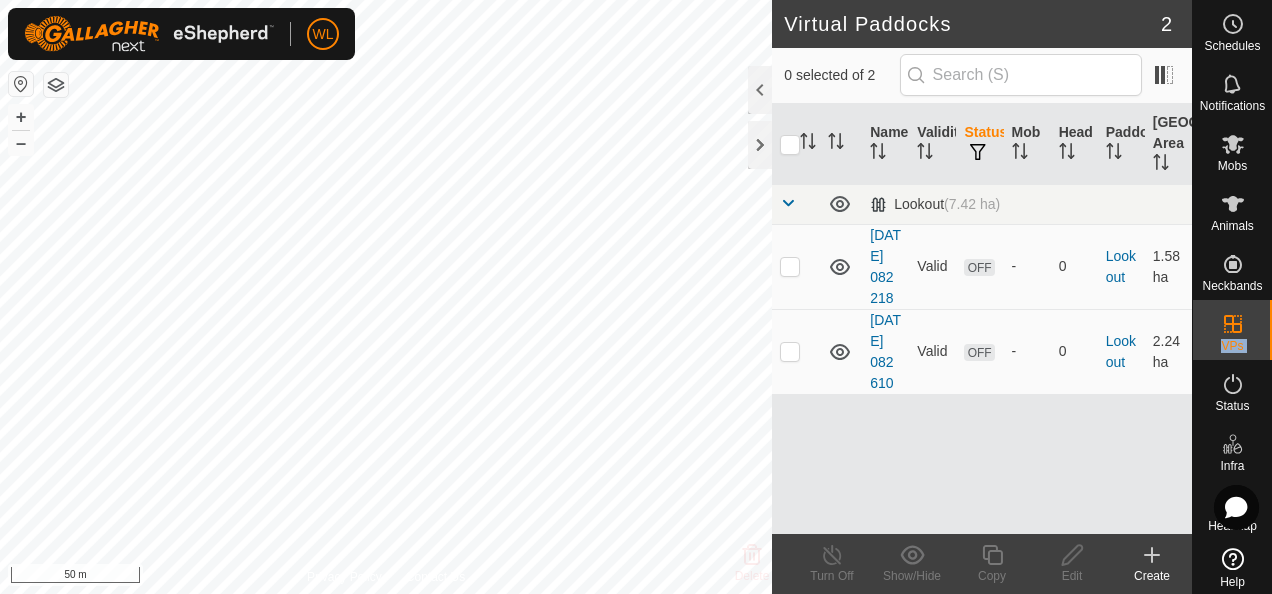click on "VPs" at bounding box center (1232, 330) 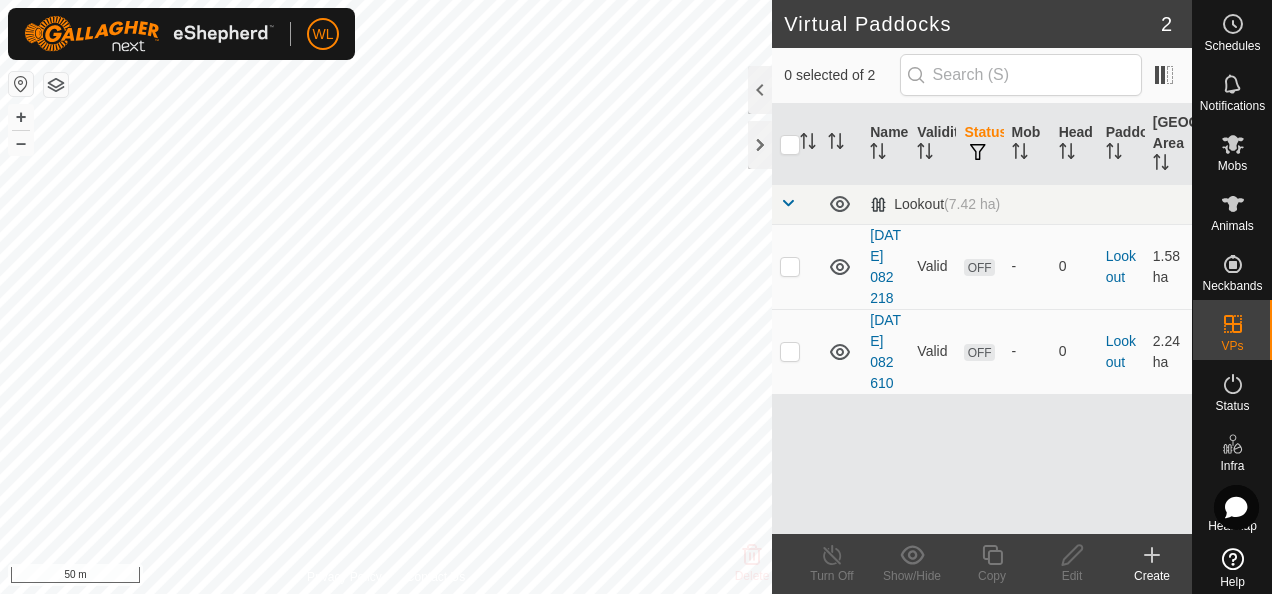 click on "VPs" at bounding box center [1232, 330] 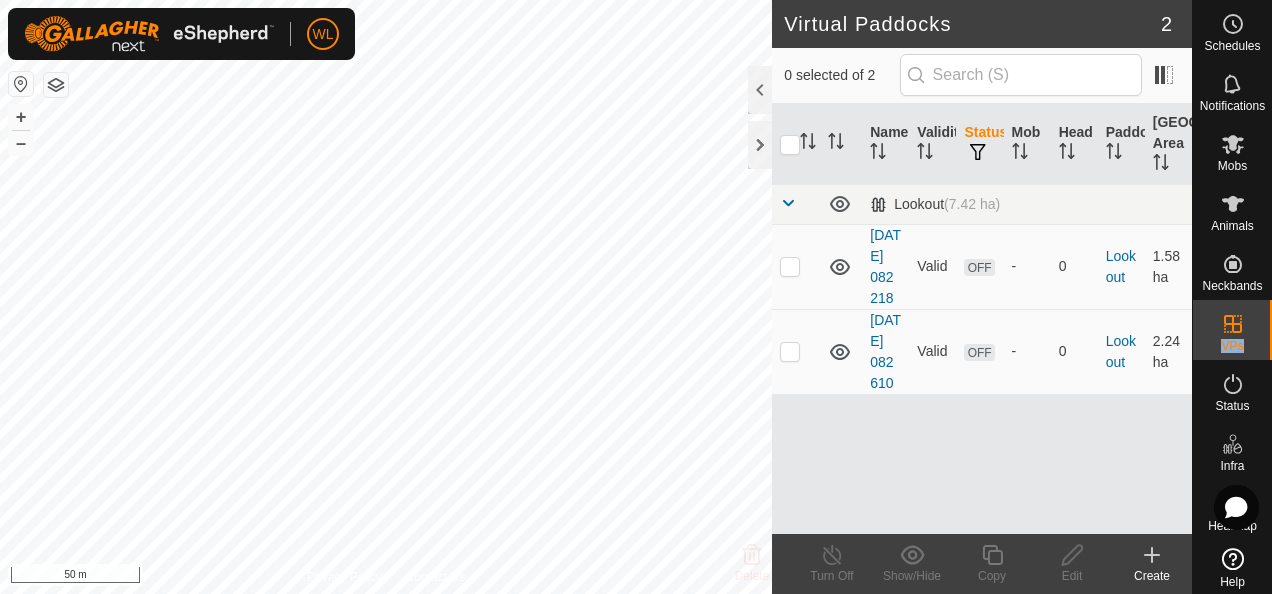 click on "VPs" at bounding box center (1232, 330) 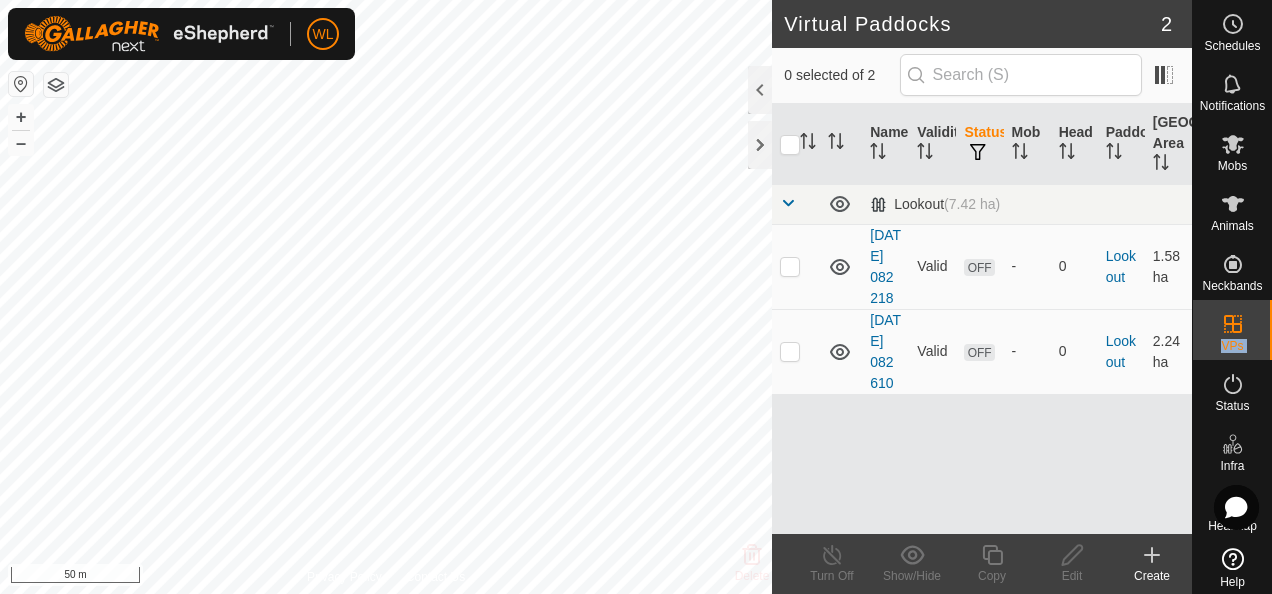 click on "VPs" at bounding box center (1232, 330) 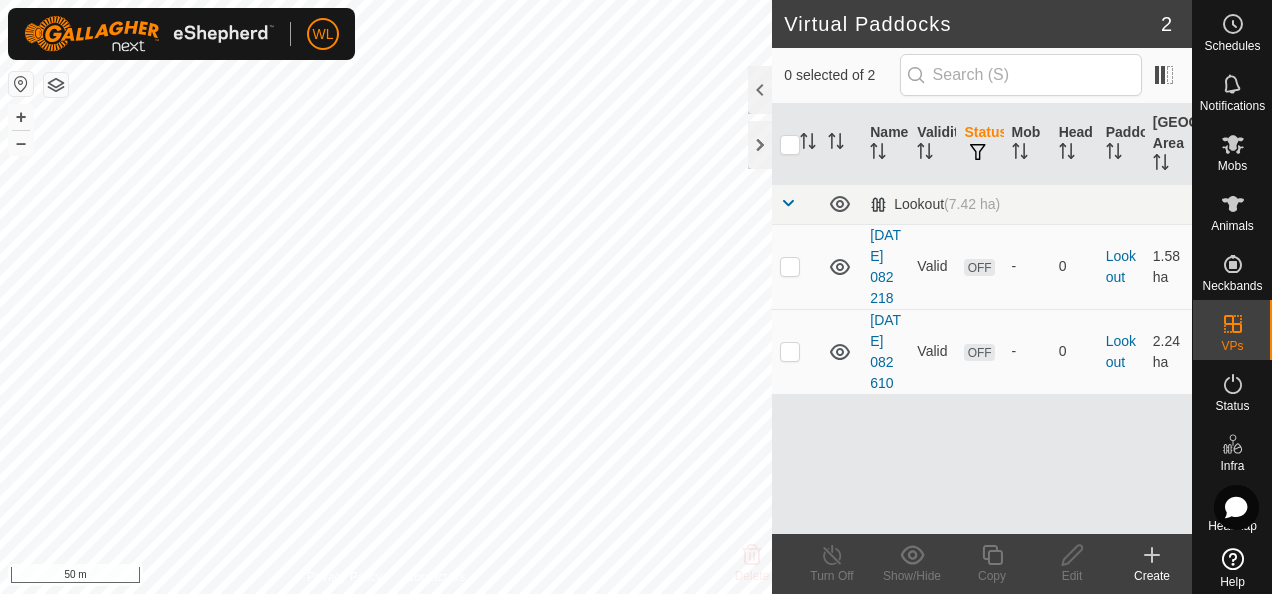 click on "VPs" at bounding box center (1232, 330) 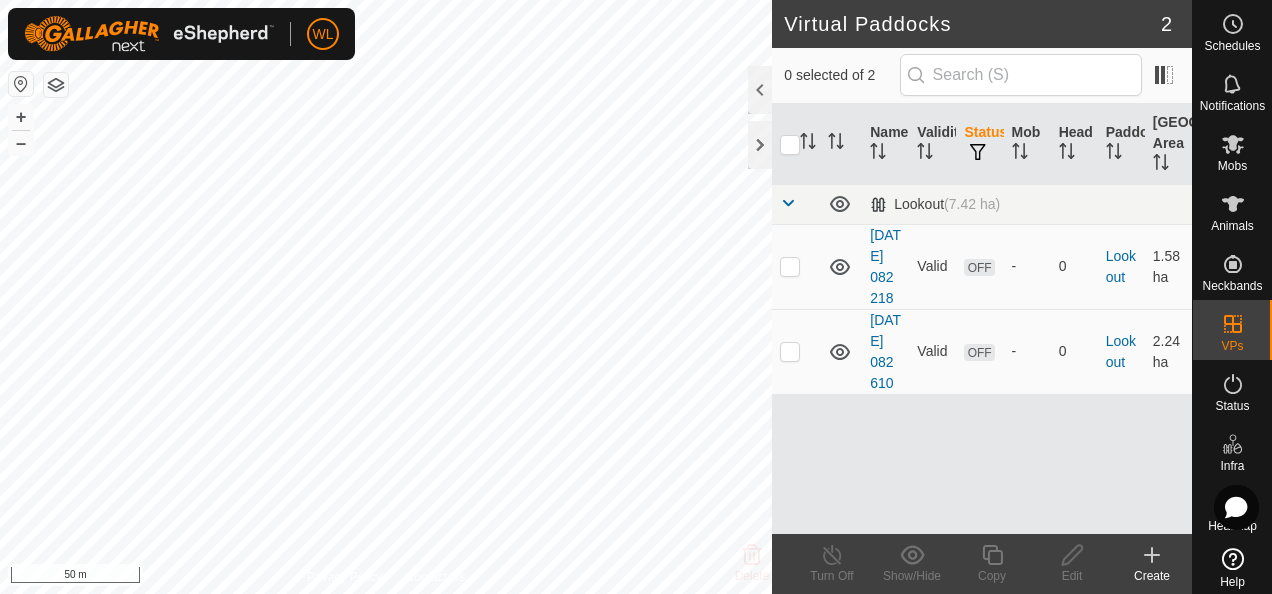 click on "VPs" at bounding box center (1232, 330) 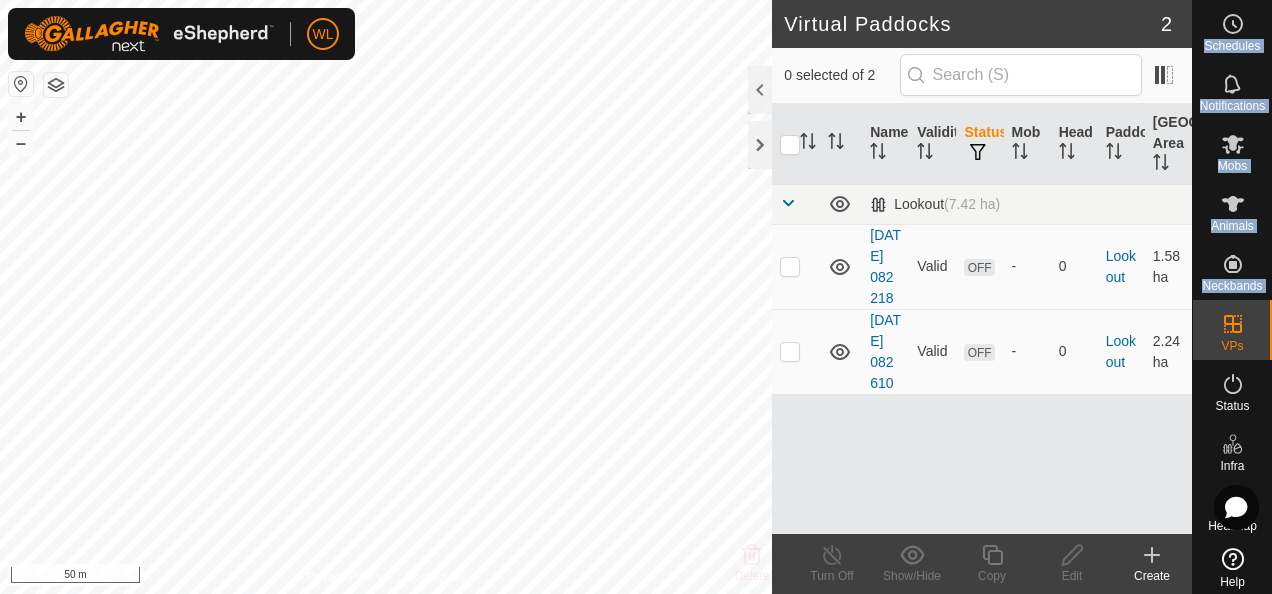 drag, startPoint x: 1247, startPoint y: 300, endPoint x: 1275, endPoint y: 235, distance: 70.77429 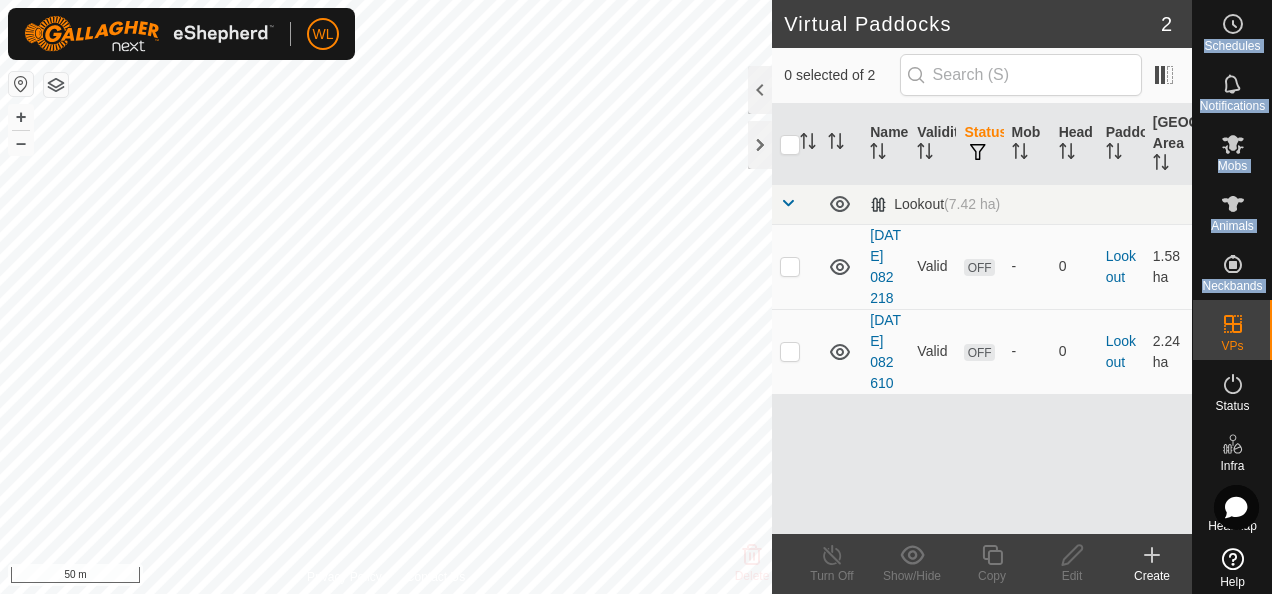click on "WL Schedules Notifications Mobs Animals Neckbands VPs Status Infra Heatmap Help Virtual Paddocks 2 0 selected of 2     Name   Validity   Status   Mob   Head   Paddock   Grazing Area   Lookout   (7.42 ha) 2025-07-10 082218  Valid  OFF  -   0   Lookout   1.58 ha  2025-07-10 082610  Valid  OFF  -   0   Lookout   2.24 ha  Delete  Turn Off   Show/Hide   Copy   Edit   Create  Privacy Policy Contact Us + – ⇧ i 50 m
init init" at bounding box center (636, 297) 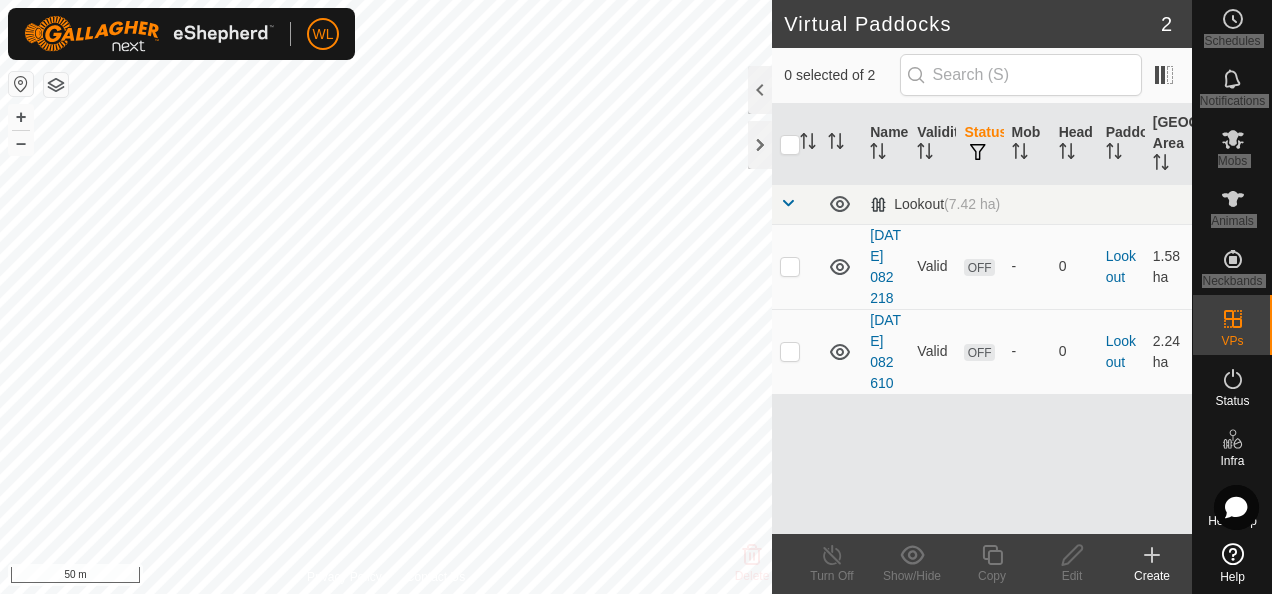 scroll, scrollTop: 5, scrollLeft: 2, axis: both 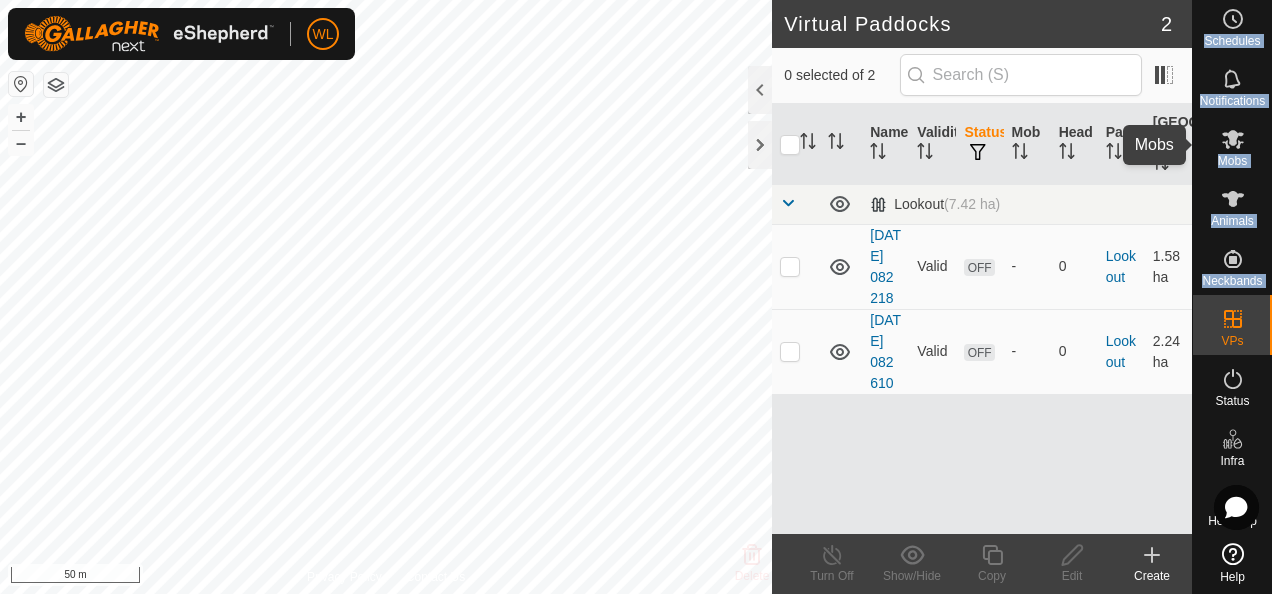 click at bounding box center (1233, 139) 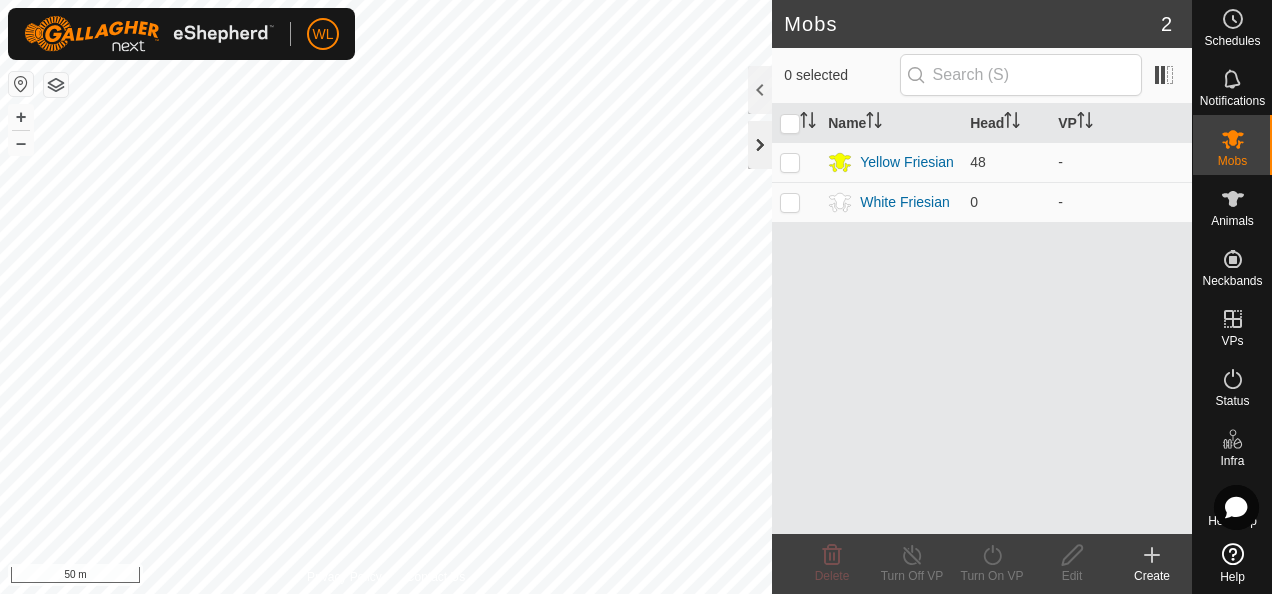 click 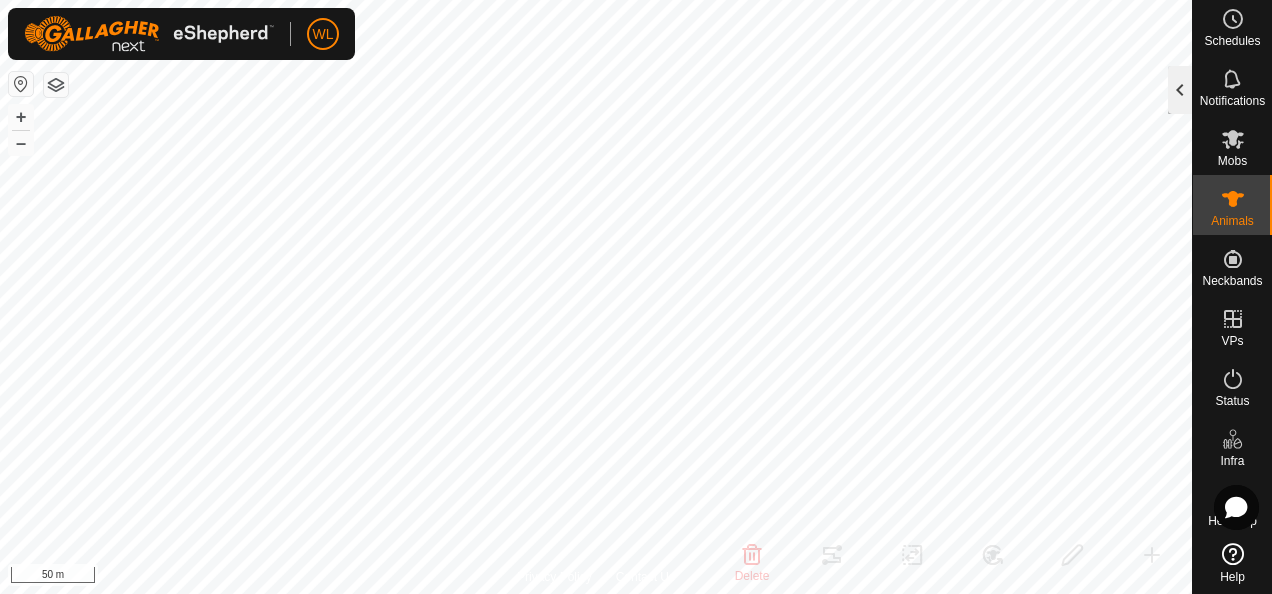 click 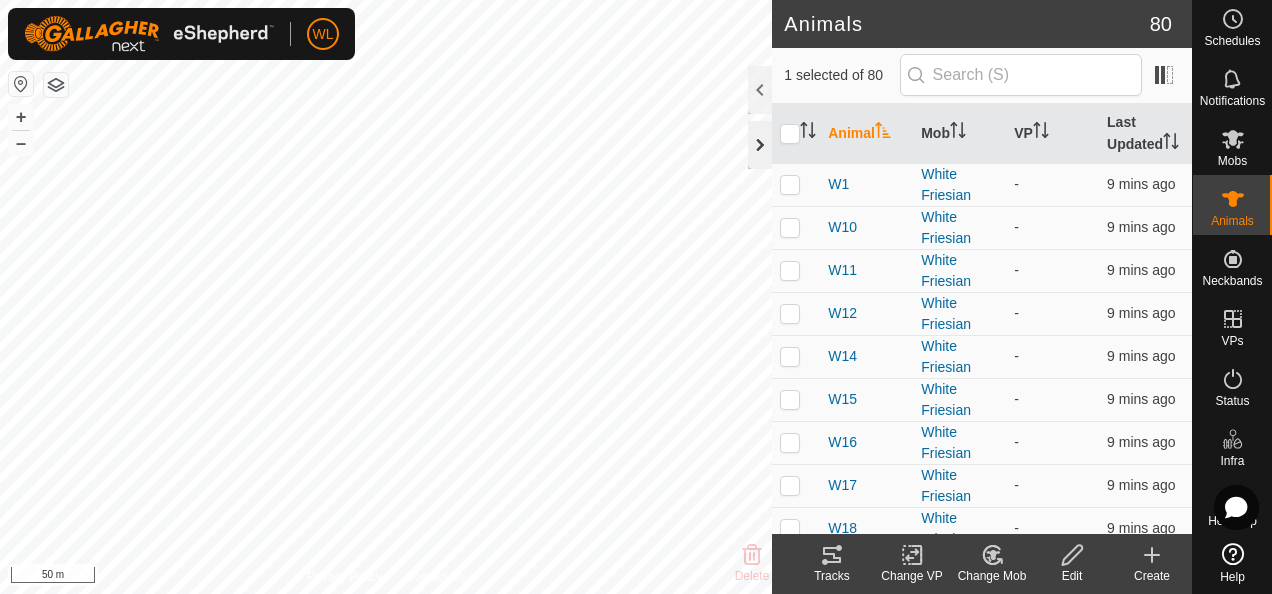 click 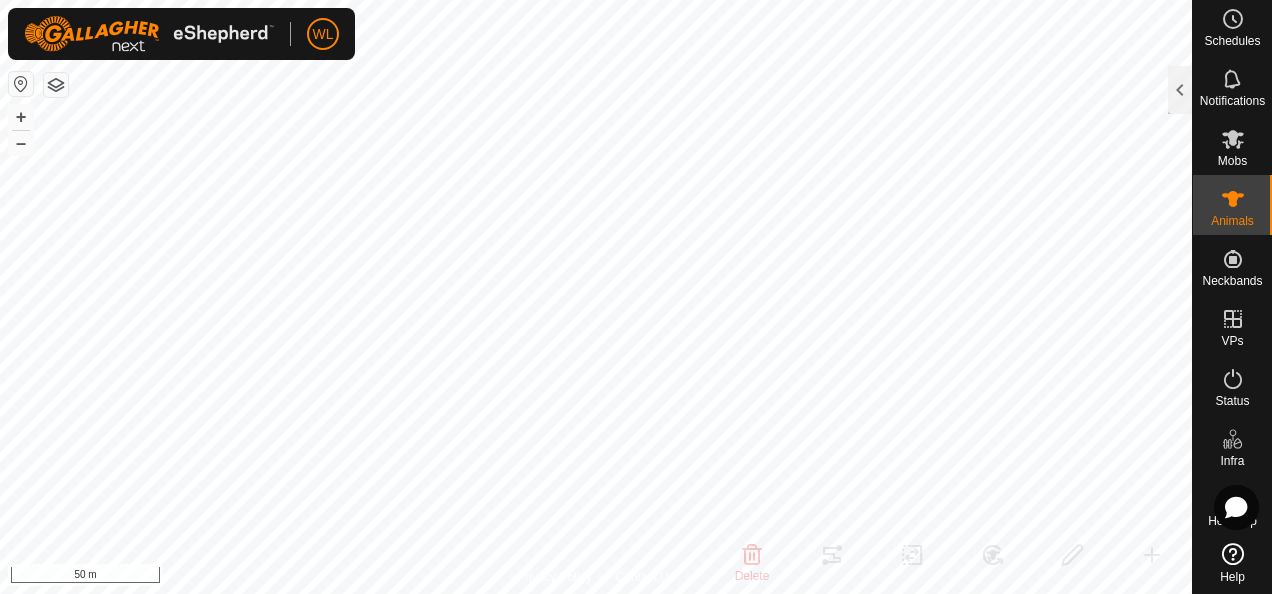 click 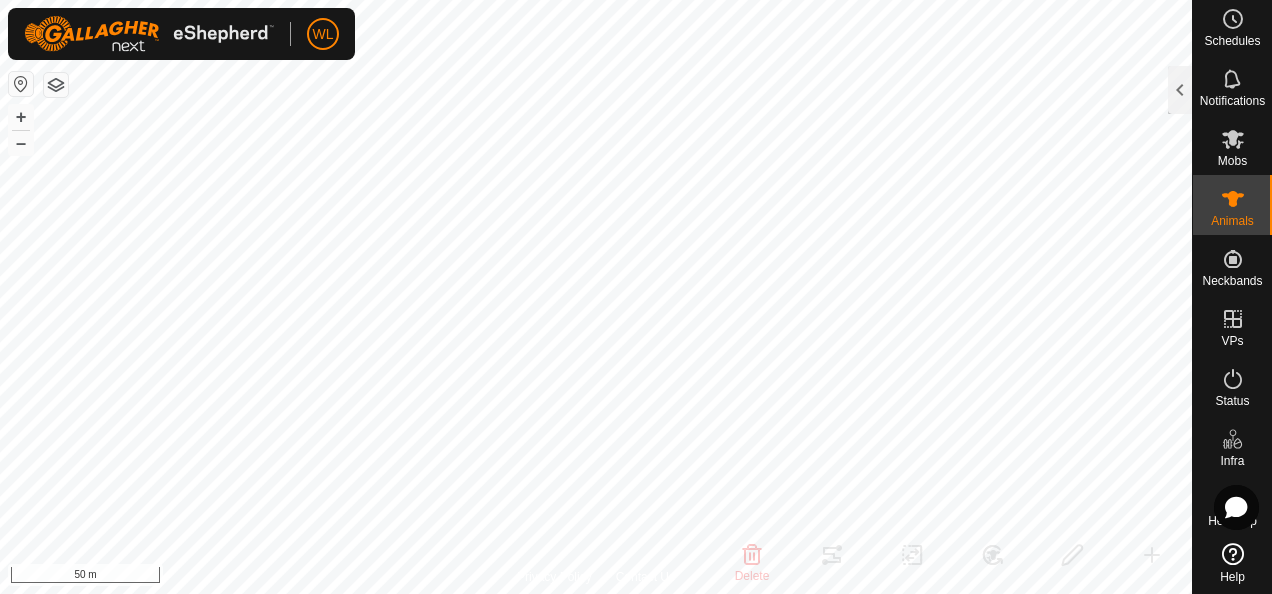 click at bounding box center [1233, 199] 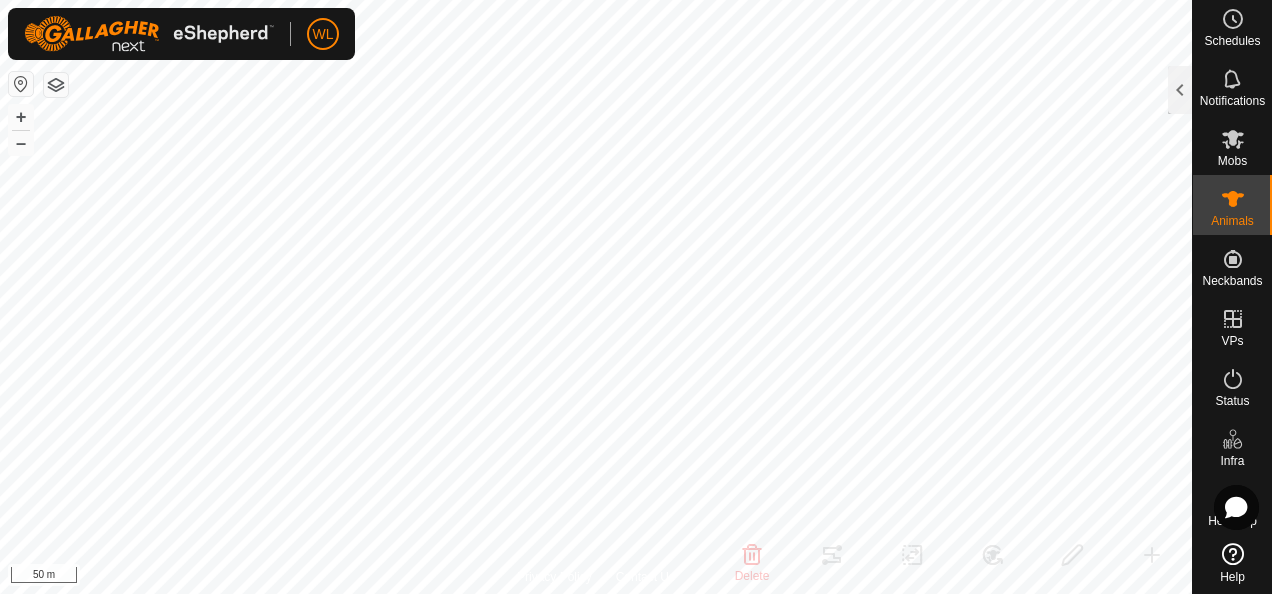 click 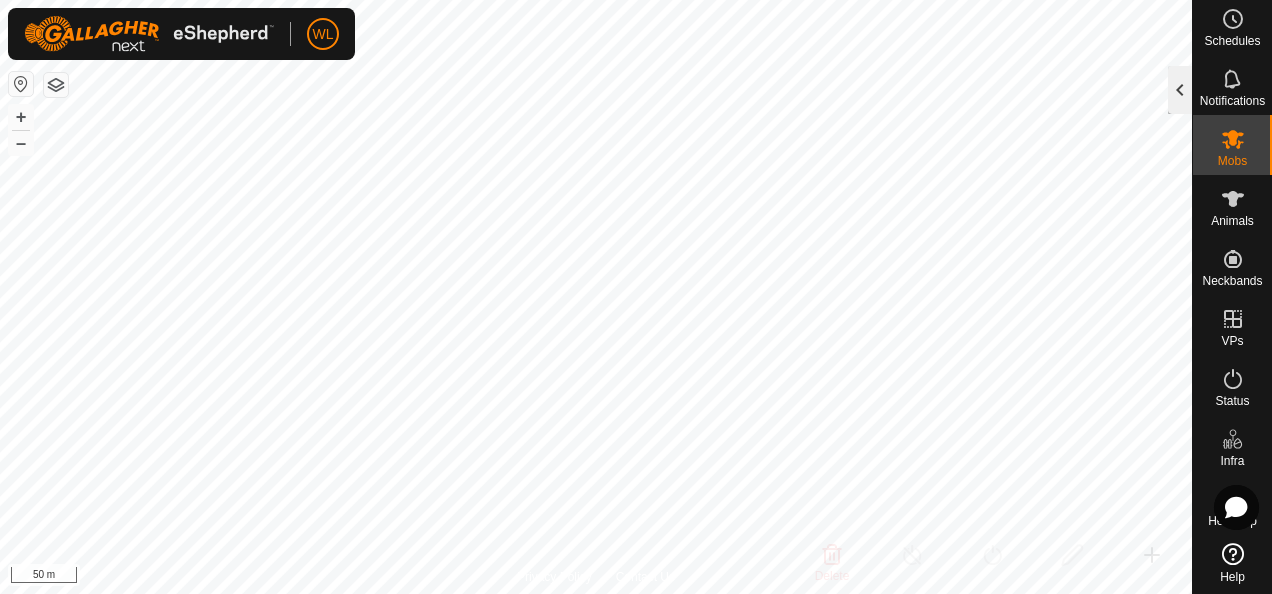 click 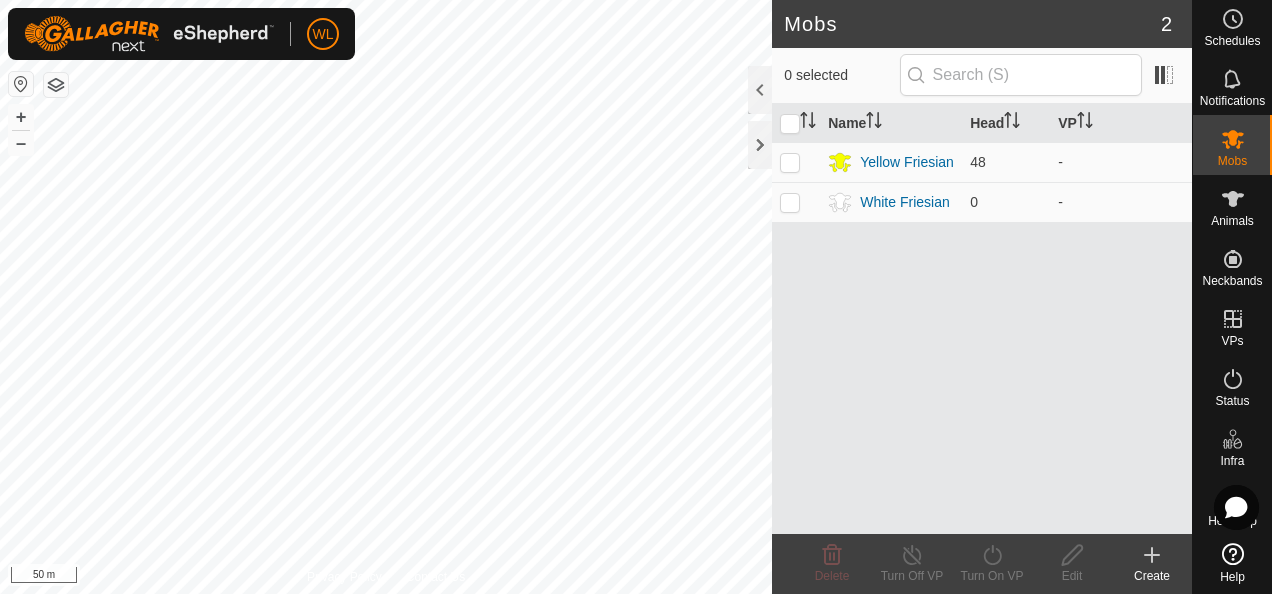 click at bounding box center [1233, 199] 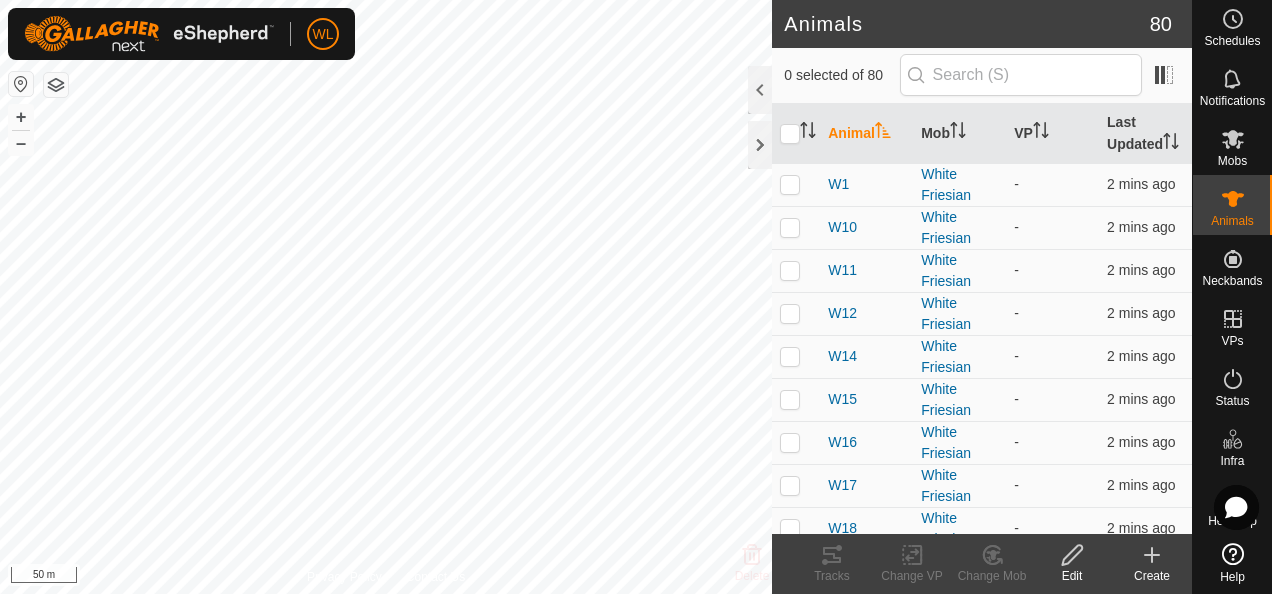 click on "Create" 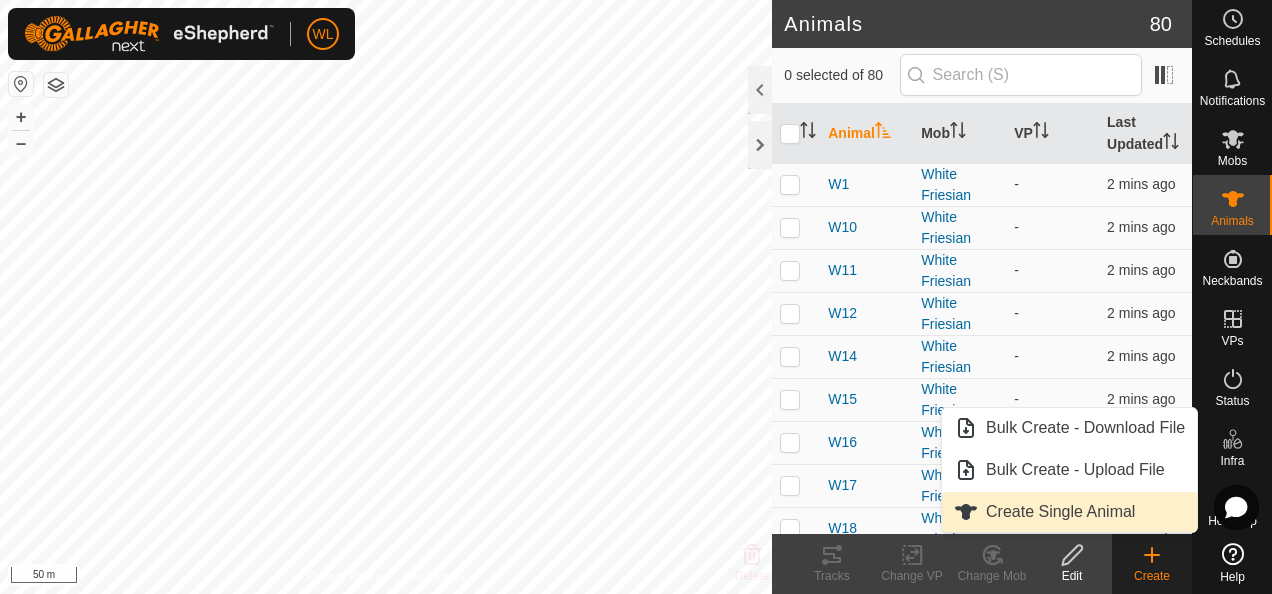 click on "Create Single Animal" at bounding box center (1060, 512) 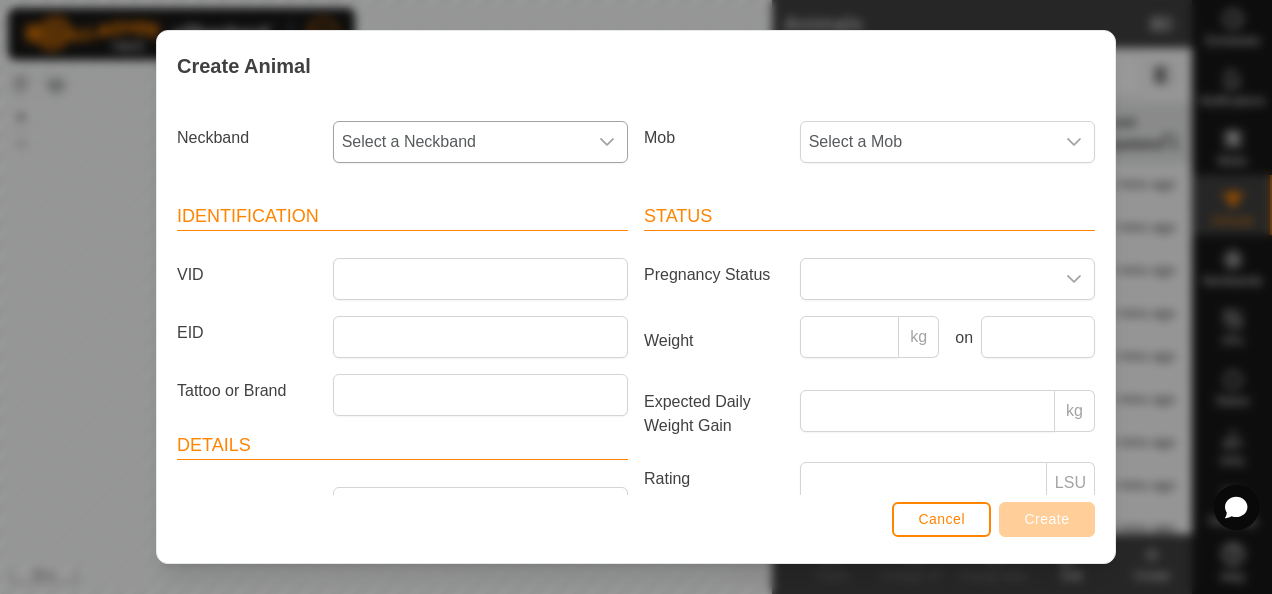 click on "Select a Neckband" at bounding box center (460, 142) 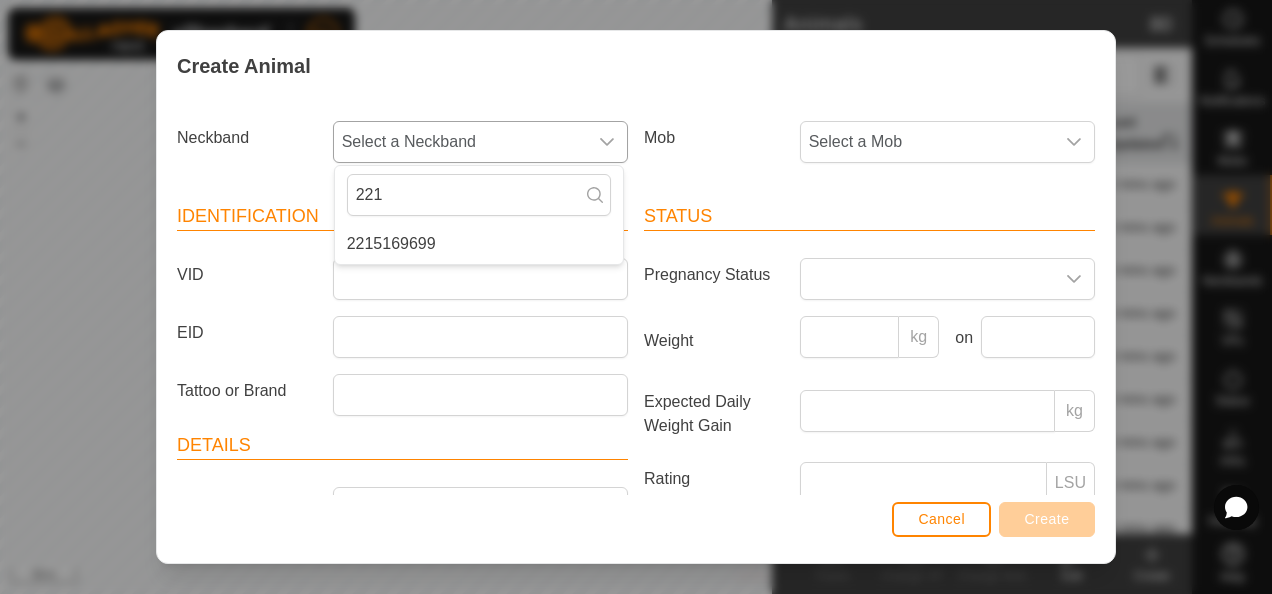 type on "221" 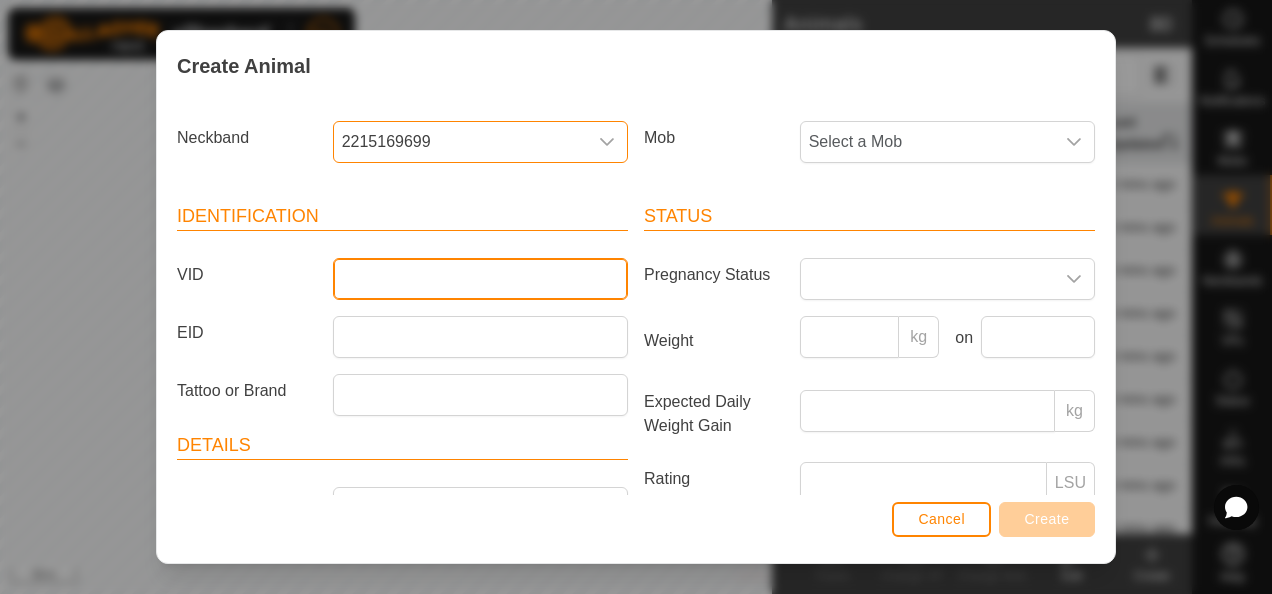 click on "VID" at bounding box center (480, 279) 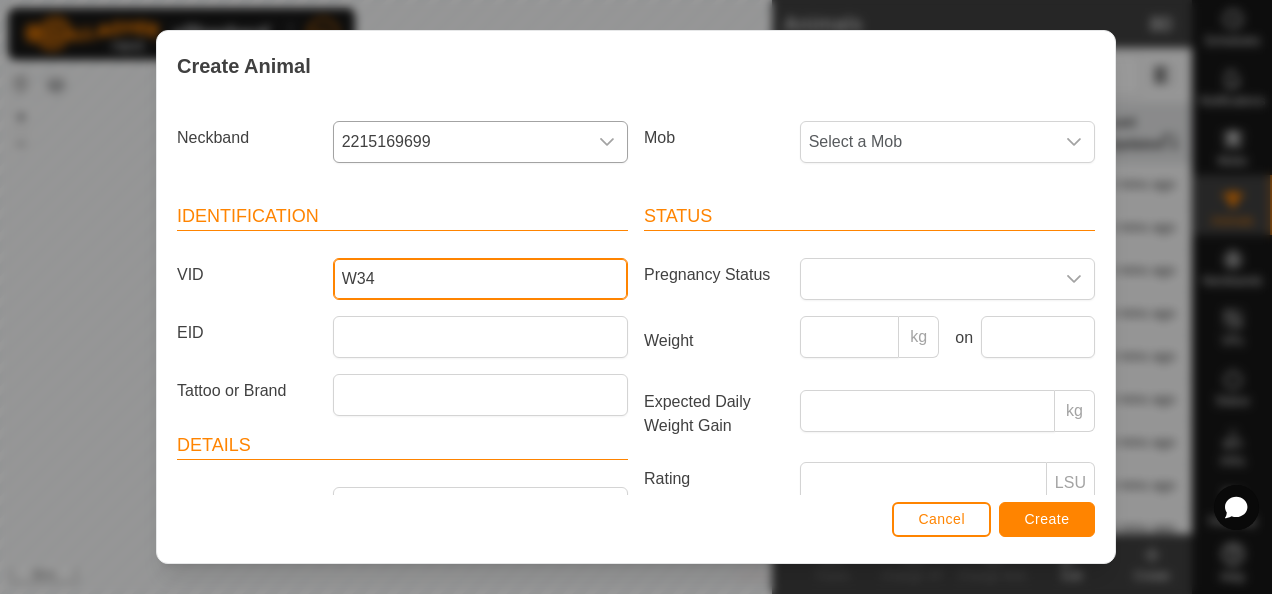 type on "W34" 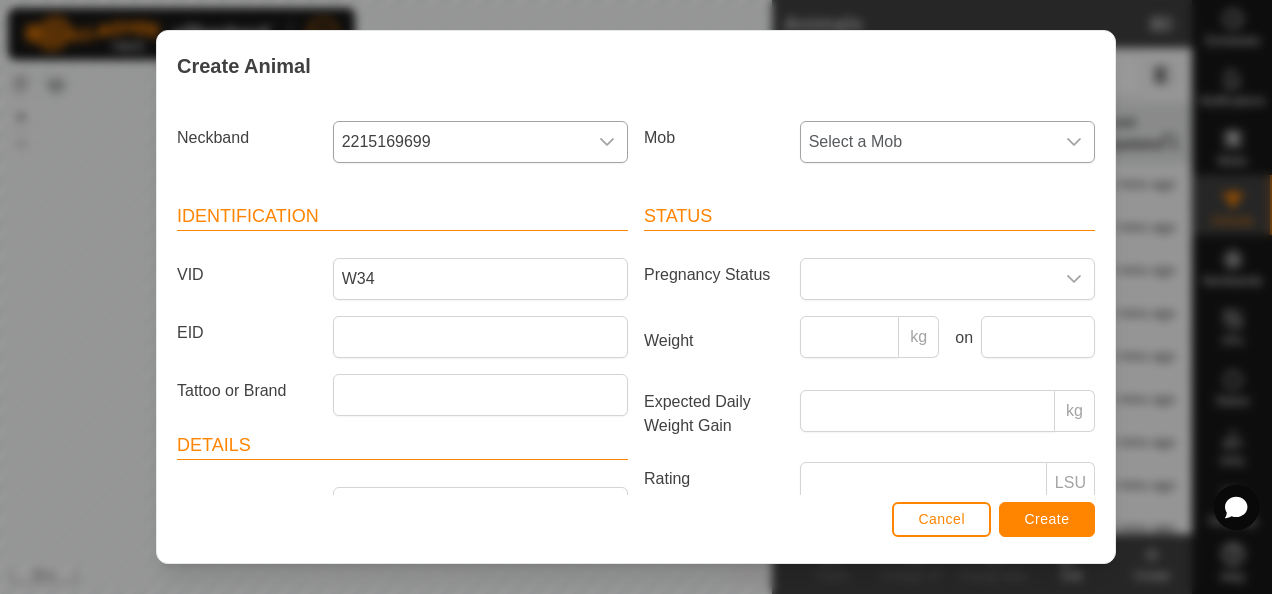 click on "Select a Mob" at bounding box center (927, 142) 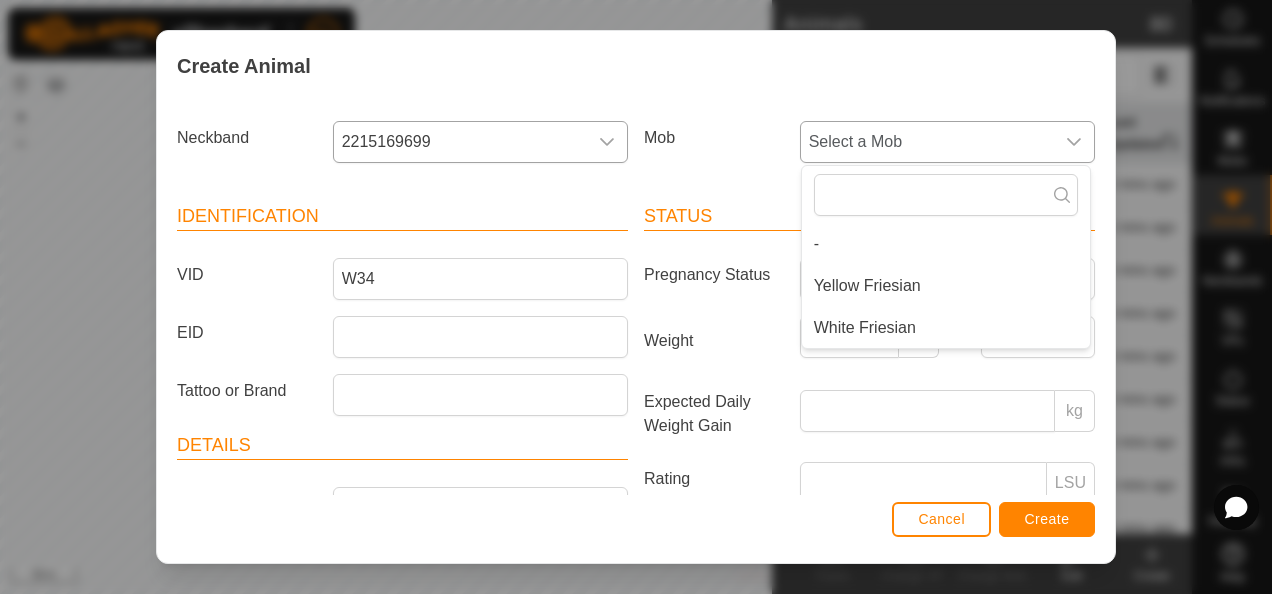 click on "White Friesian" at bounding box center [946, 328] 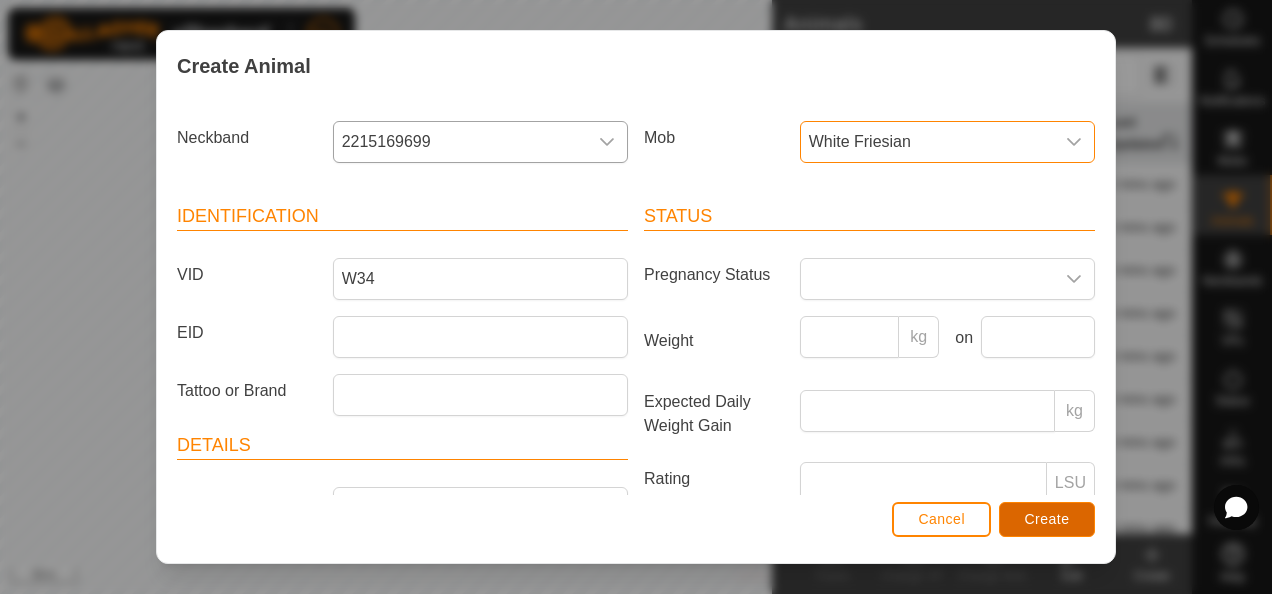 click on "Create" at bounding box center (1047, 519) 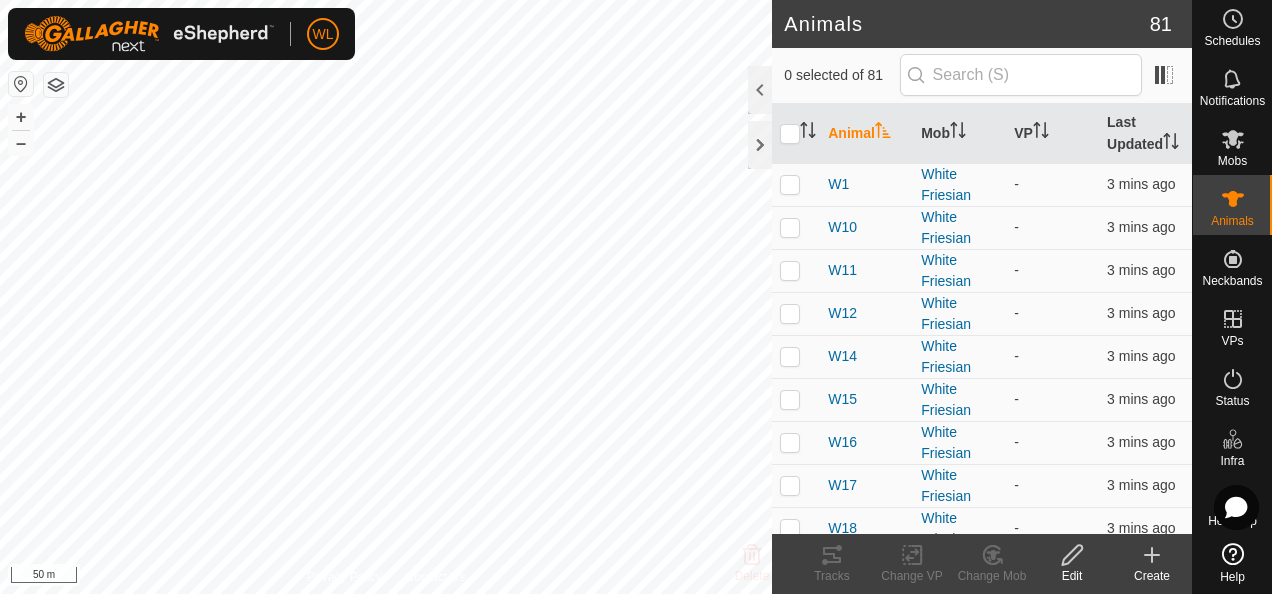 click 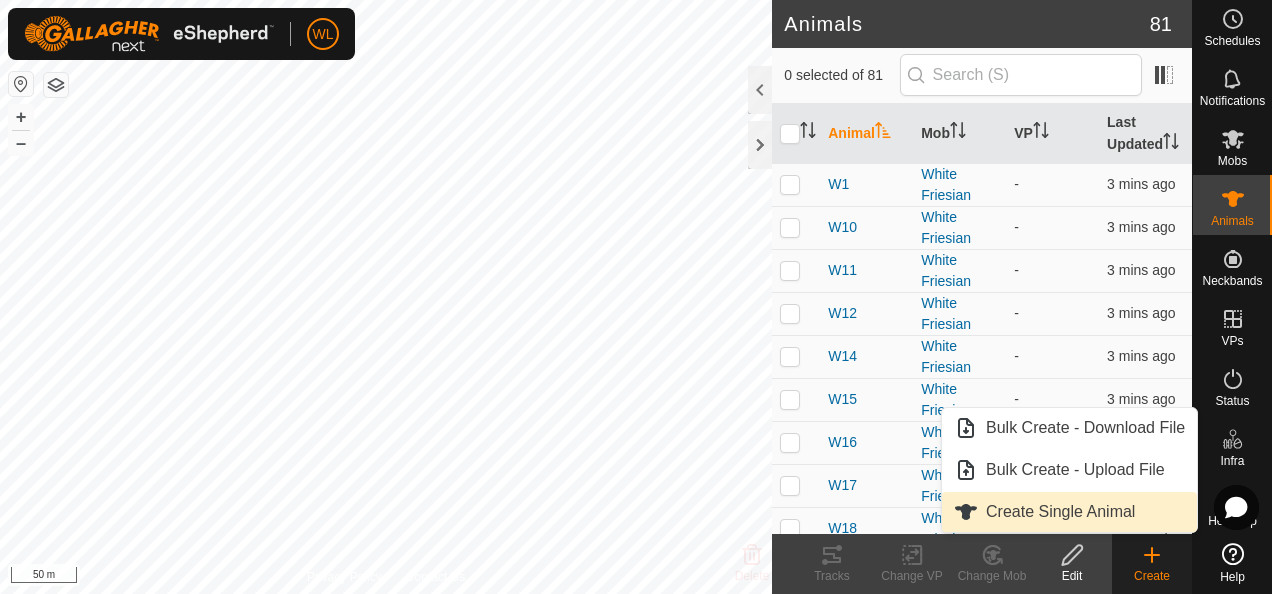 click on "Create Single Animal" at bounding box center [1060, 512] 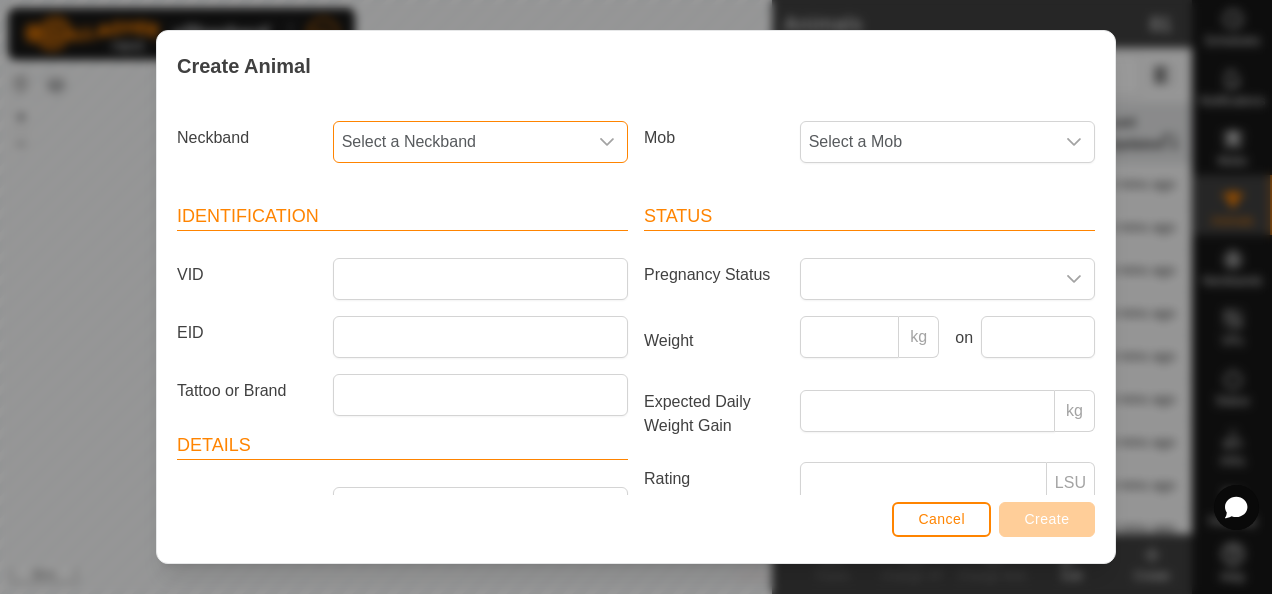click on "Select a Neckband" at bounding box center [460, 142] 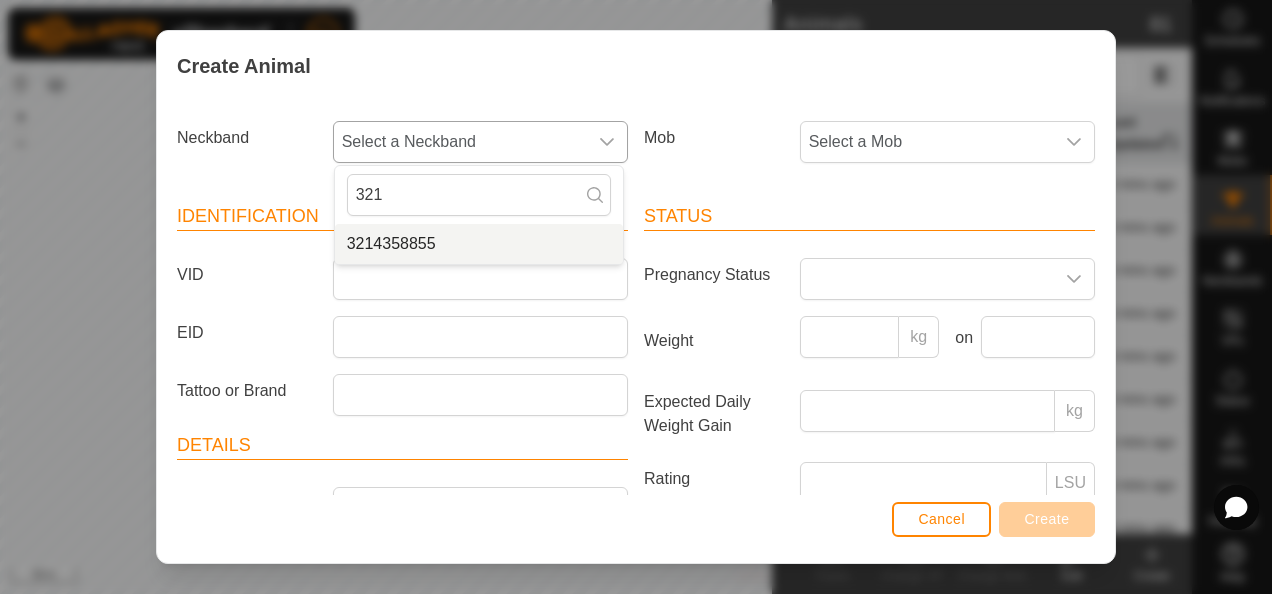 type on "321" 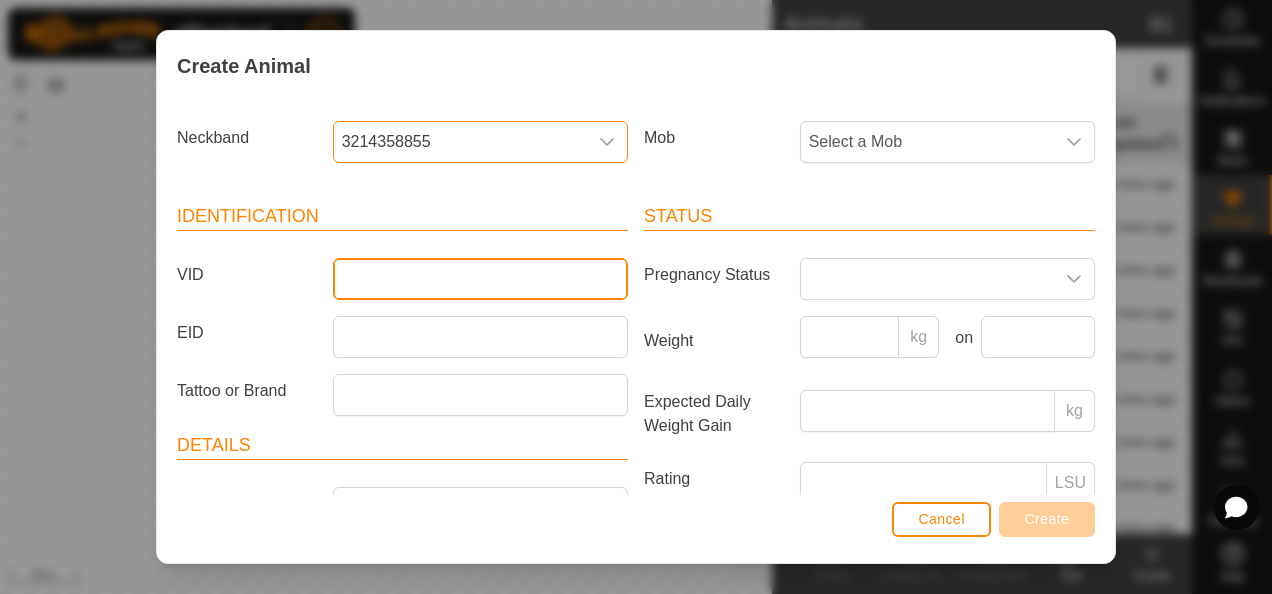 click on "VID" at bounding box center (480, 279) 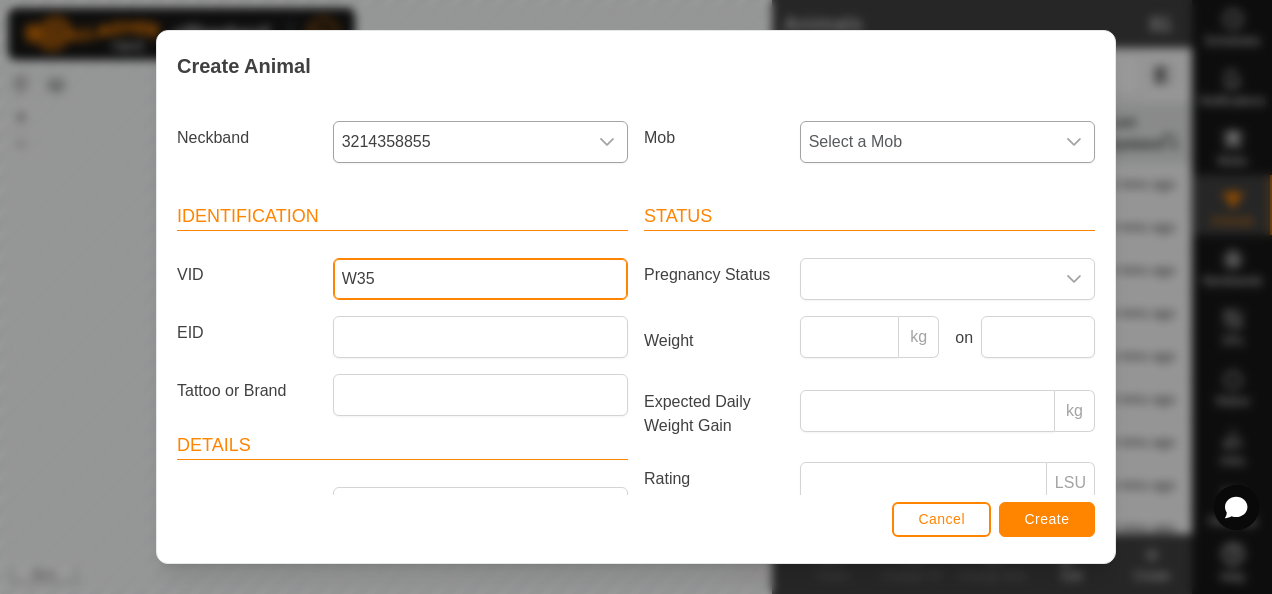 type on "W35" 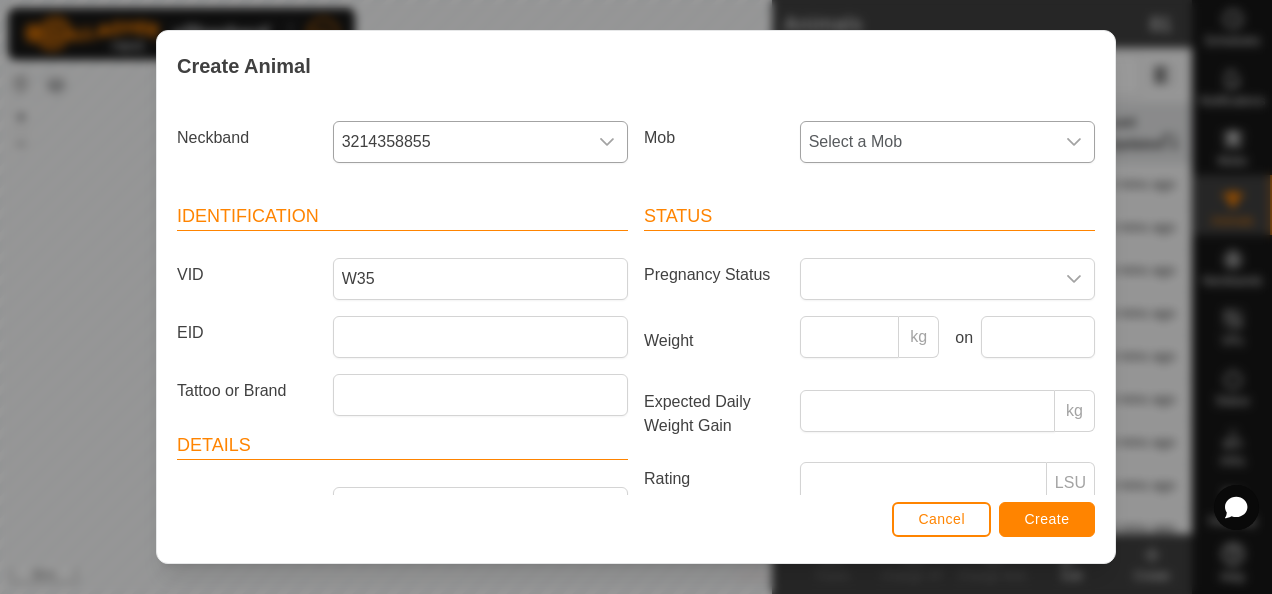 click on "Select a Mob" at bounding box center [927, 142] 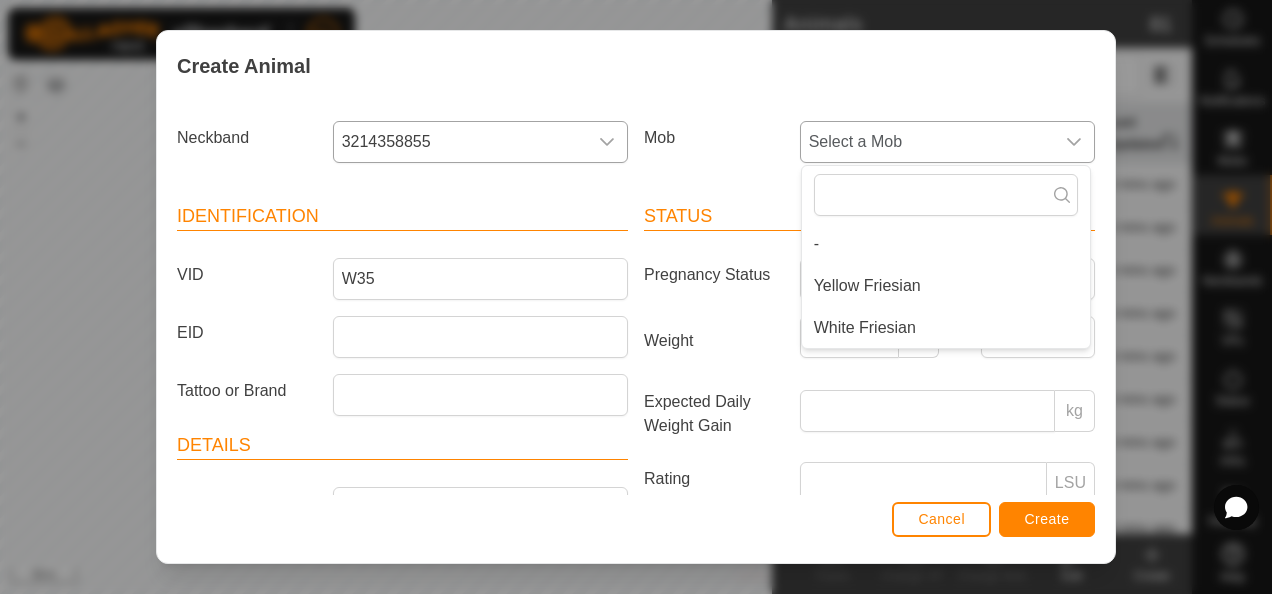 click on "White Friesian" at bounding box center (946, 328) 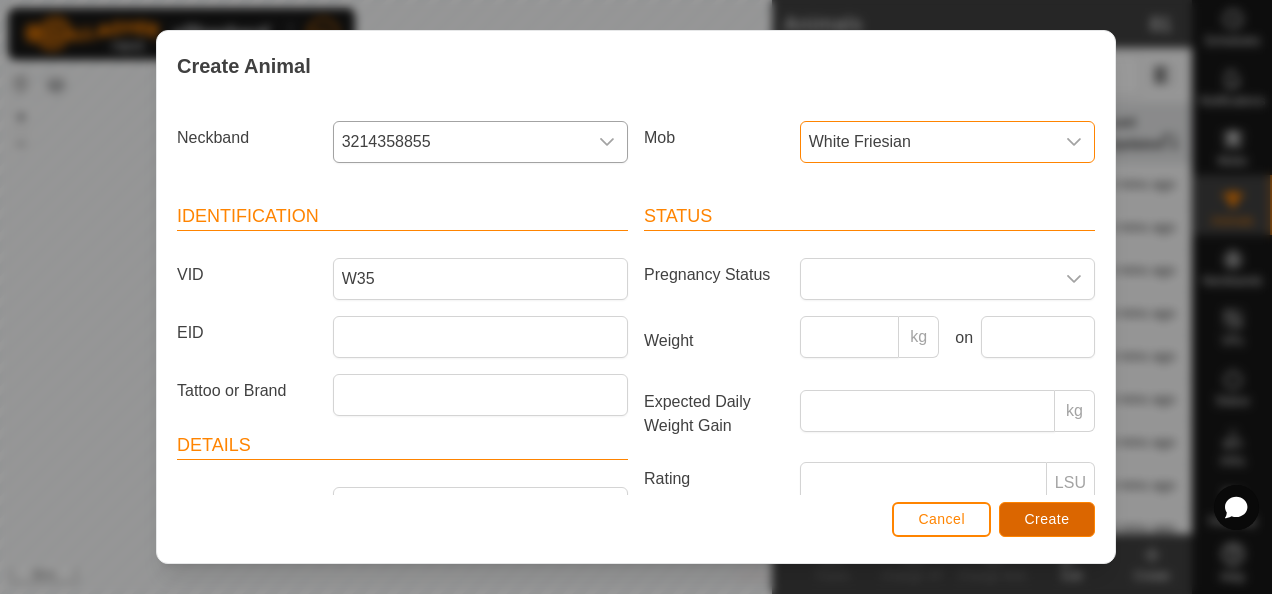 click on "Create" at bounding box center [1047, 519] 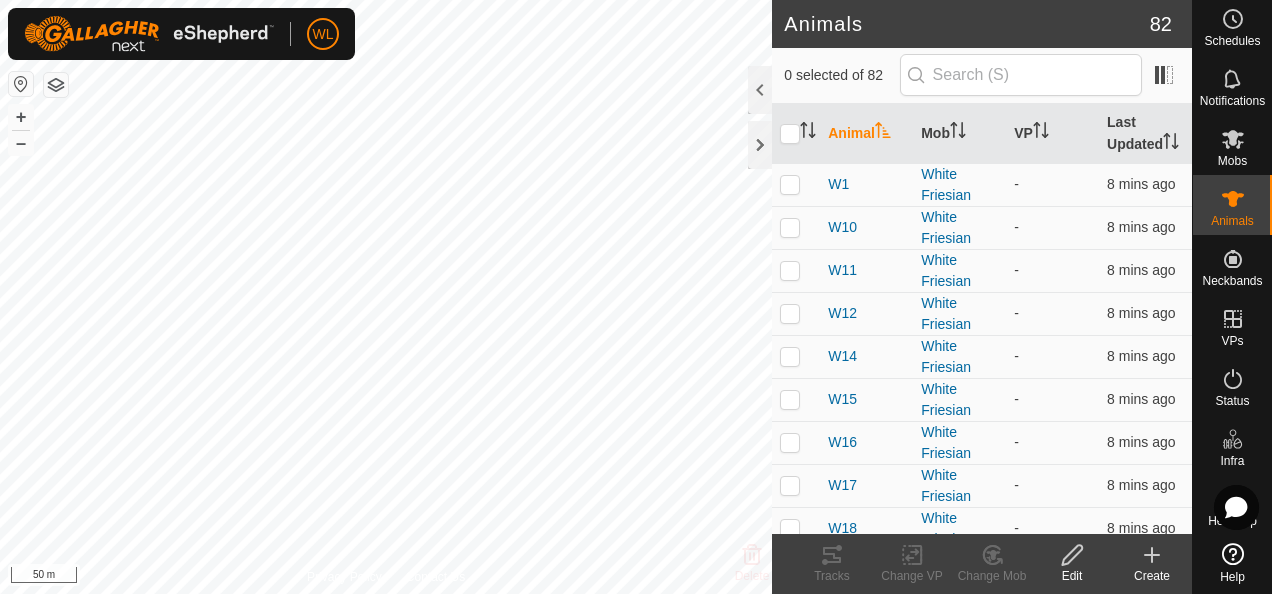 click on "-" at bounding box center (1052, 528) 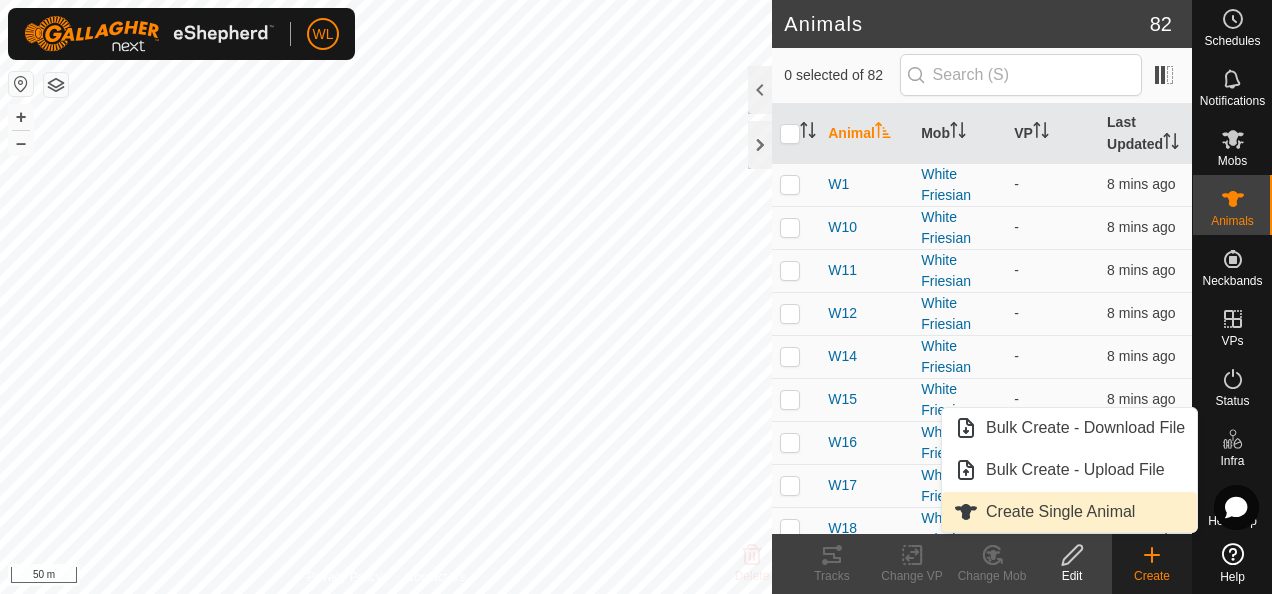 click on "Create Single Animal" at bounding box center (1060, 512) 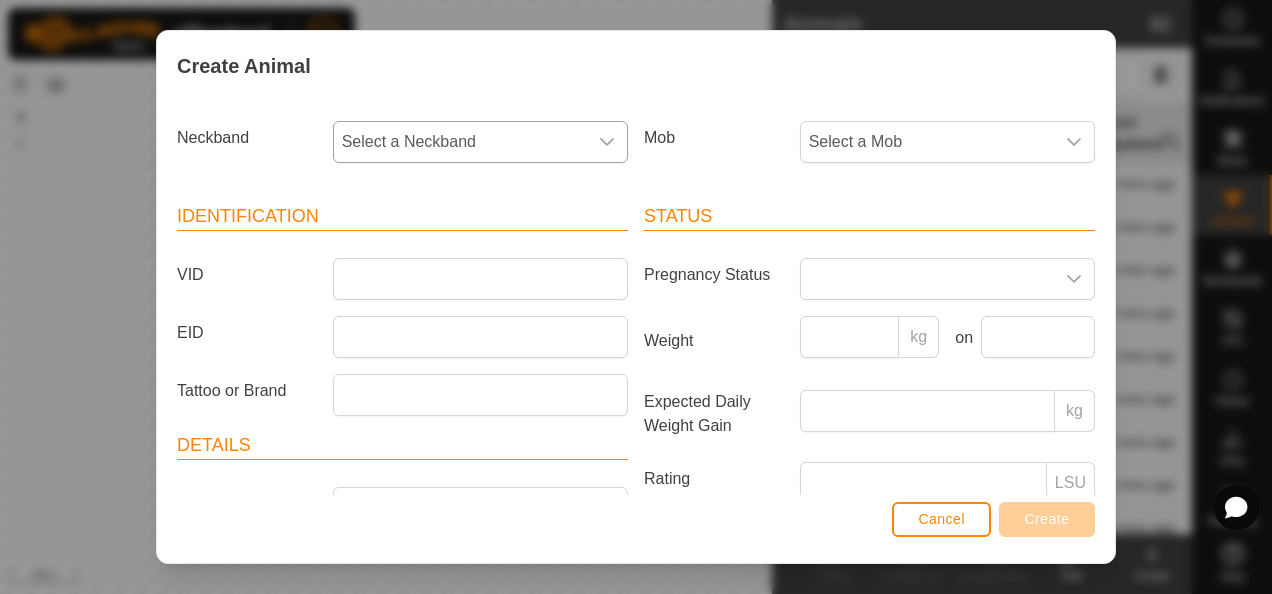 click on "Select a Neckband" at bounding box center (460, 142) 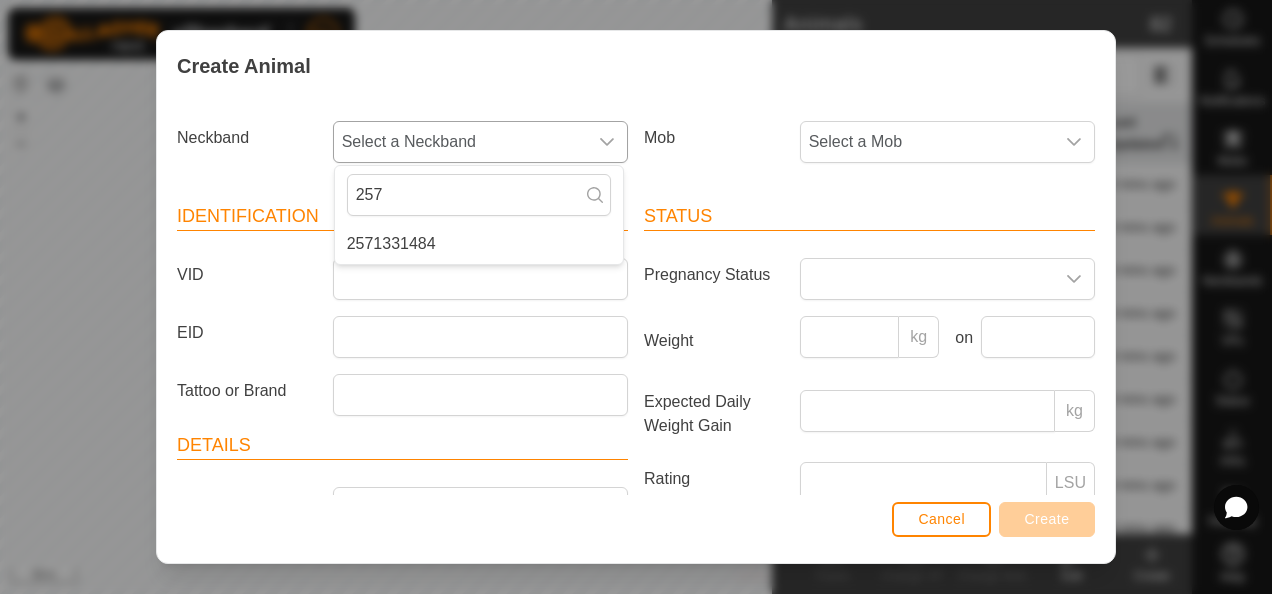 type on "257" 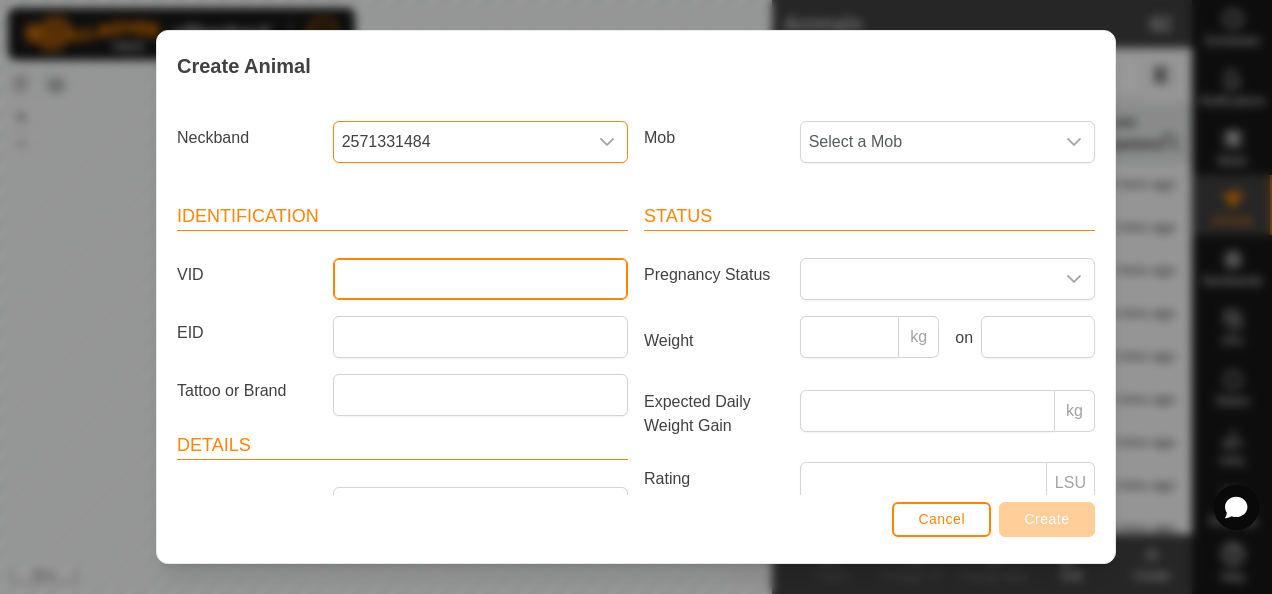 click on "VID" at bounding box center [480, 279] 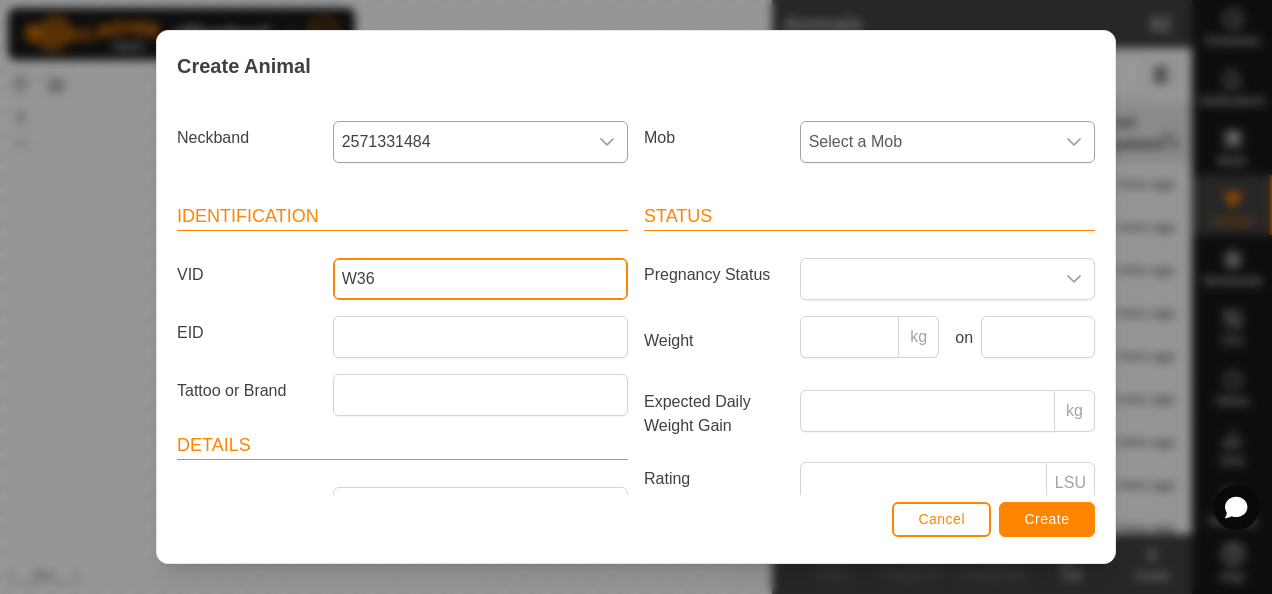 type on "W36" 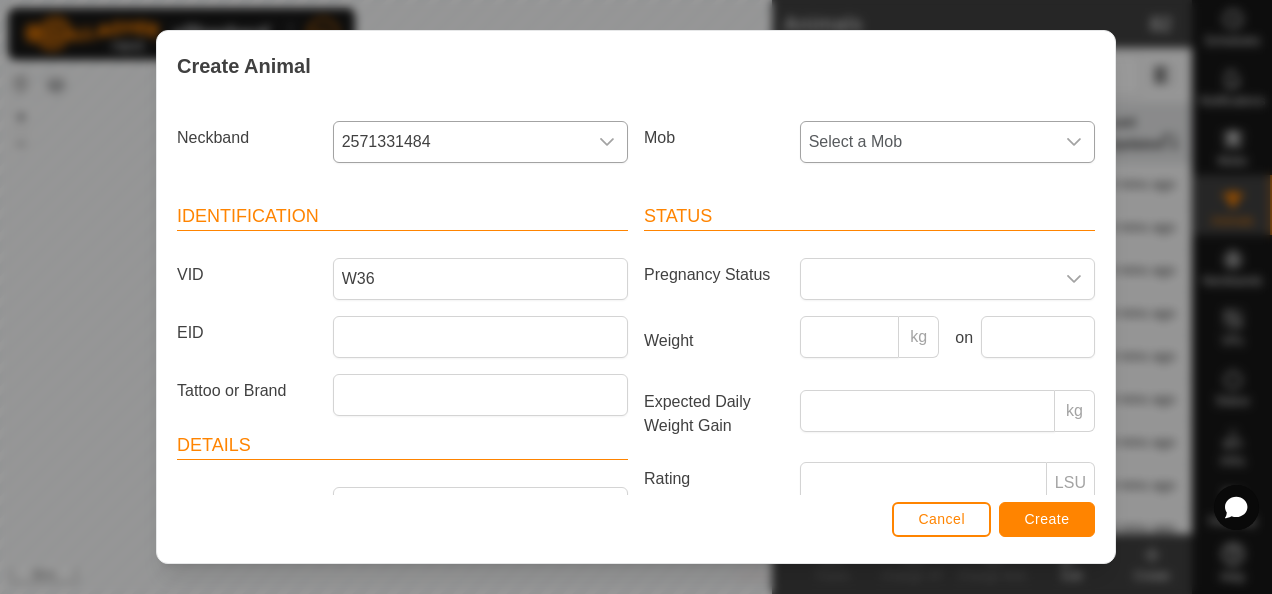 click on "Select a Mob" at bounding box center [927, 142] 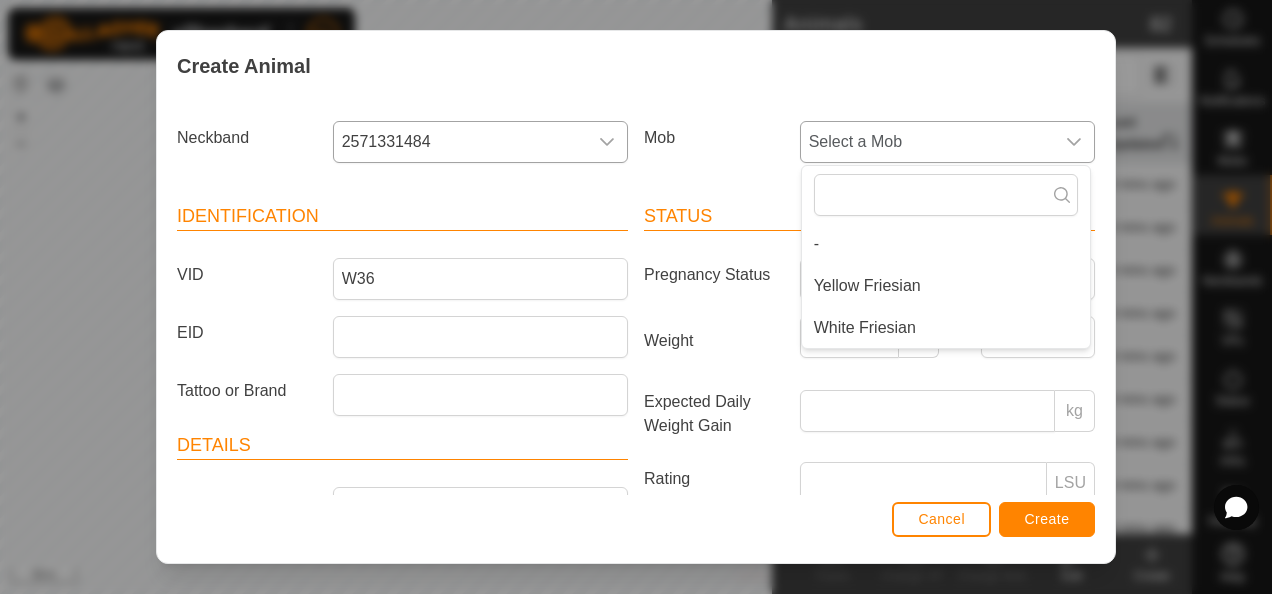 click on "White Friesian" at bounding box center (865, 328) 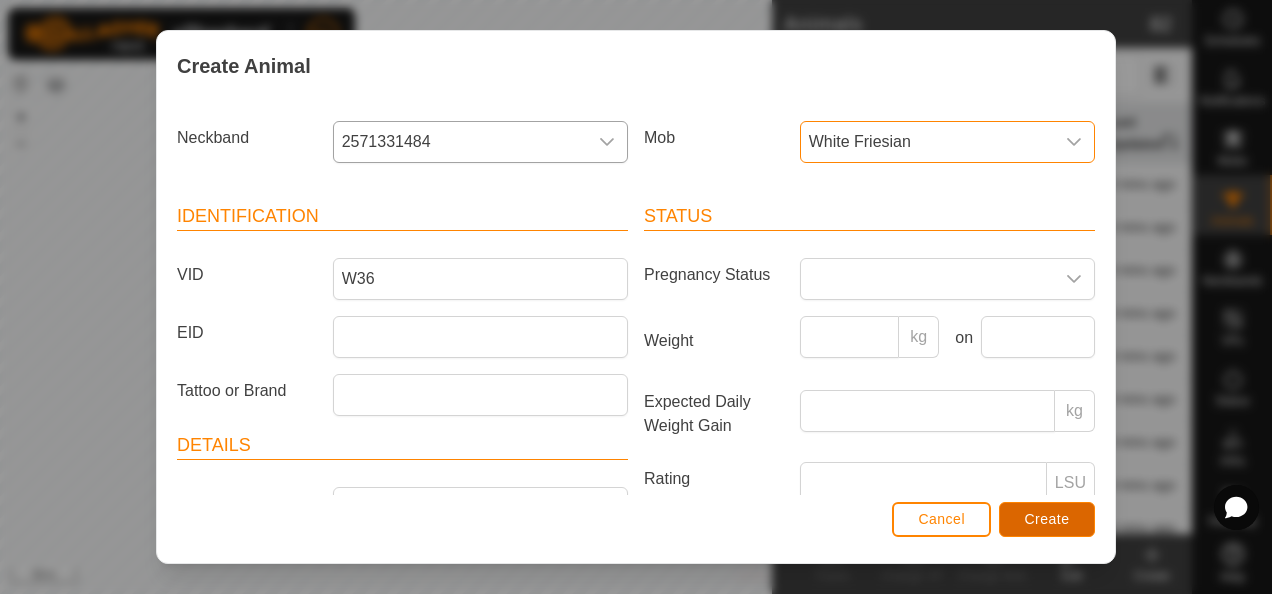 click on "Create" at bounding box center [1047, 519] 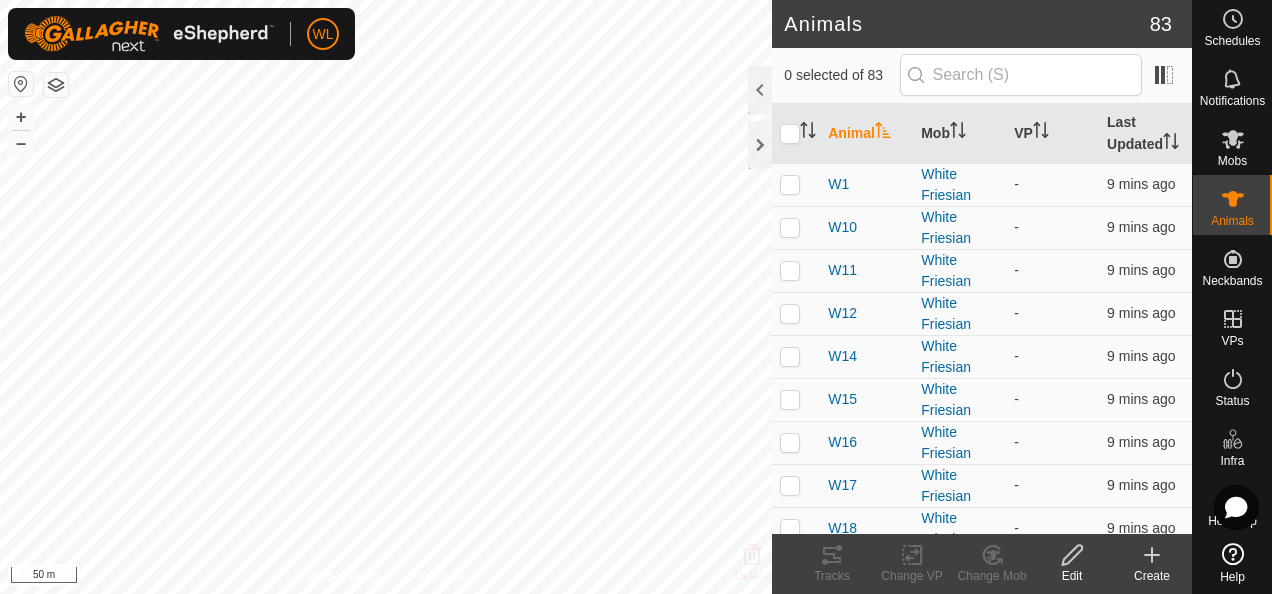 click 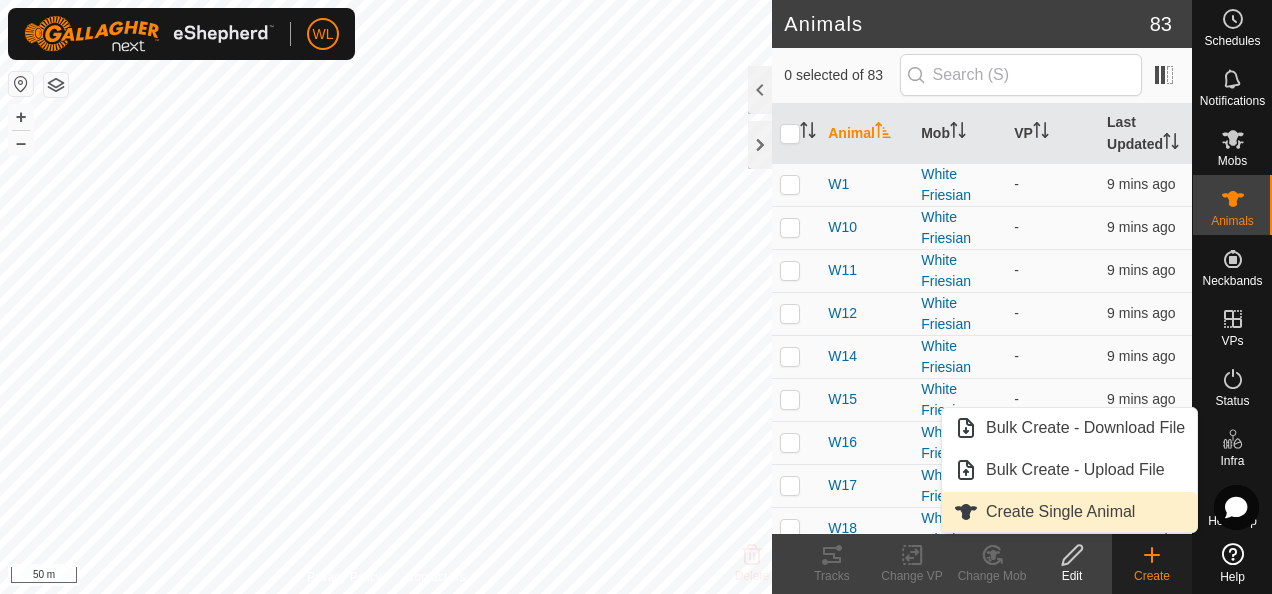 click on "Create Single Animal" at bounding box center [1060, 512] 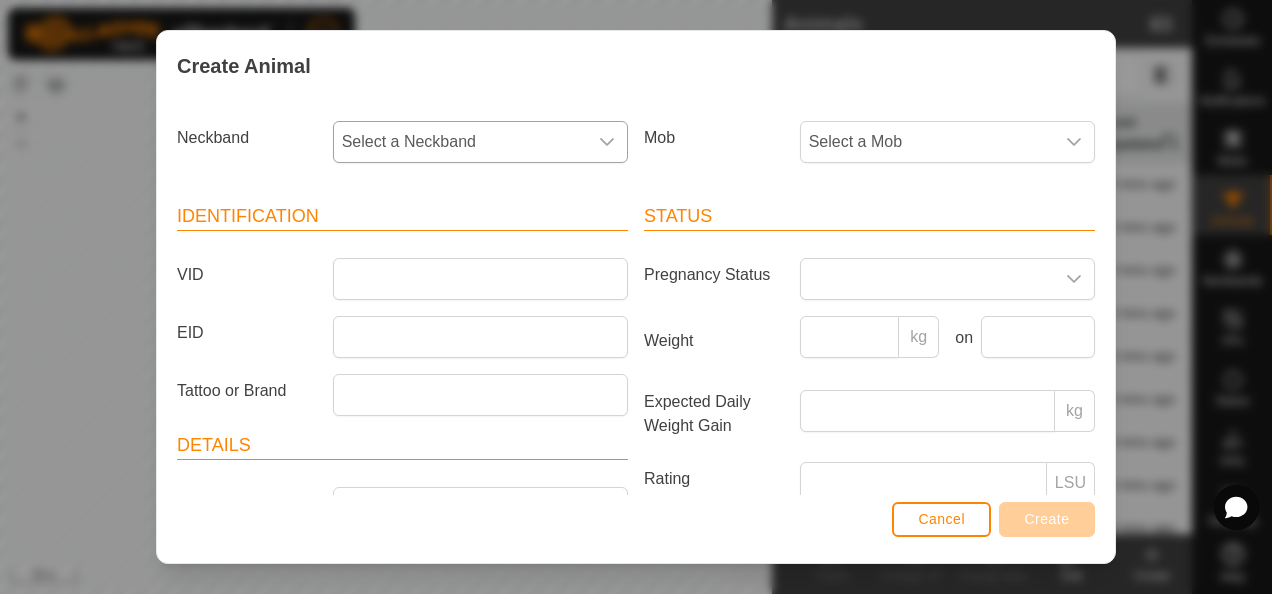 click on "Select a Neckband" at bounding box center [460, 142] 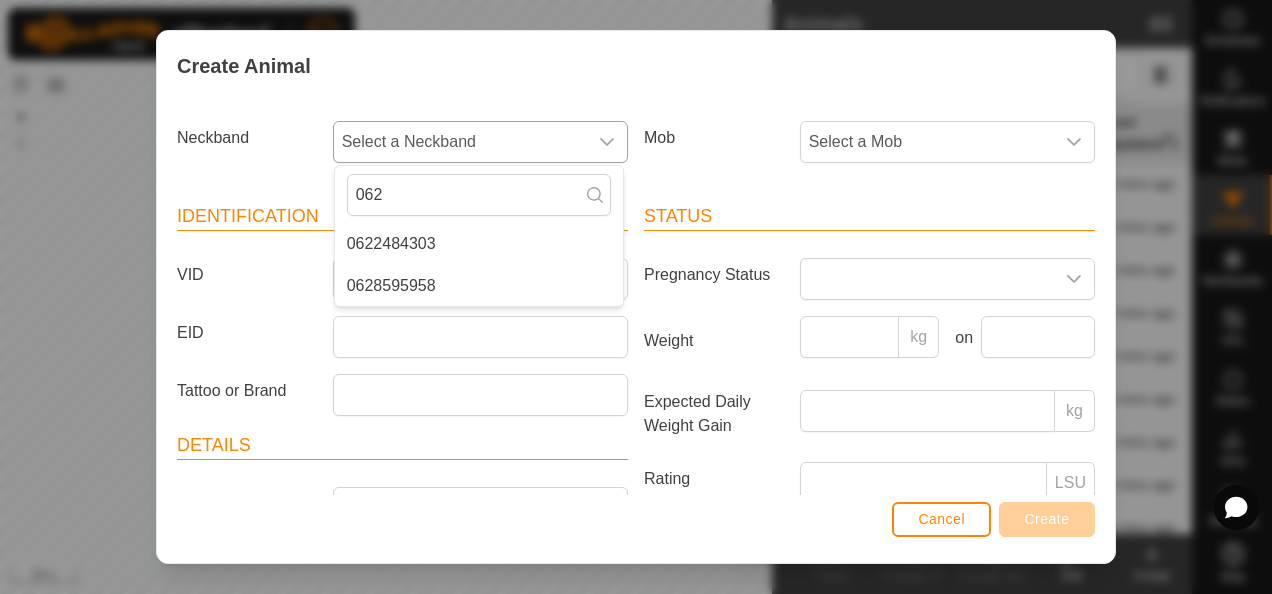 type on "062" 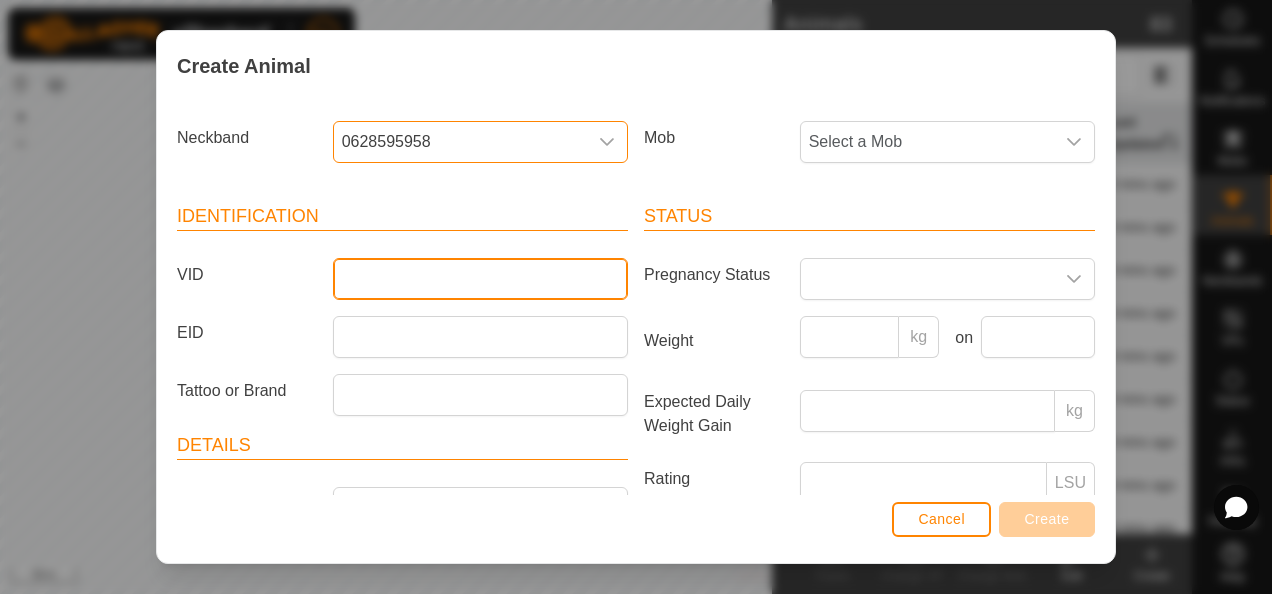 click on "VID" at bounding box center (480, 279) 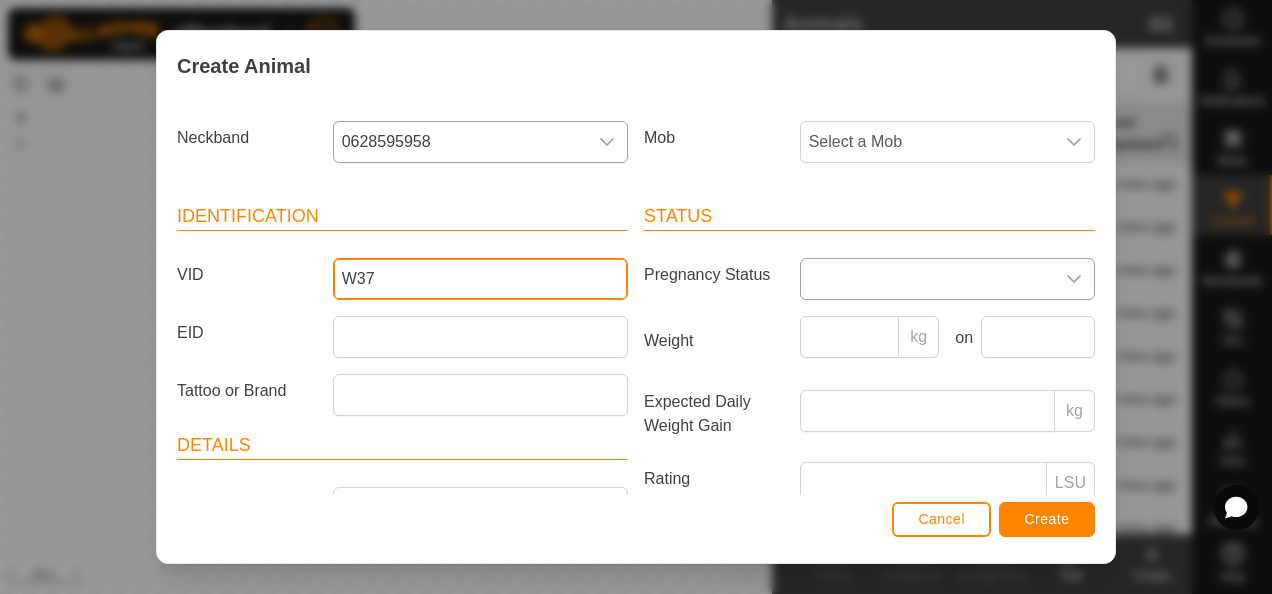 type on "W37" 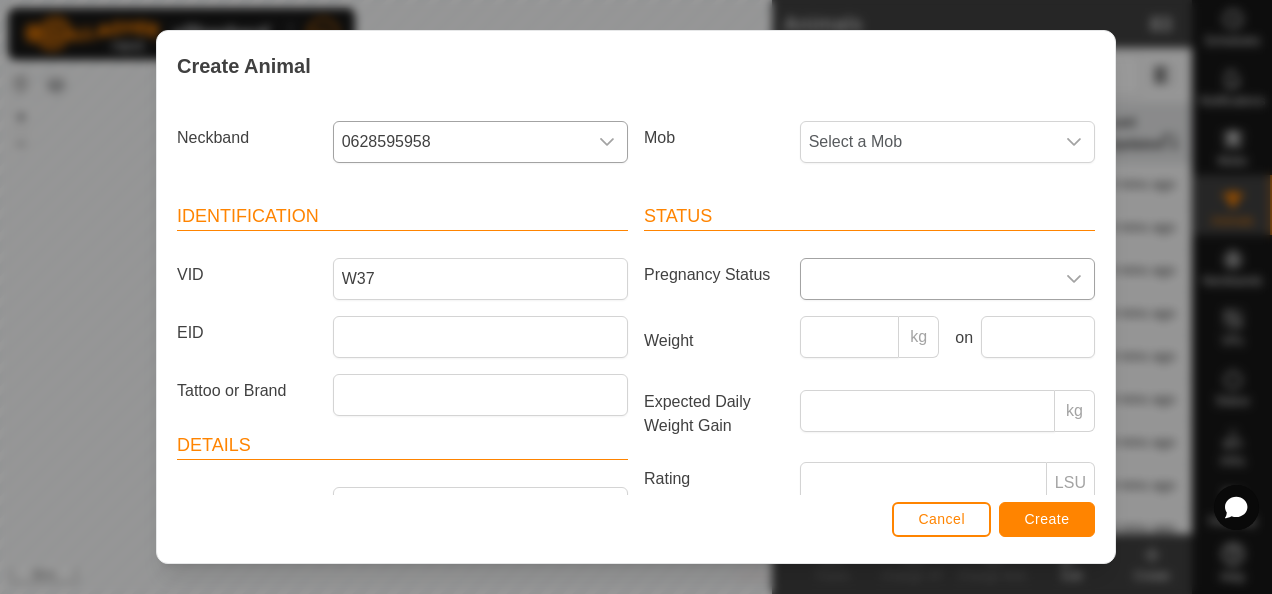 click at bounding box center [927, 279] 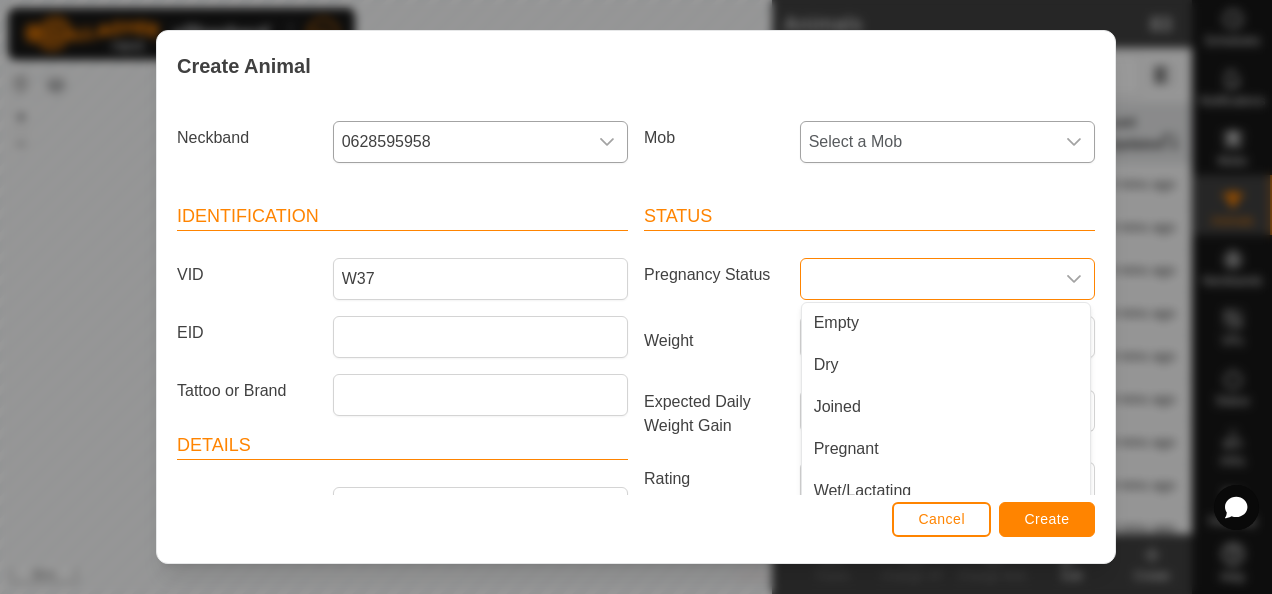 click on "Select a Mob" at bounding box center [927, 142] 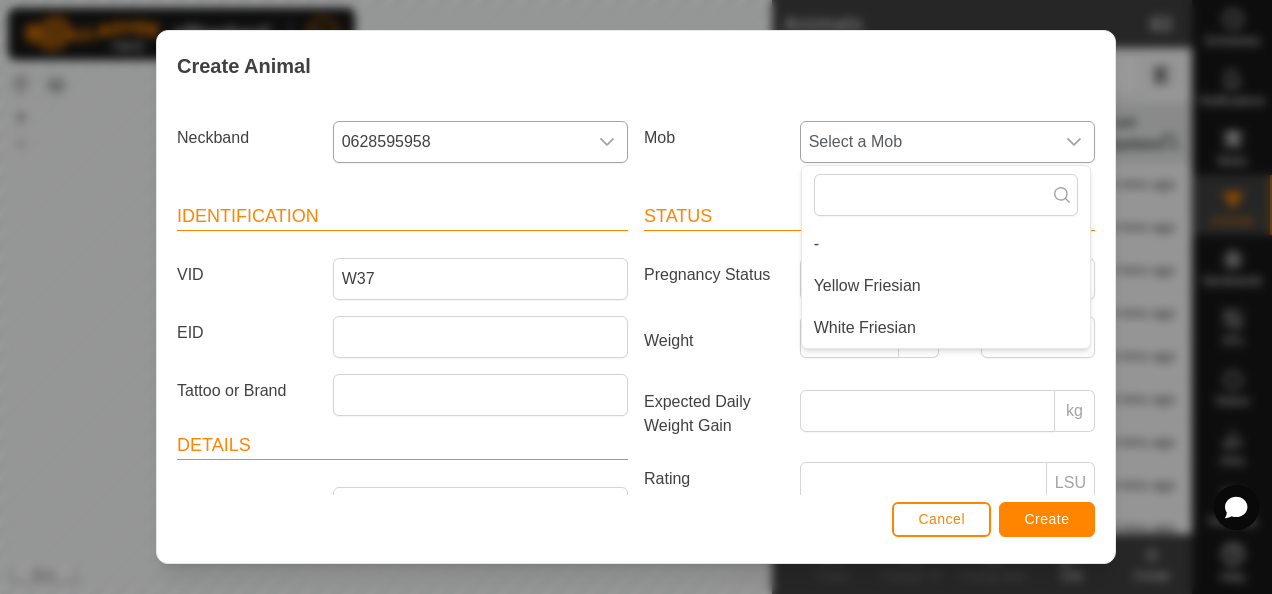 click on "White Friesian" at bounding box center (946, 328) 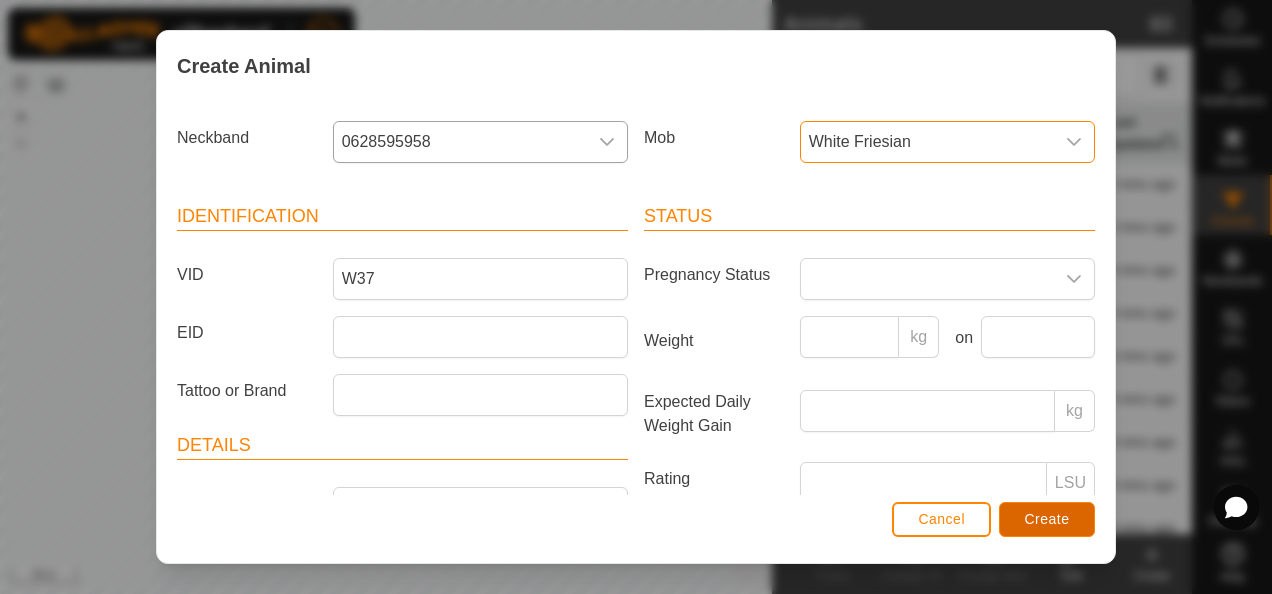 click on "Create" at bounding box center (1047, 519) 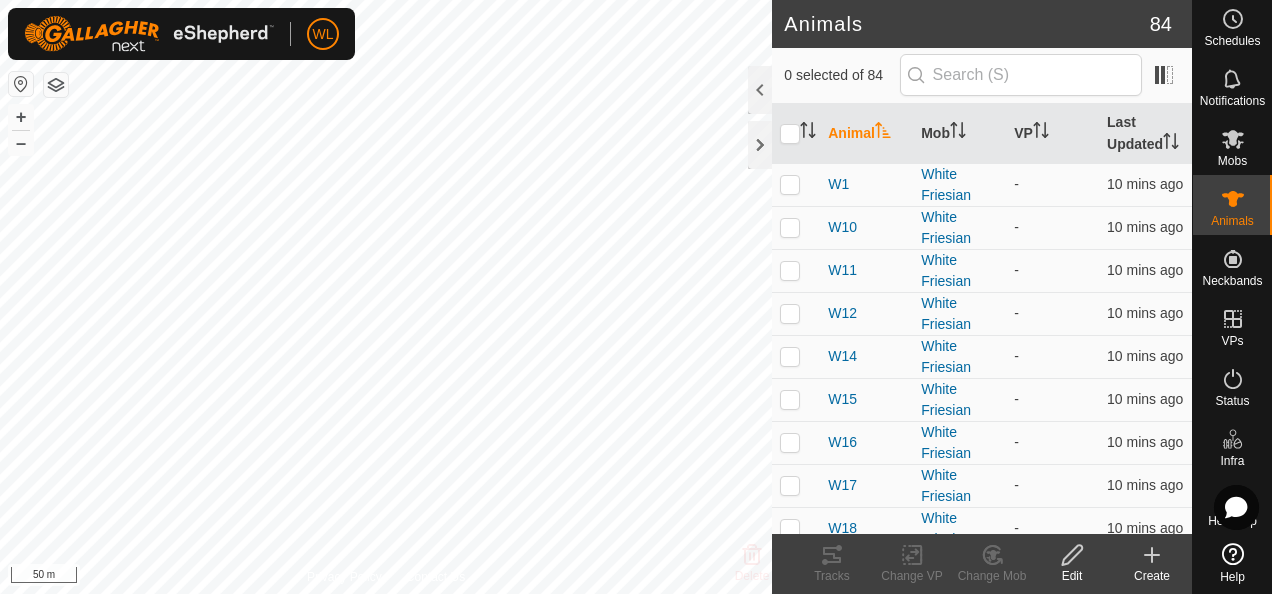click on "Create" 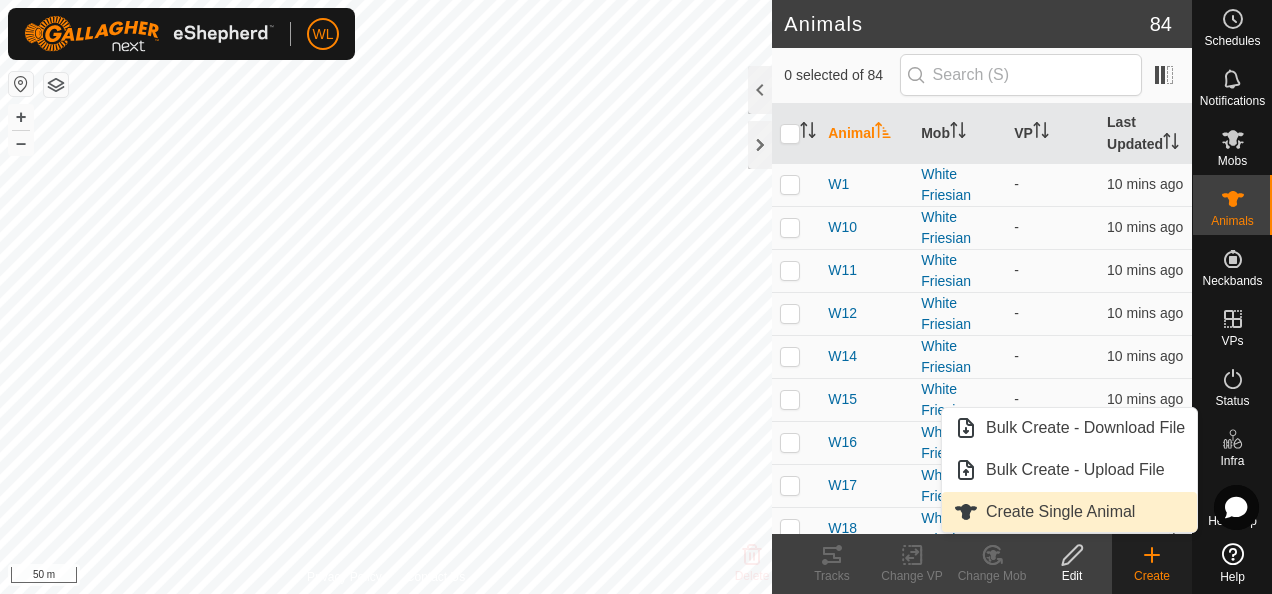 click on "Create Single Animal" at bounding box center (1060, 512) 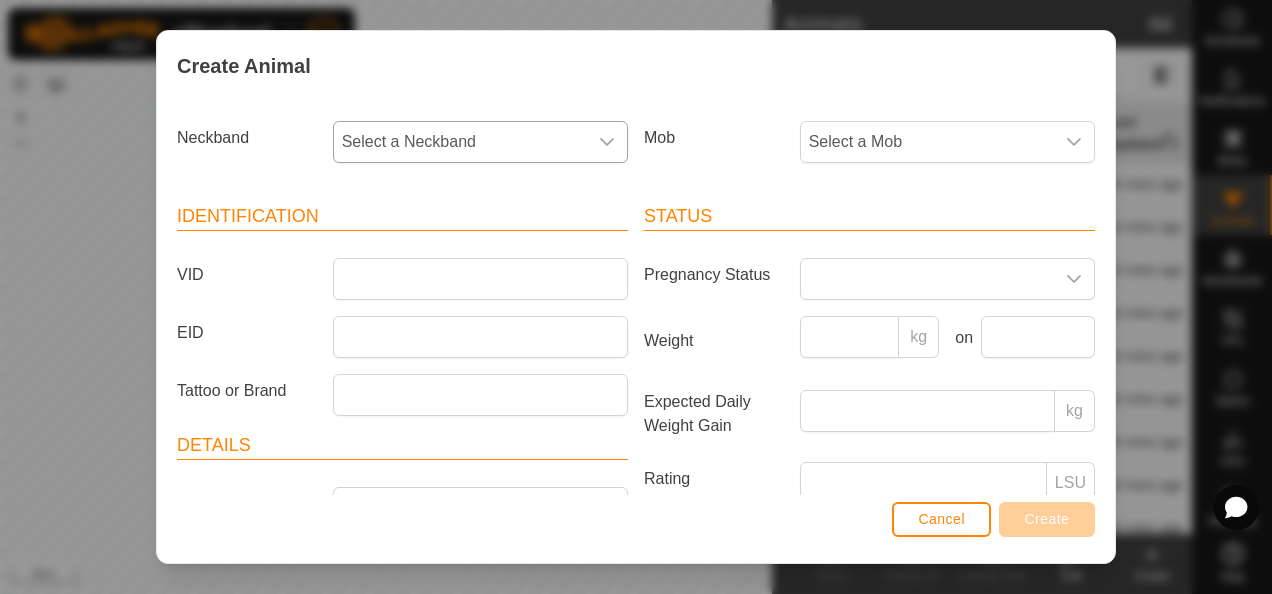 click on "Select a Neckband" at bounding box center (460, 142) 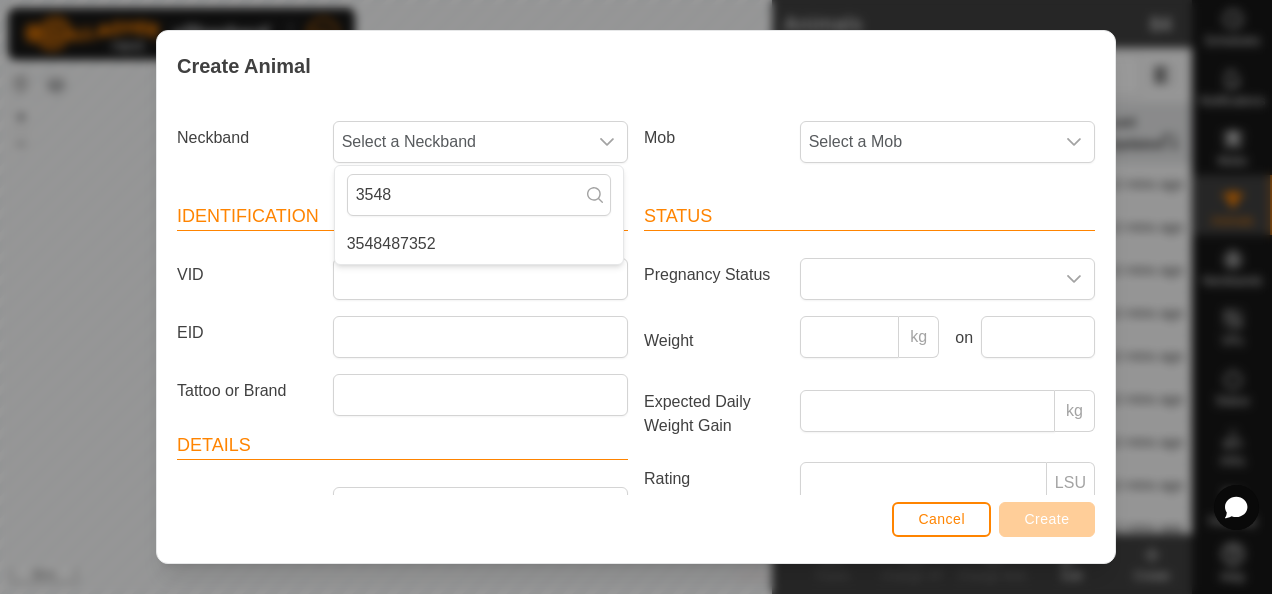 type on "3548" 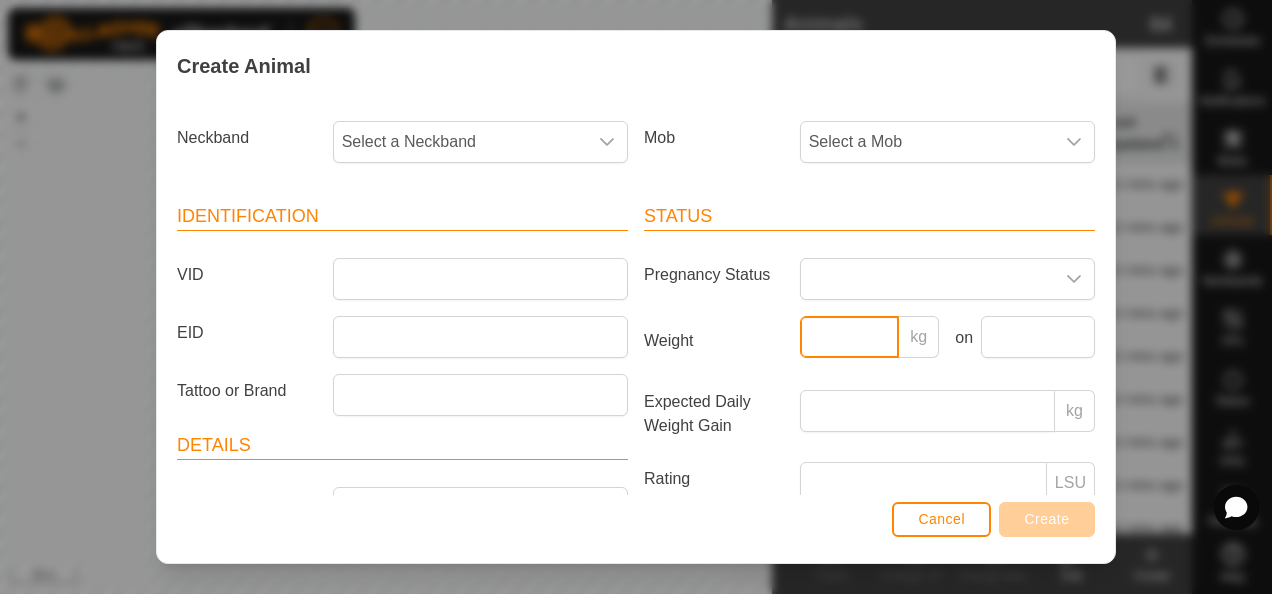 click on "Weight" at bounding box center [850, 337] 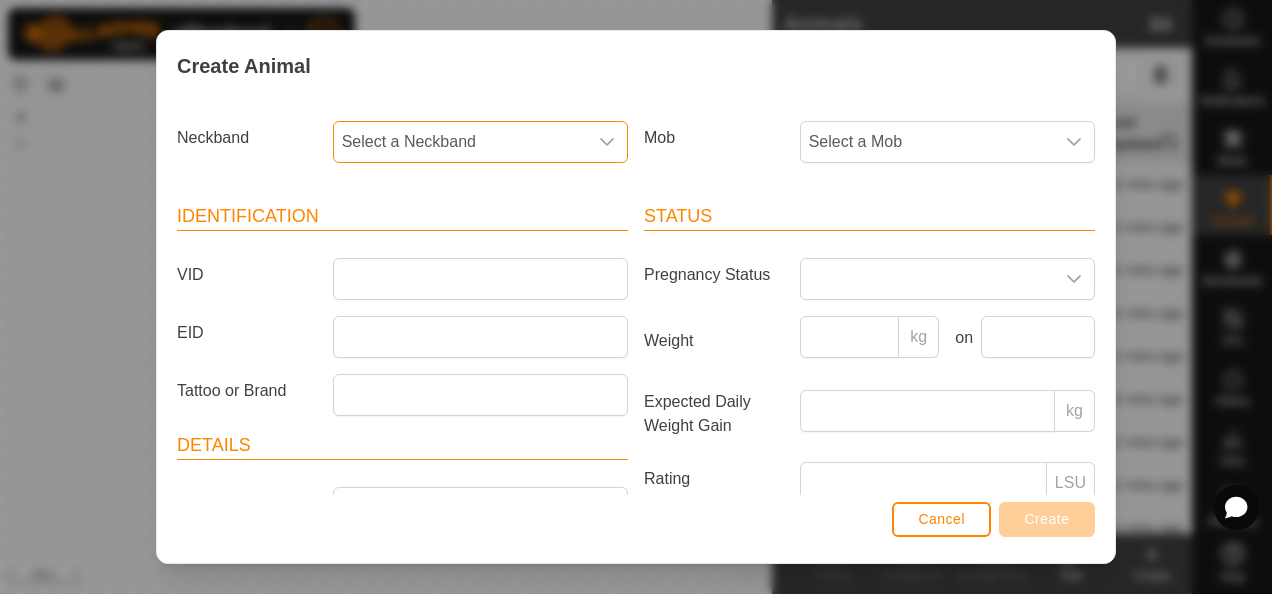 click on "Select a Neckband" at bounding box center (460, 142) 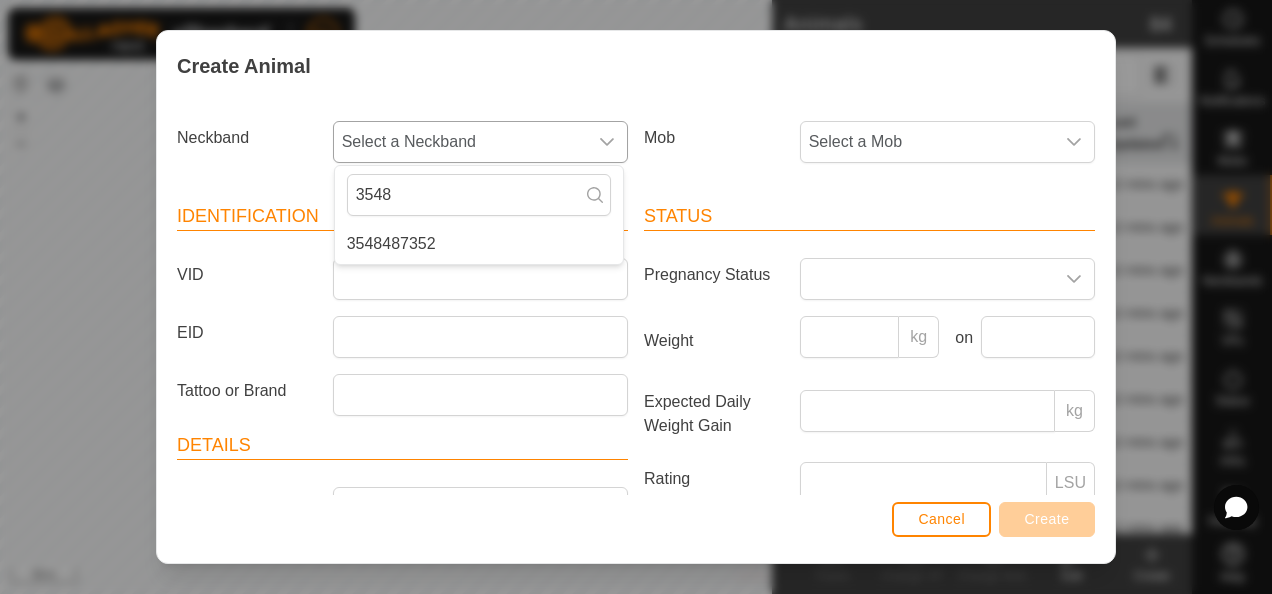 click on "3548487352" at bounding box center (479, 244) 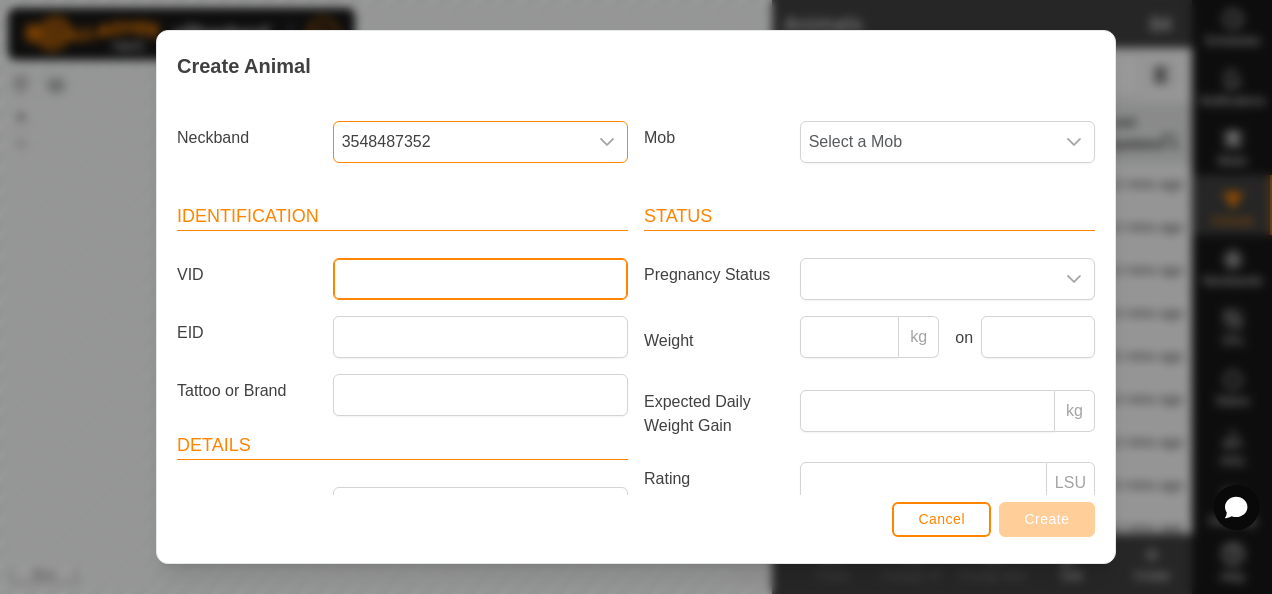 click on "VID" at bounding box center (480, 279) 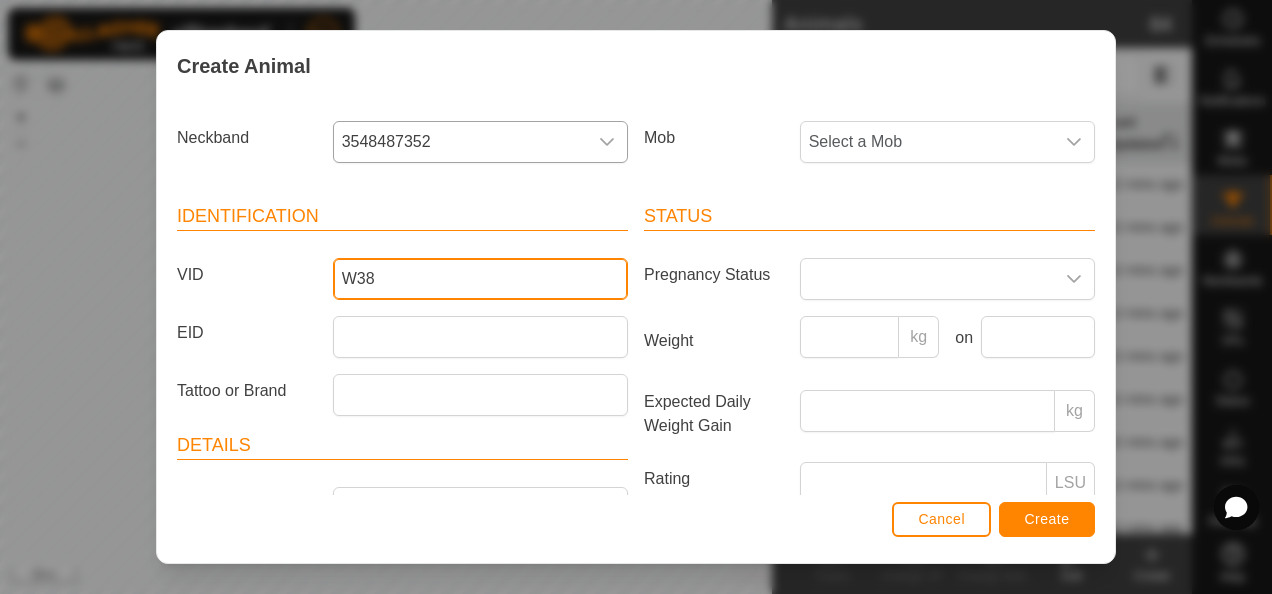 type on "W38" 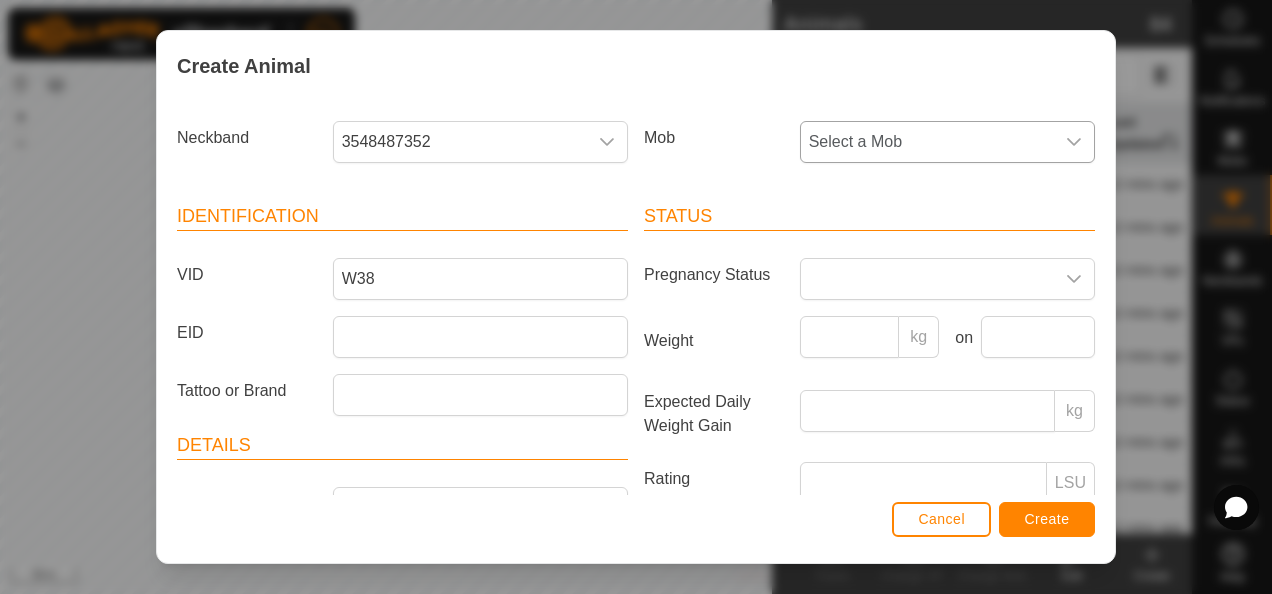 click on "Select a Mob" at bounding box center [927, 142] 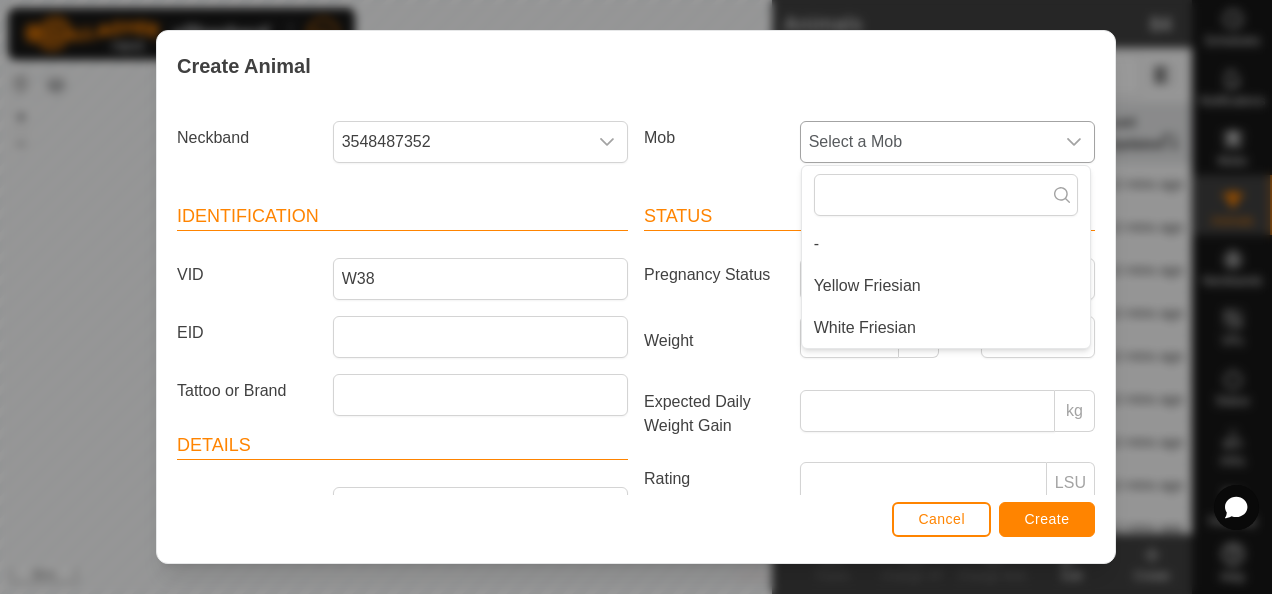 click on "White Friesian" at bounding box center [865, 328] 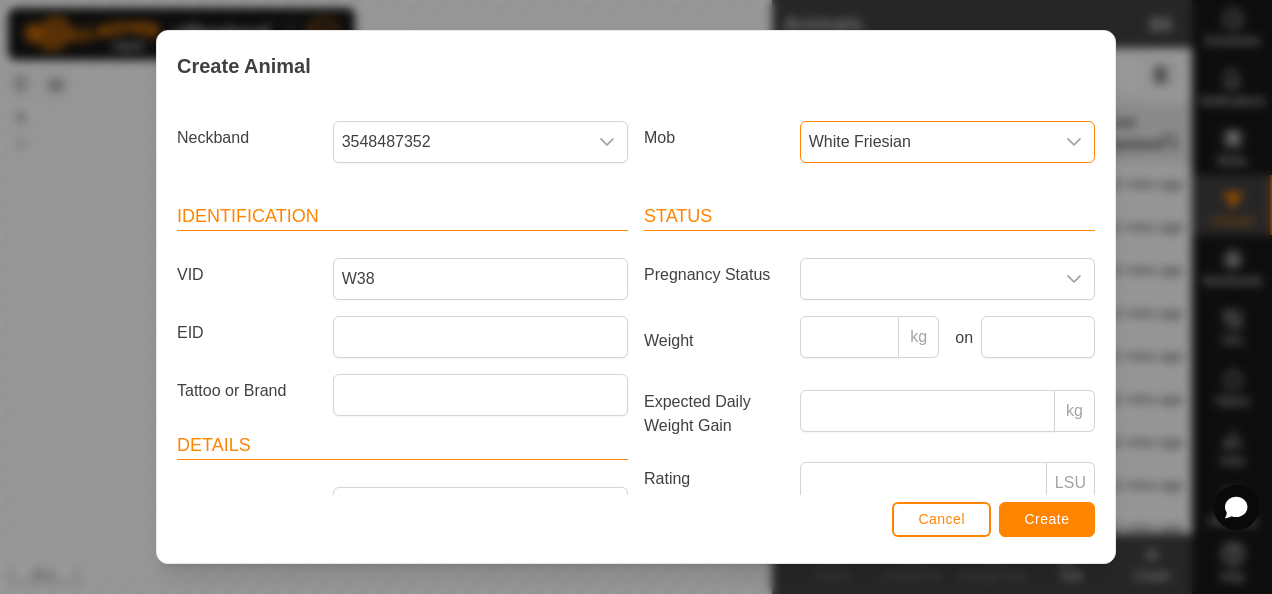 click on "Create" at bounding box center [1047, 519] 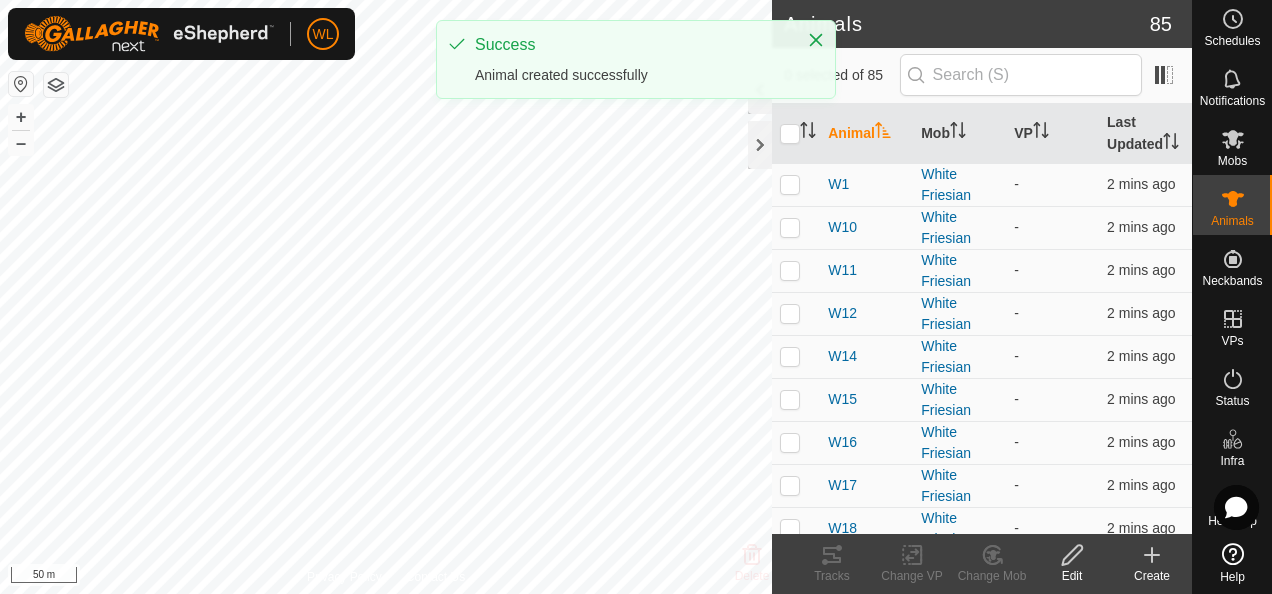click on "Create" 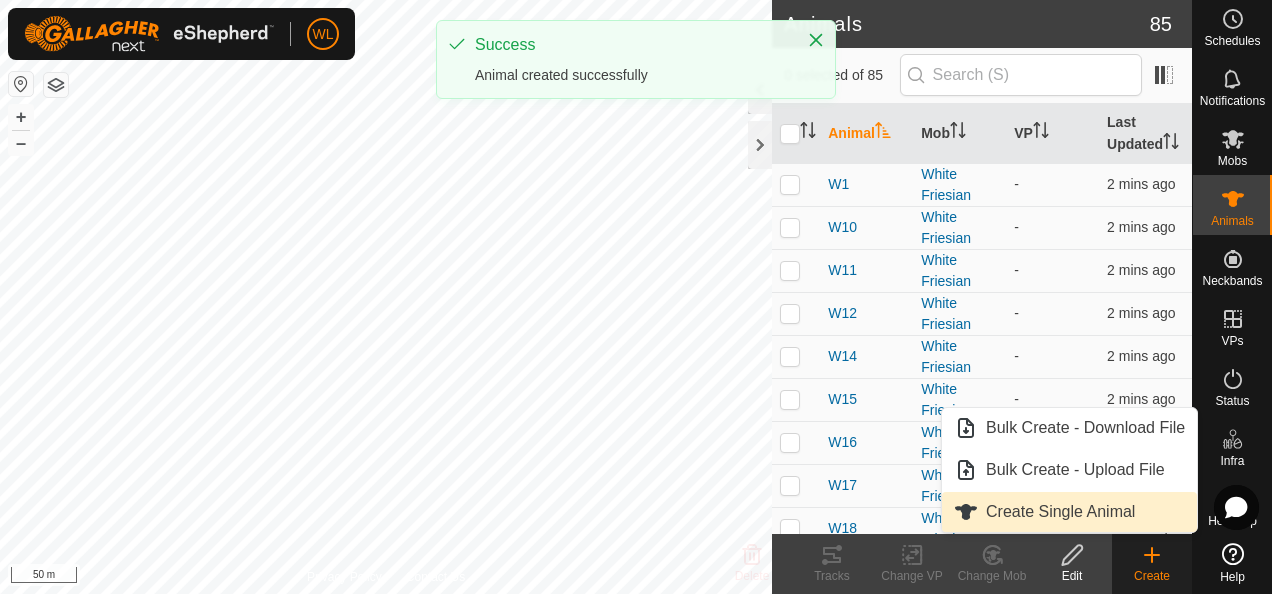 click on "Create Single Animal" at bounding box center (1060, 512) 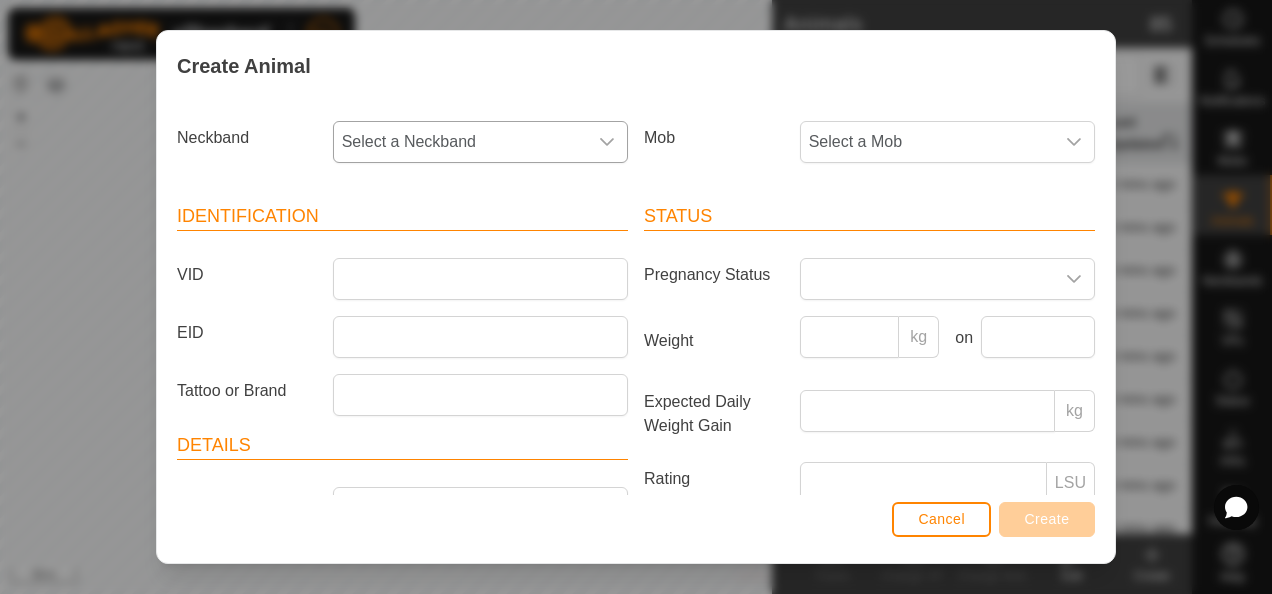 click on "Select a Neckband" at bounding box center [460, 142] 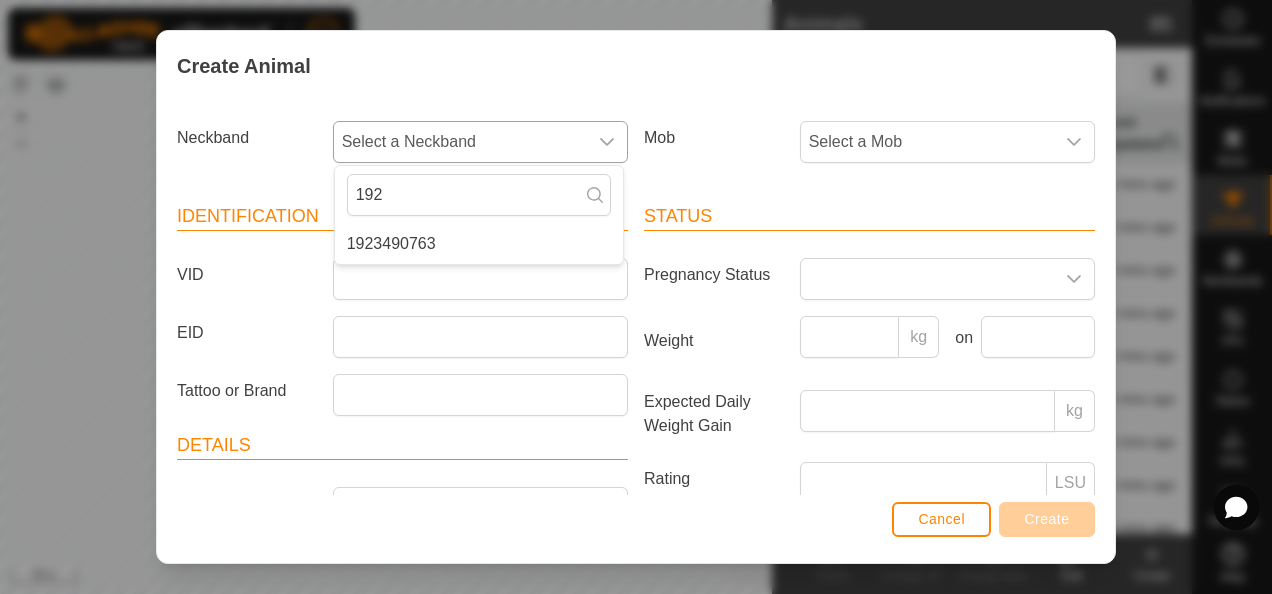 type on "192" 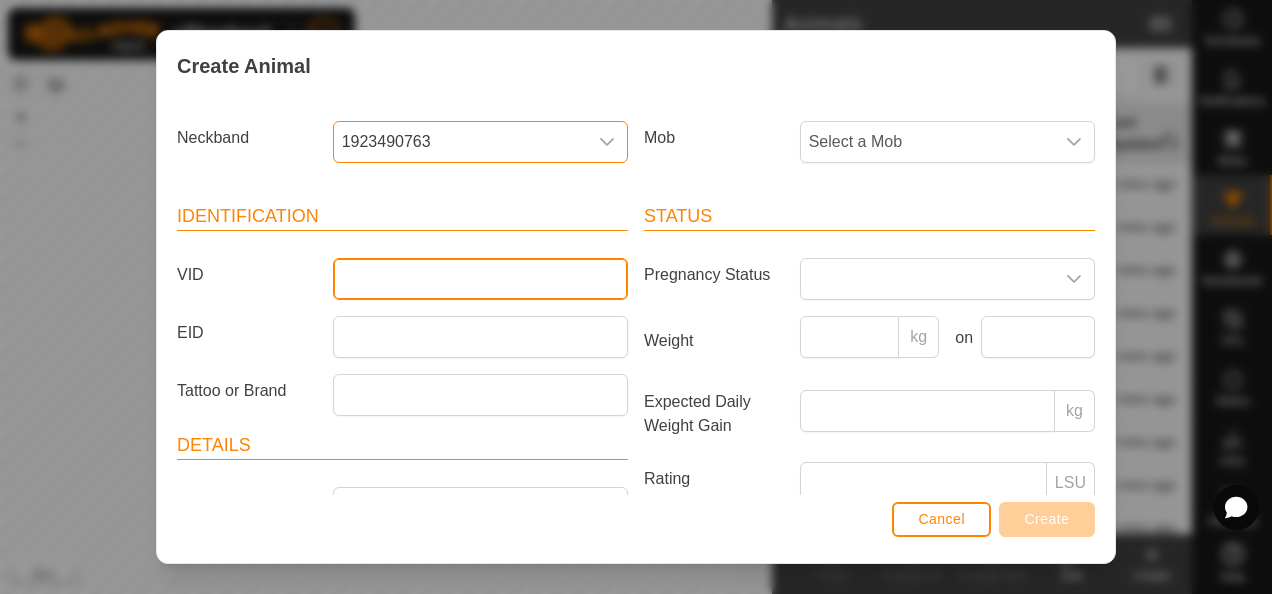 click on "VID" at bounding box center [480, 279] 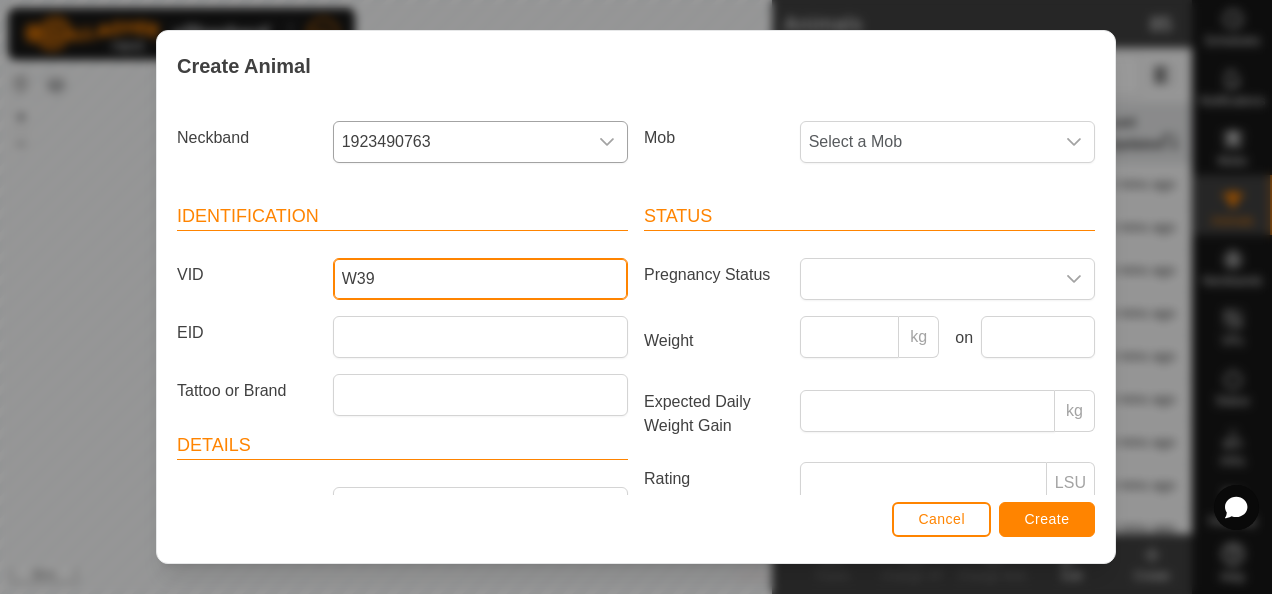 type on "W39" 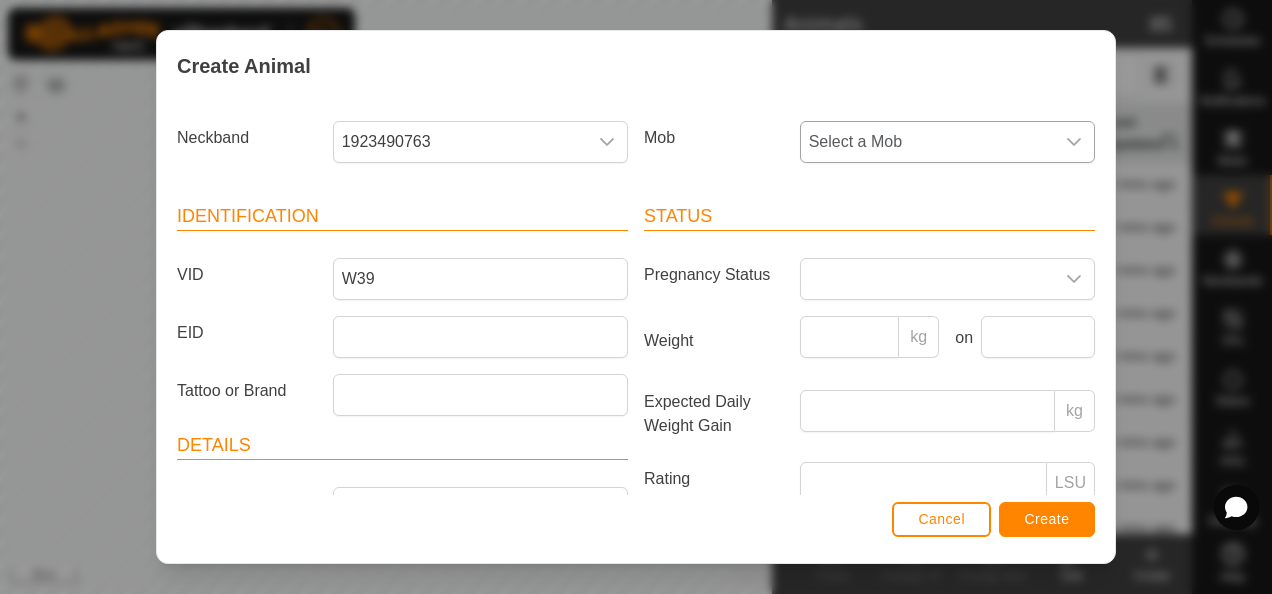 click on "Select a Mob" at bounding box center [927, 142] 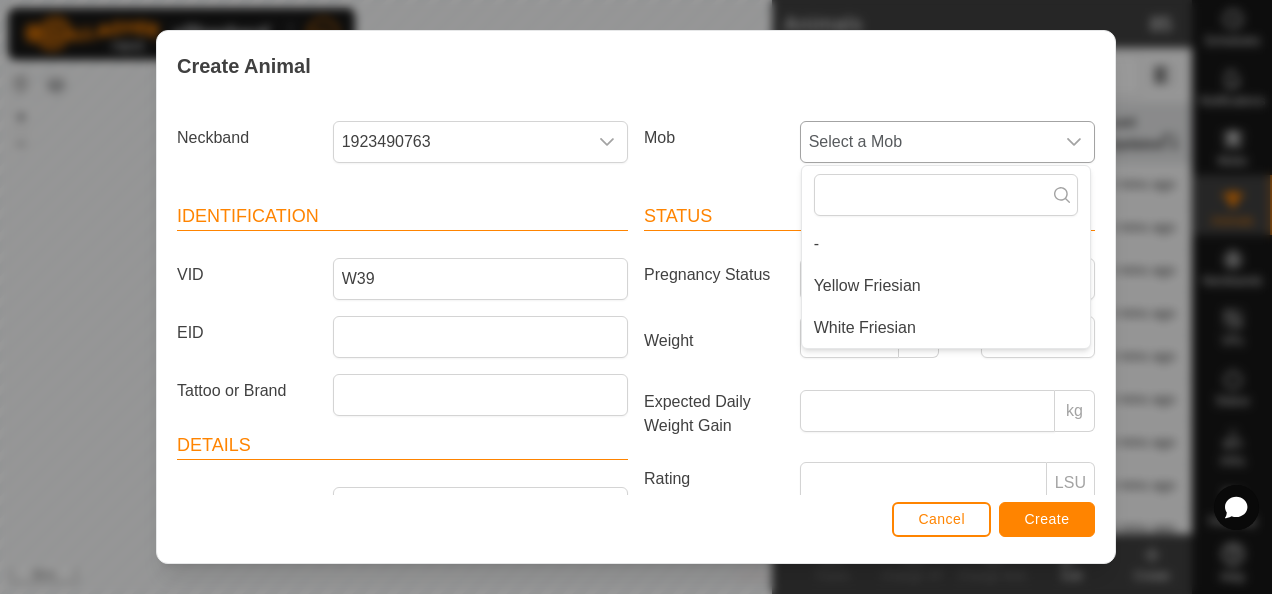 click on "White Friesian" at bounding box center (946, 328) 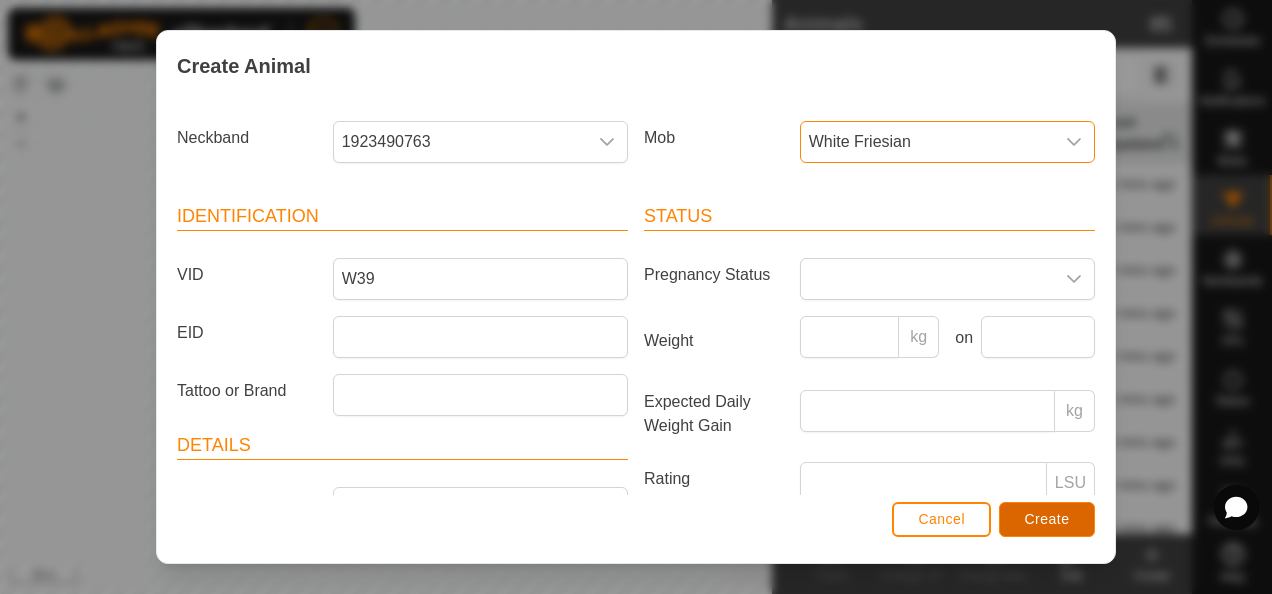click on "Create" at bounding box center (1047, 519) 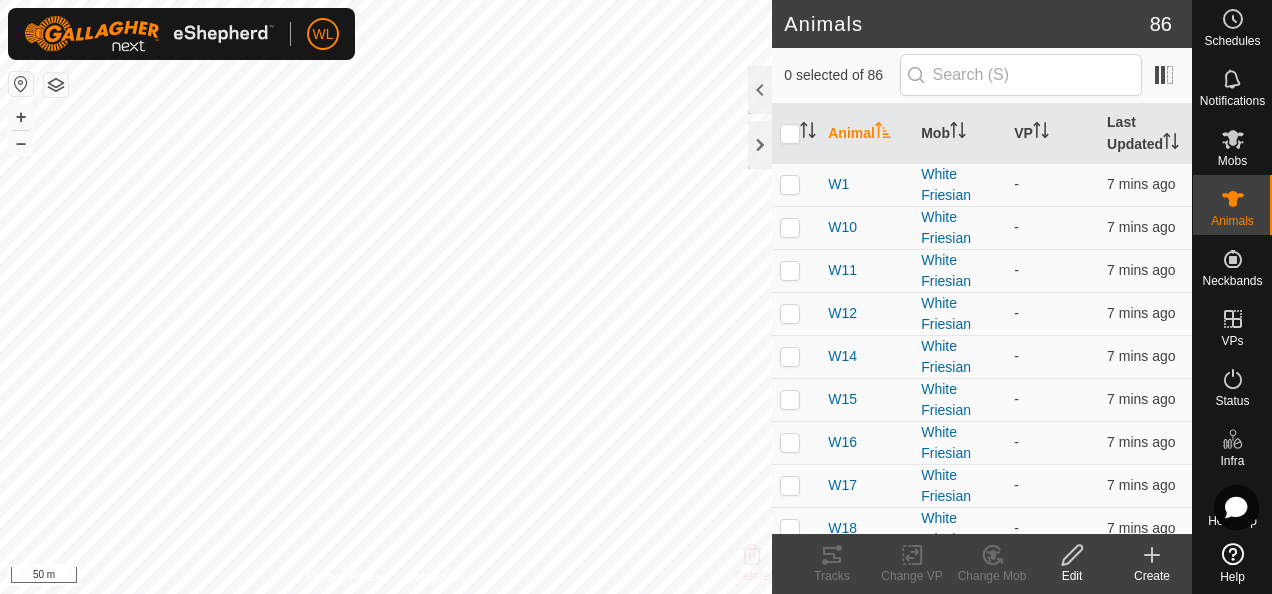 scroll, scrollTop: 22, scrollLeft: 2, axis: both 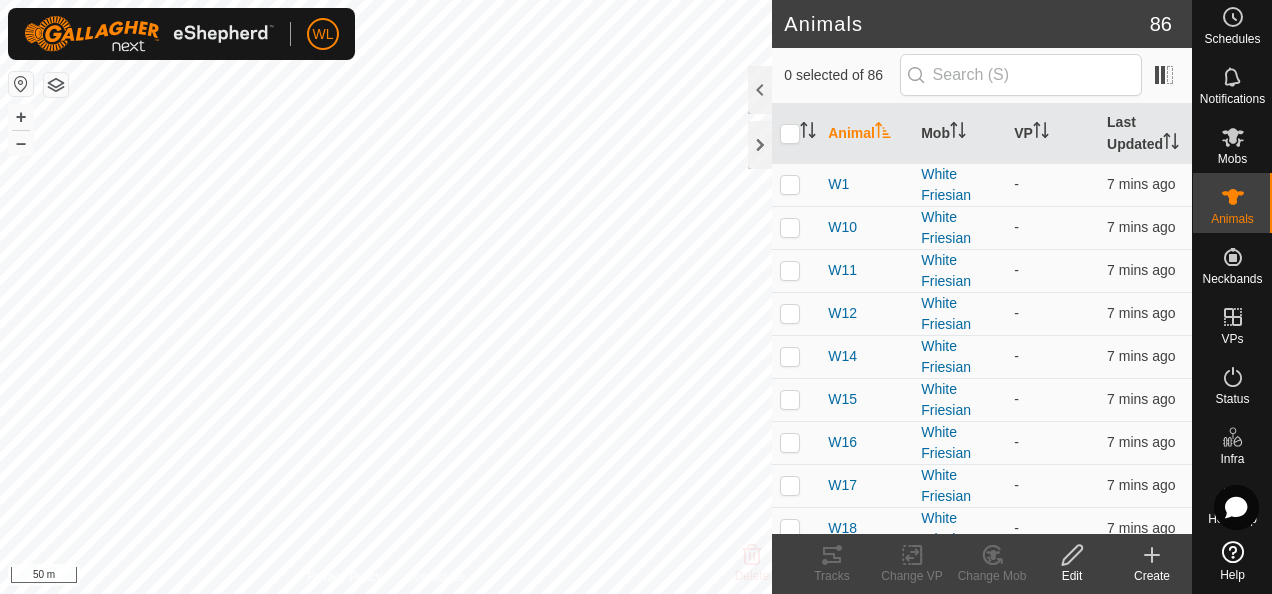click 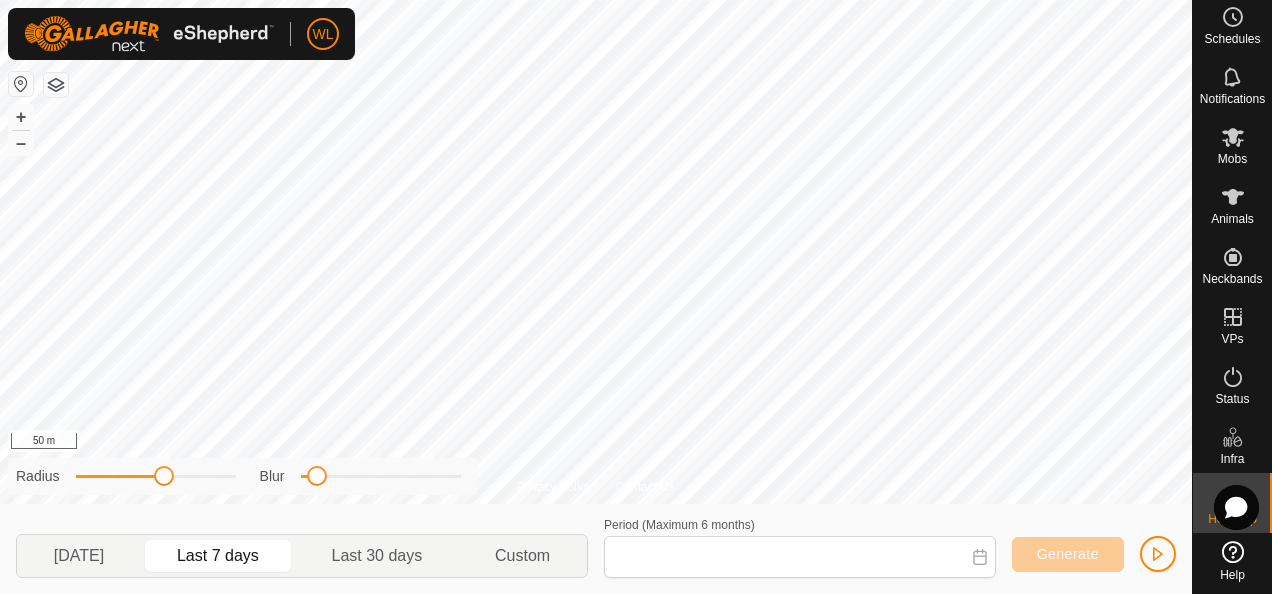 type on "06 Jul, 2025 - 12 Jul, 2025" 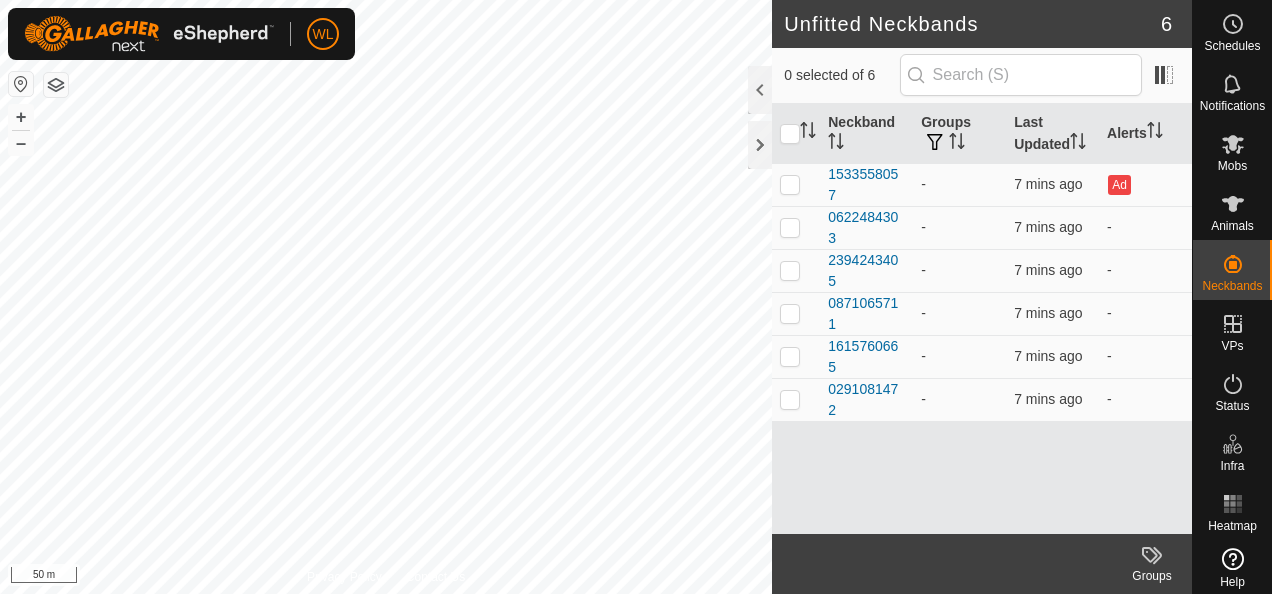 scroll, scrollTop: 0, scrollLeft: 0, axis: both 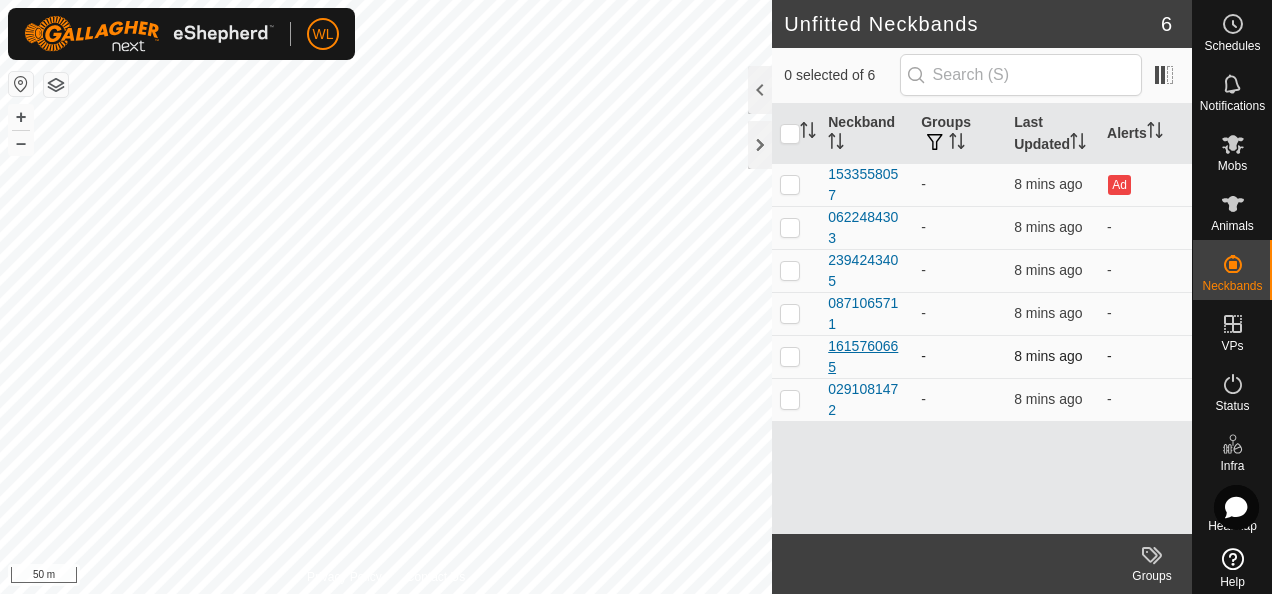click on "1615760665" at bounding box center [866, 357] 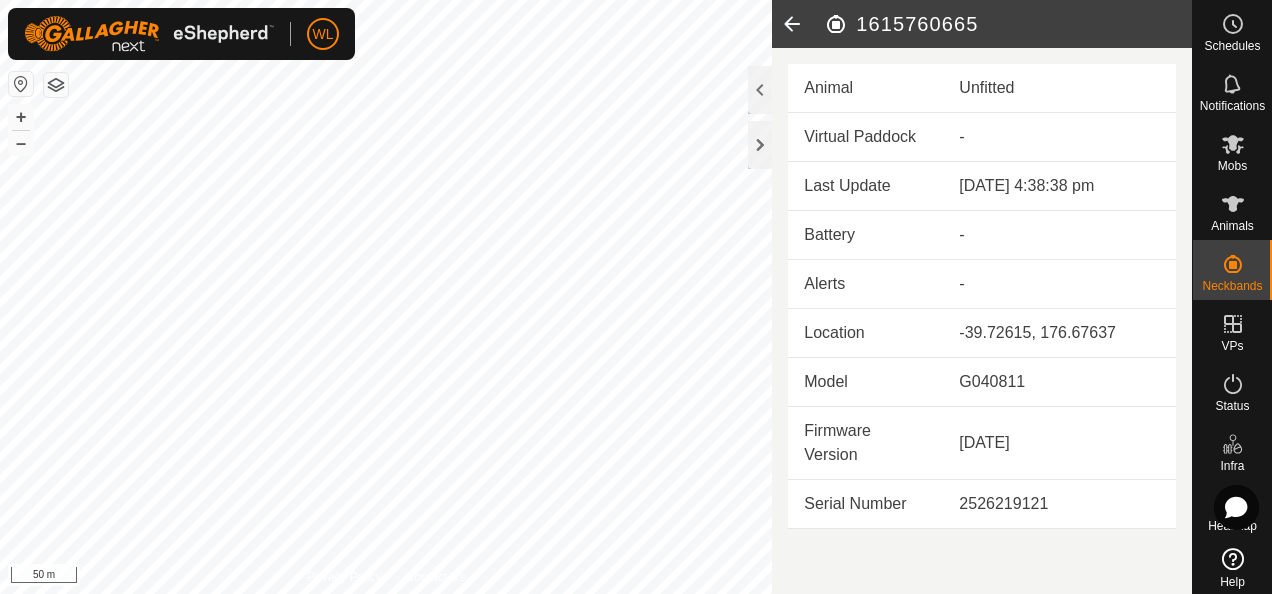 click 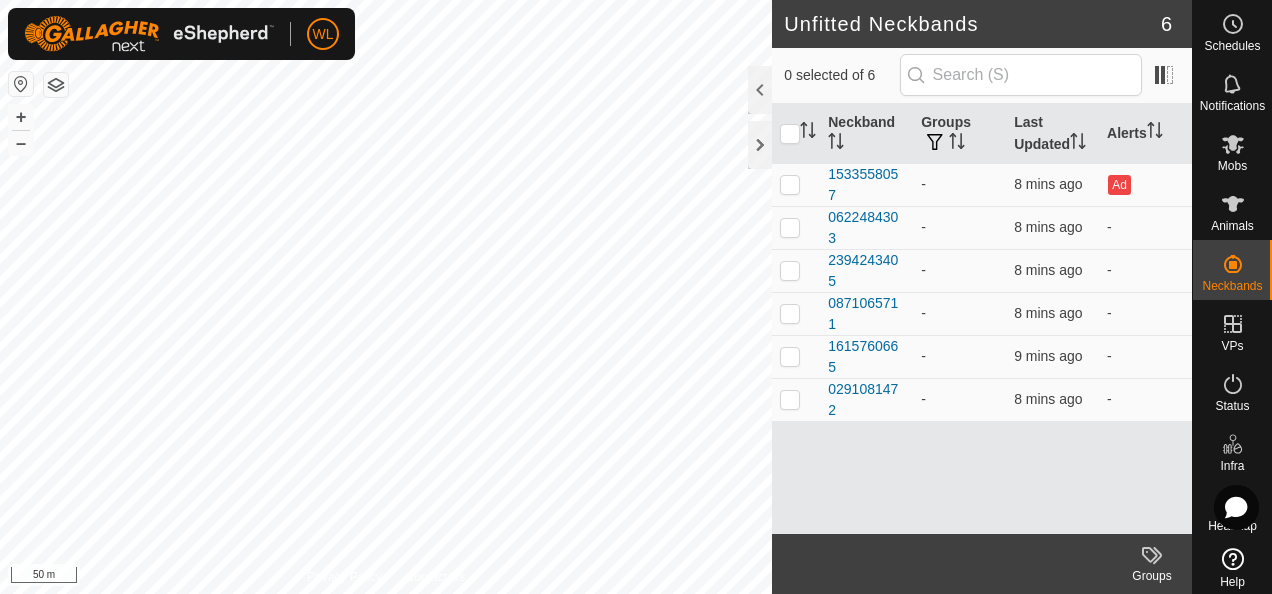 click on "Mobs" at bounding box center (1232, 166) 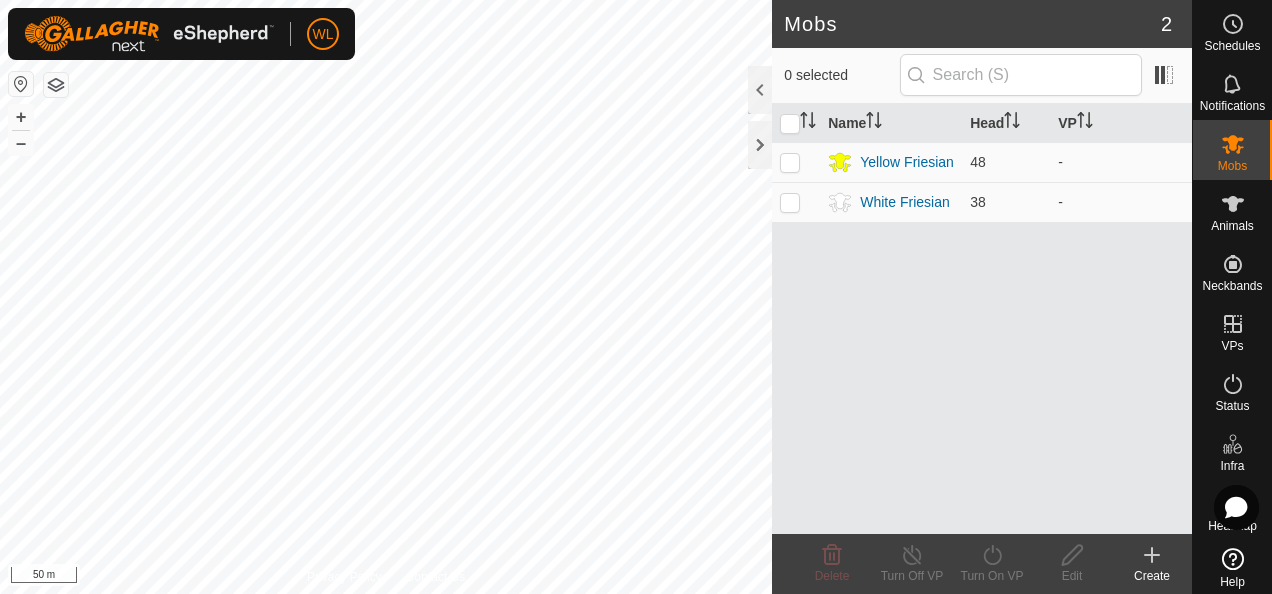 click 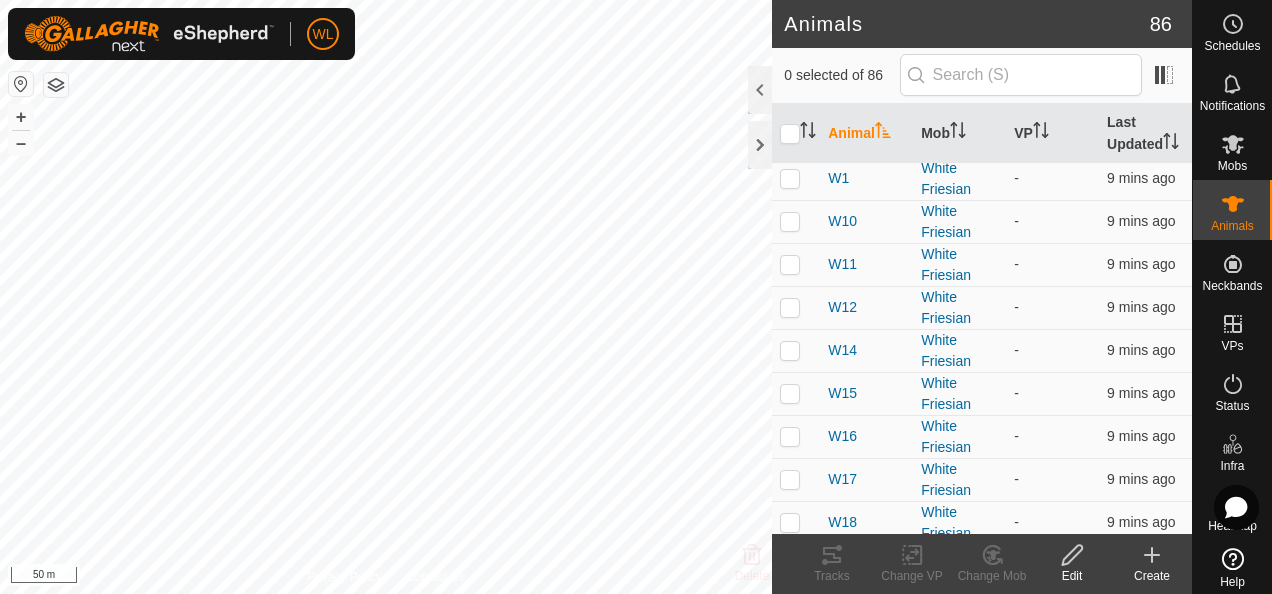 scroll, scrollTop: 0, scrollLeft: 0, axis: both 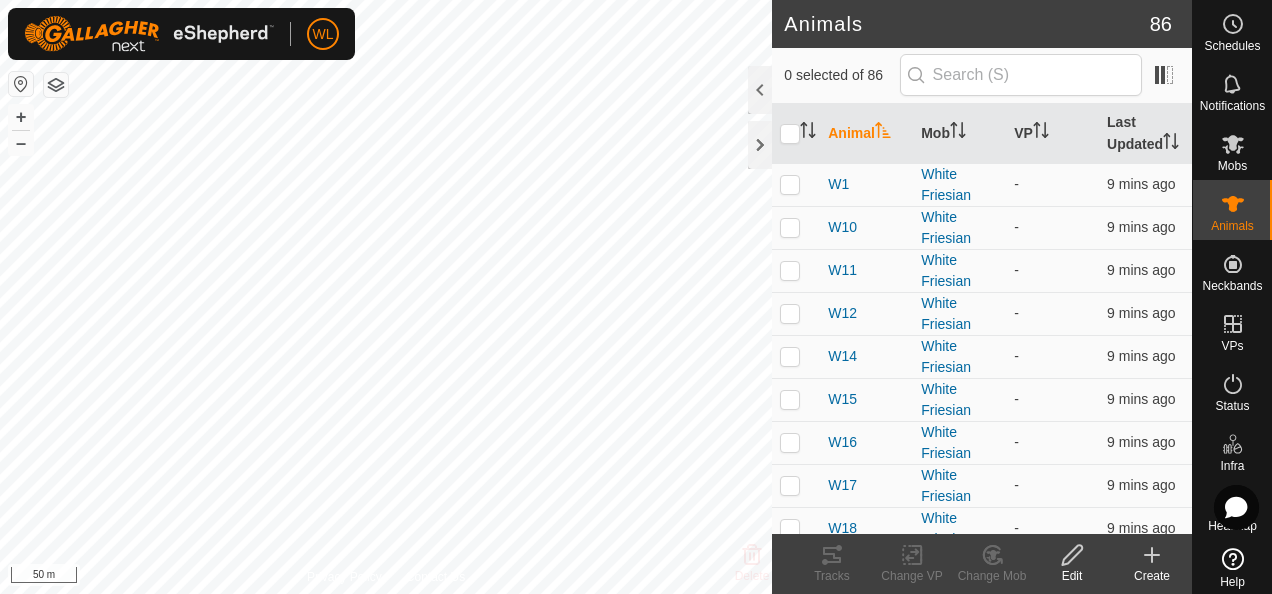 click 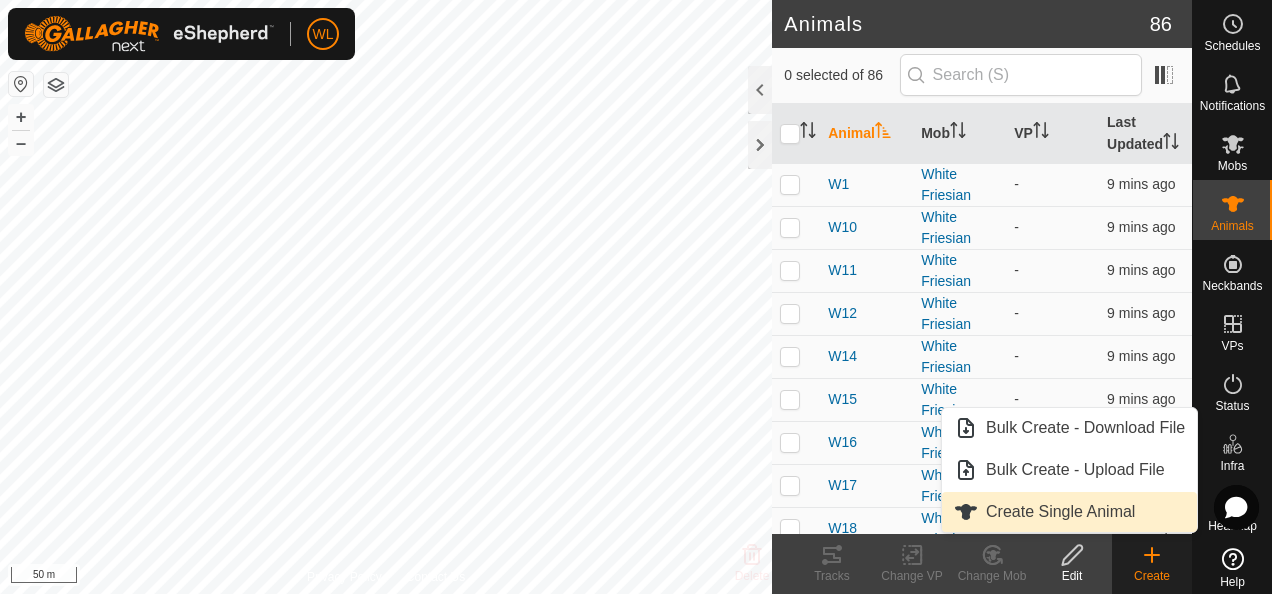 click on "Create Single Animal" at bounding box center [1060, 512] 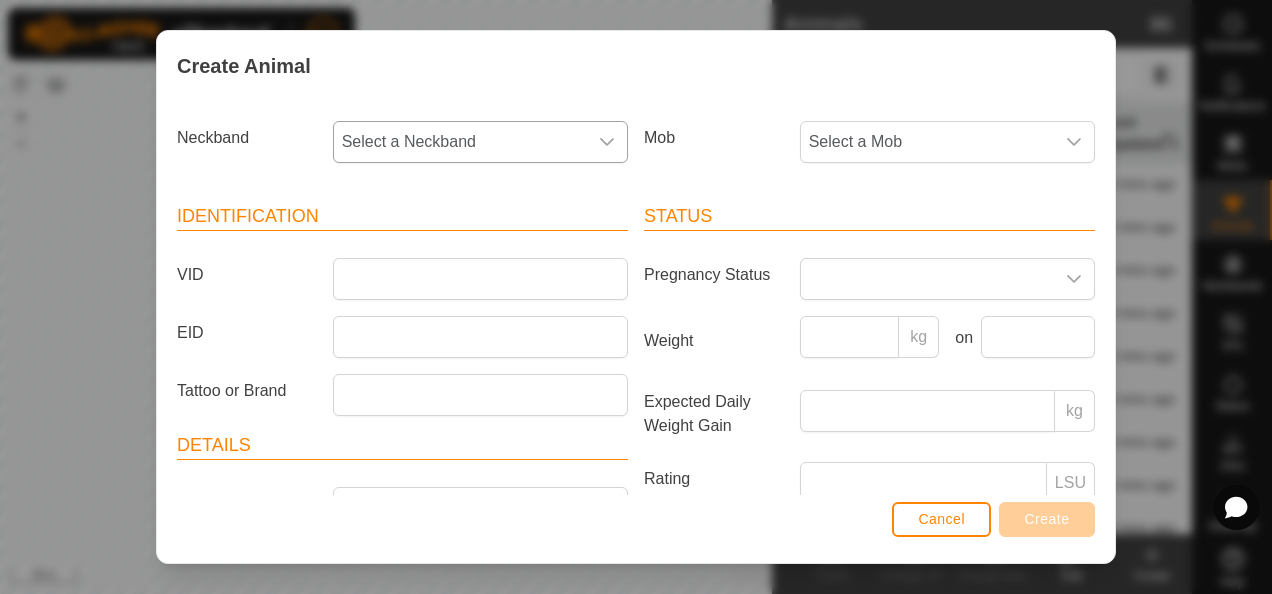 click on "Select a Neckband" at bounding box center (460, 142) 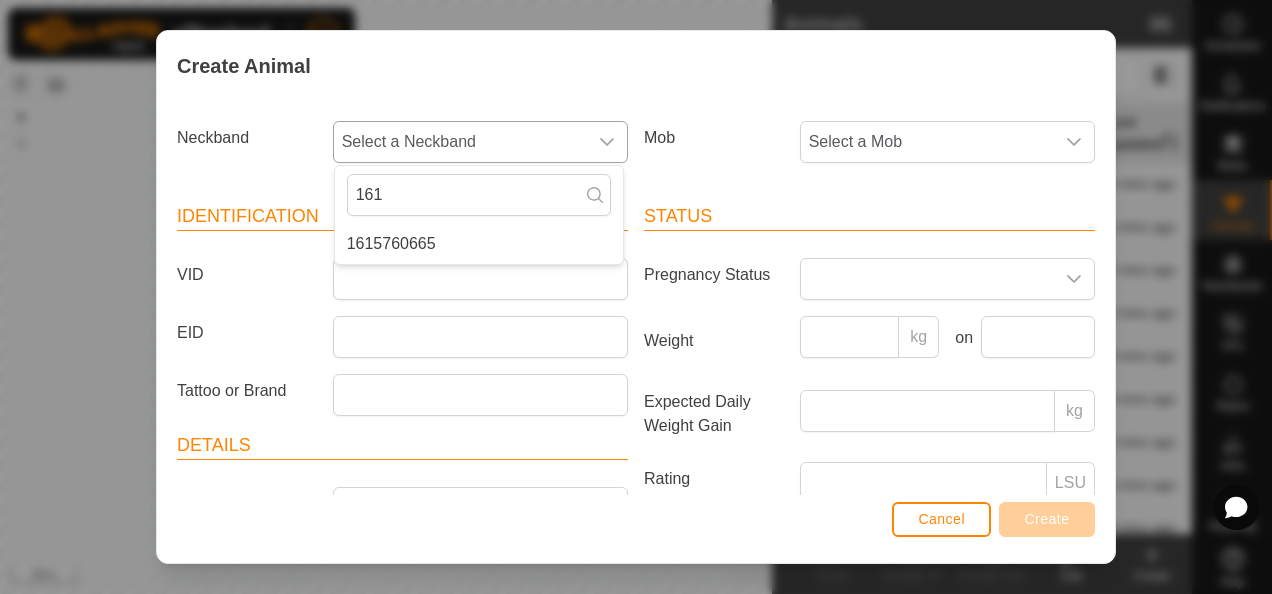 type on "1615" 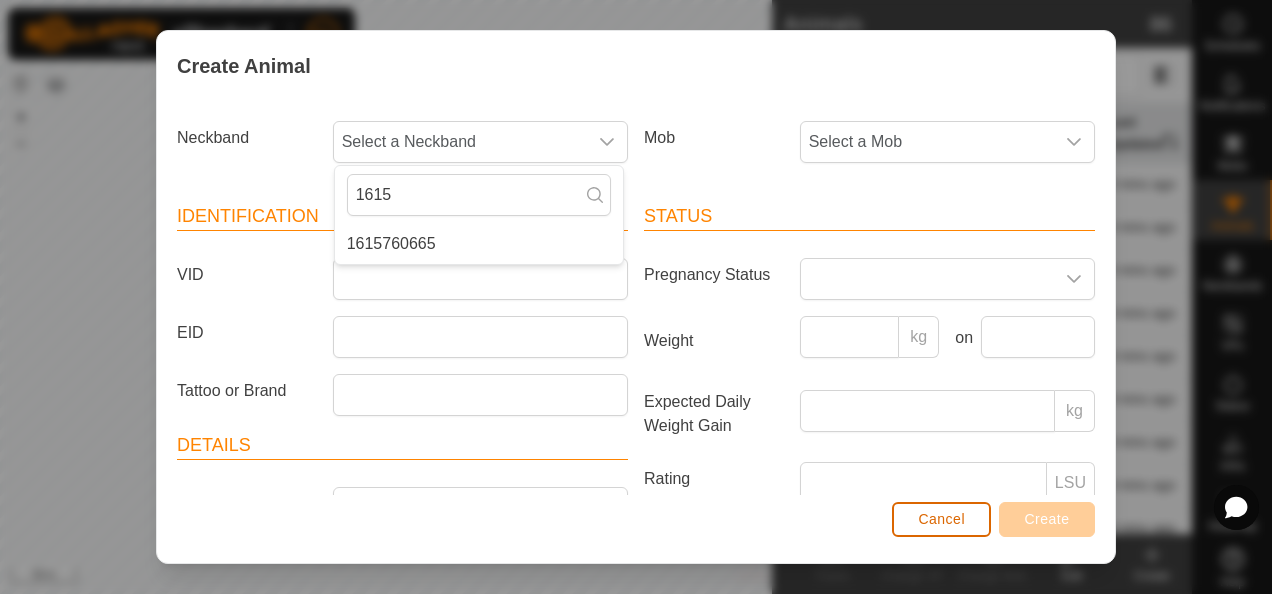 click on "Cancel" at bounding box center (941, 519) 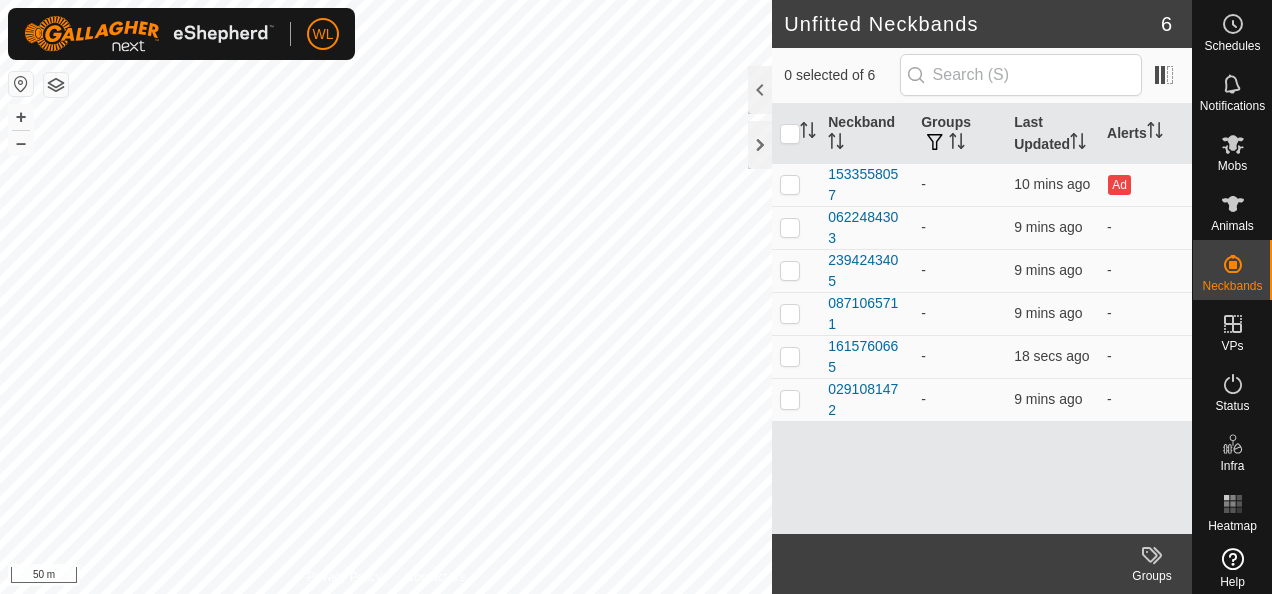 scroll, scrollTop: 0, scrollLeft: 0, axis: both 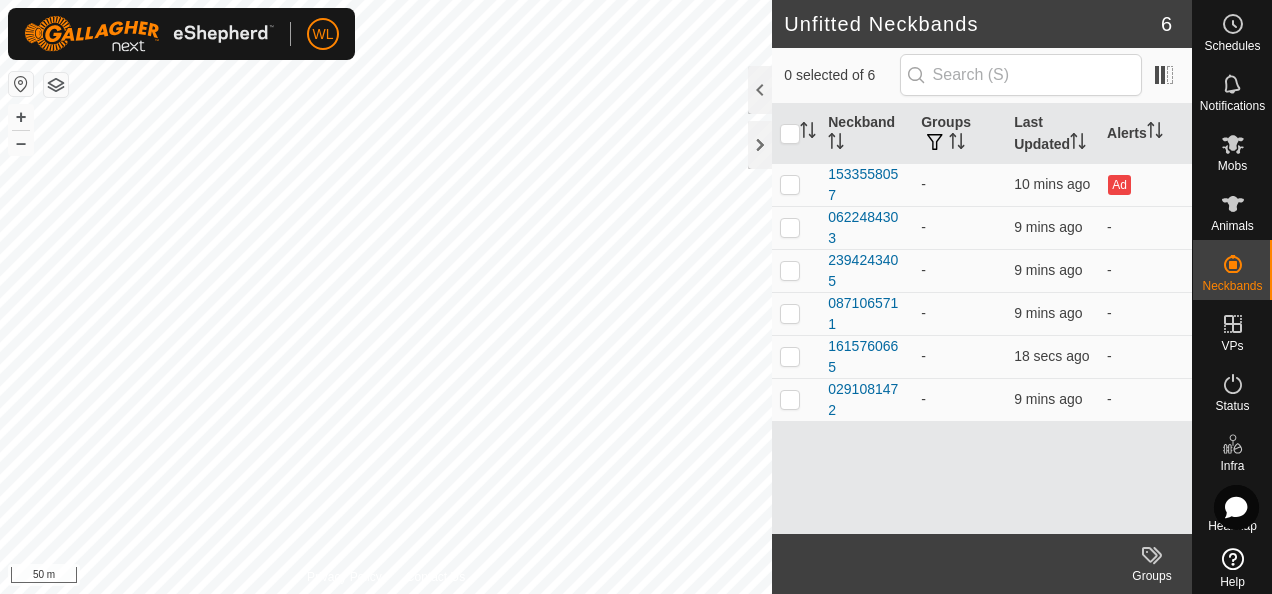 click on "Animals" at bounding box center (1232, 226) 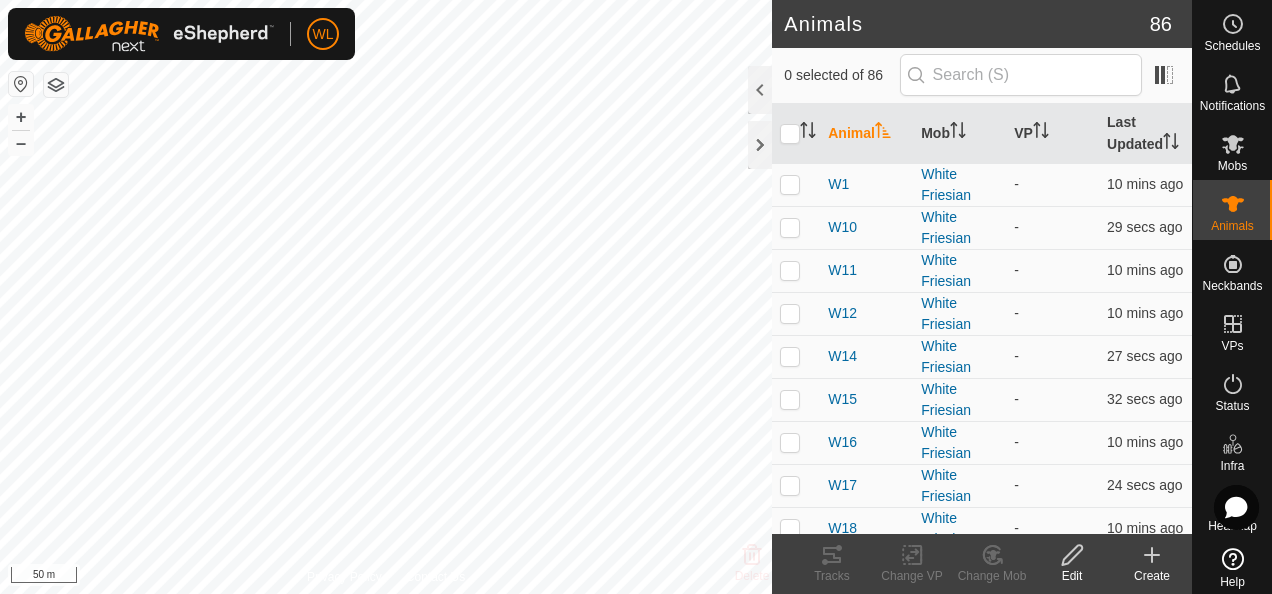 click 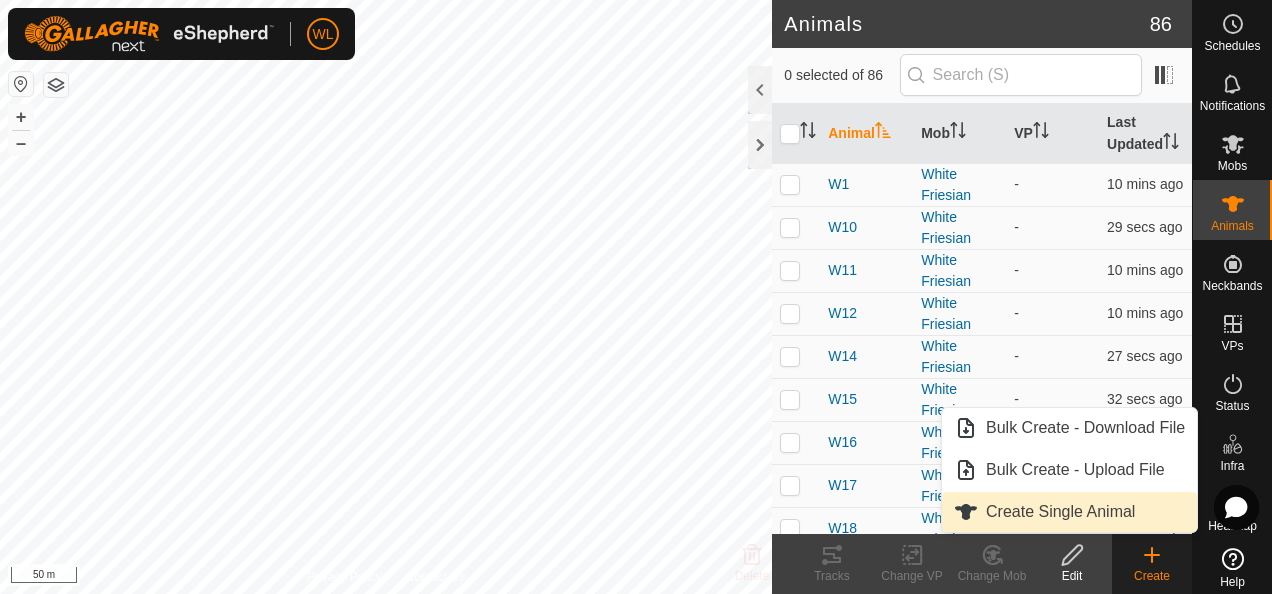 click on "Create Single Animal" at bounding box center (1060, 512) 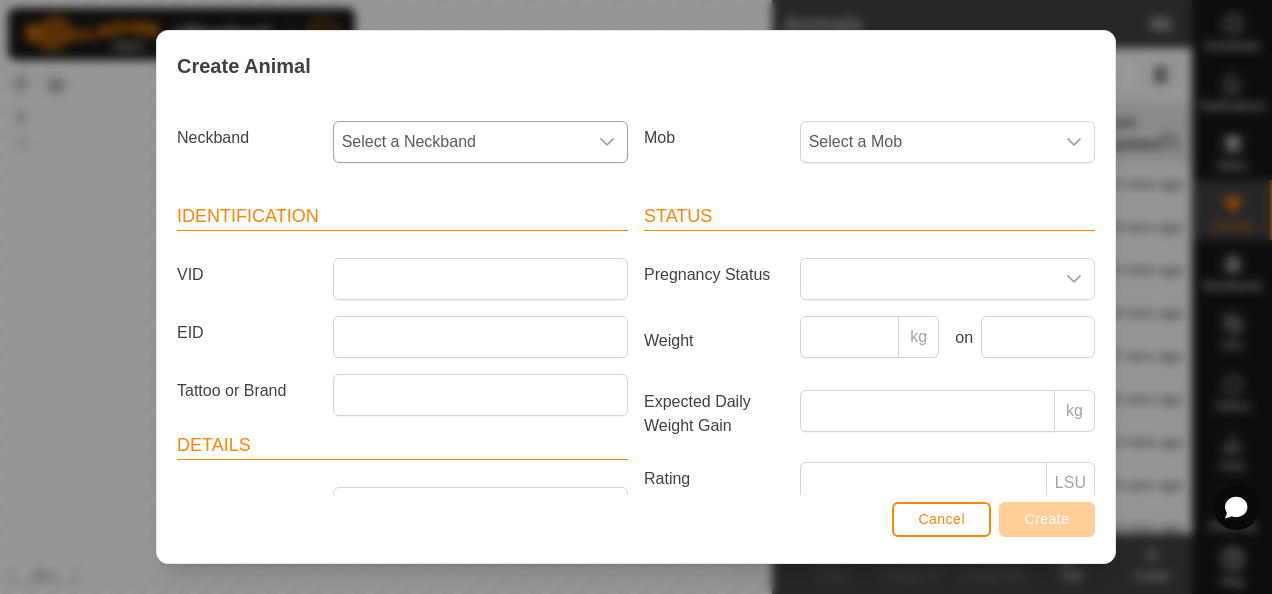 click on "Select a Neckband" at bounding box center [460, 142] 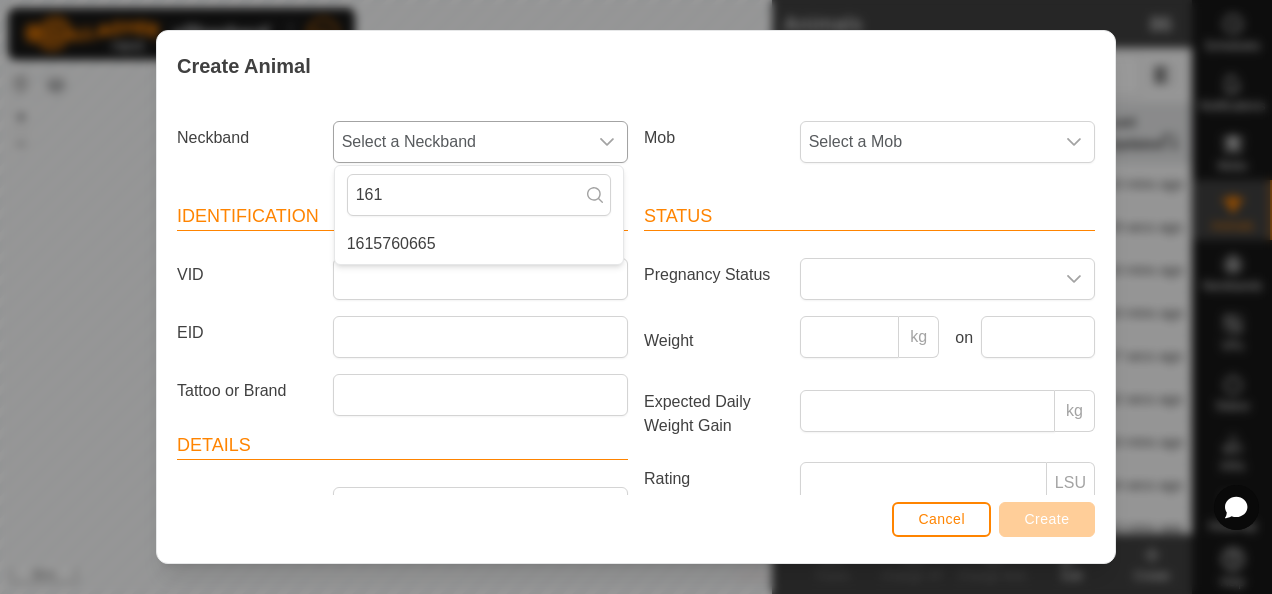 type on "161" 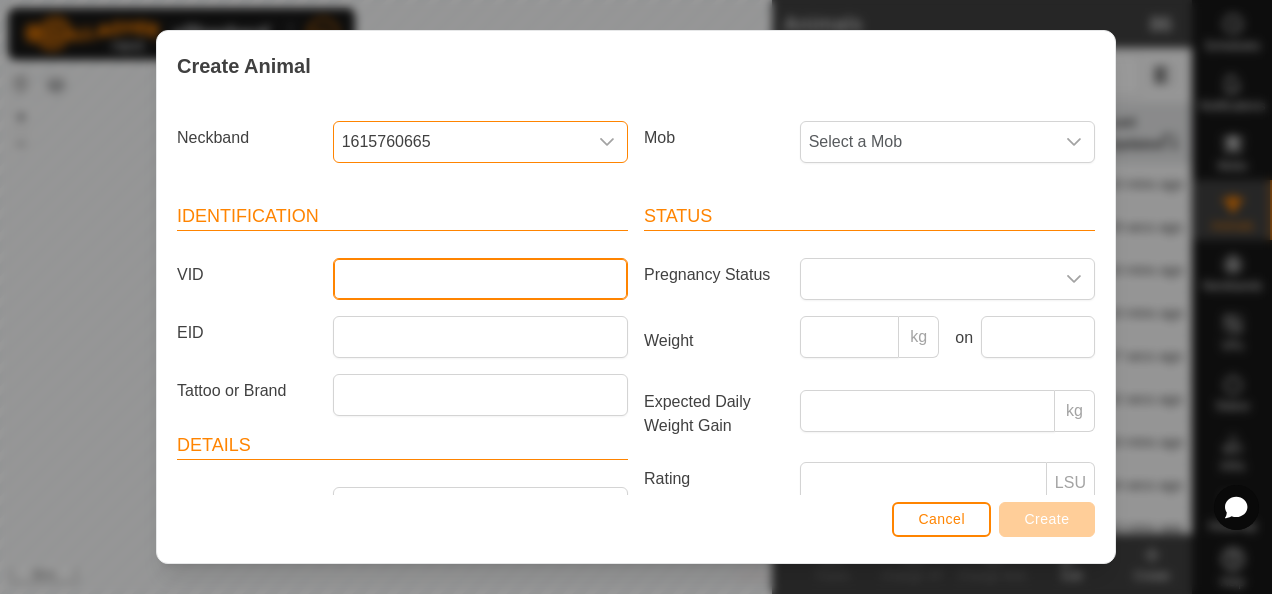 click on "VID" at bounding box center [480, 279] 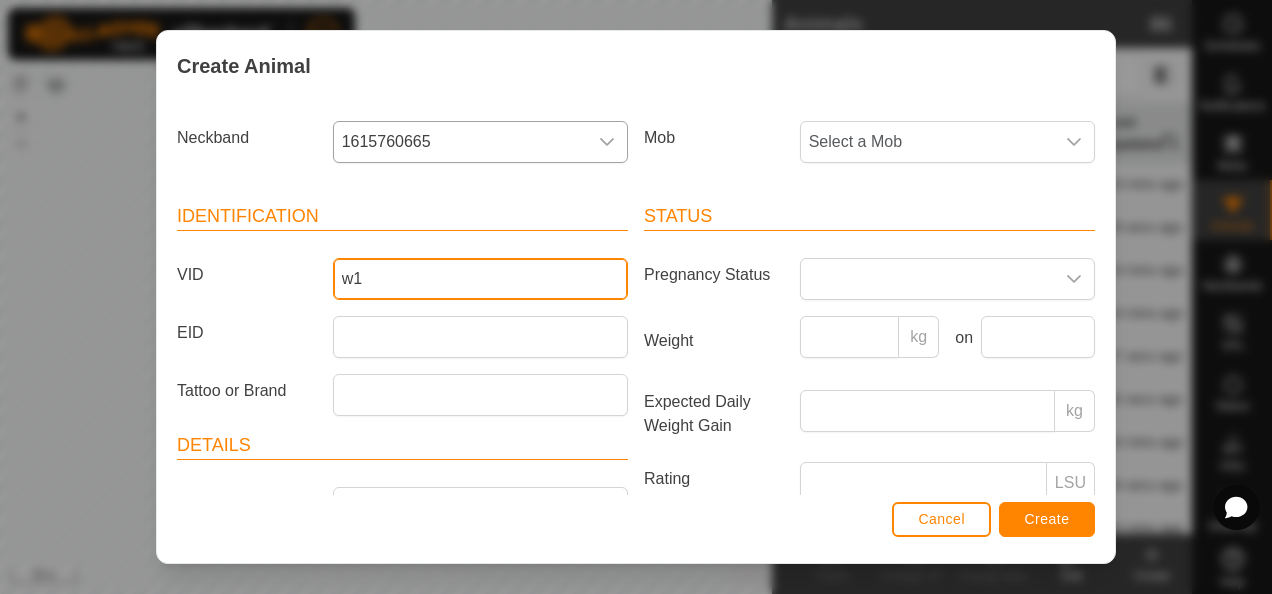 type on "w" 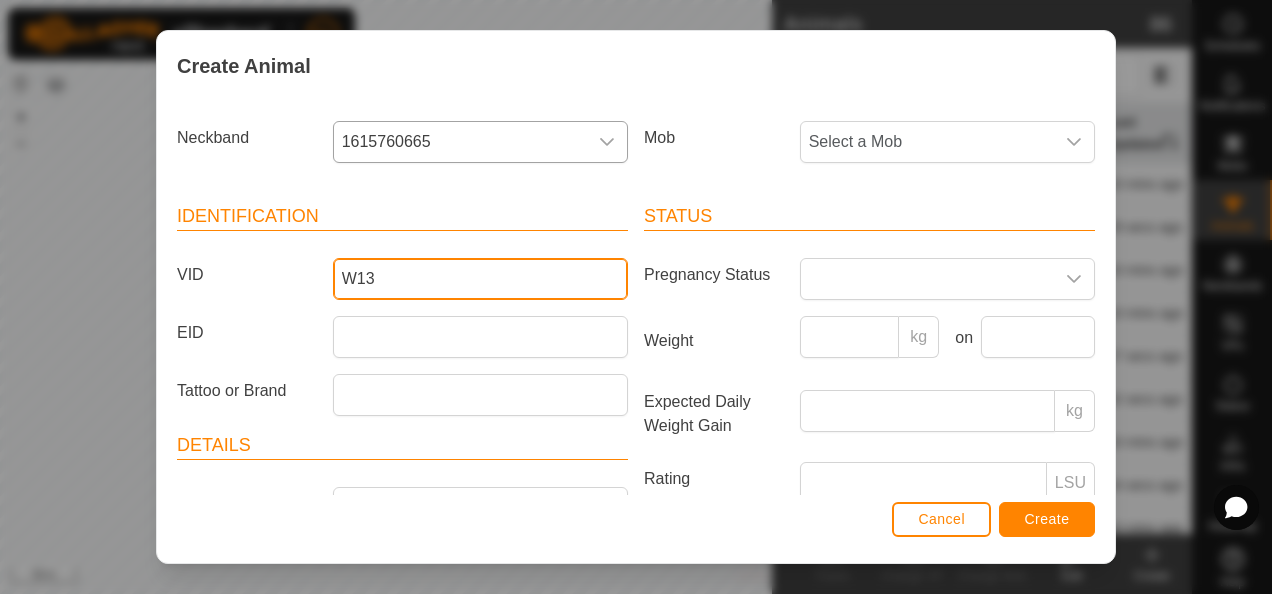 type on "W13" 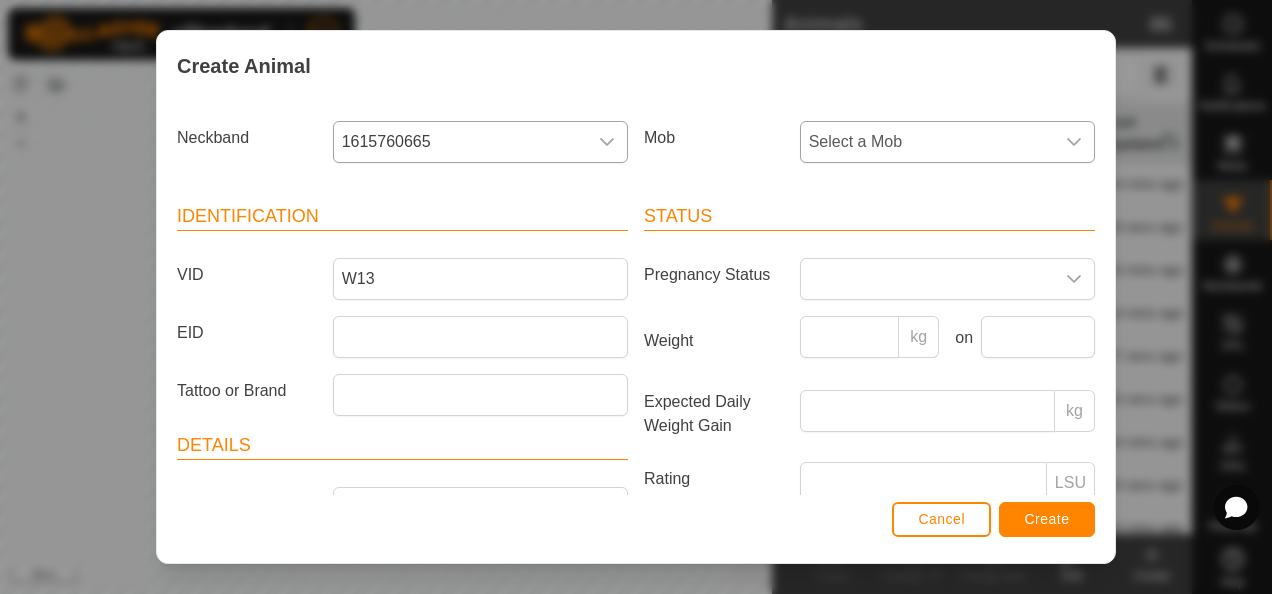 click on "Select a Mob" at bounding box center [927, 142] 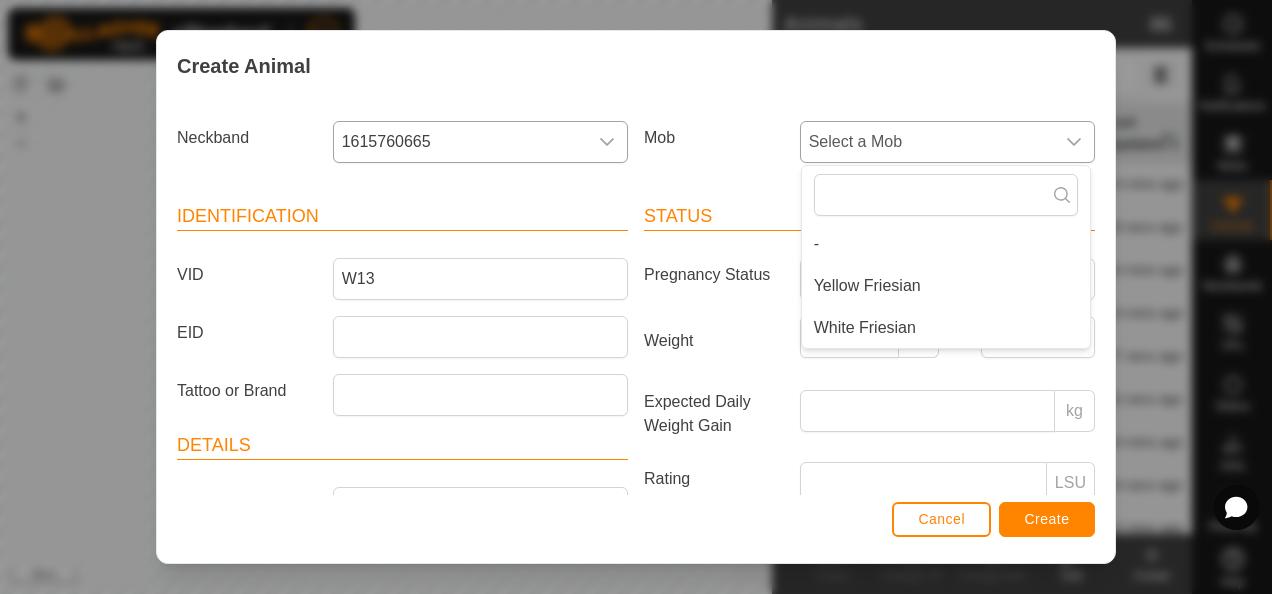 click on "White Friesian" at bounding box center (865, 328) 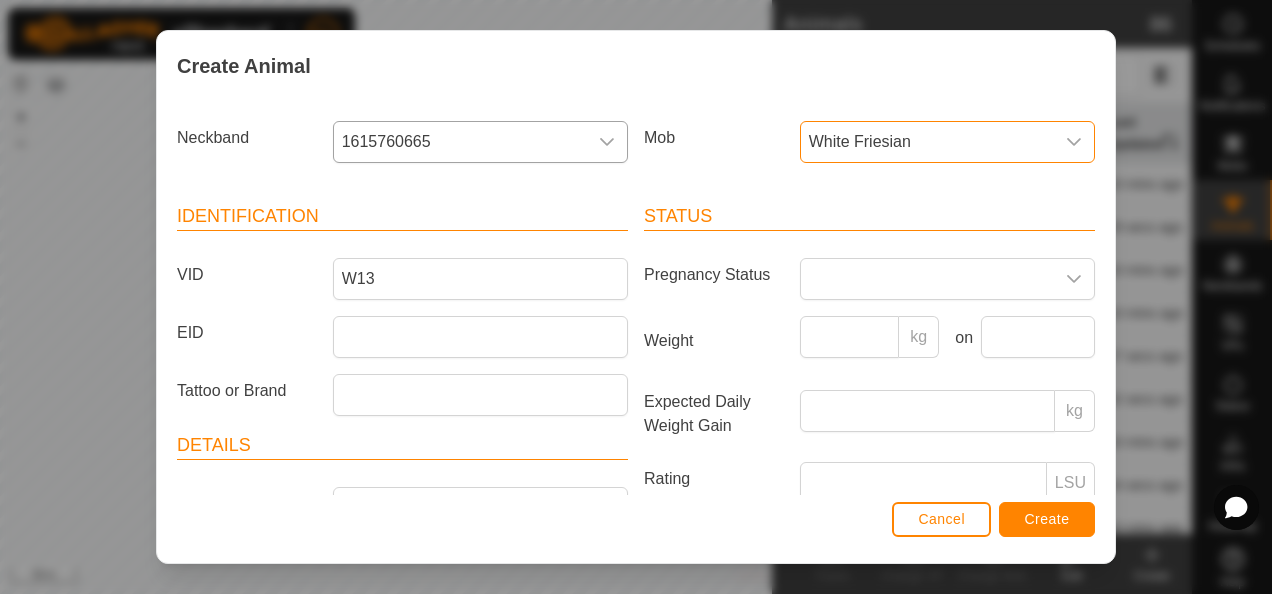 click on "Create" at bounding box center [1047, 519] 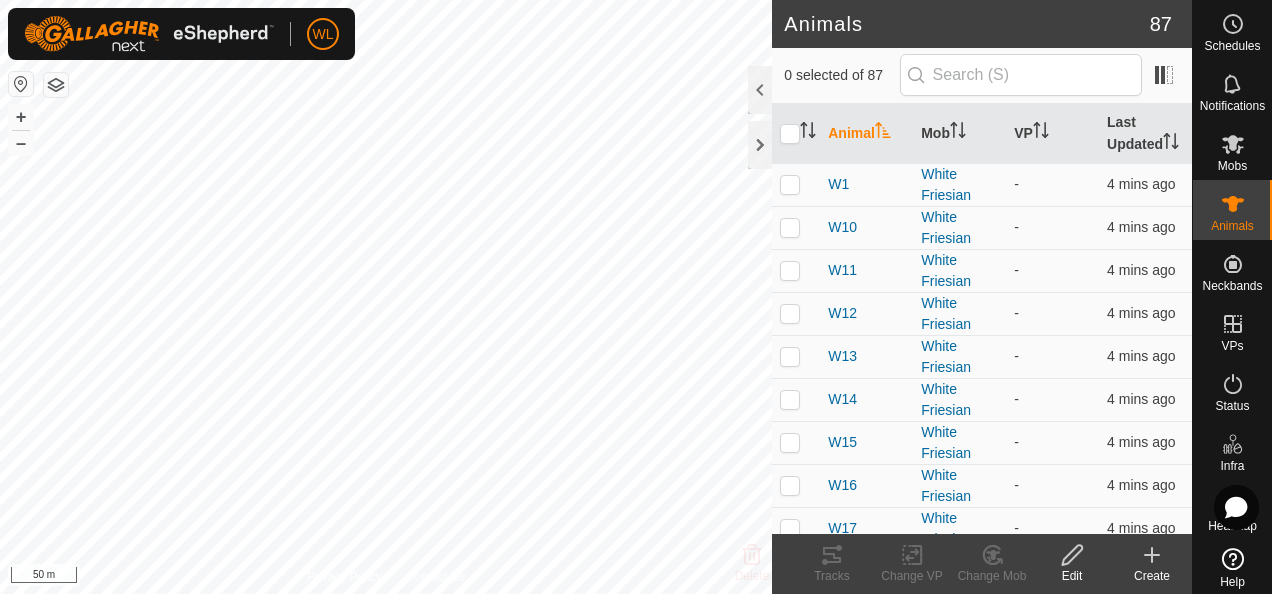 click 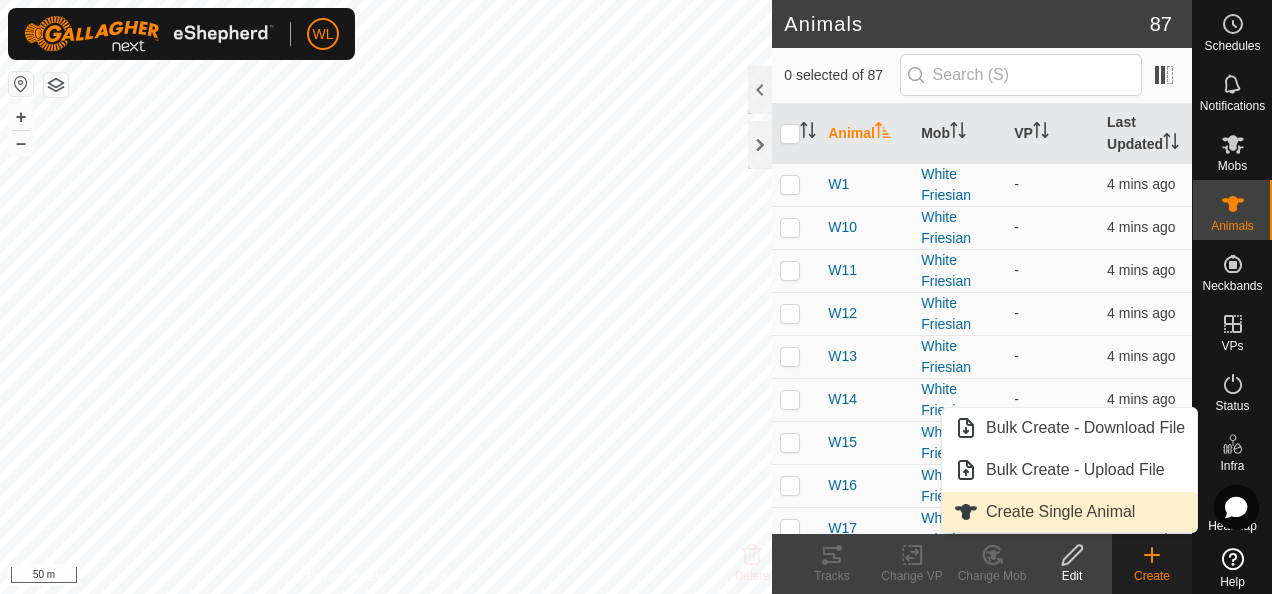 click on "Create Single Animal" at bounding box center [1060, 512] 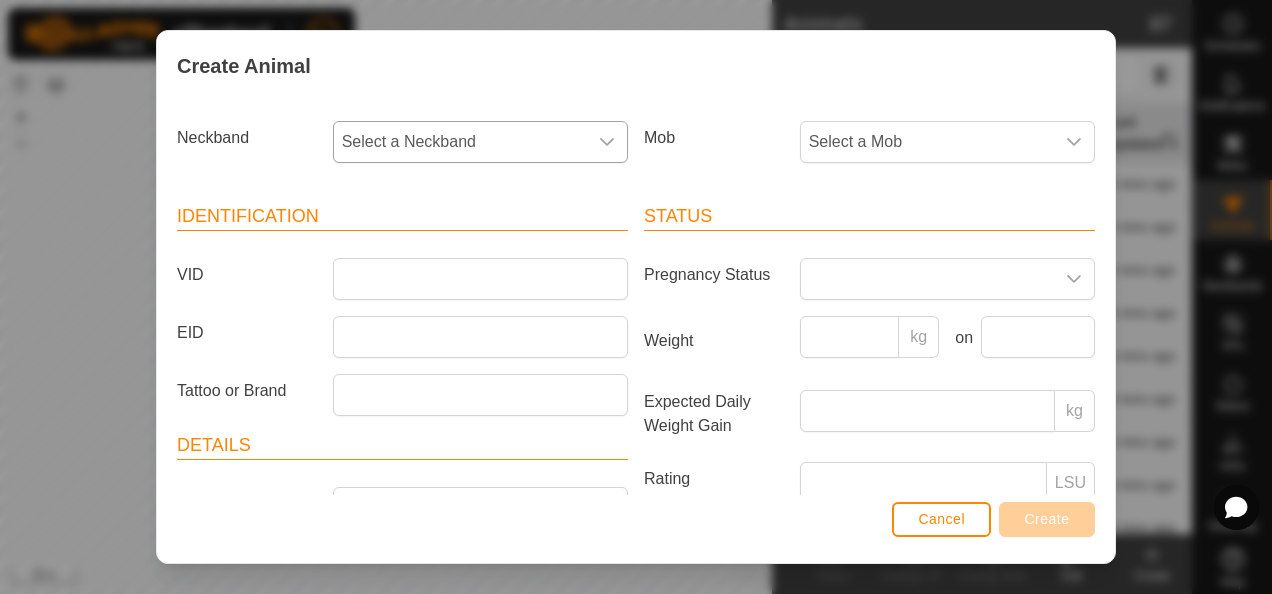 click on "Select a Neckband" at bounding box center (460, 142) 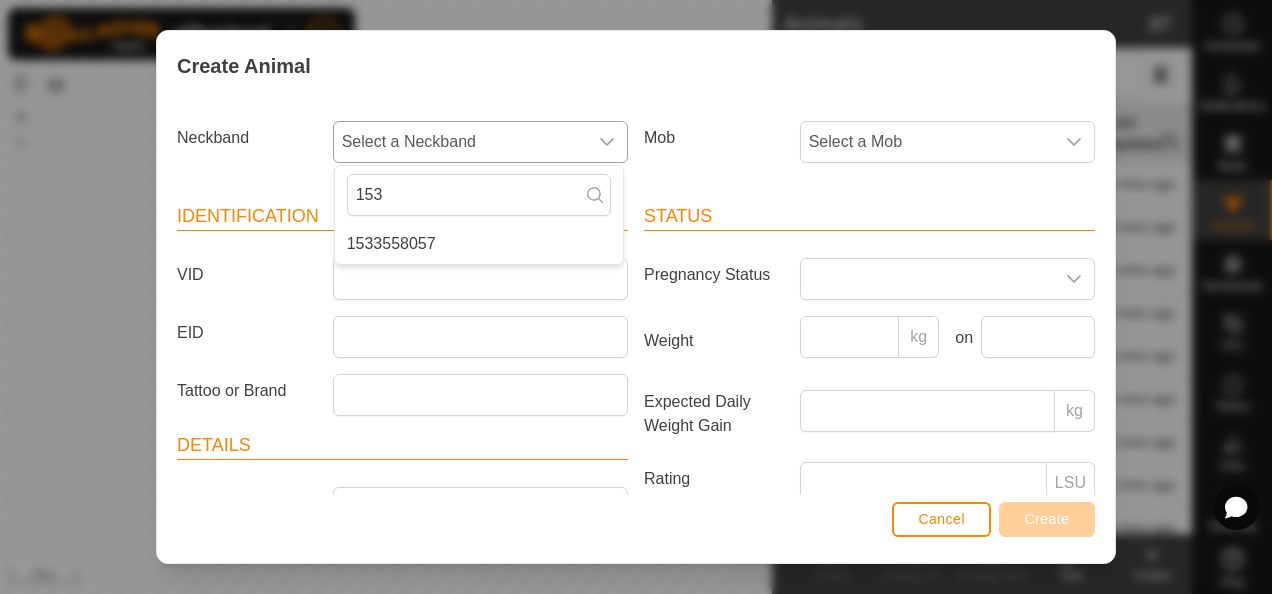 type on "153" 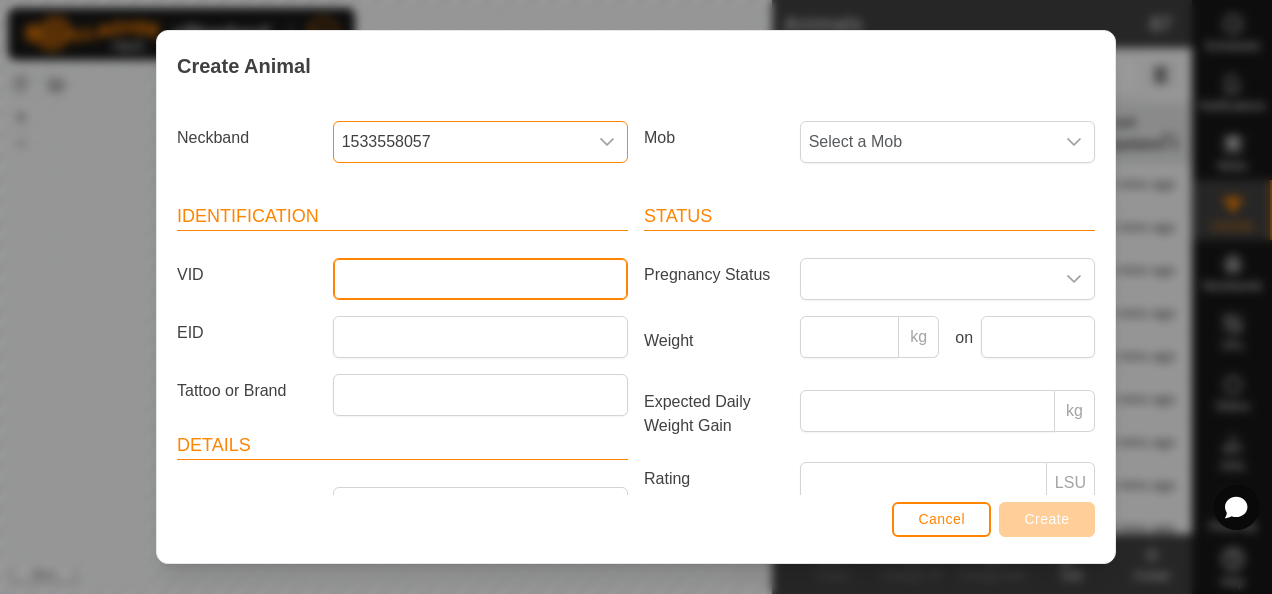 click on "VID" at bounding box center (480, 279) 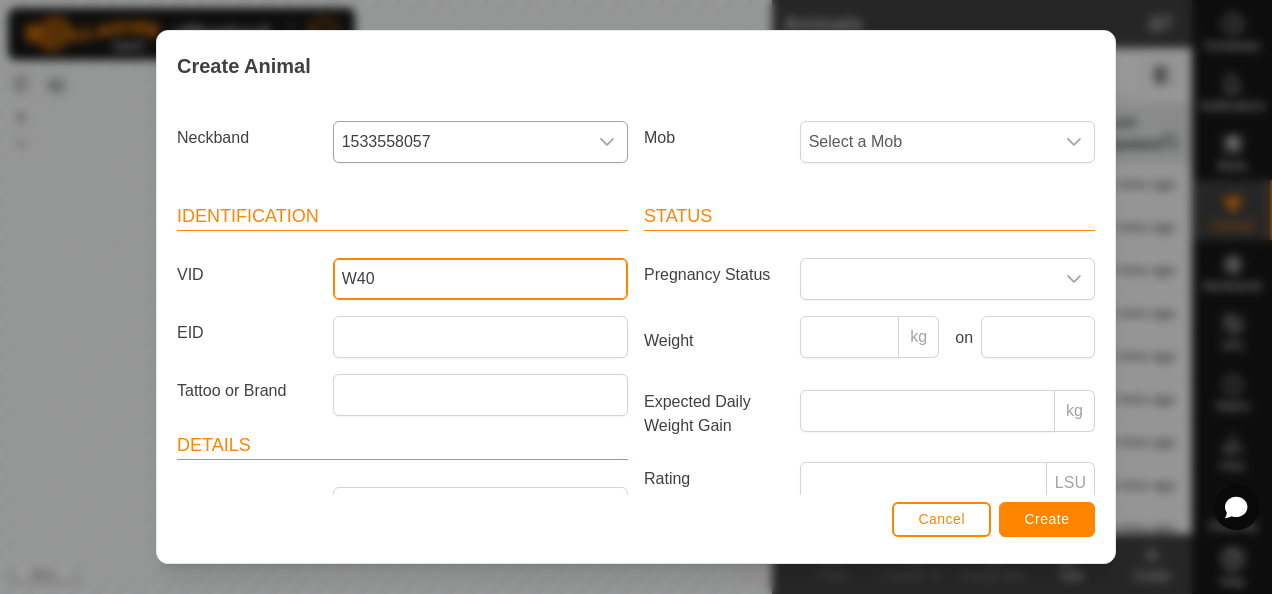 type on "W40" 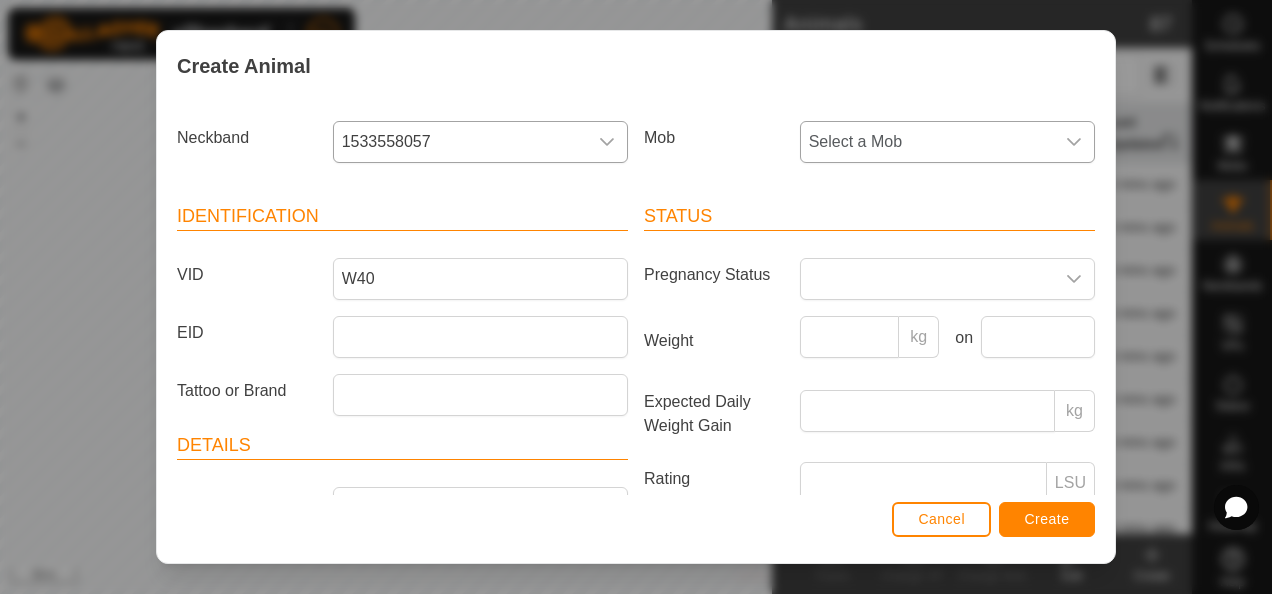 click on "Select a Mob" 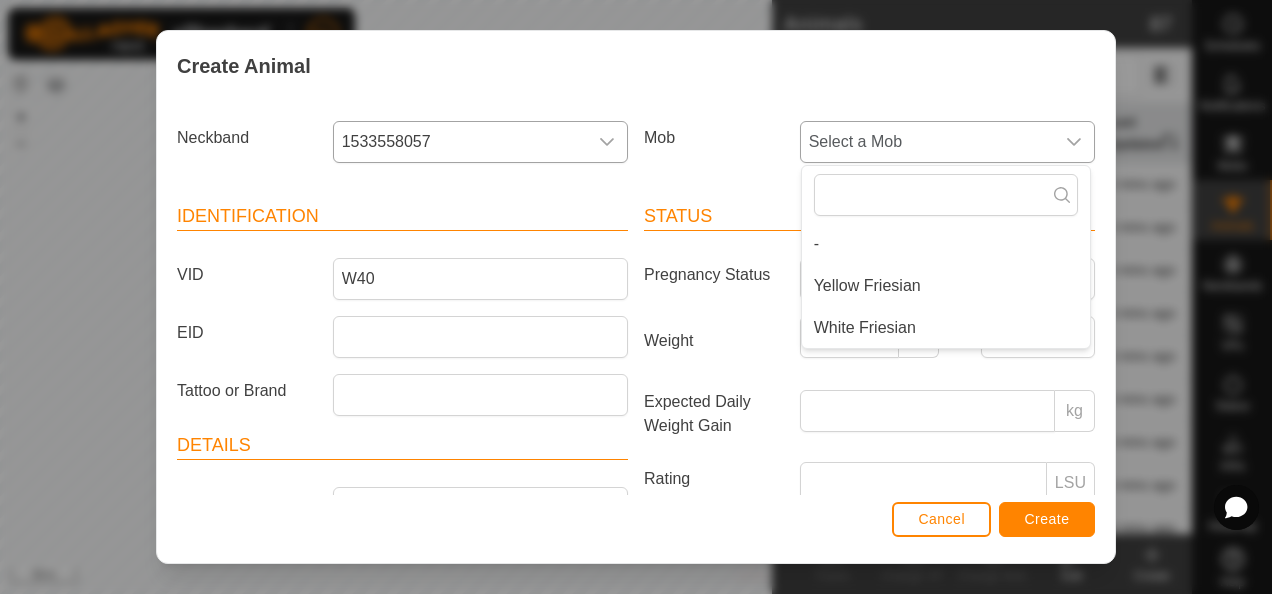 click on "White Friesian" 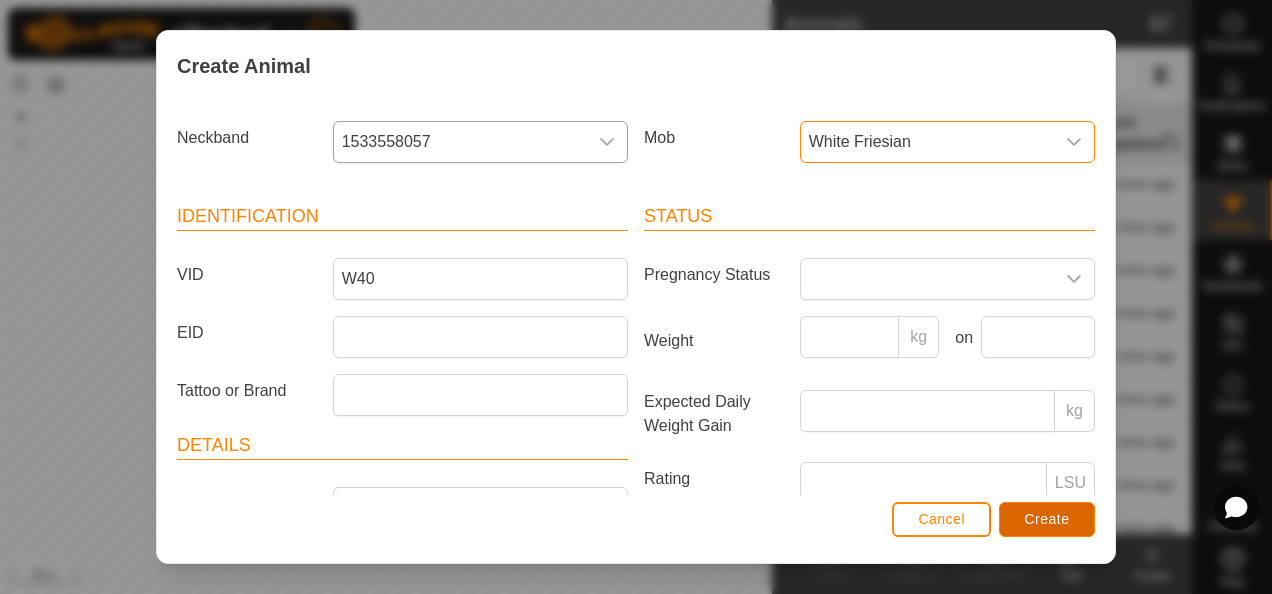 click on "Create" 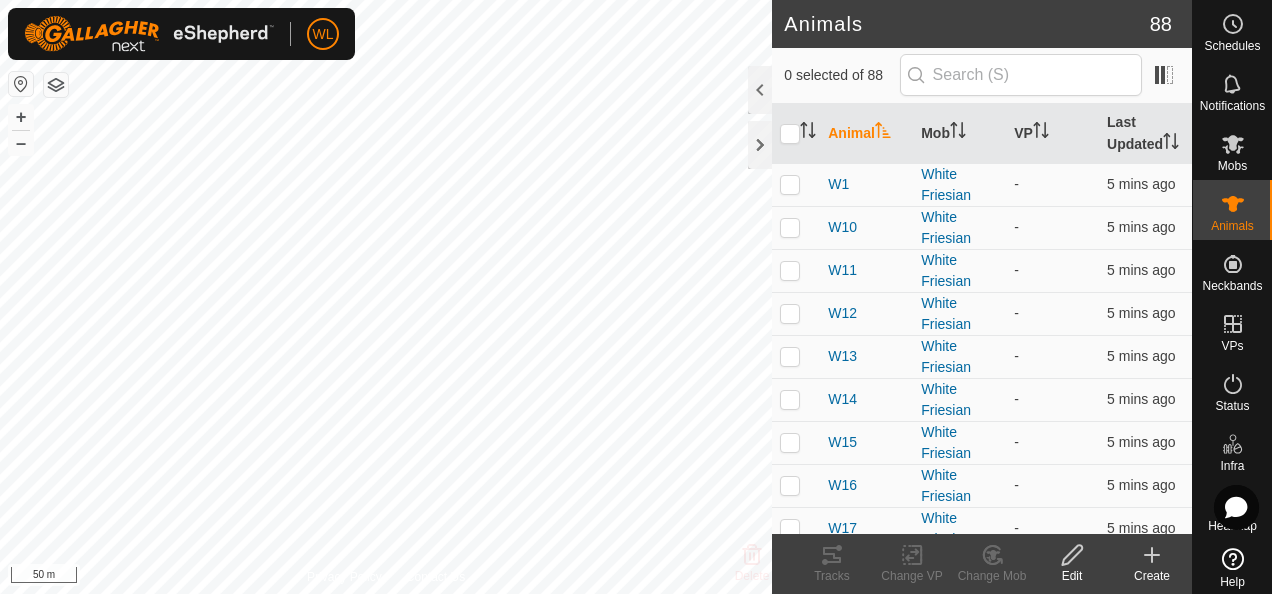 click 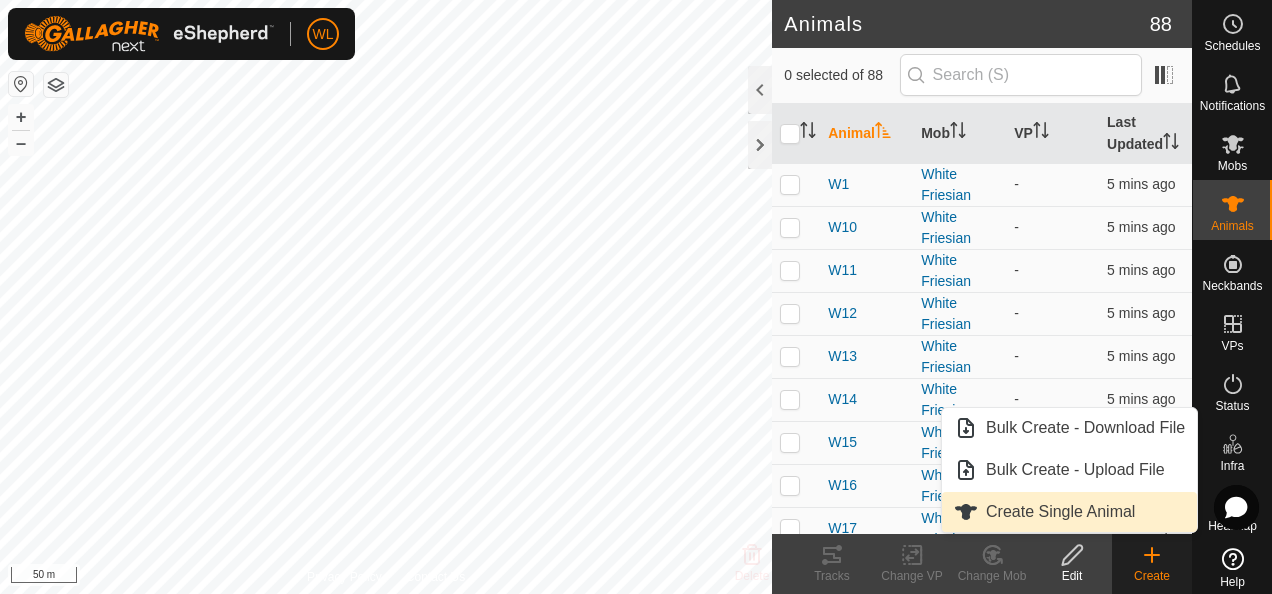 click on "Create Single Animal" 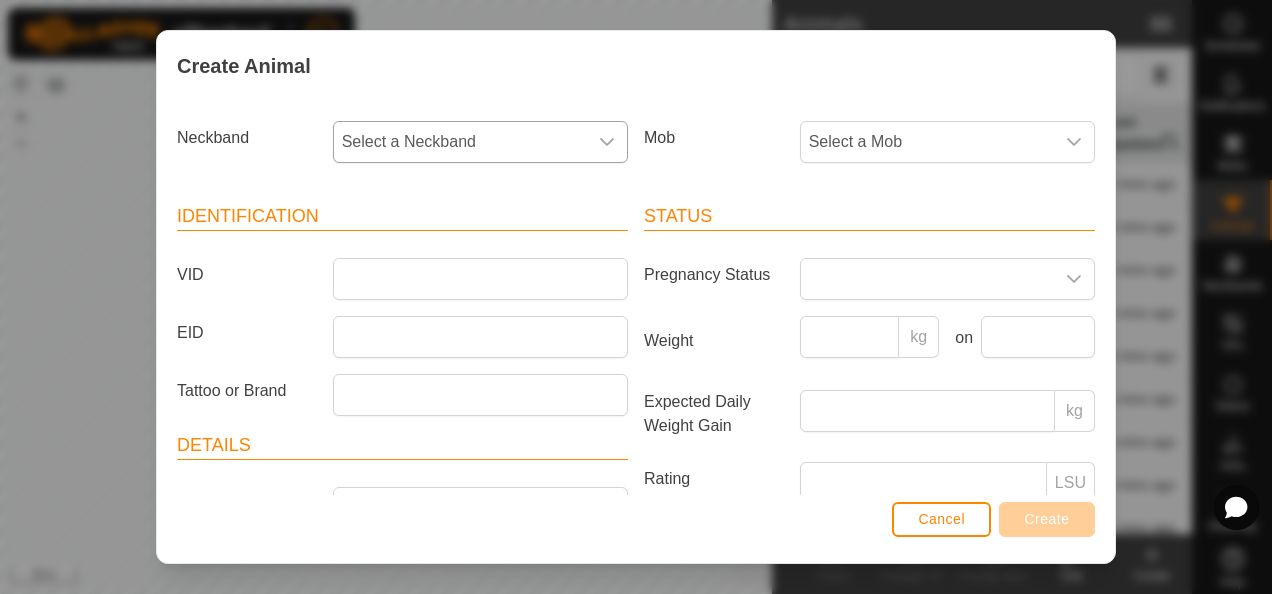 click on "Select a Neckband" 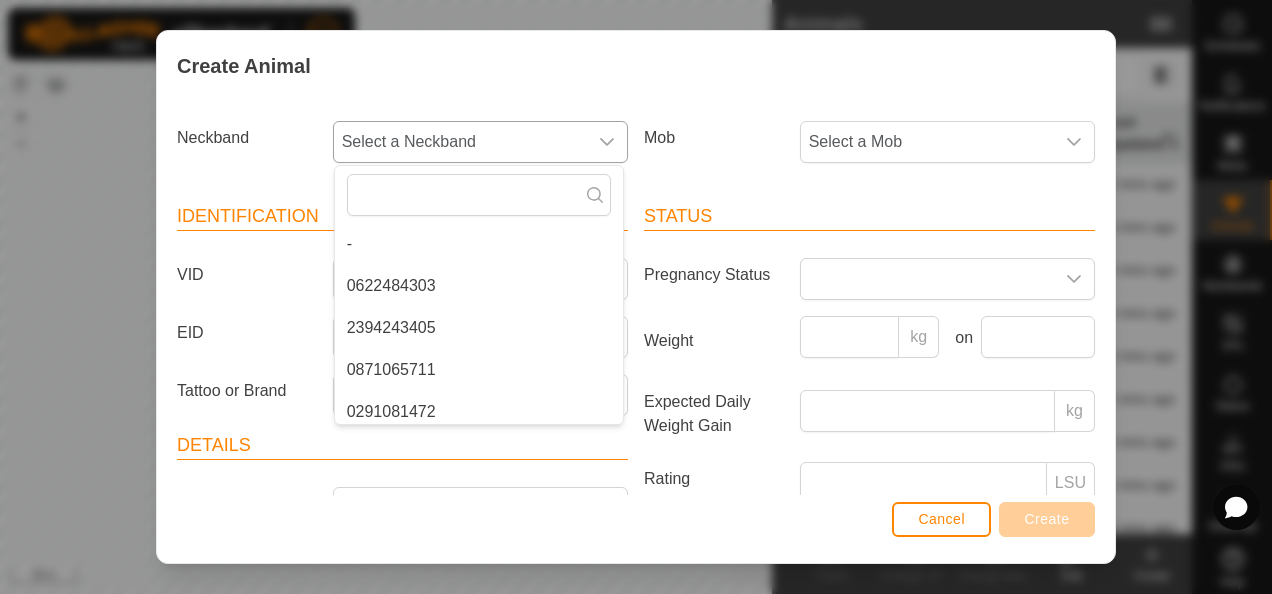 click on "0291081472" 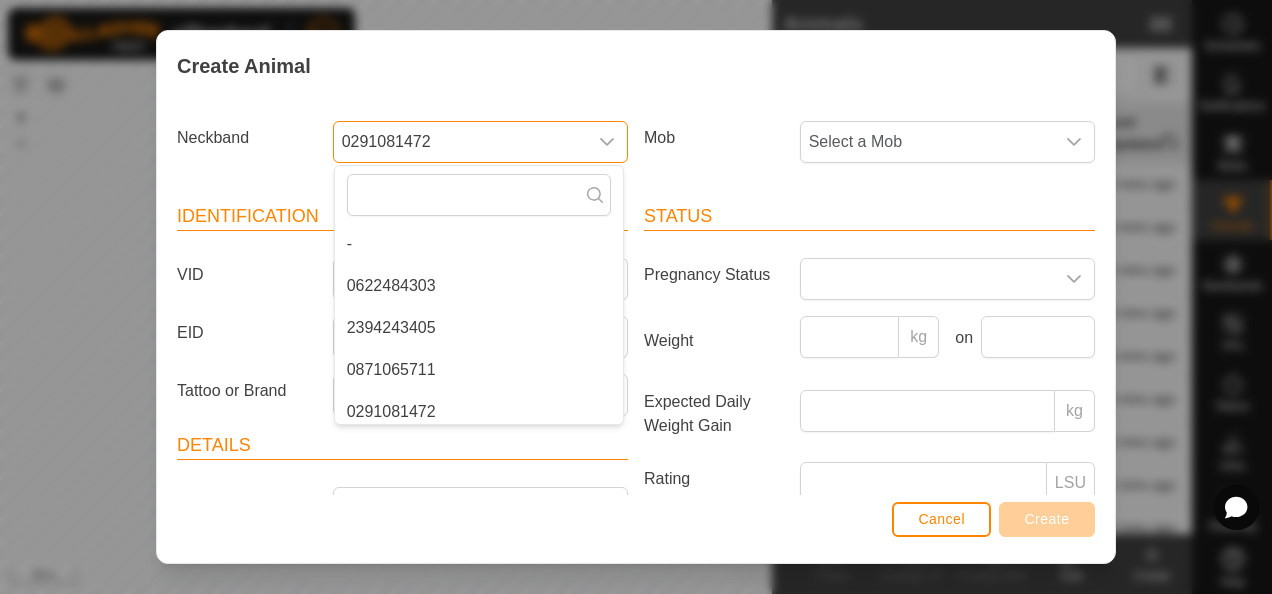 scroll, scrollTop: 0, scrollLeft: 0, axis: both 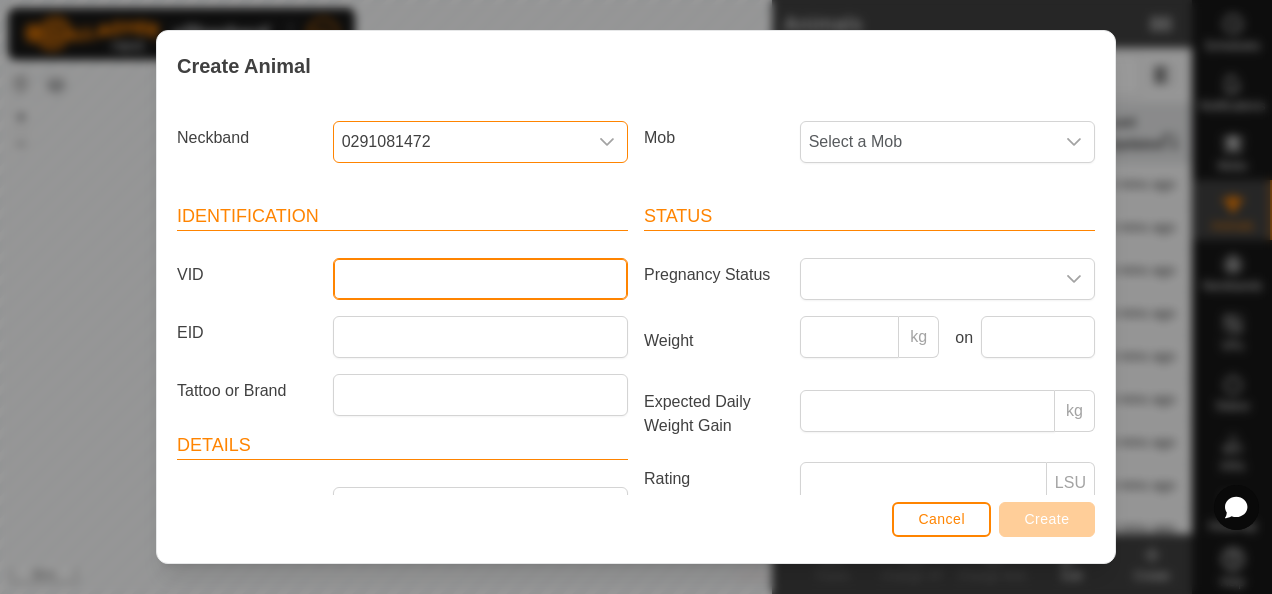 click on "VID" 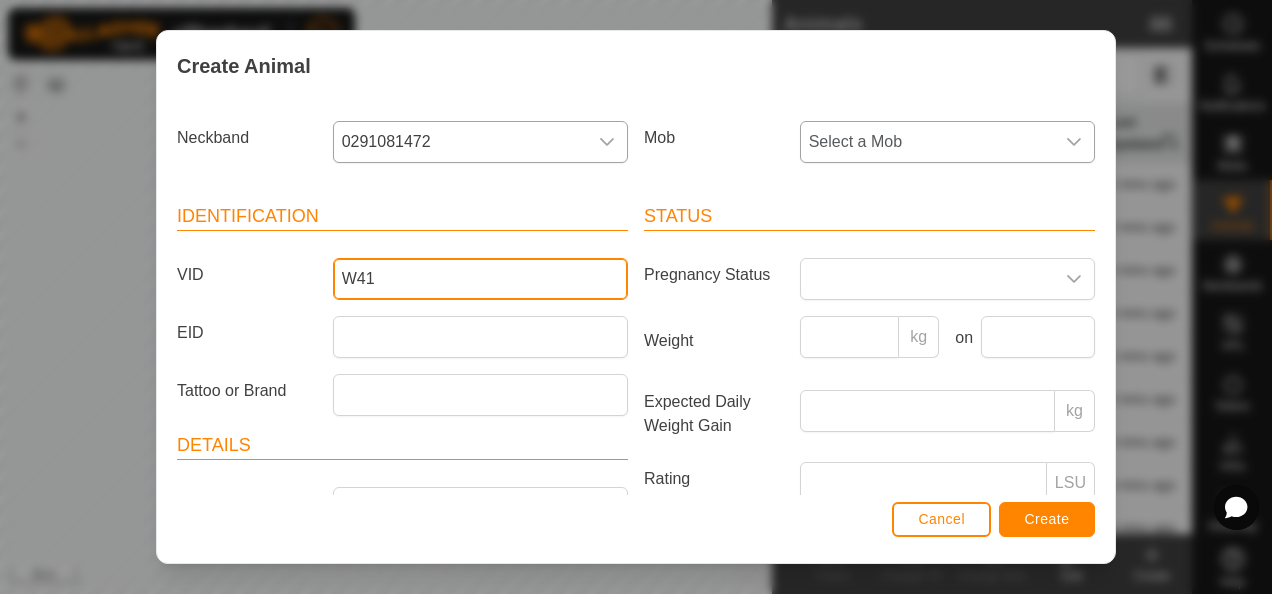 type on "W41" 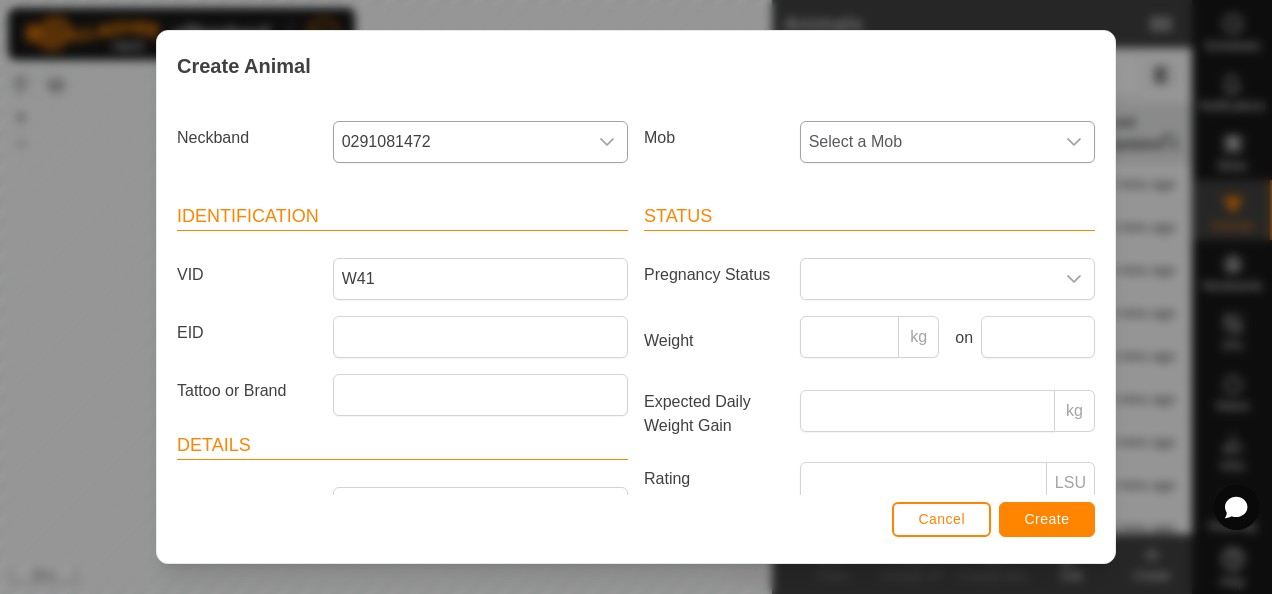 click on "Select a Mob" 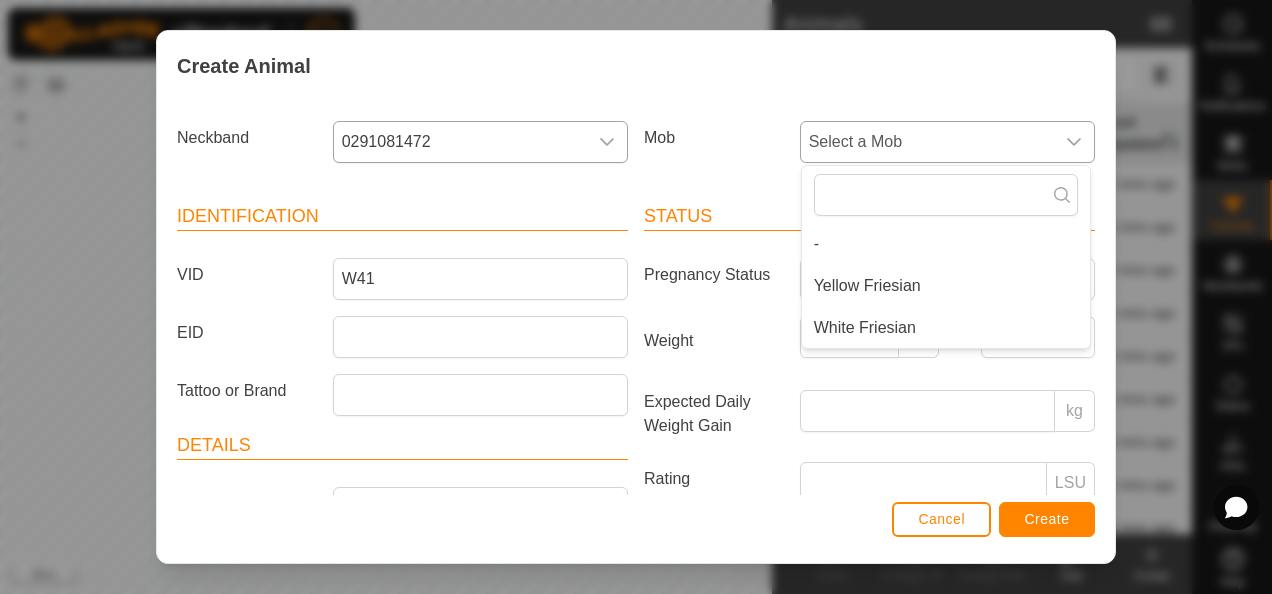click on "White Friesian" 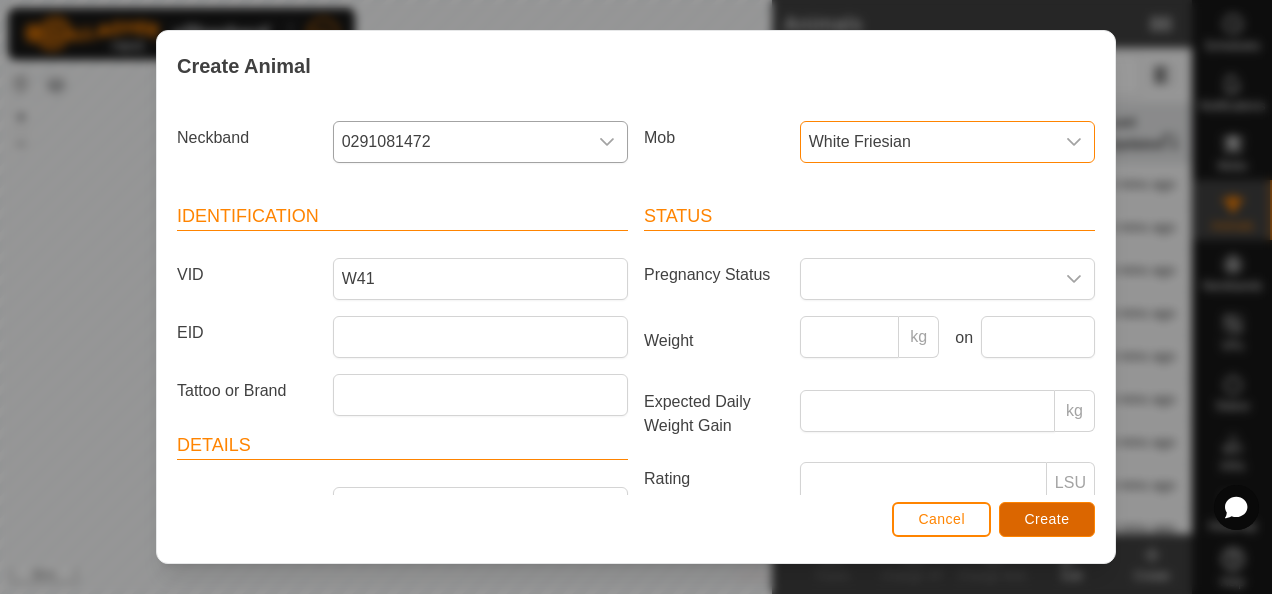 click on "Create" 